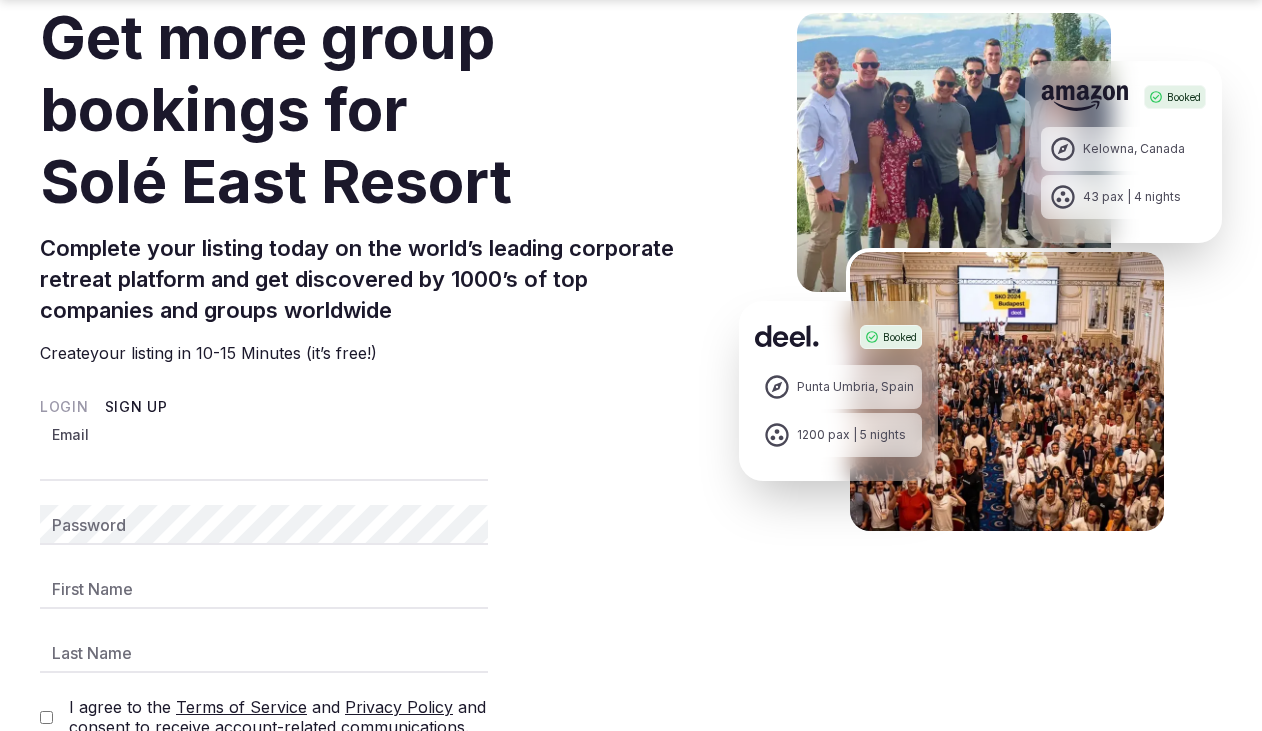 scroll, scrollTop: 137, scrollLeft: 0, axis: vertical 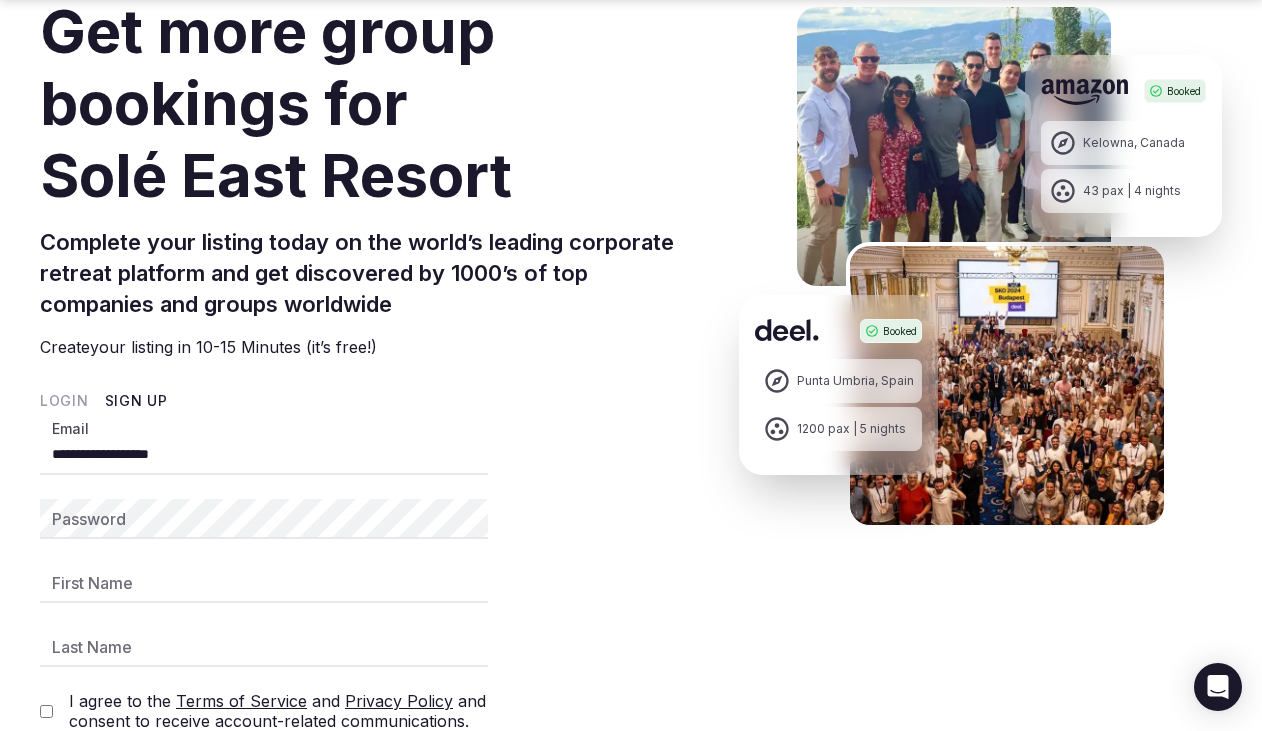 type on "**********" 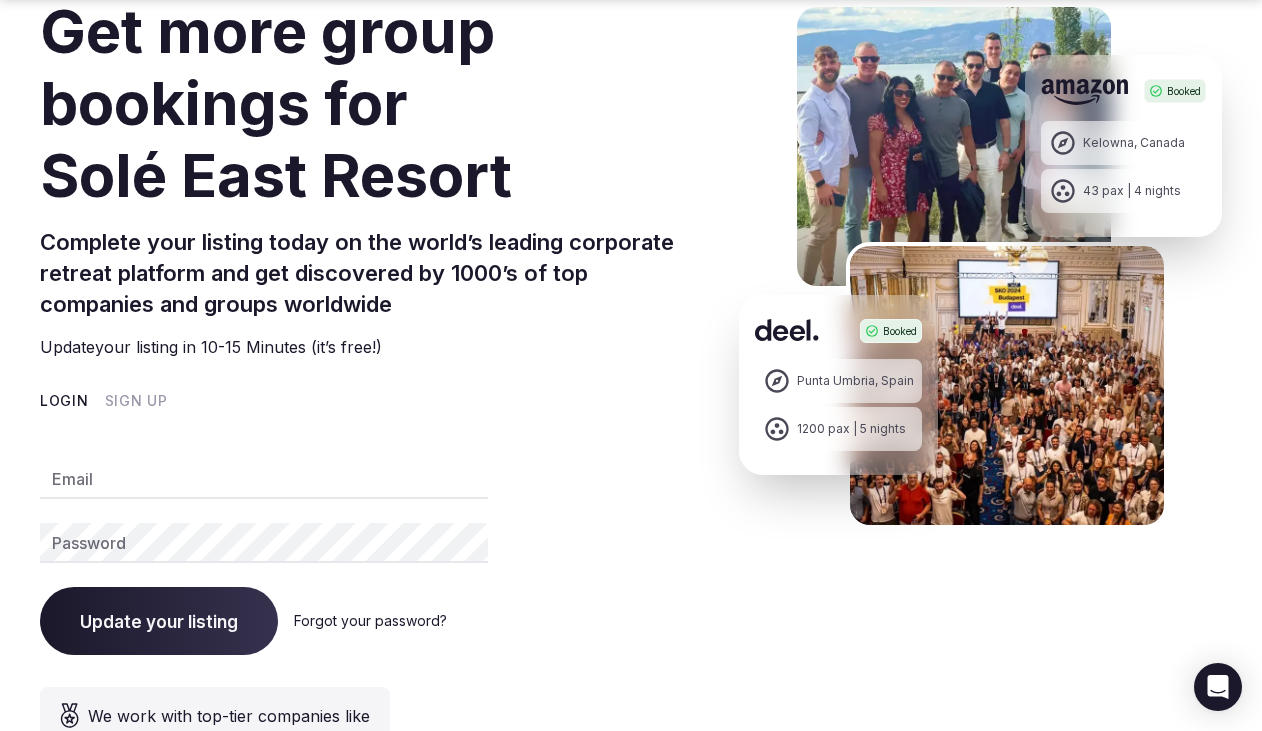 click on "Email" at bounding box center [264, 479] 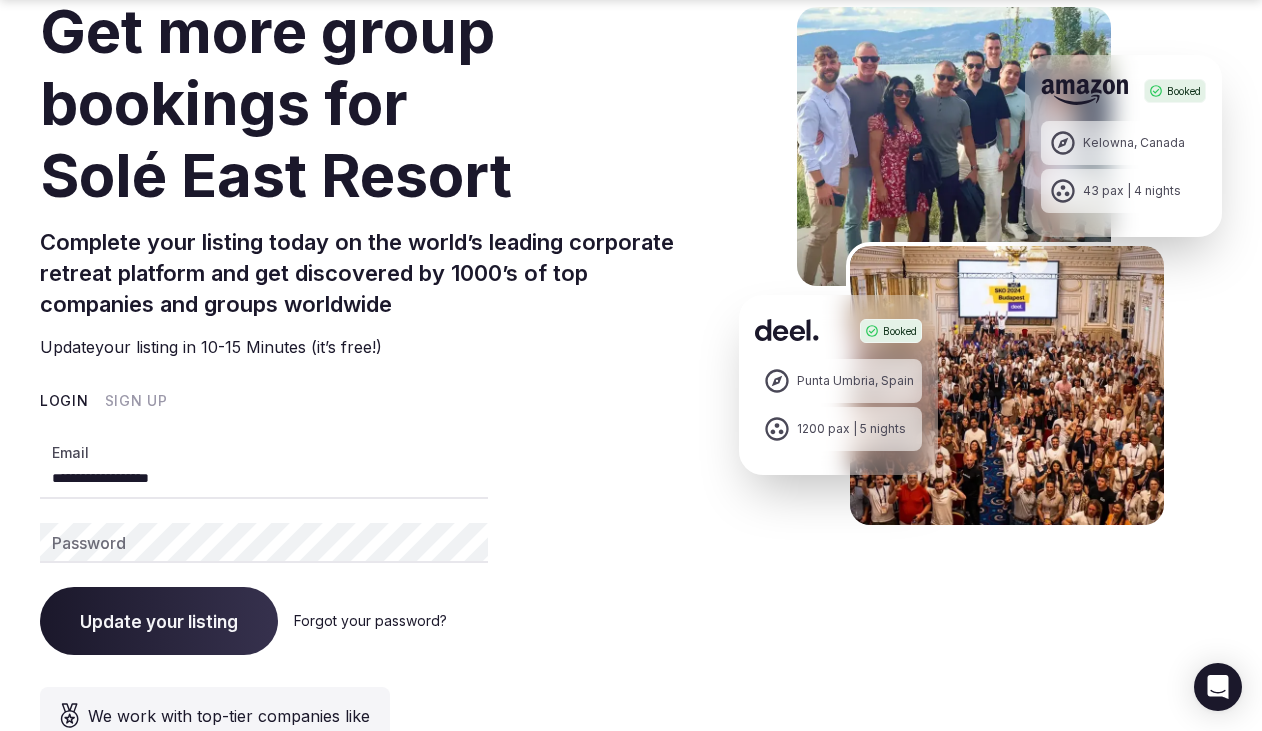 type on "**********" 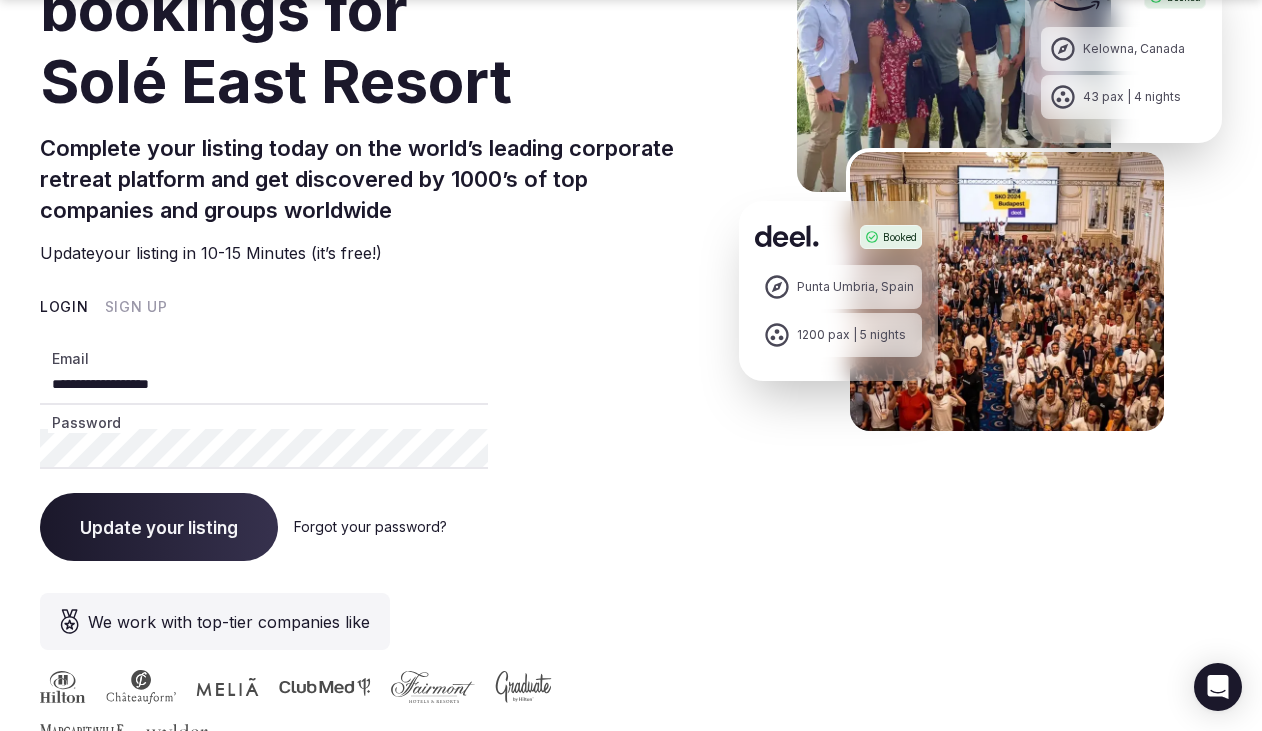 scroll, scrollTop: 236, scrollLeft: 0, axis: vertical 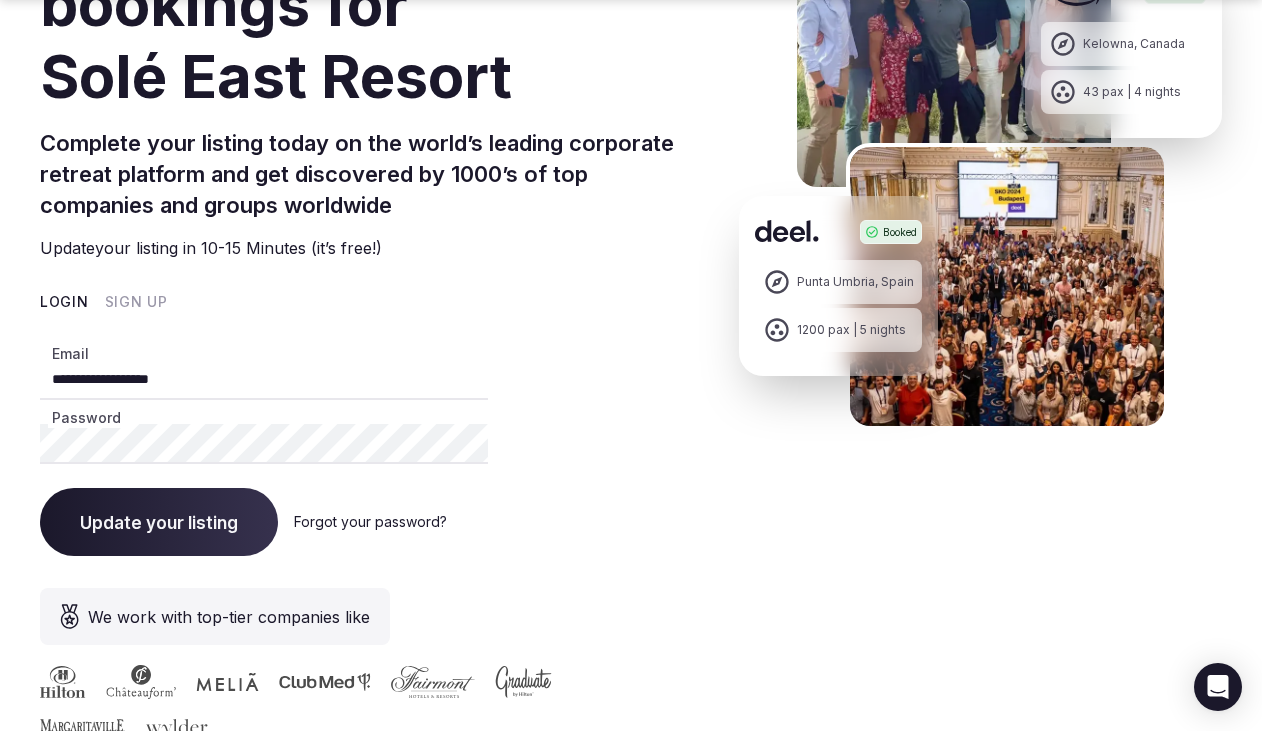 click on "Update your listing" at bounding box center [159, 522] 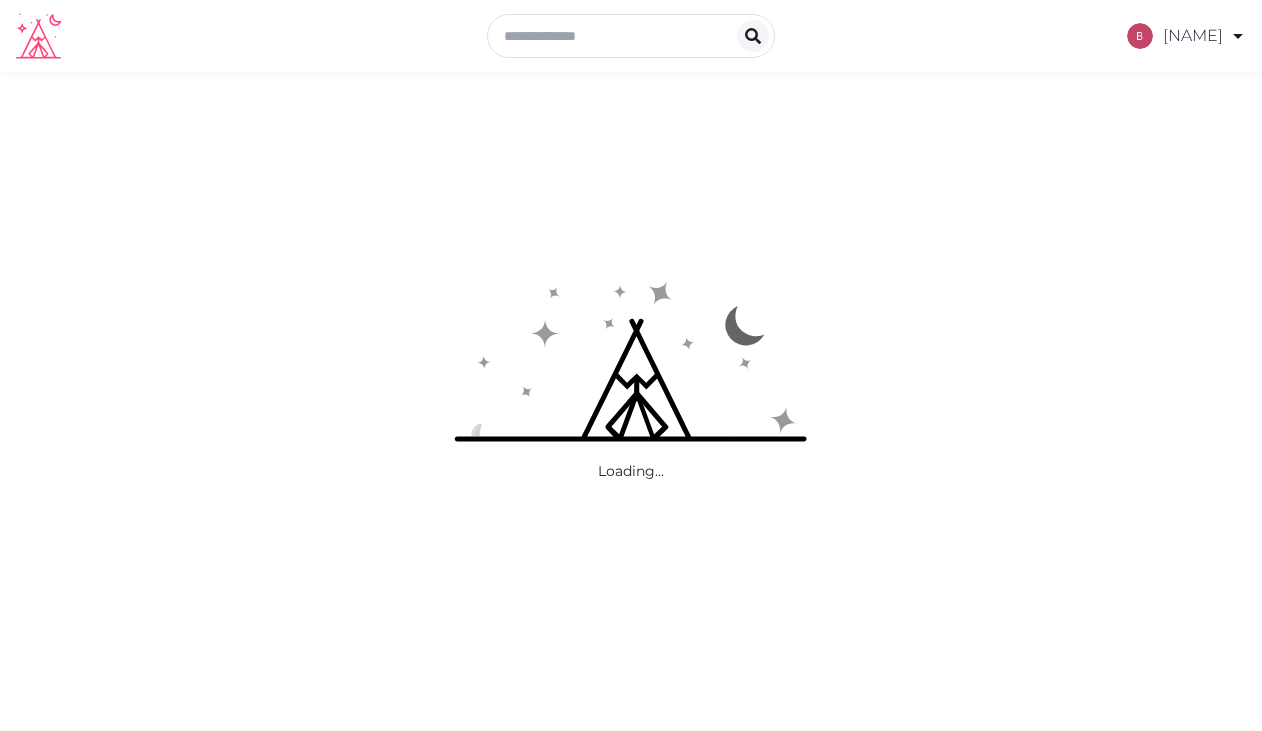 scroll, scrollTop: 0, scrollLeft: 0, axis: both 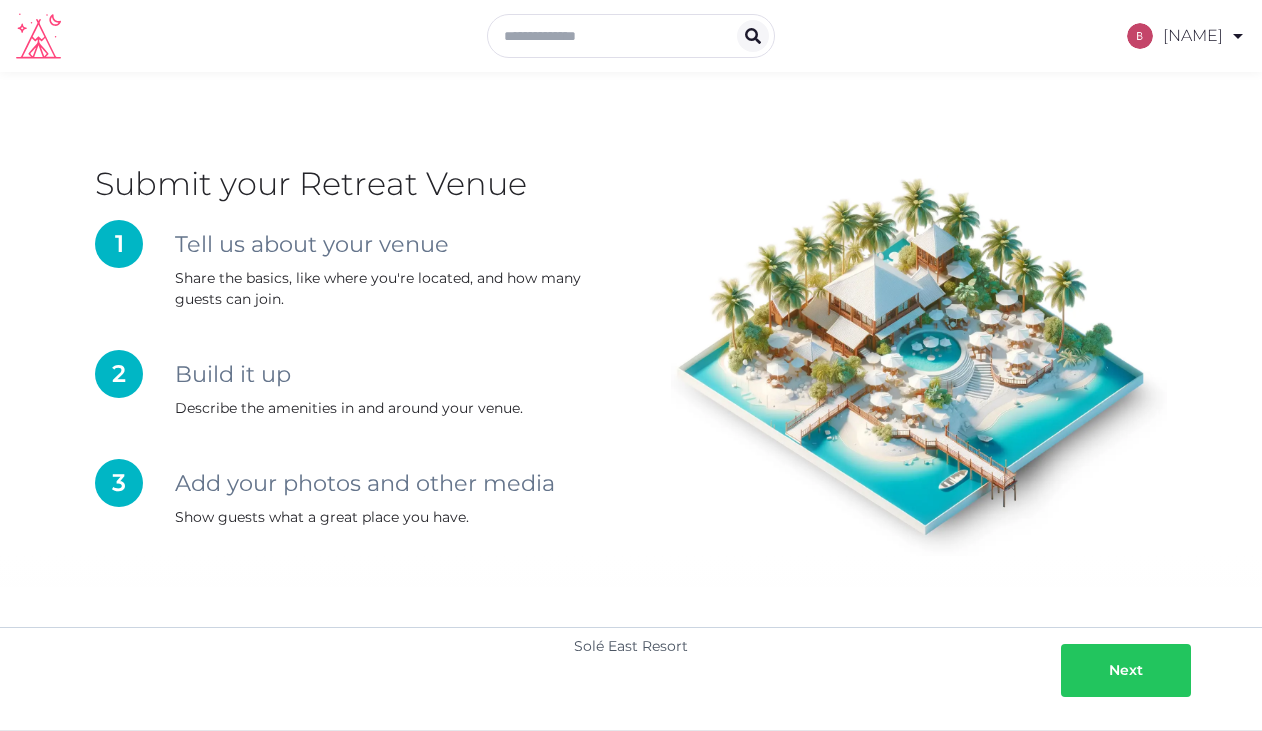 click on "Next" at bounding box center [1126, 670] 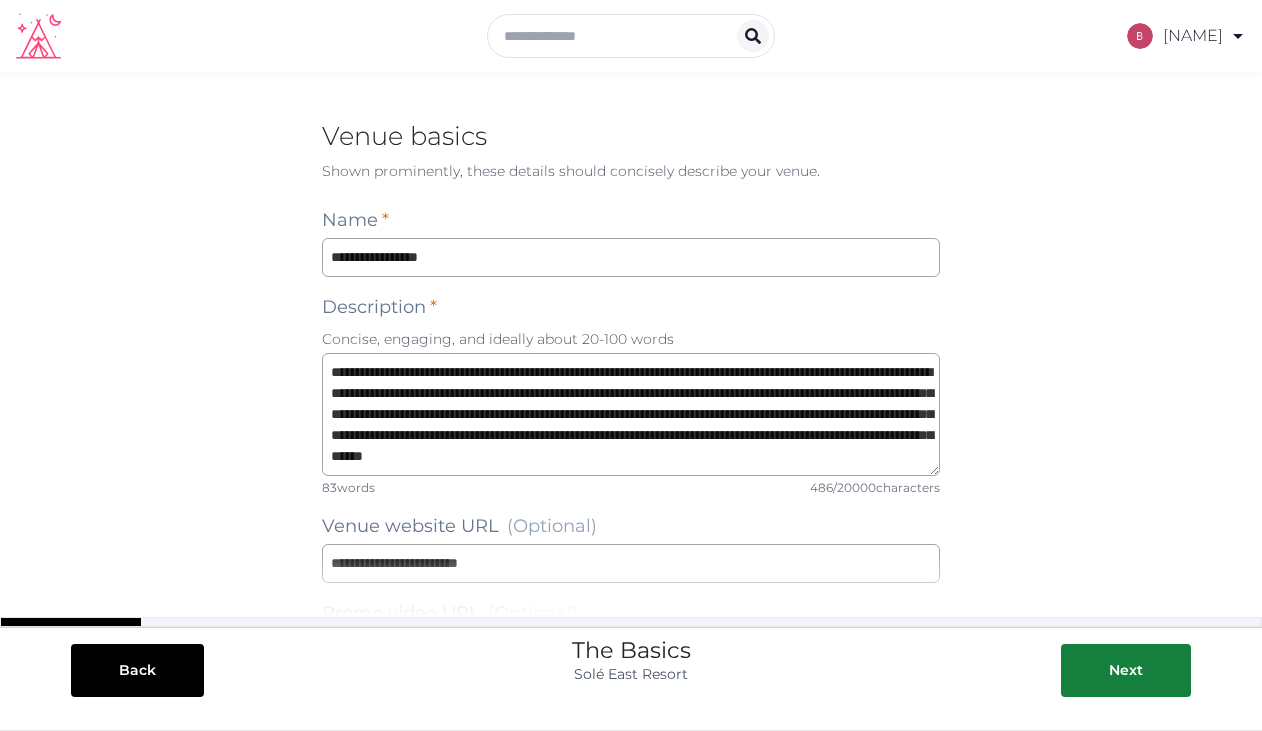 scroll, scrollTop: 21, scrollLeft: 0, axis: vertical 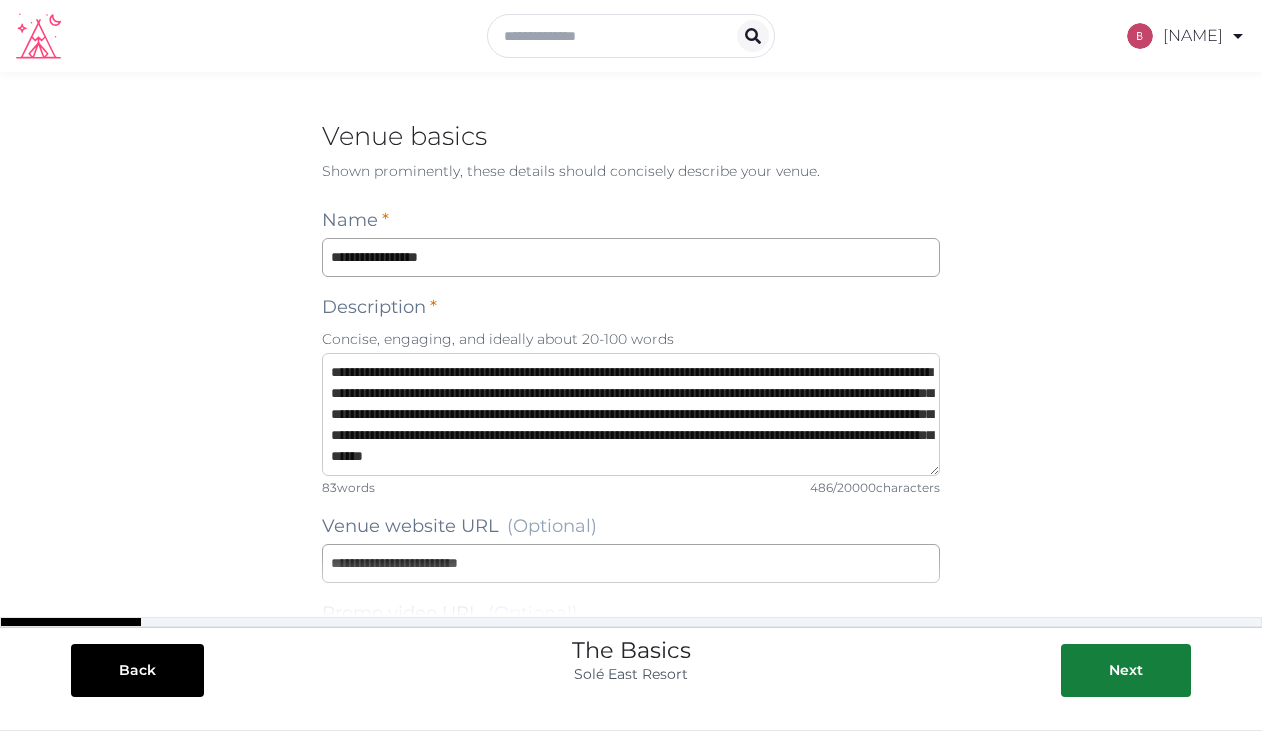 drag, startPoint x: 893, startPoint y: 461, endPoint x: 894, endPoint y: 327, distance: 134.00374 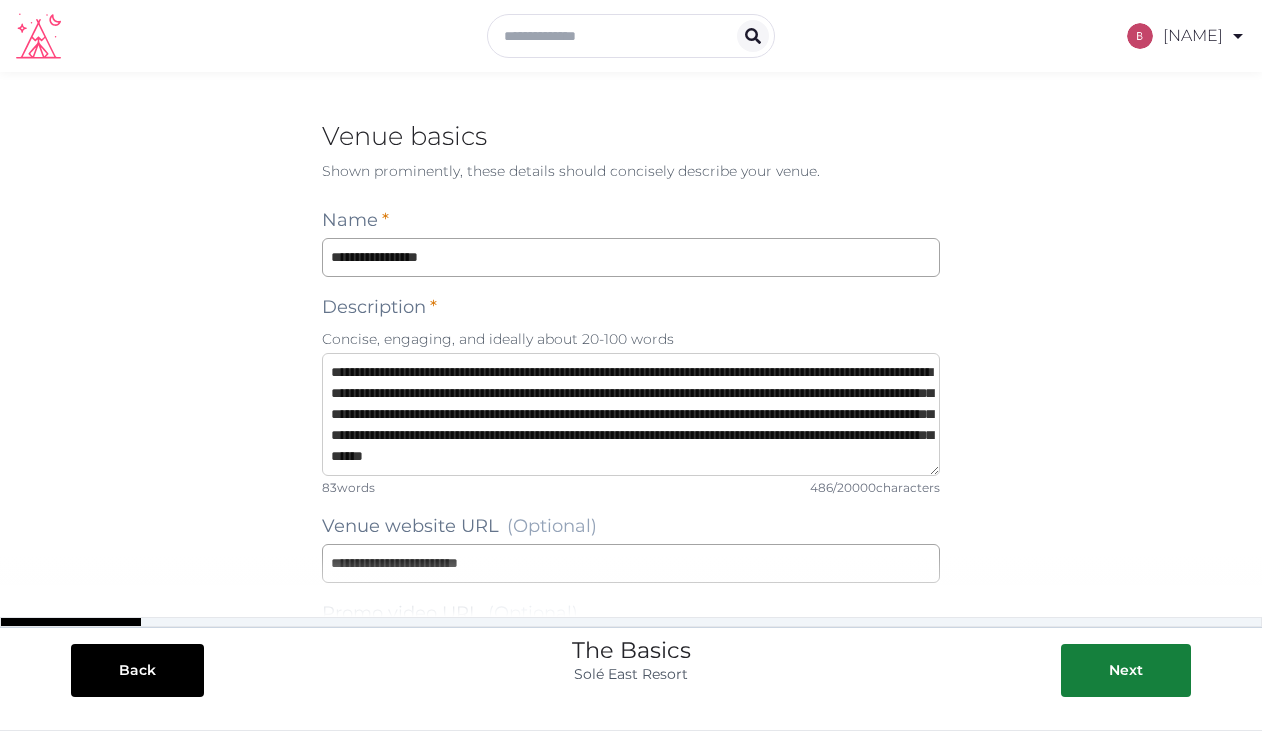 paste 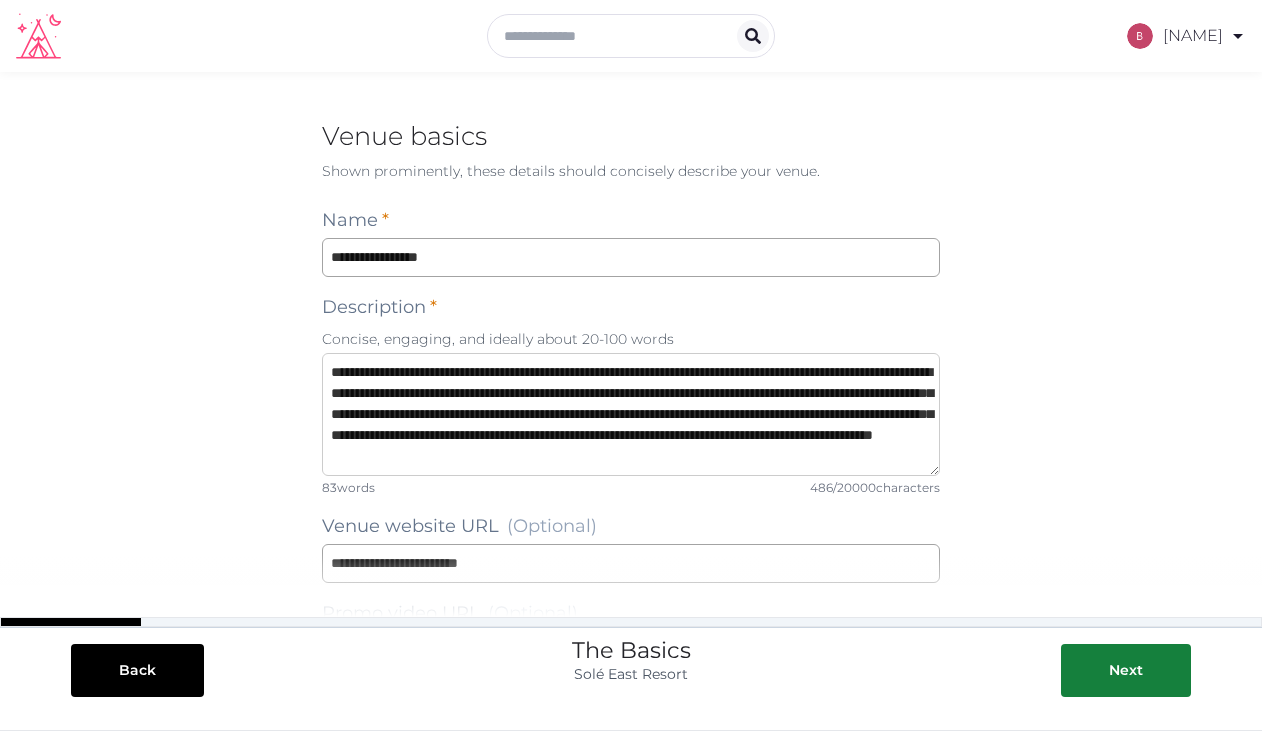 scroll, scrollTop: 11, scrollLeft: 0, axis: vertical 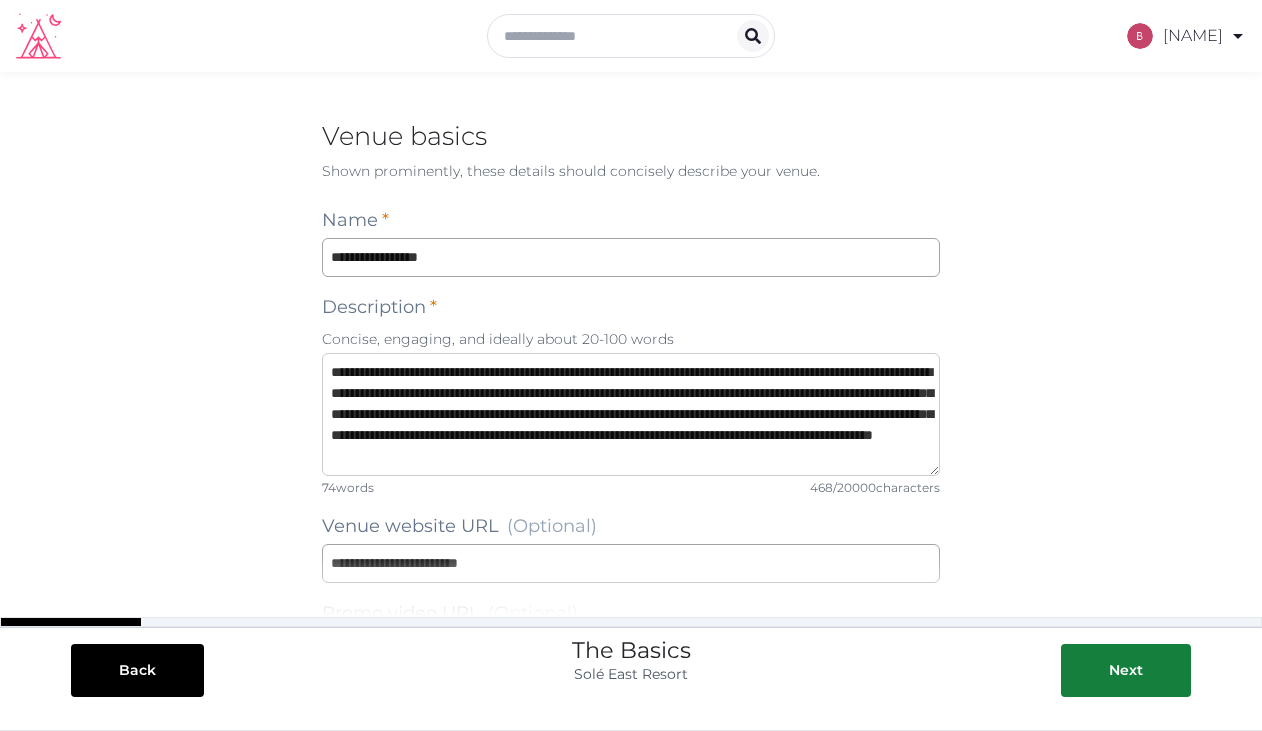 click on "**********" at bounding box center (631, 414) 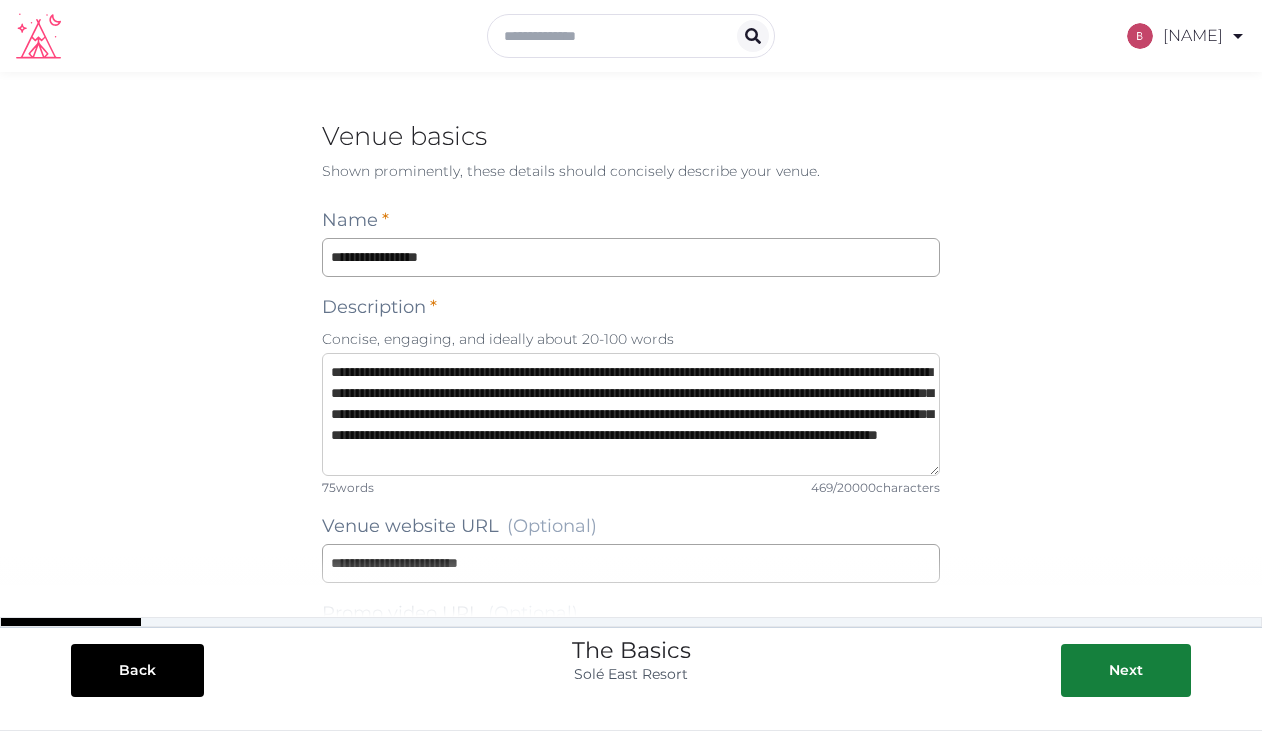 scroll, scrollTop: 0, scrollLeft: 0, axis: both 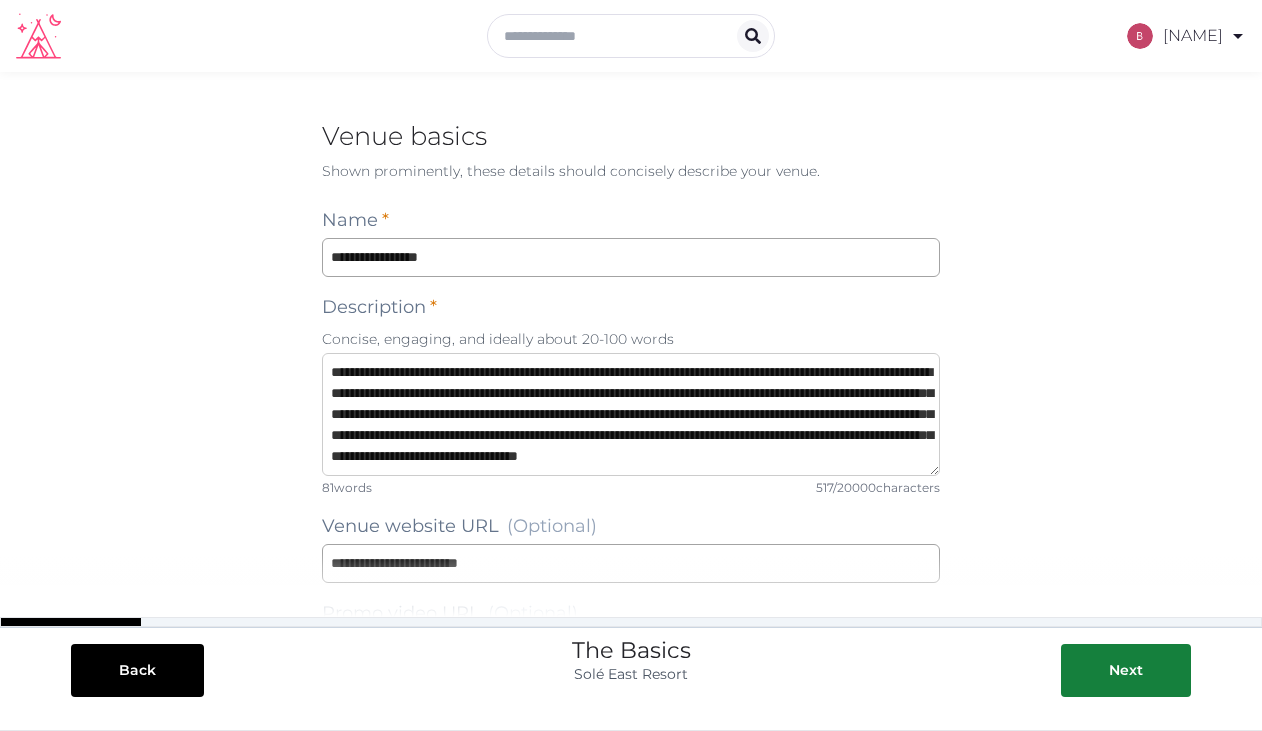 click on "**********" at bounding box center (631, 414) 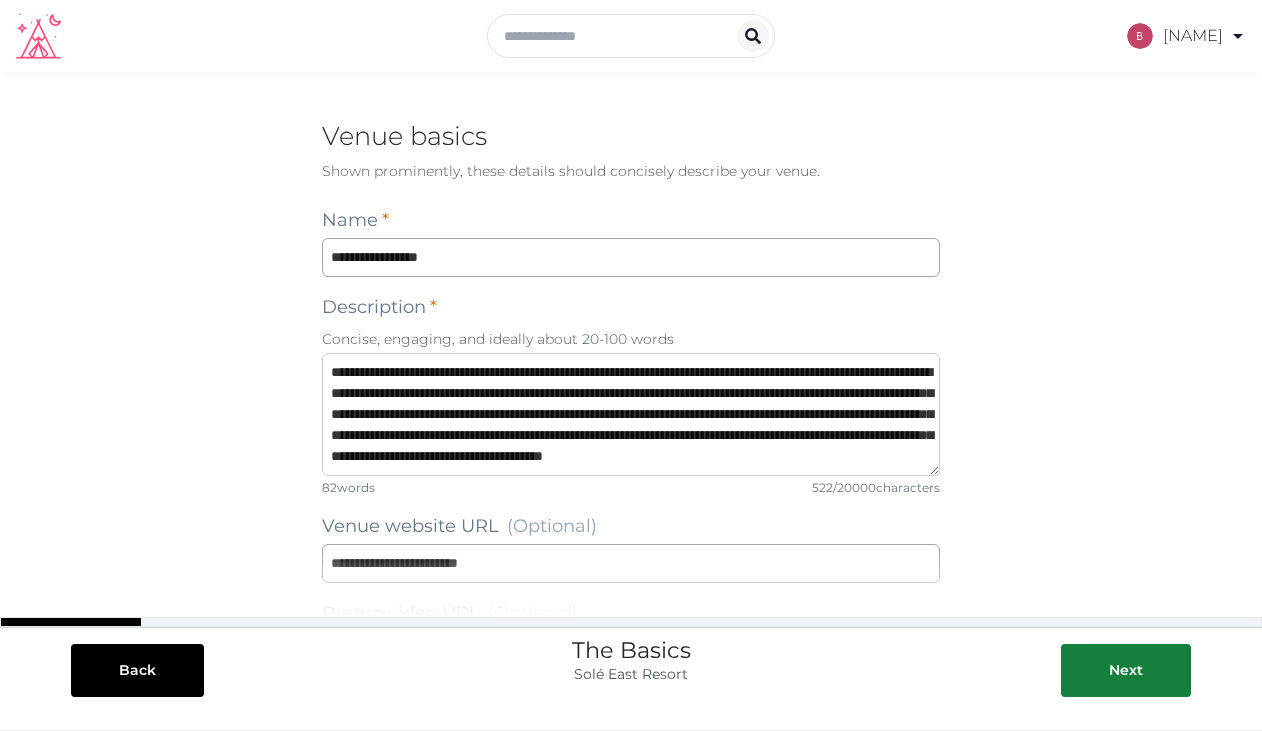 click on "**********" at bounding box center (631, 414) 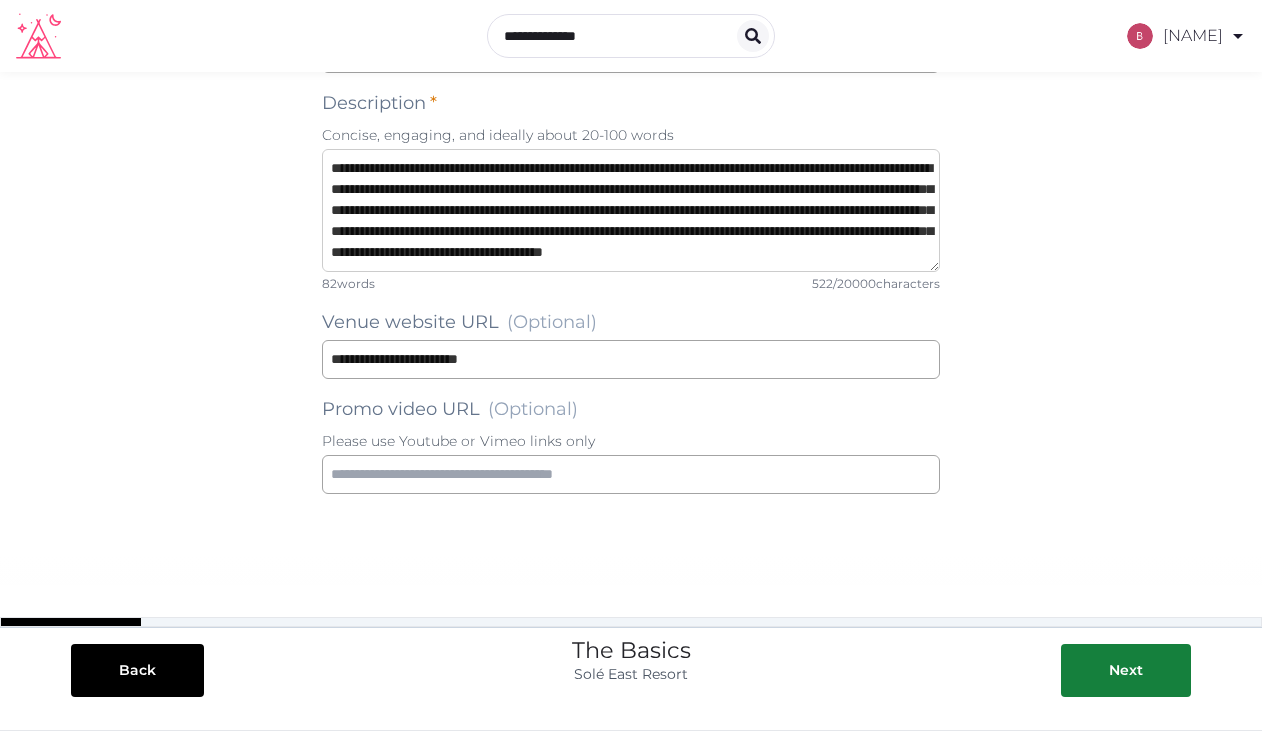 scroll, scrollTop: 216, scrollLeft: 0, axis: vertical 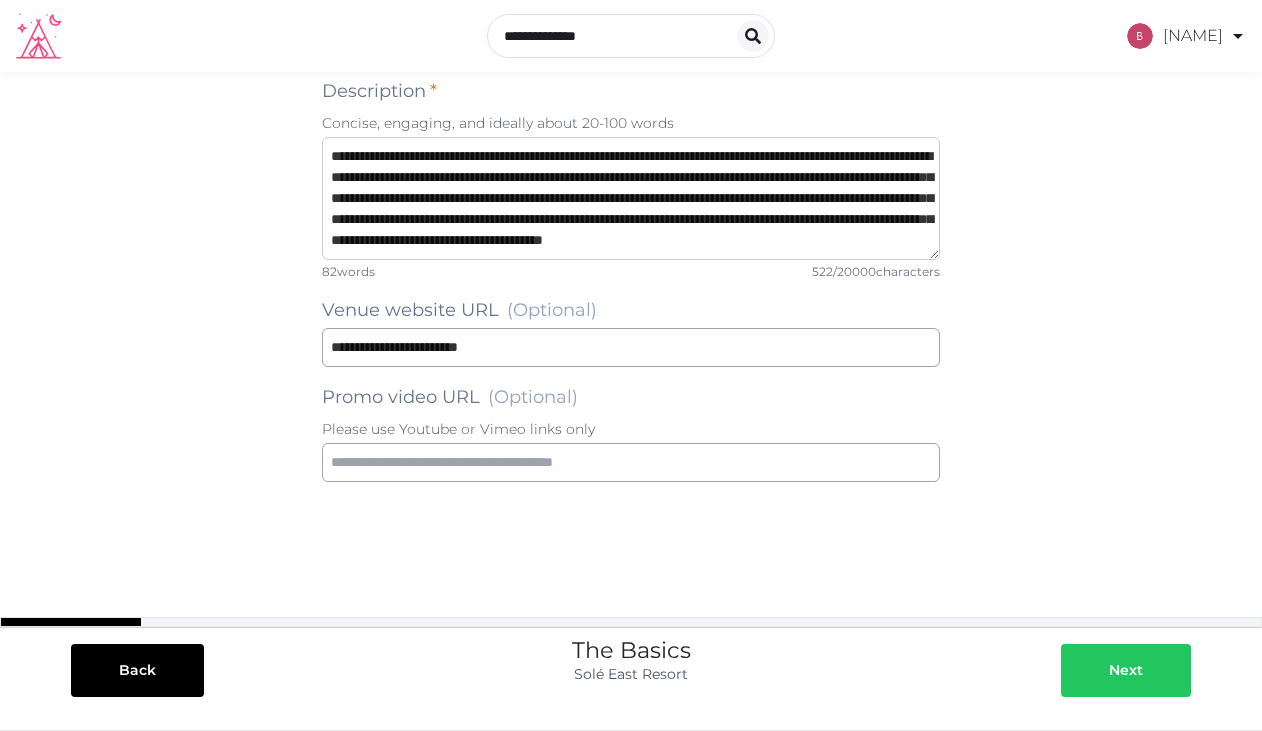 type on "**********" 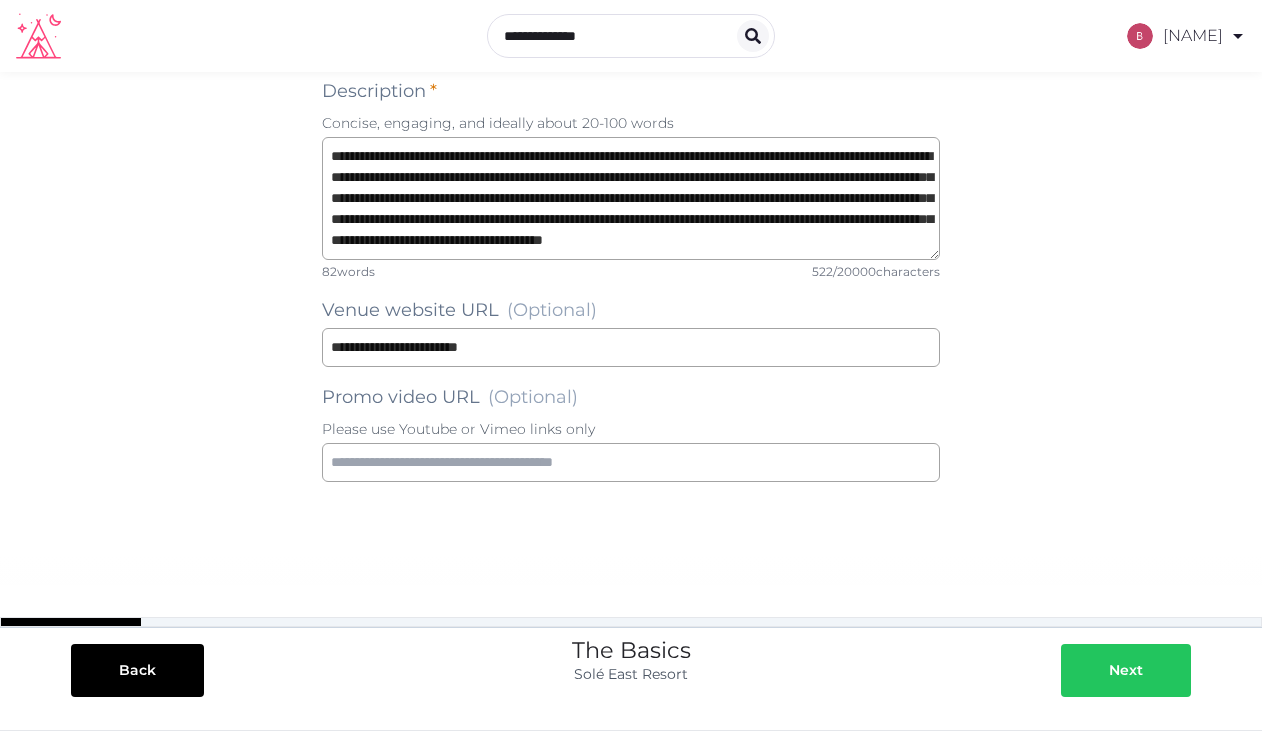 click on "Next" at bounding box center (1126, 670) 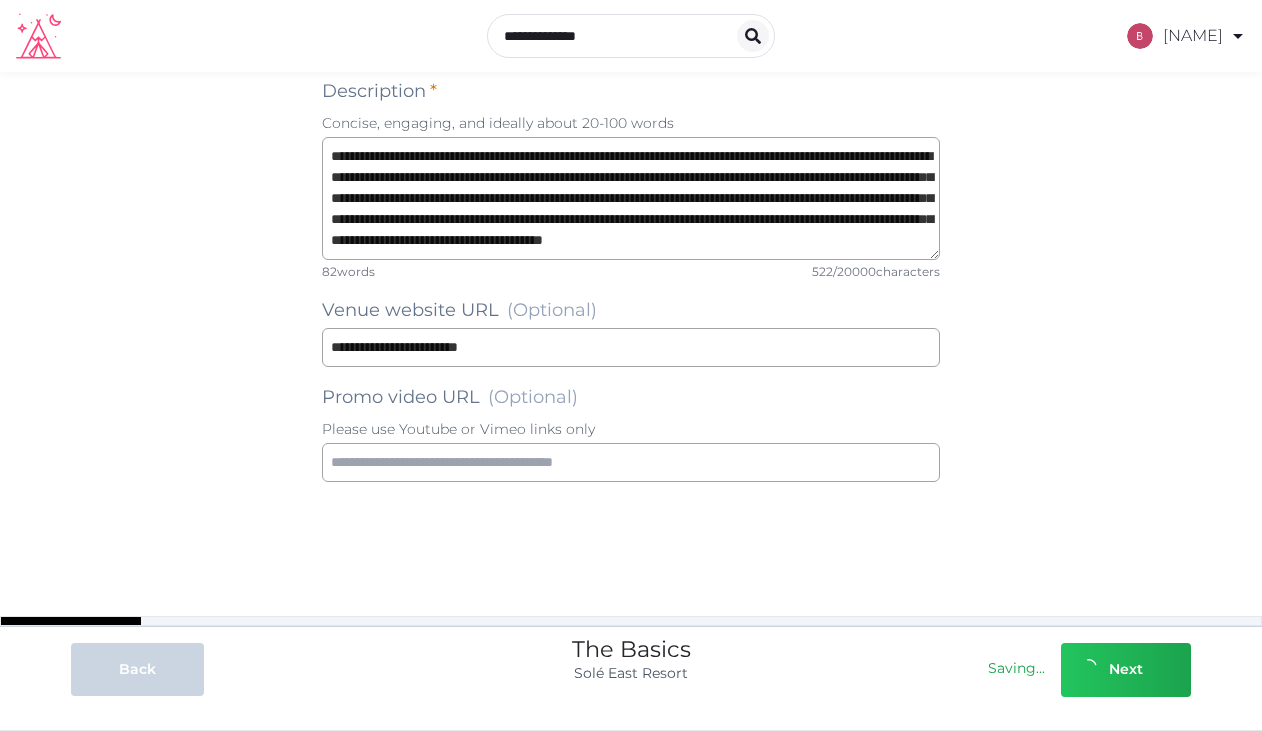 scroll, scrollTop: 0, scrollLeft: 0, axis: both 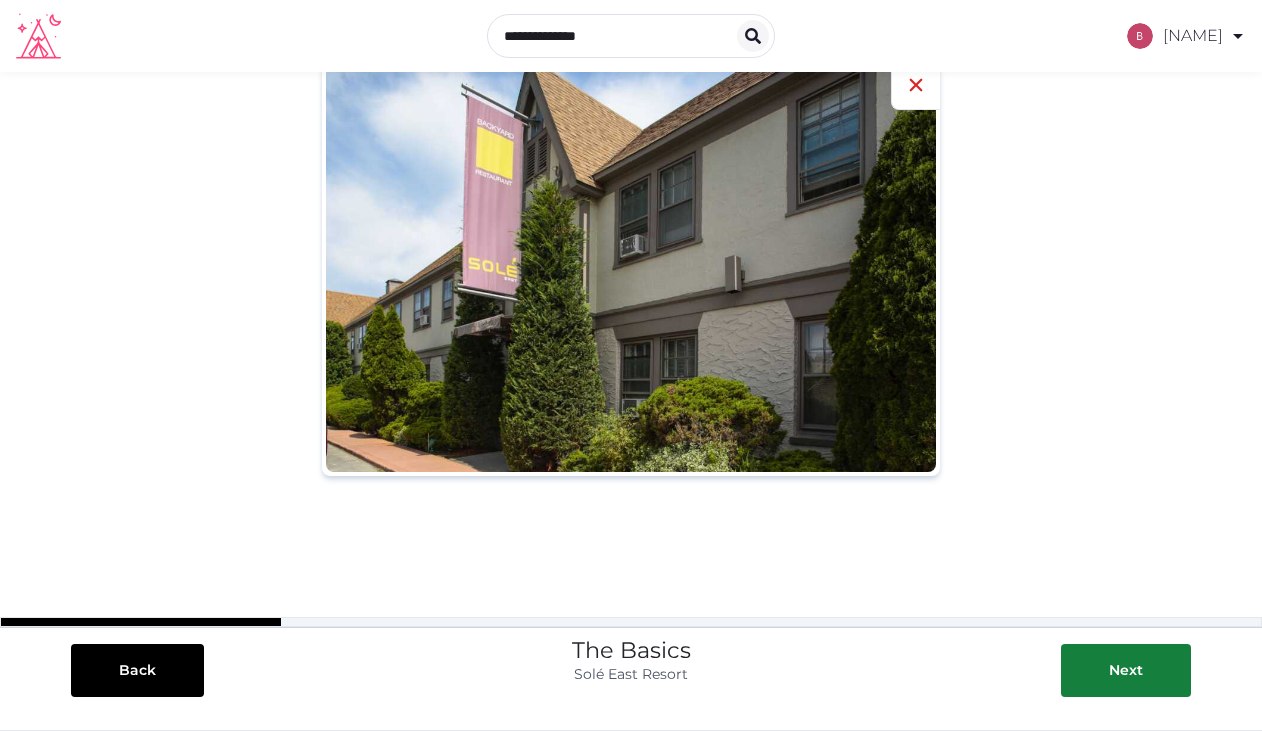 click 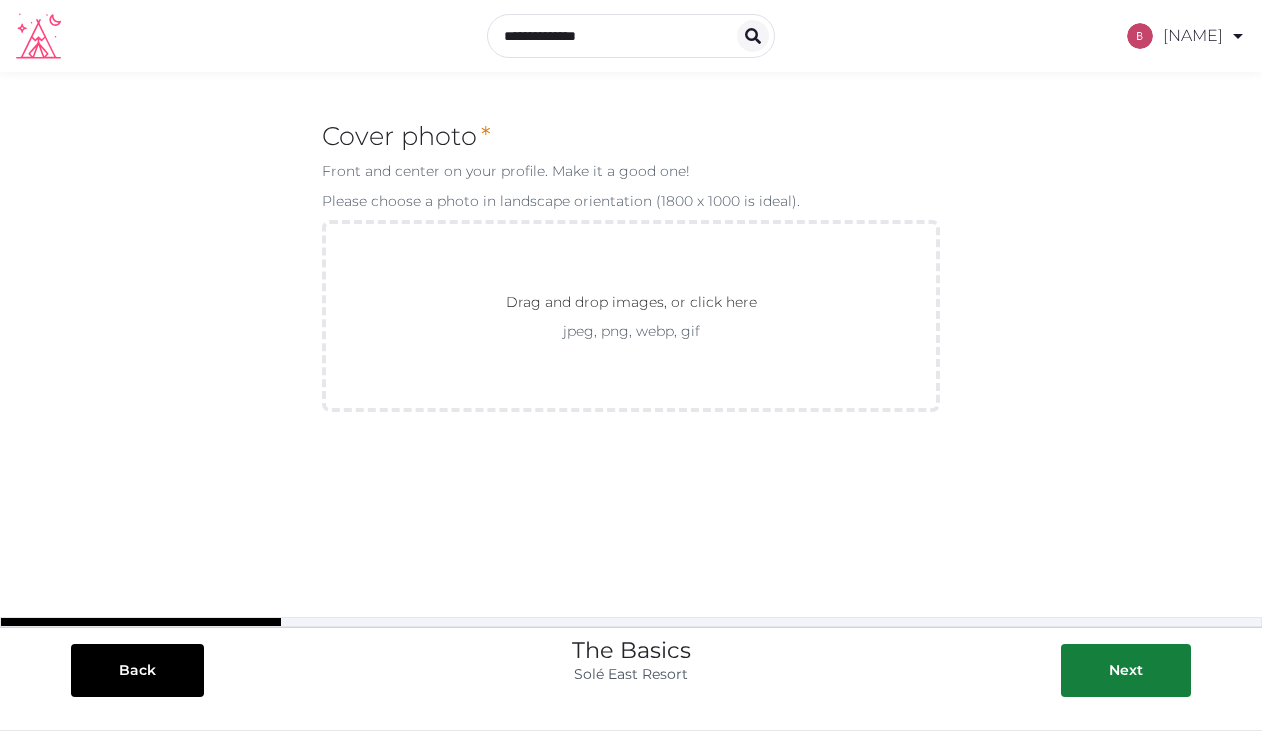 scroll, scrollTop: 0, scrollLeft: 0, axis: both 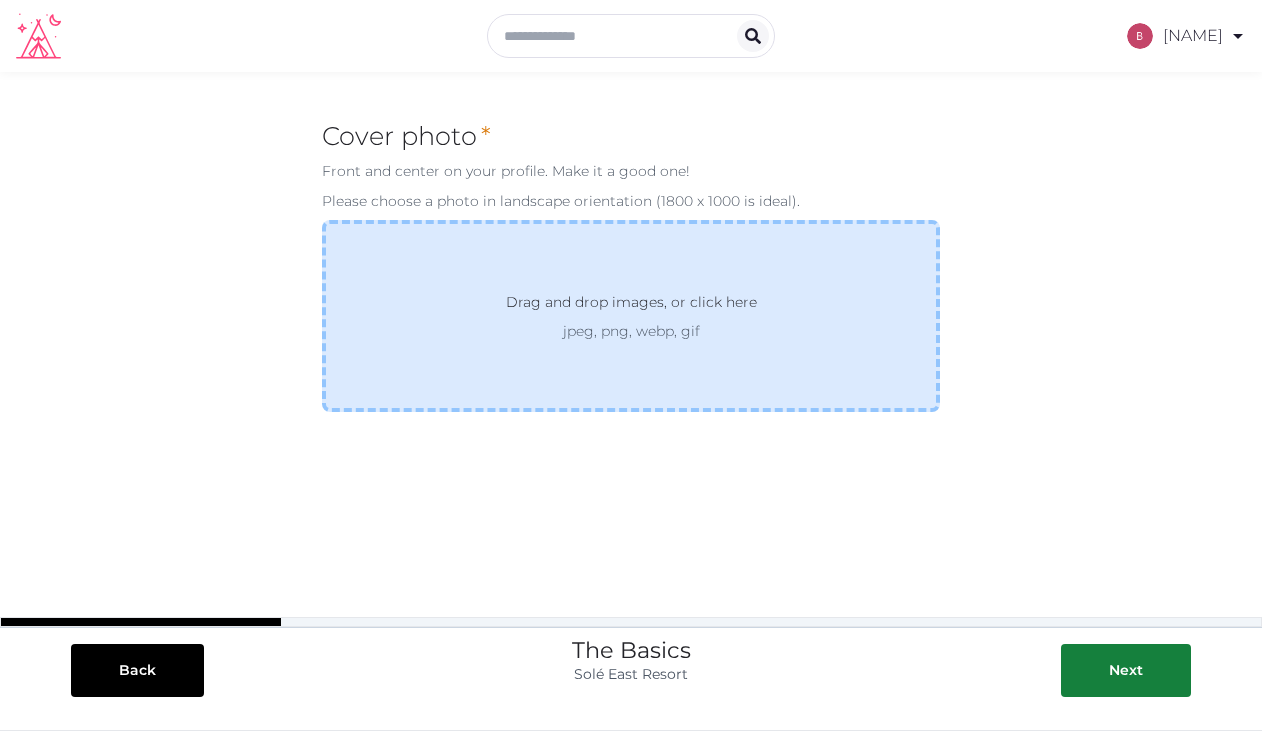 click on "Drag and drop images, or click here jpeg, png, webp, gif" at bounding box center (631, 316) 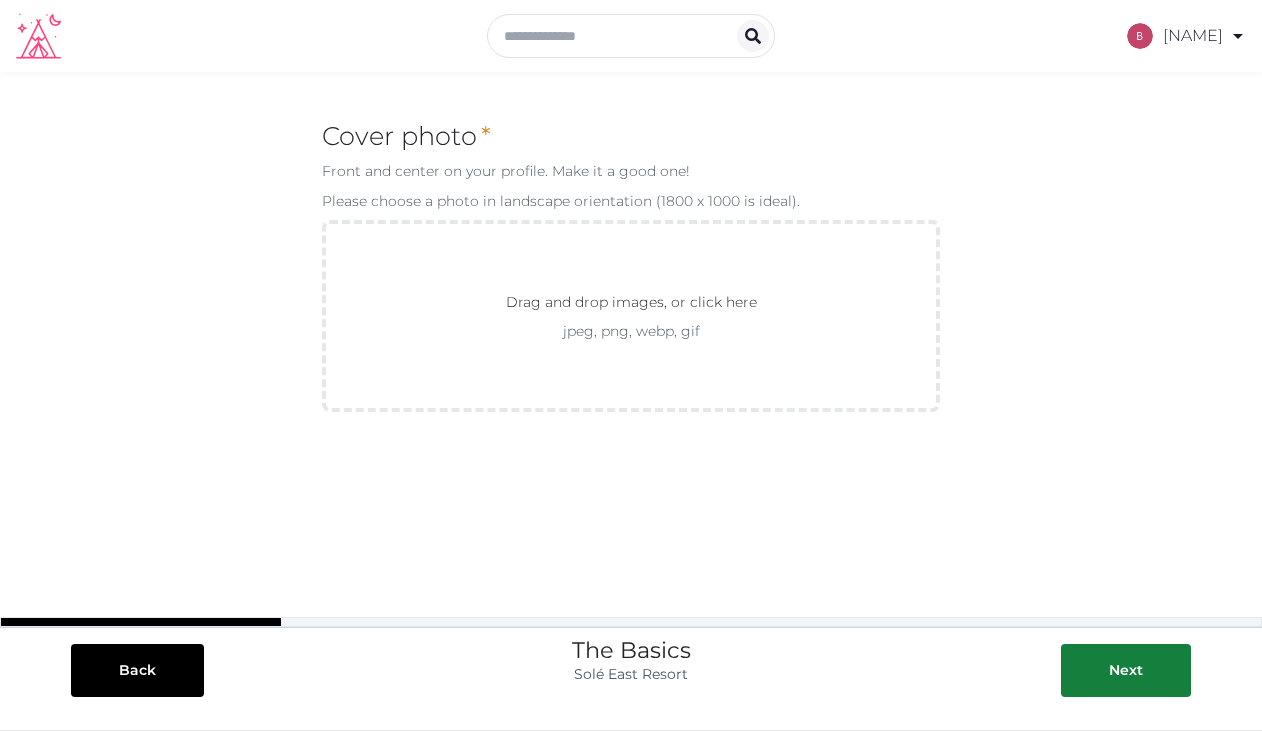 click on "**********" at bounding box center (631, 366) 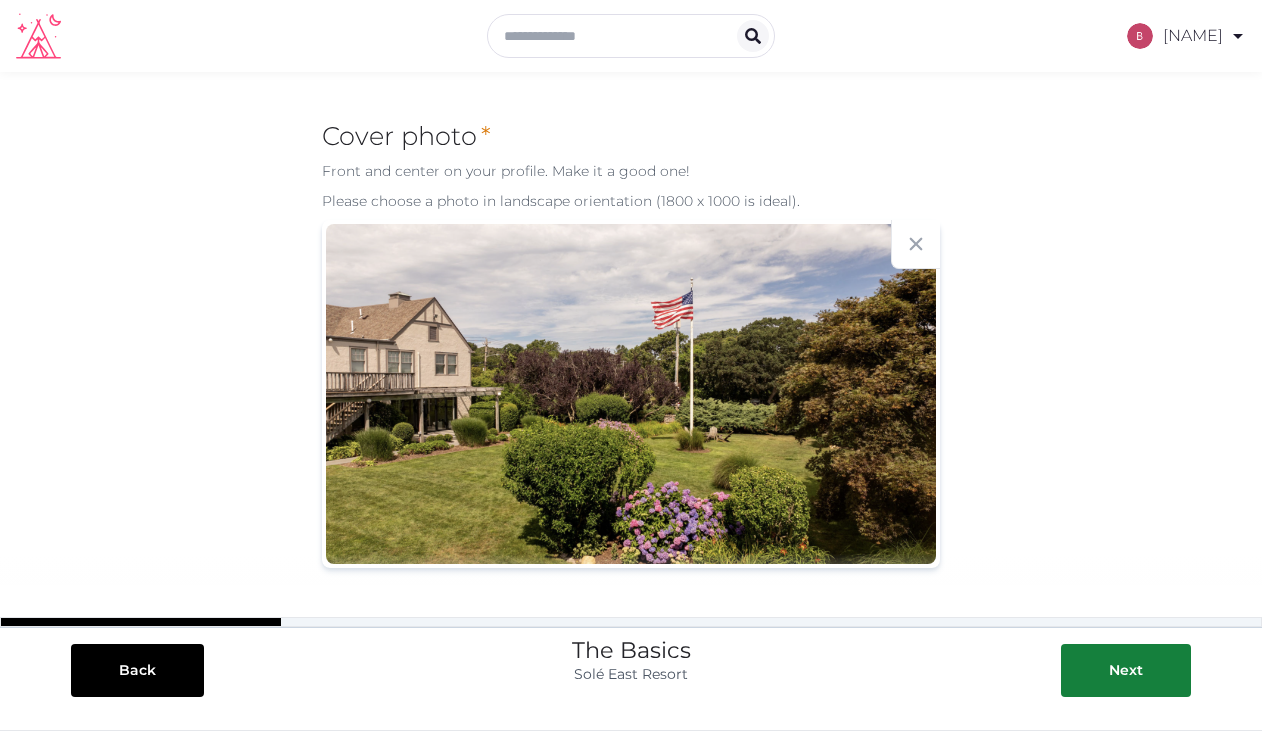 scroll, scrollTop: 92, scrollLeft: 0, axis: vertical 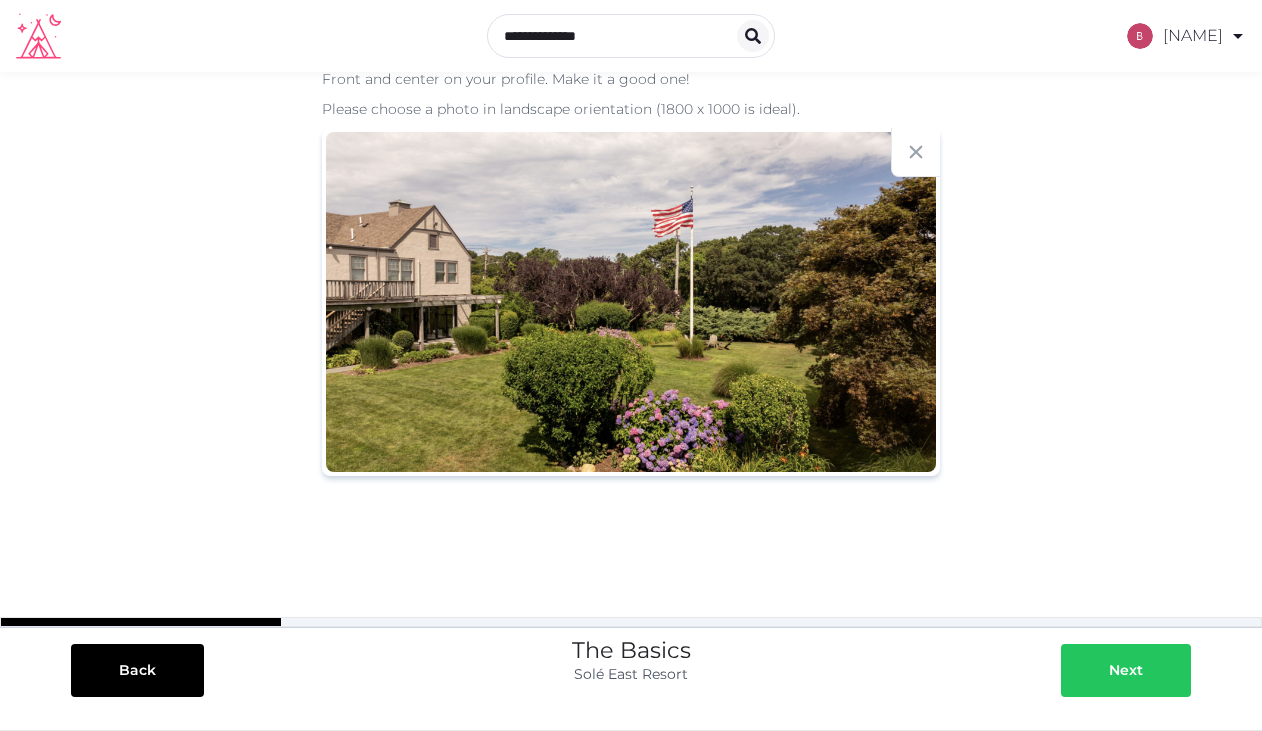 click at bounding box center [1089, 670] 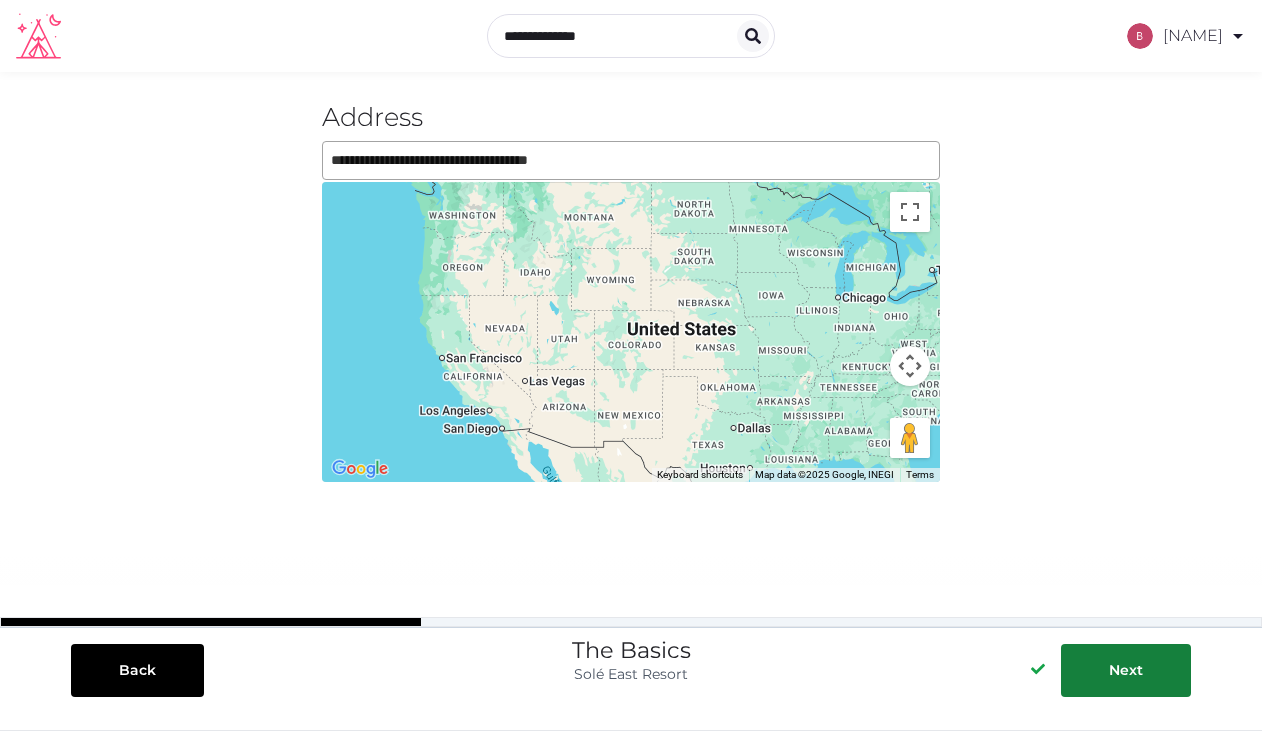 scroll, scrollTop: 0, scrollLeft: 0, axis: both 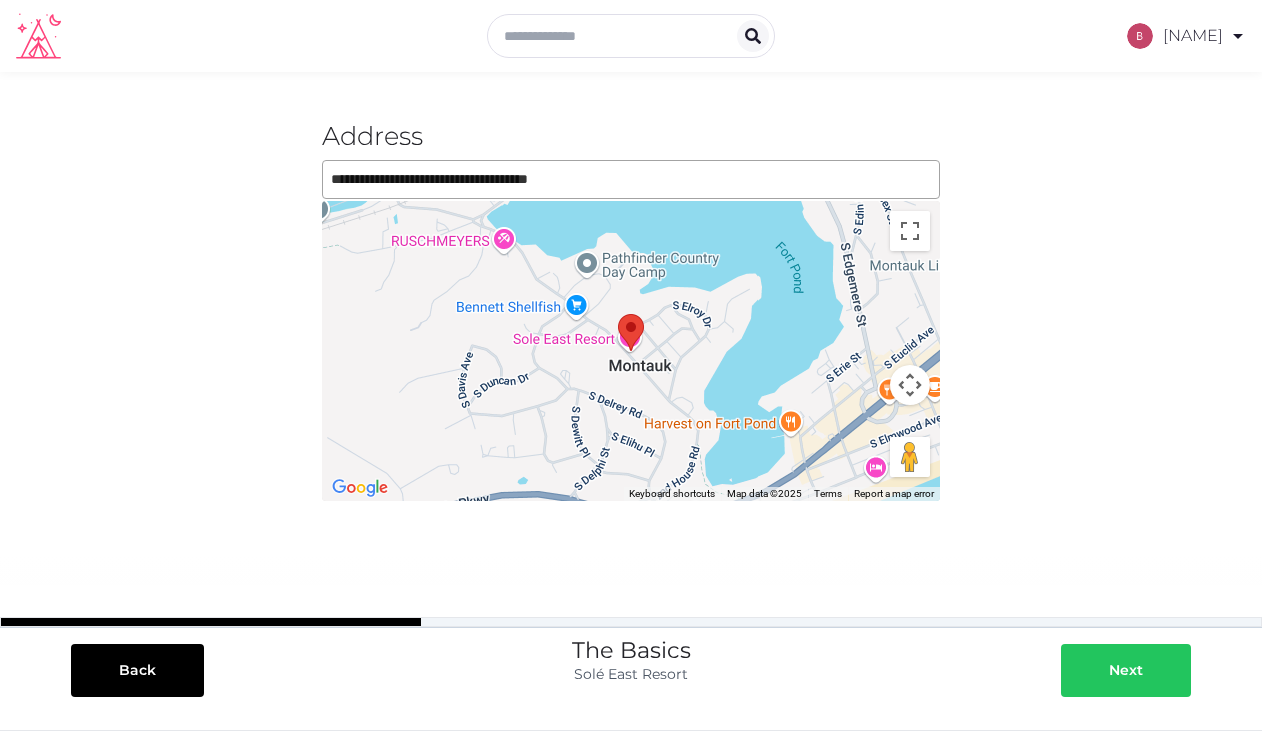 click on "Next" at bounding box center (1126, 670) 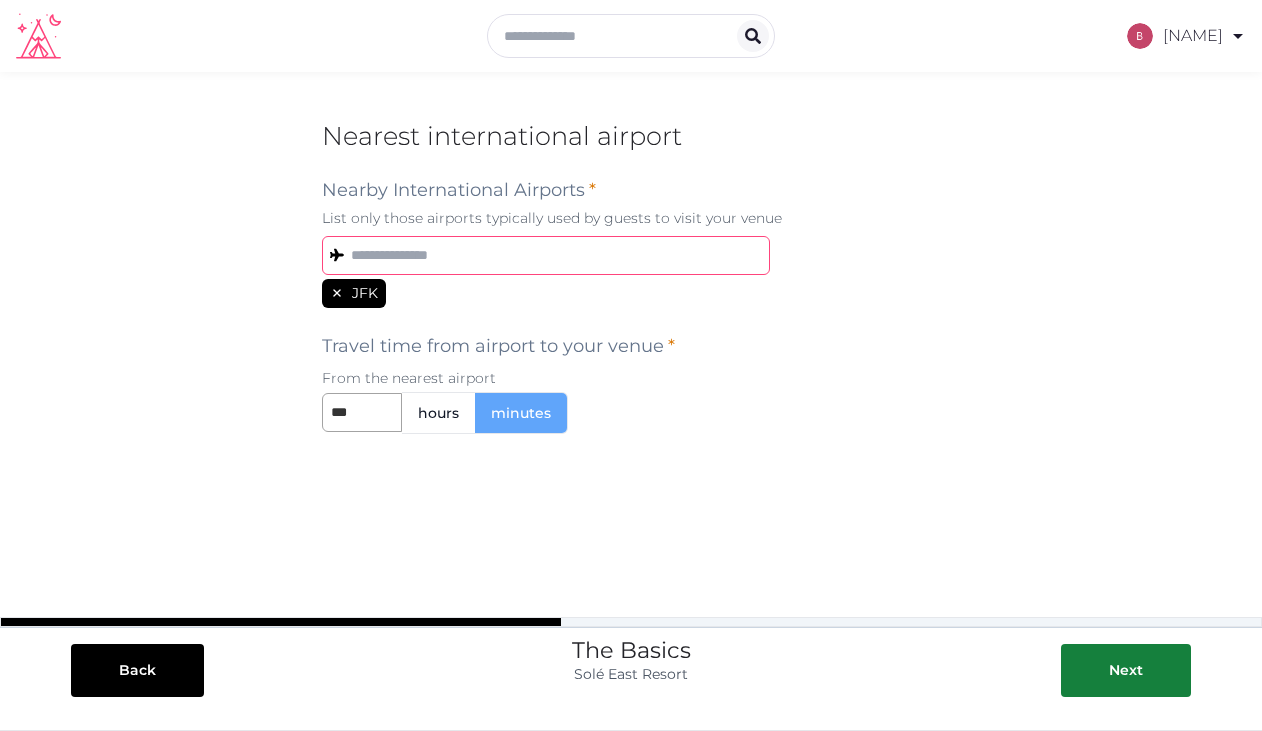 click at bounding box center (546, 255) 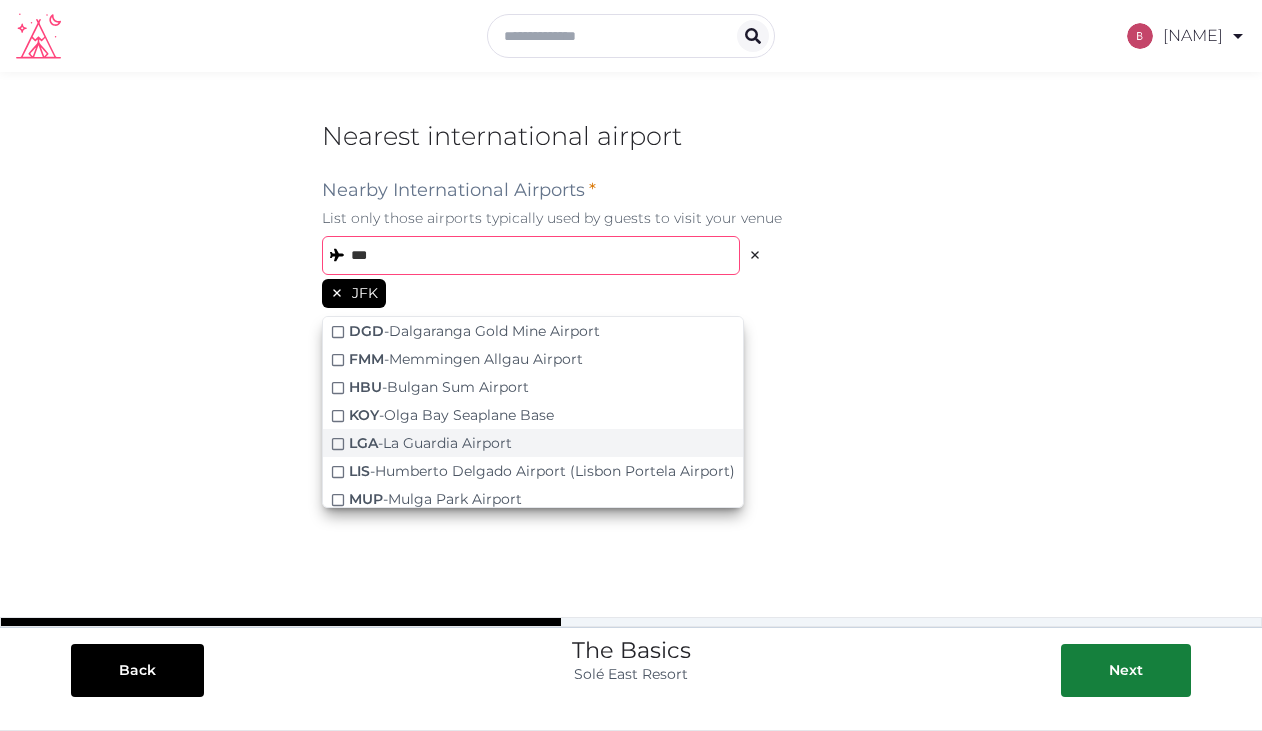 type on "***" 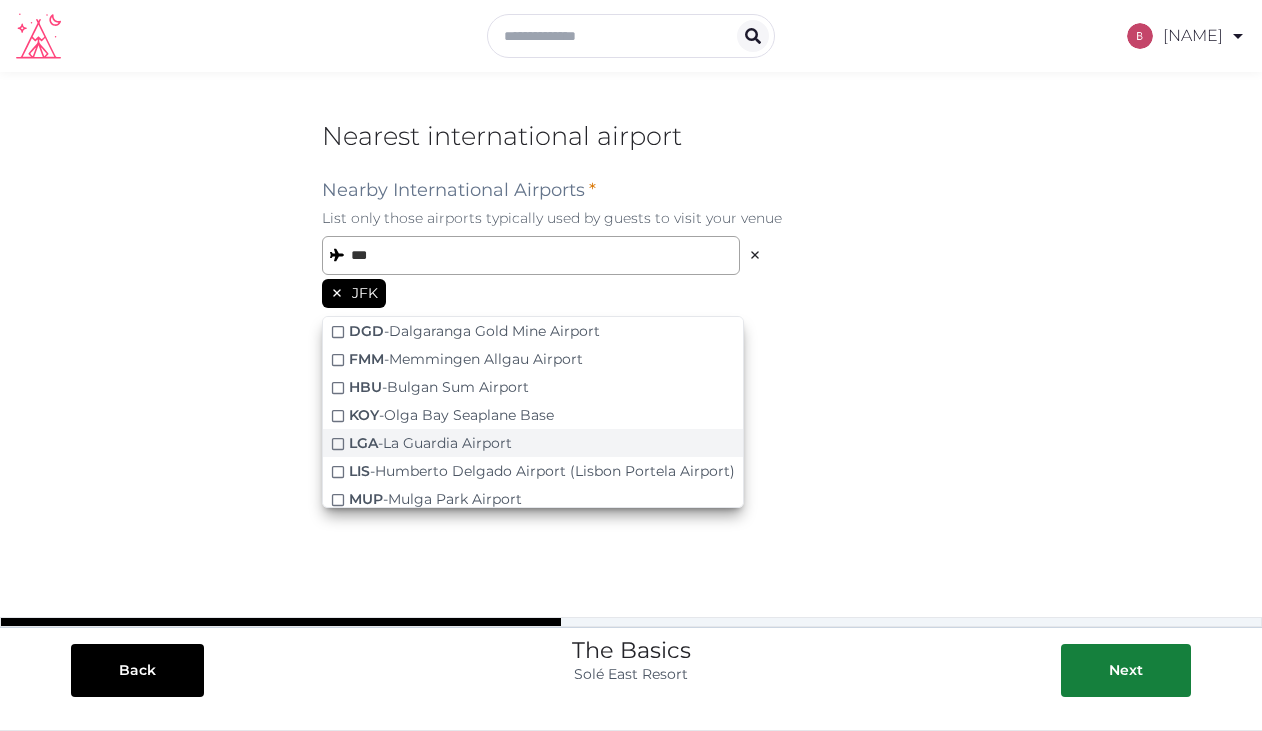 click on "LGA  -  La Guardia Airport" at bounding box center (430, 443) 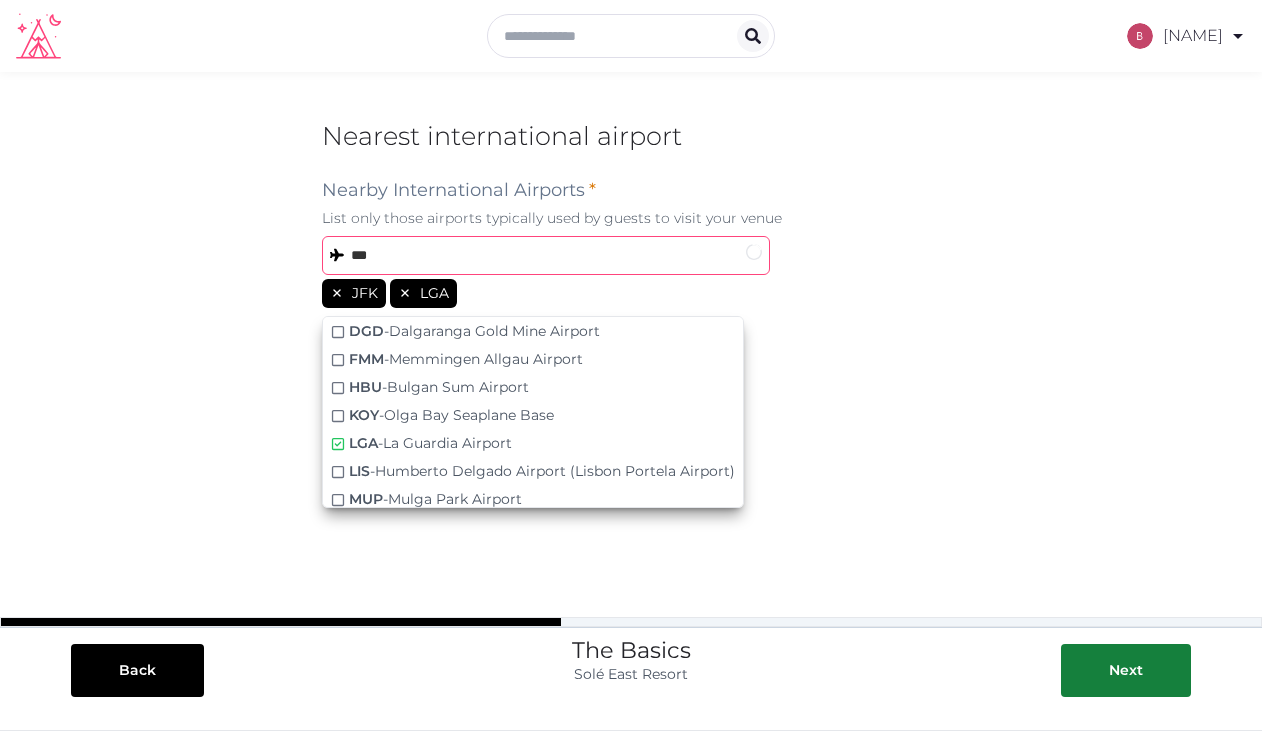 click on "***" at bounding box center (546, 255) 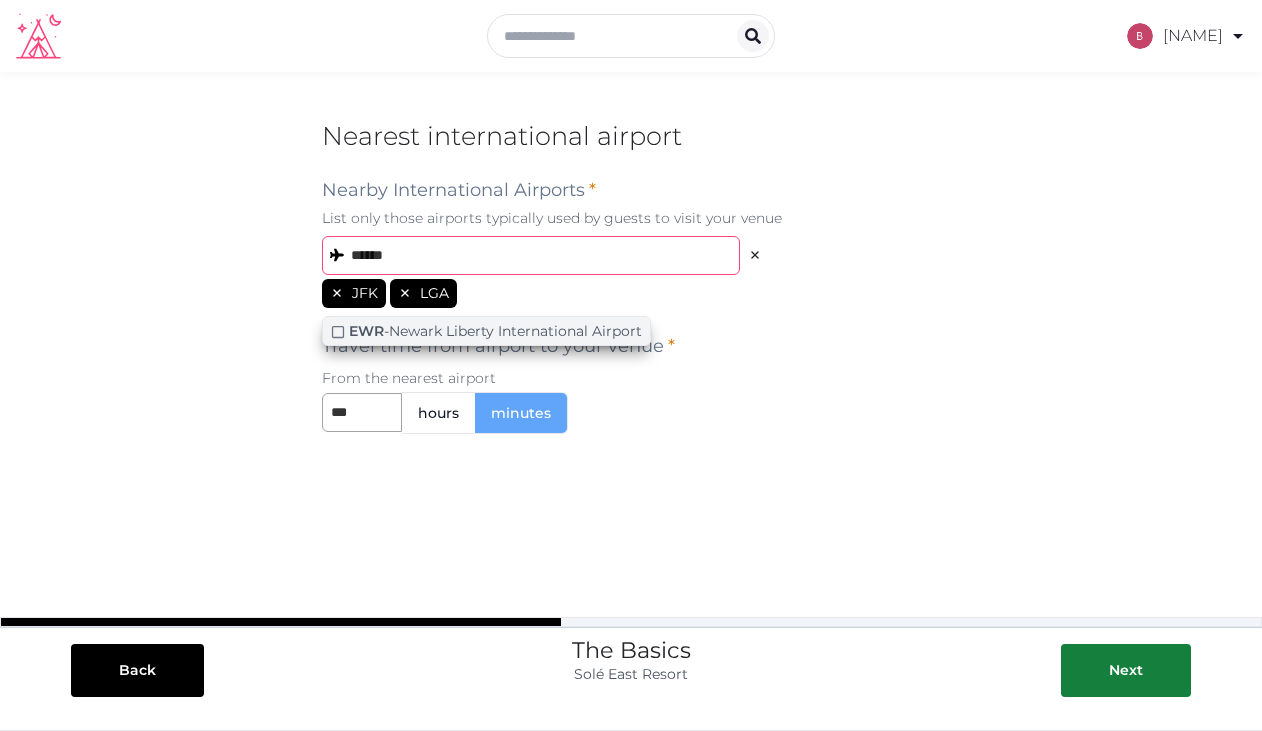 type on "******" 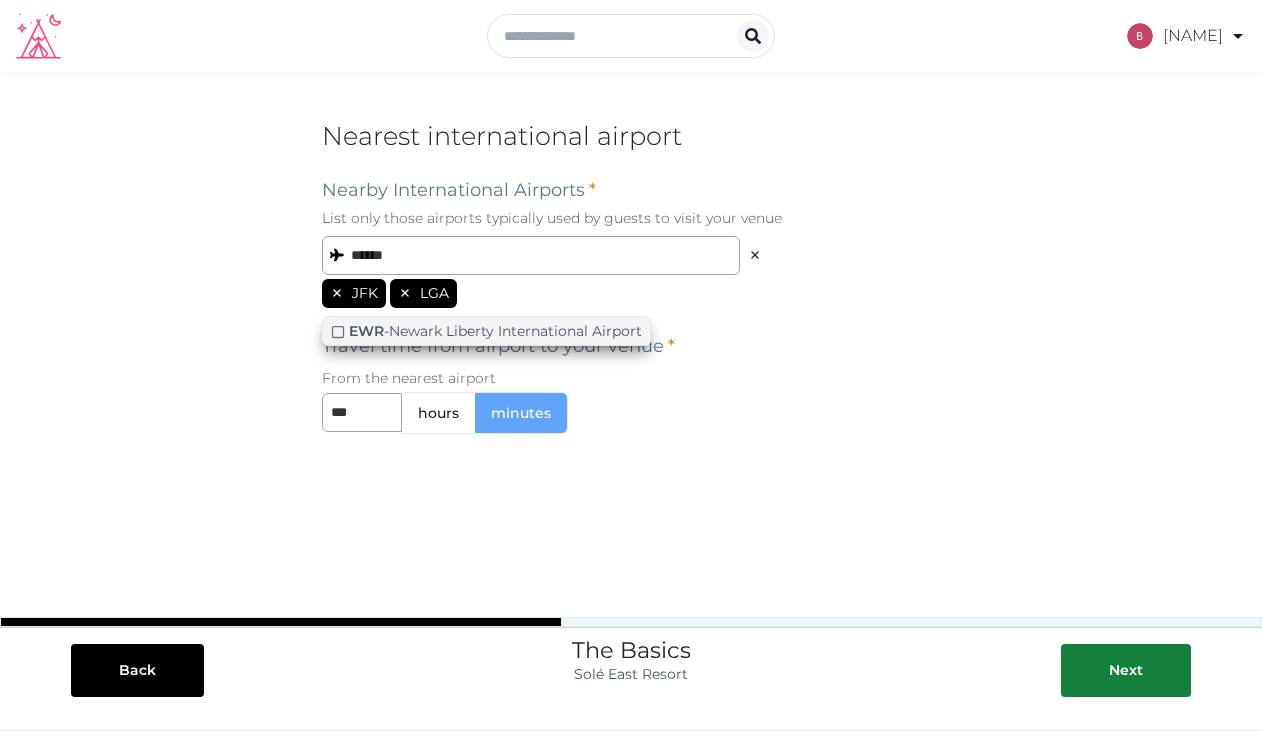 click on "EWR  -  Newark Liberty International Airport" at bounding box center [495, 331] 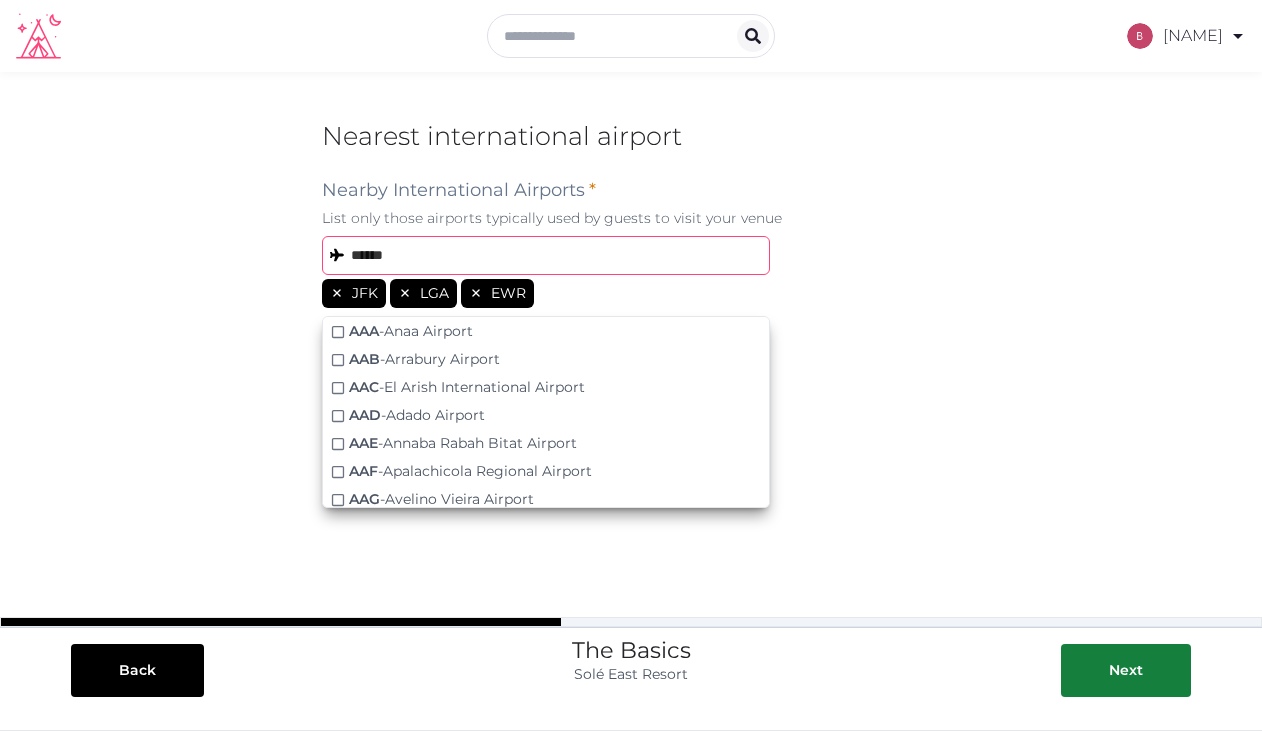 click on "******" at bounding box center (546, 255) 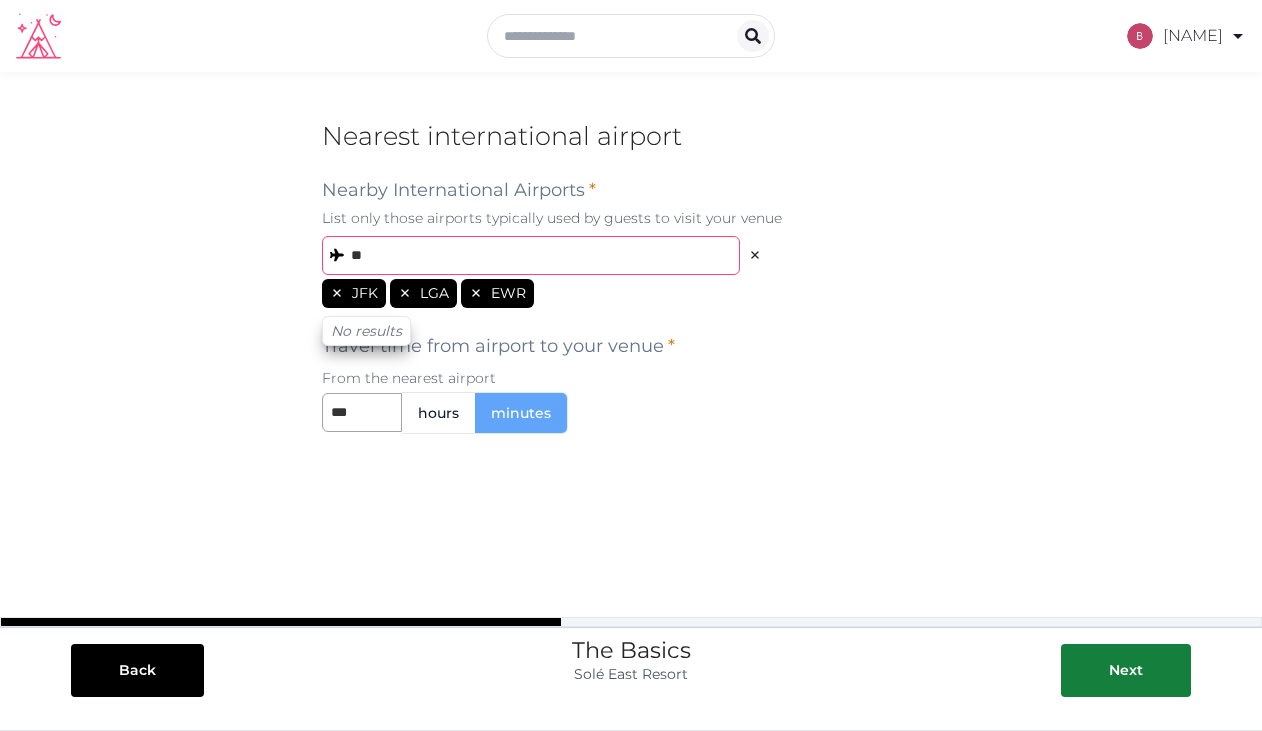type on "*" 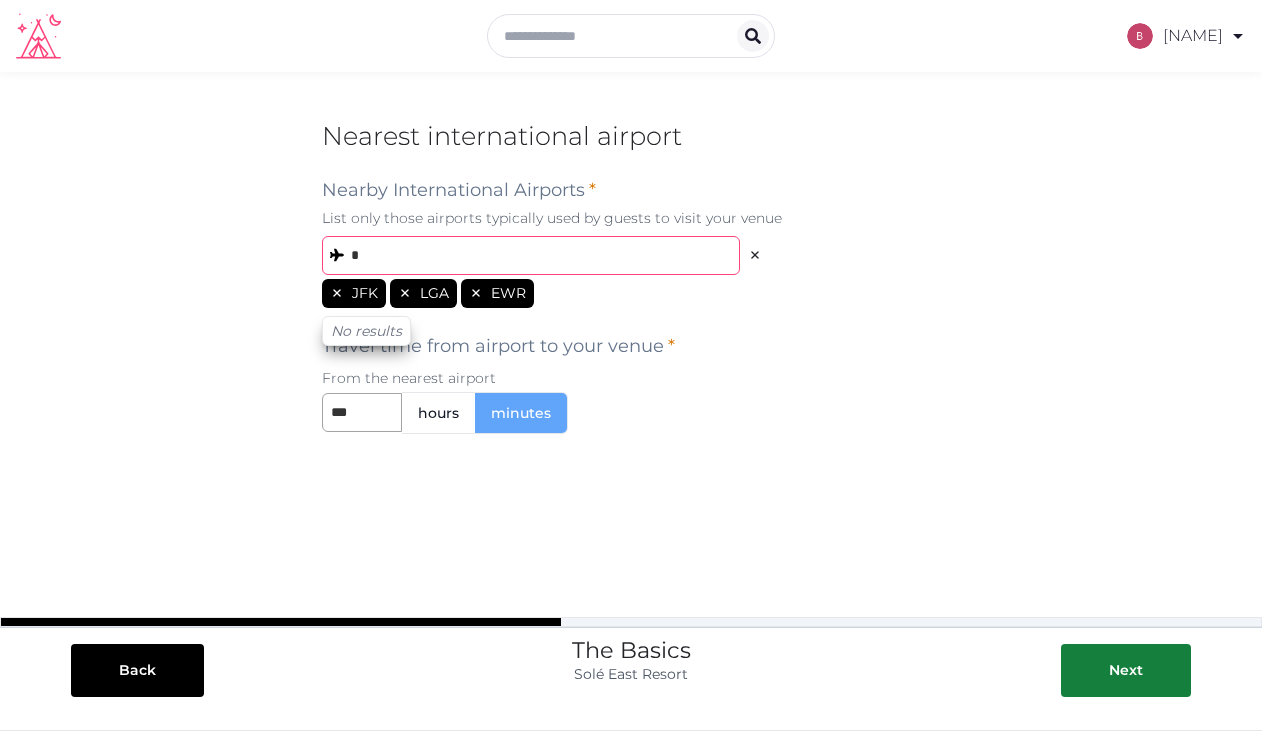 type 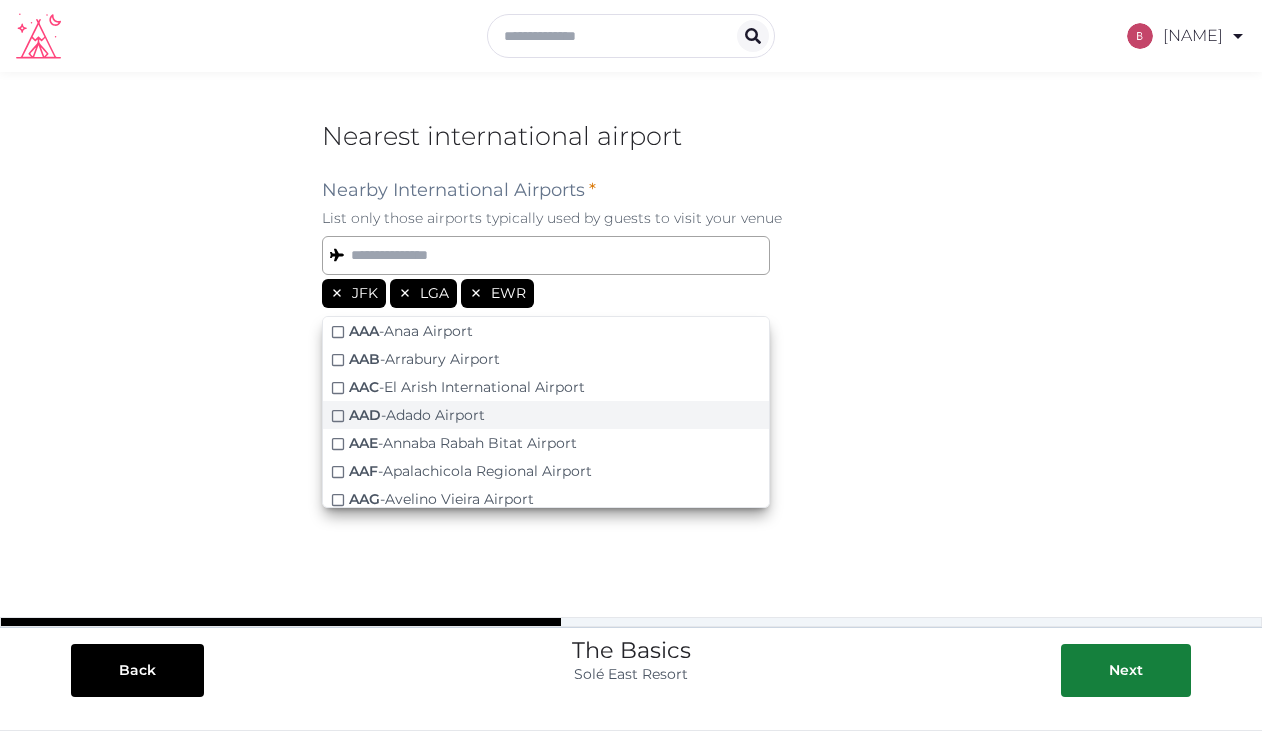 click on "AAD  -  Adado Airport" at bounding box center [546, 415] 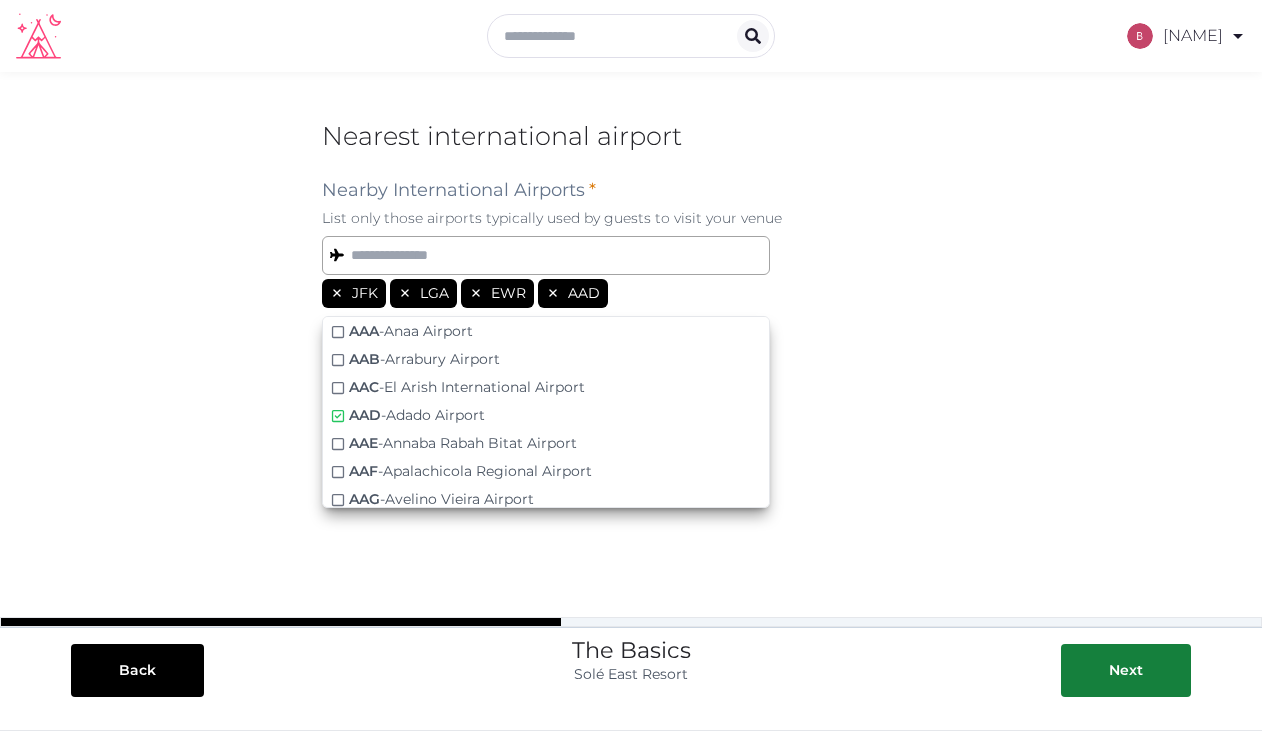click 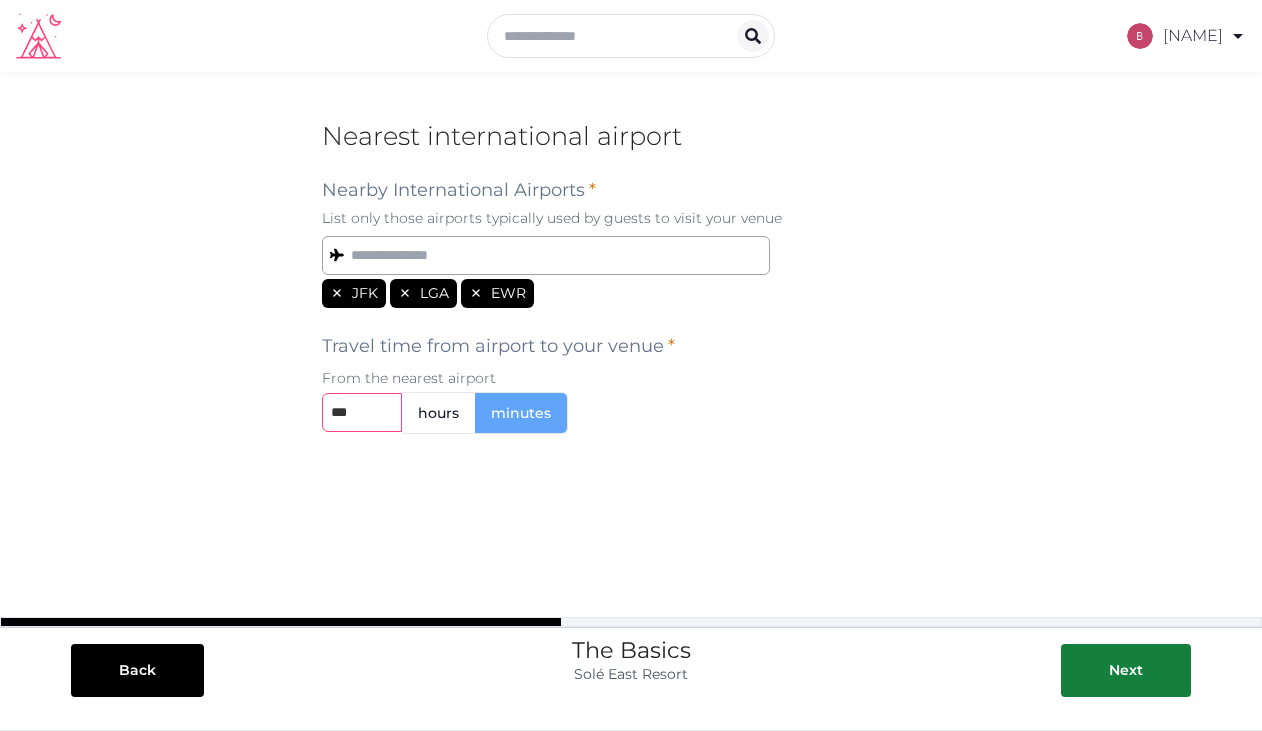 click at bounding box center (362, 412) 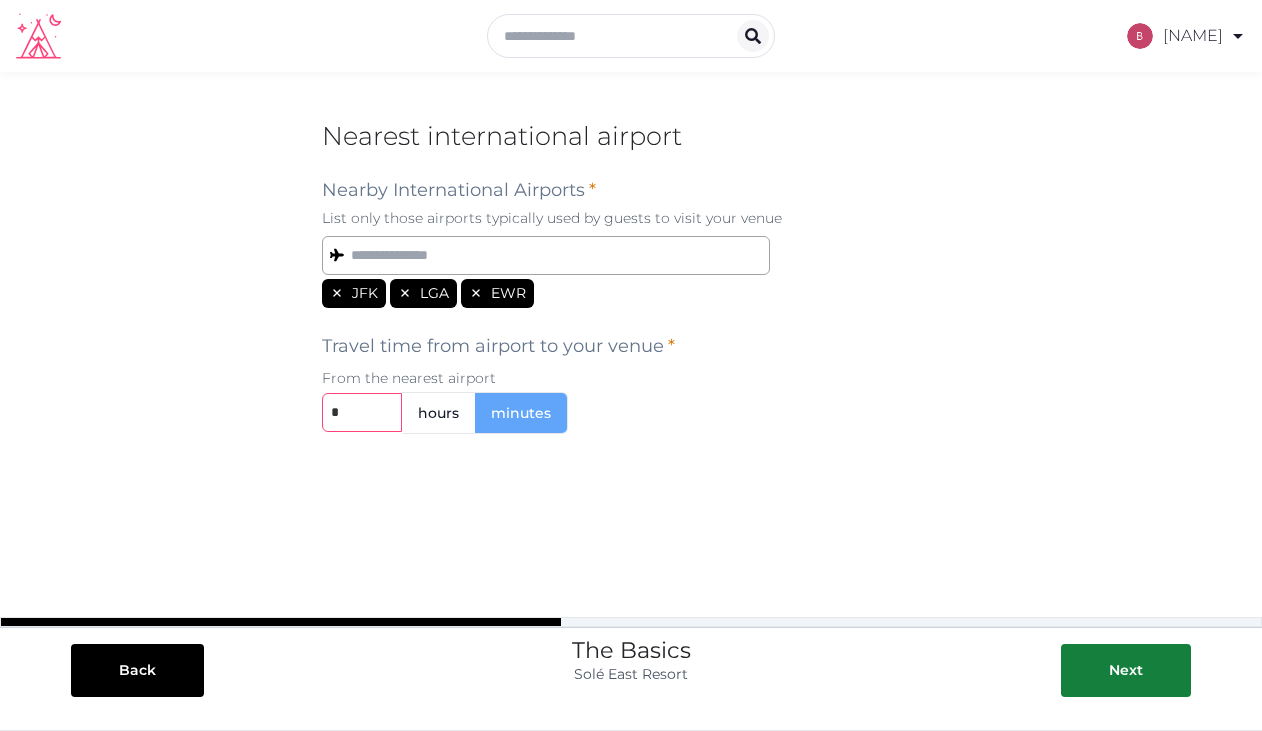 type on "*" 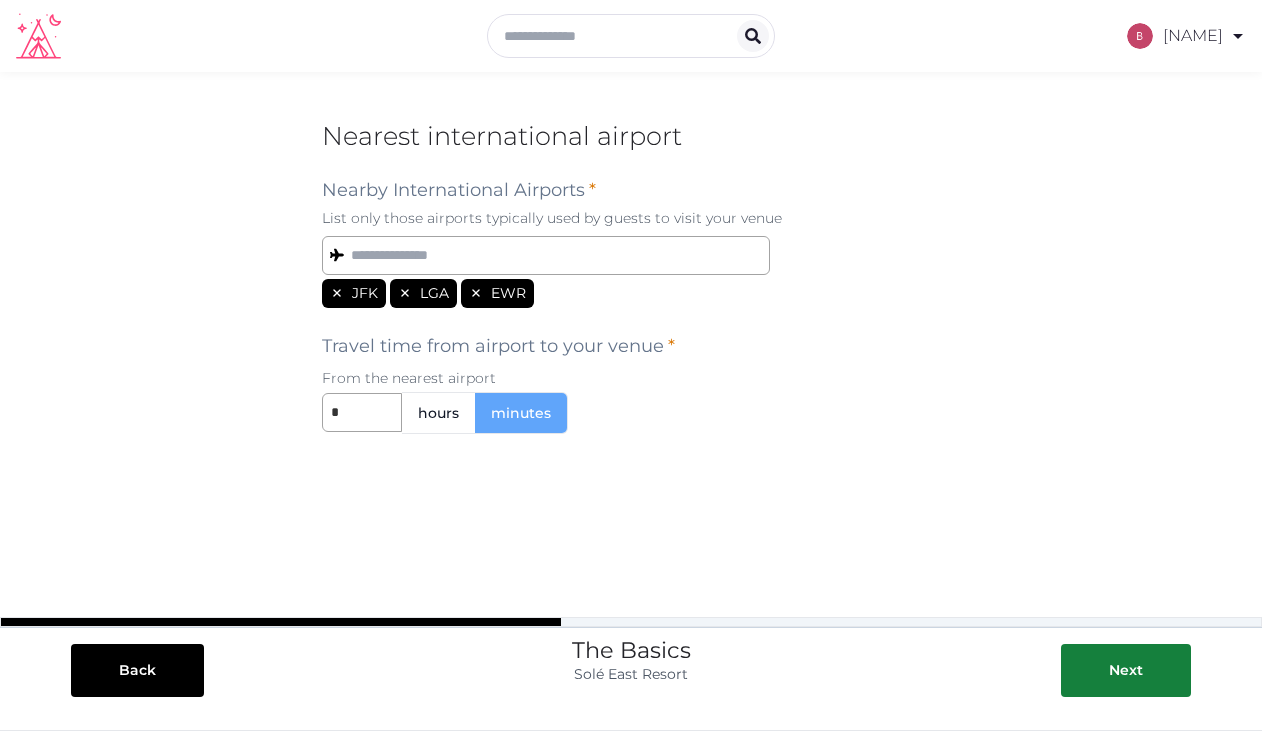 click on "Travel time from airport to your venue * From the nearest airport * hours minutes" at bounding box center [631, 375] 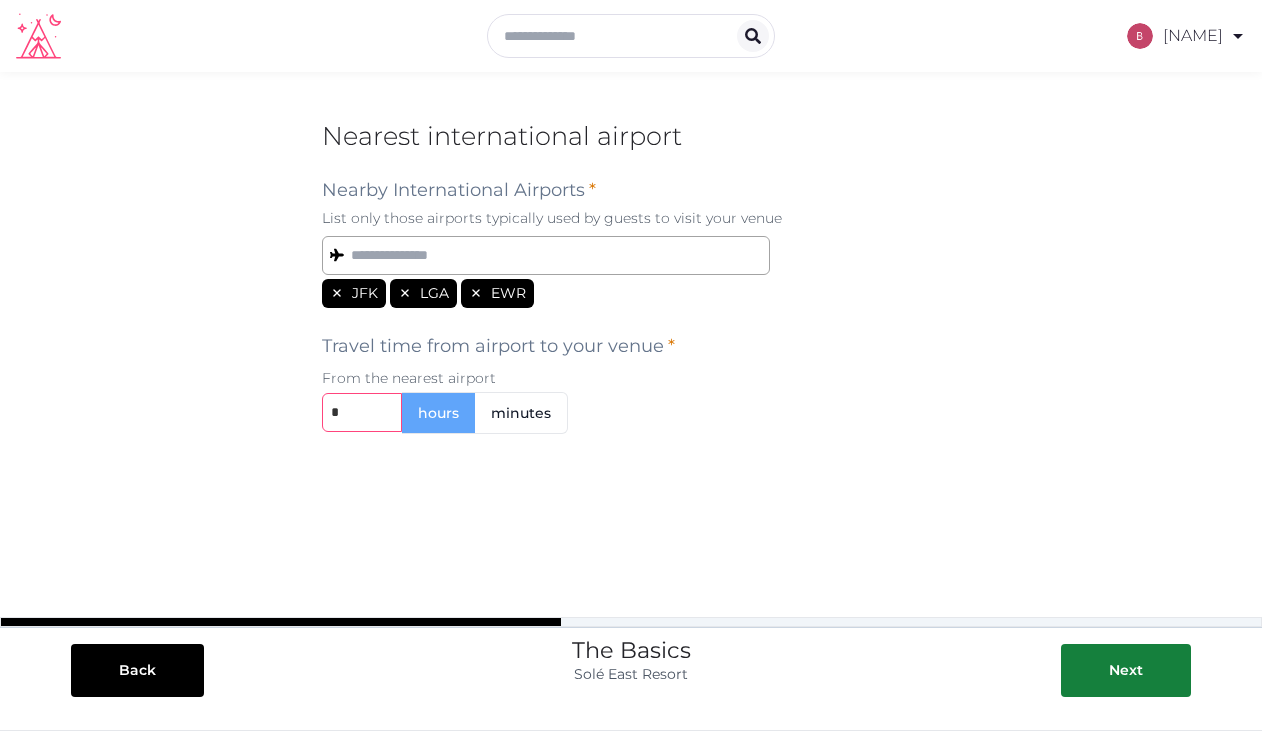 click on "*" at bounding box center (362, 412) 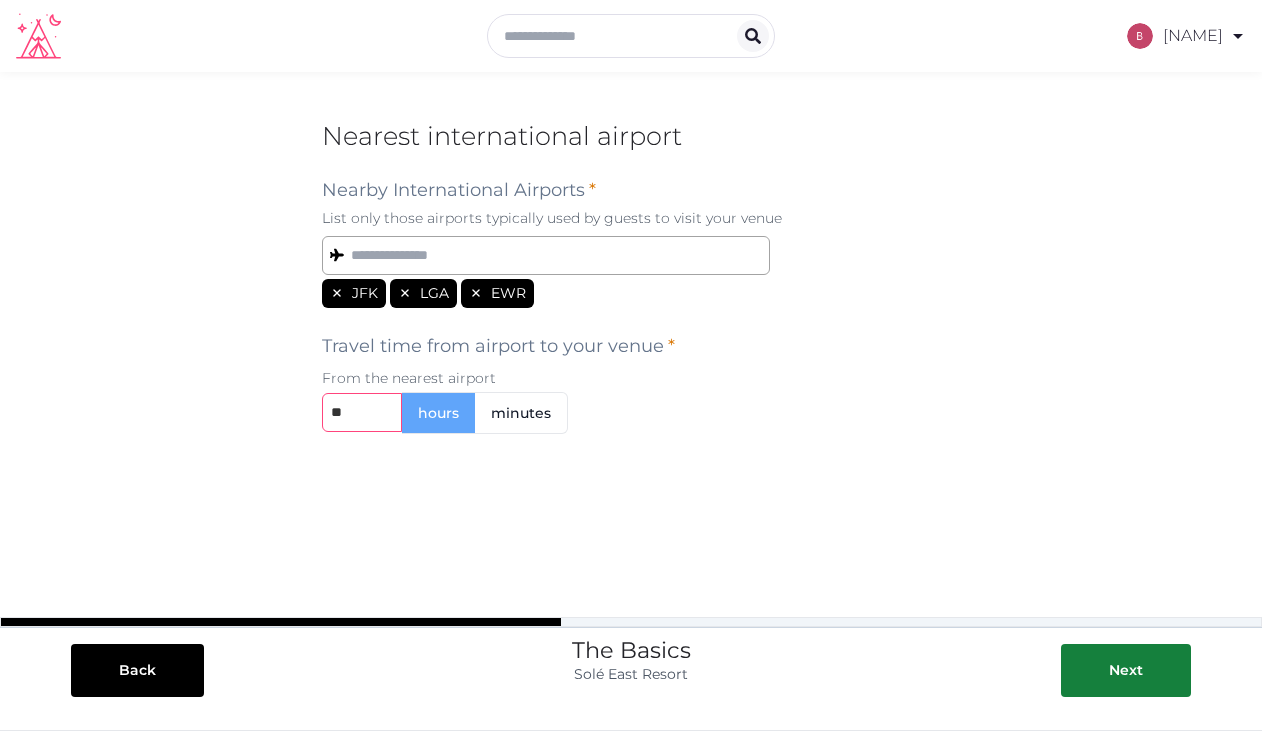 type on "*" 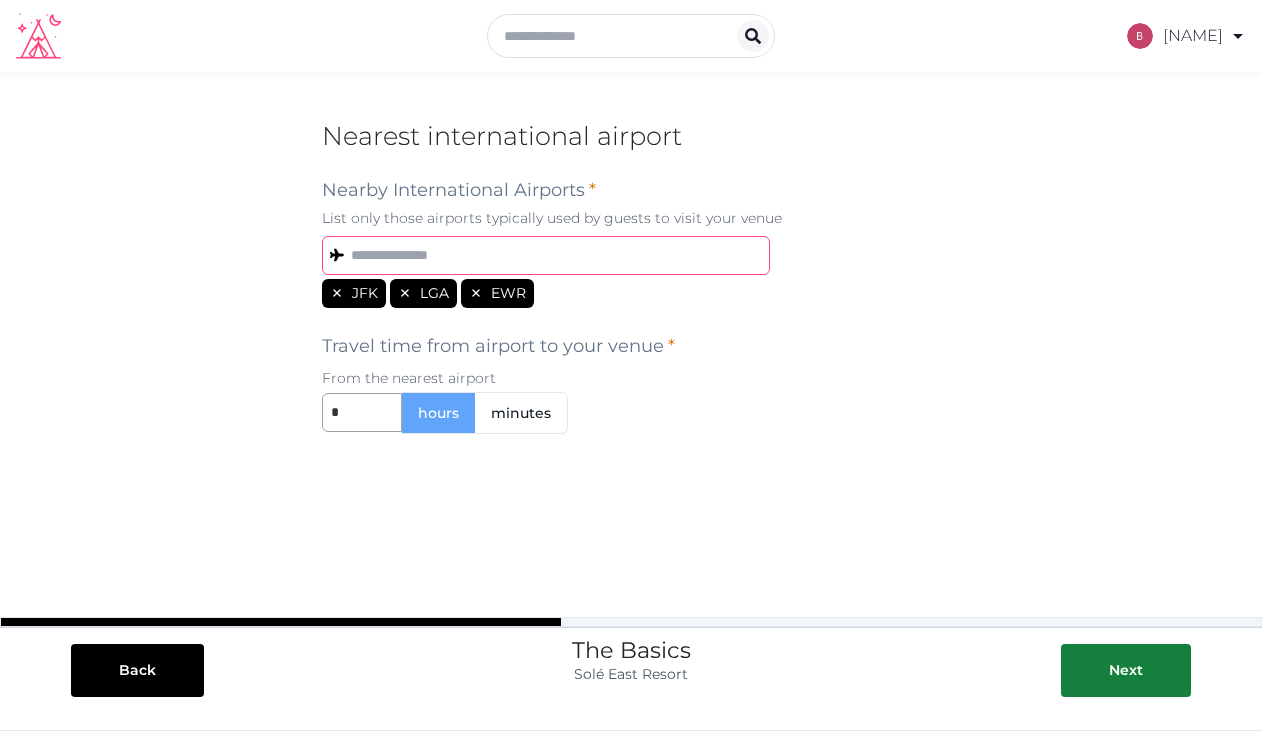 click at bounding box center [546, 255] 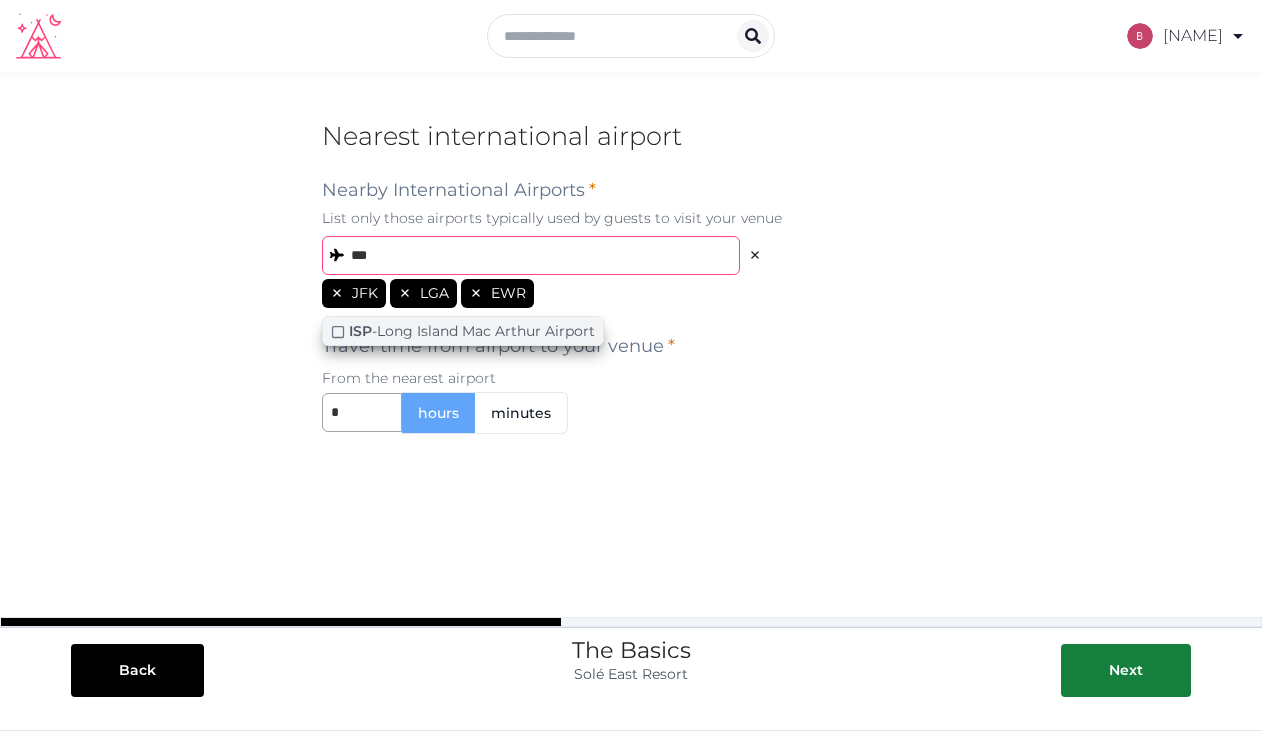 type on "***" 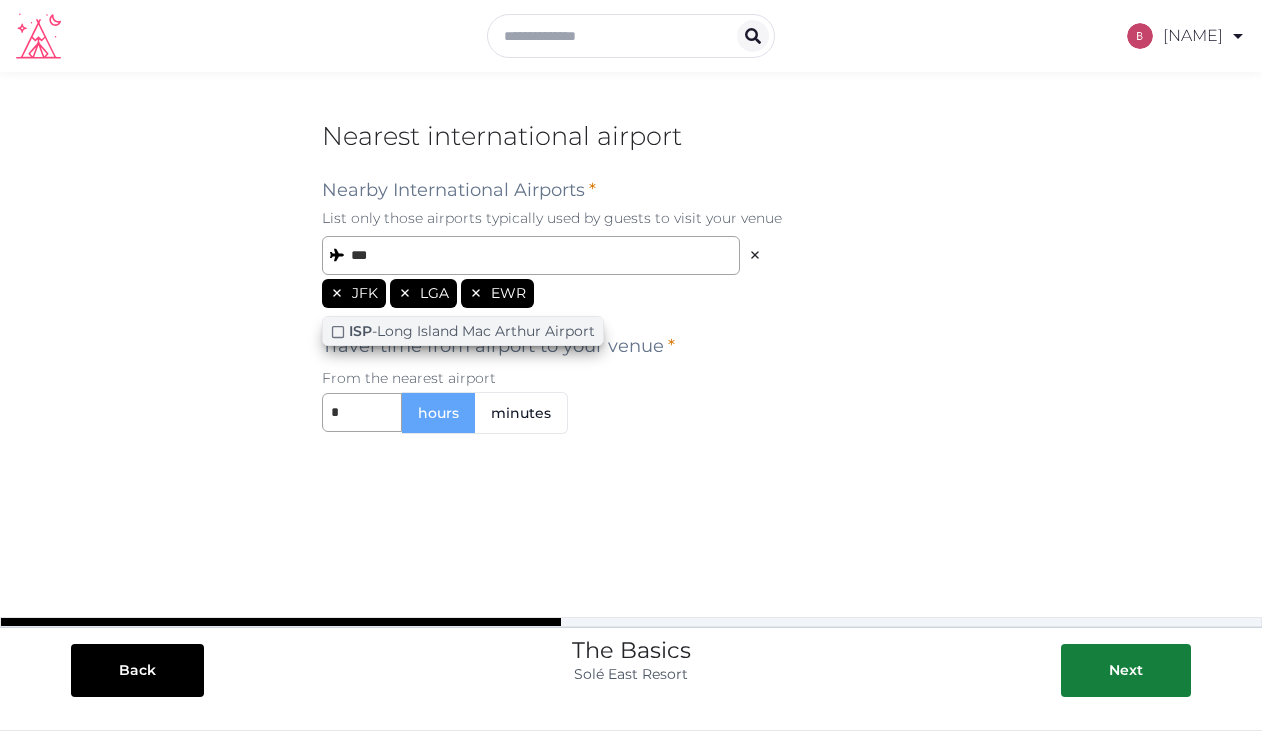 click on "ISP  -  Long Island Mac Arthur Airport" at bounding box center (472, 331) 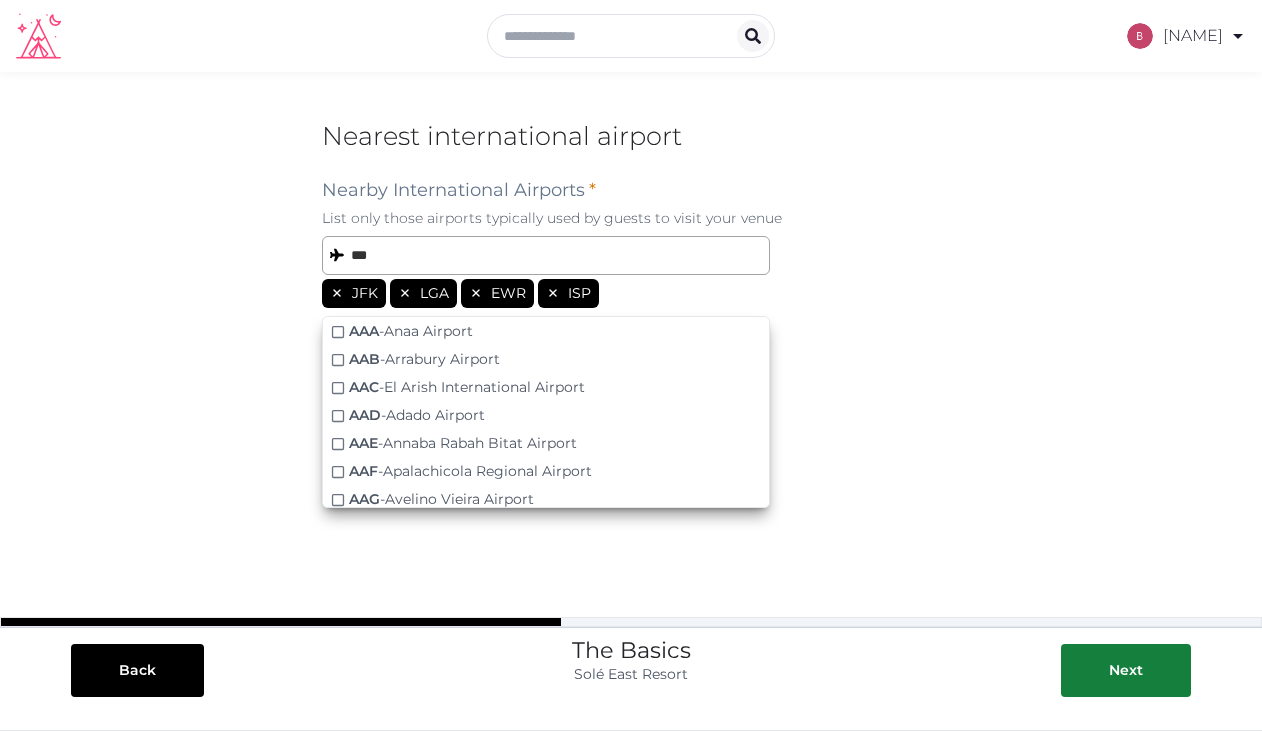 click on "*** JFK LGA EWR ISP AAA  -  Anaa Airport AAB  -  Arrabury Airport AAC  -  El Arish International Airport AAD  -  Adado Airport AAE  -  Annaba Rabah Bitat Airport AAF  -  Apalachicola Regional Airport AAG  -  Avelino Vieira Airport AAH  -  Aachen-Merzbrück Airport AAI  -  Arraias Airport AAJ  -  Cayana Airstrip AAK  -  Aranuka Airport AAL  -  Aalborg Airport AAM  -  Malamala Airport AAN  -  Al Ain International Airport AAO  -  Anaco Airport AAP  -  Aji Pangeran Tumenggung Pranoto International Airport AAQ  -  Anapa Vityazevo Airport AAR  -  Aarhus Airport AAS  -  Apalapsili Airport AAT  -  Altay Xuedu Airport" at bounding box center (631, 274) 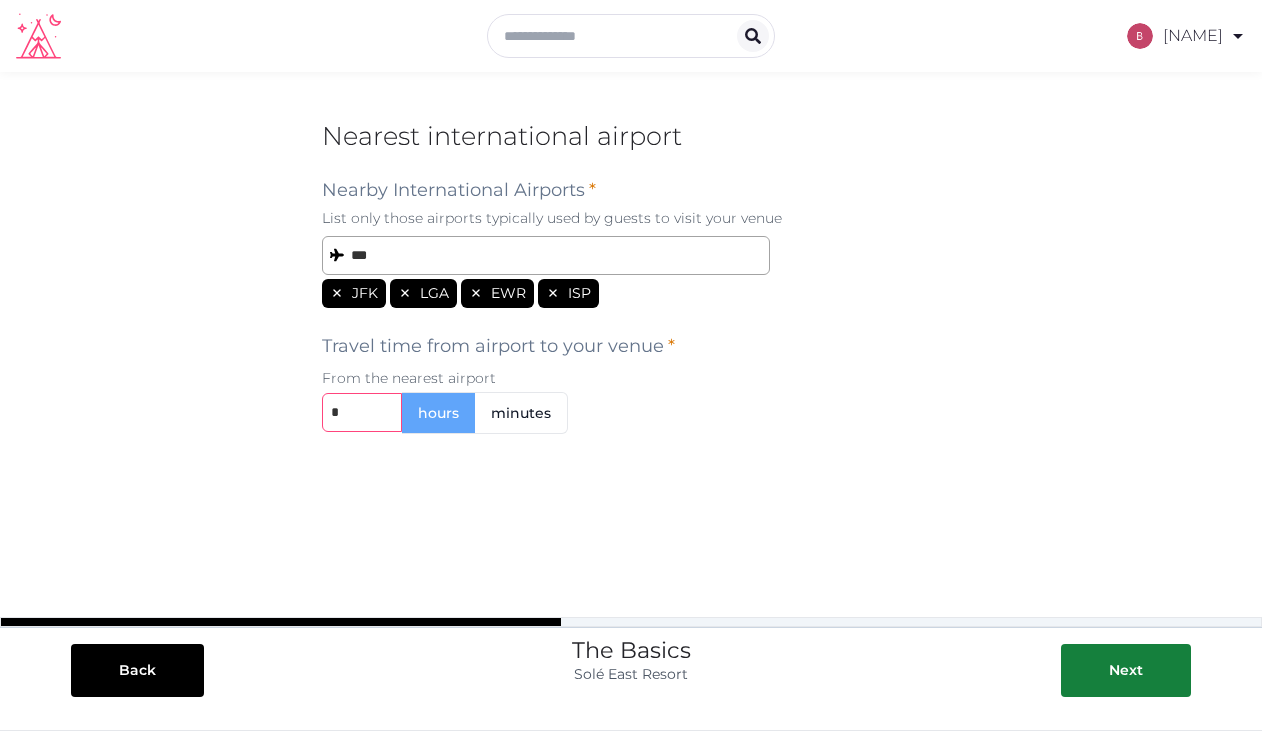 click on "*" at bounding box center [362, 412] 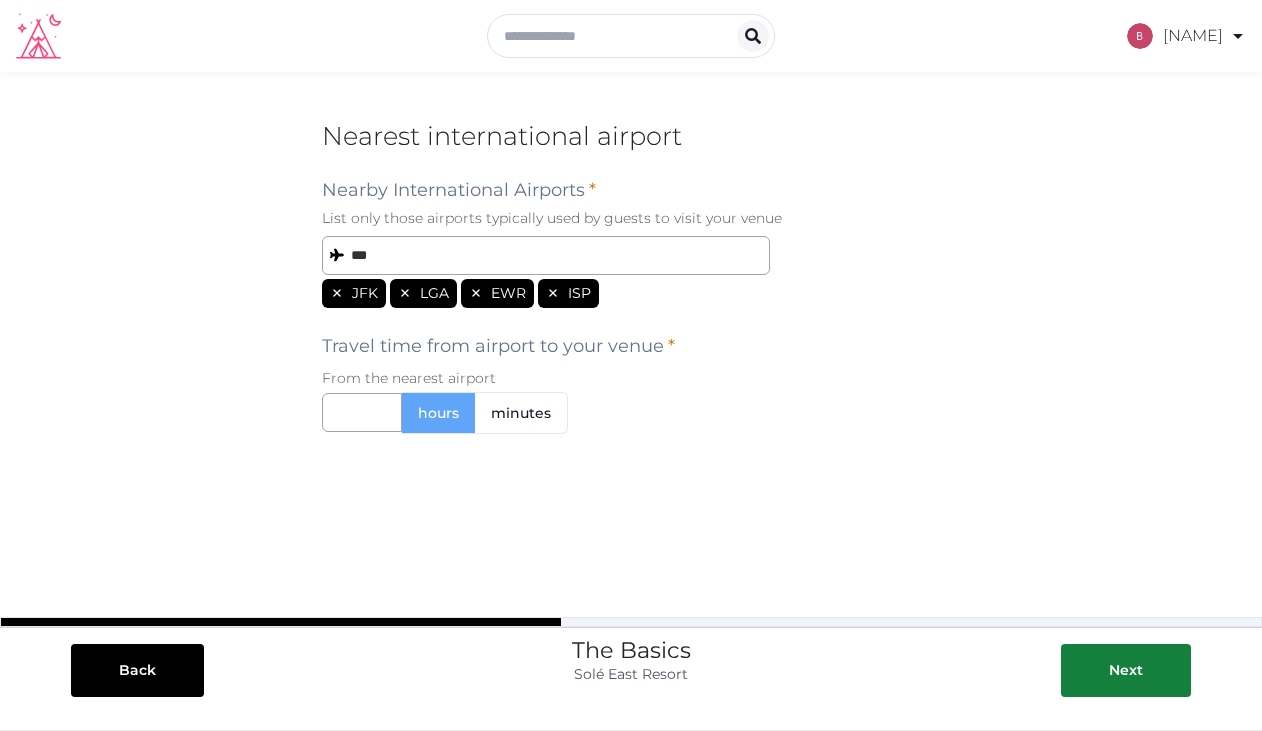 click on "minutes" at bounding box center (521, 413) 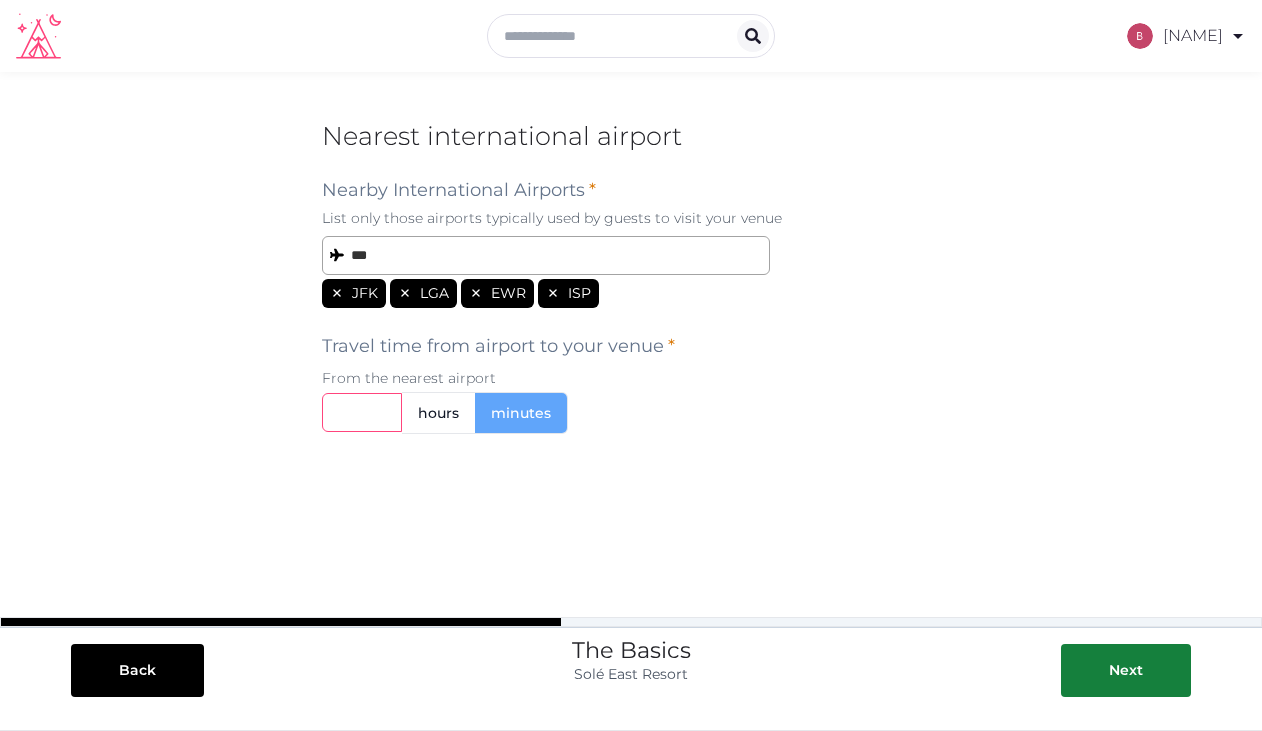 click at bounding box center [362, 412] 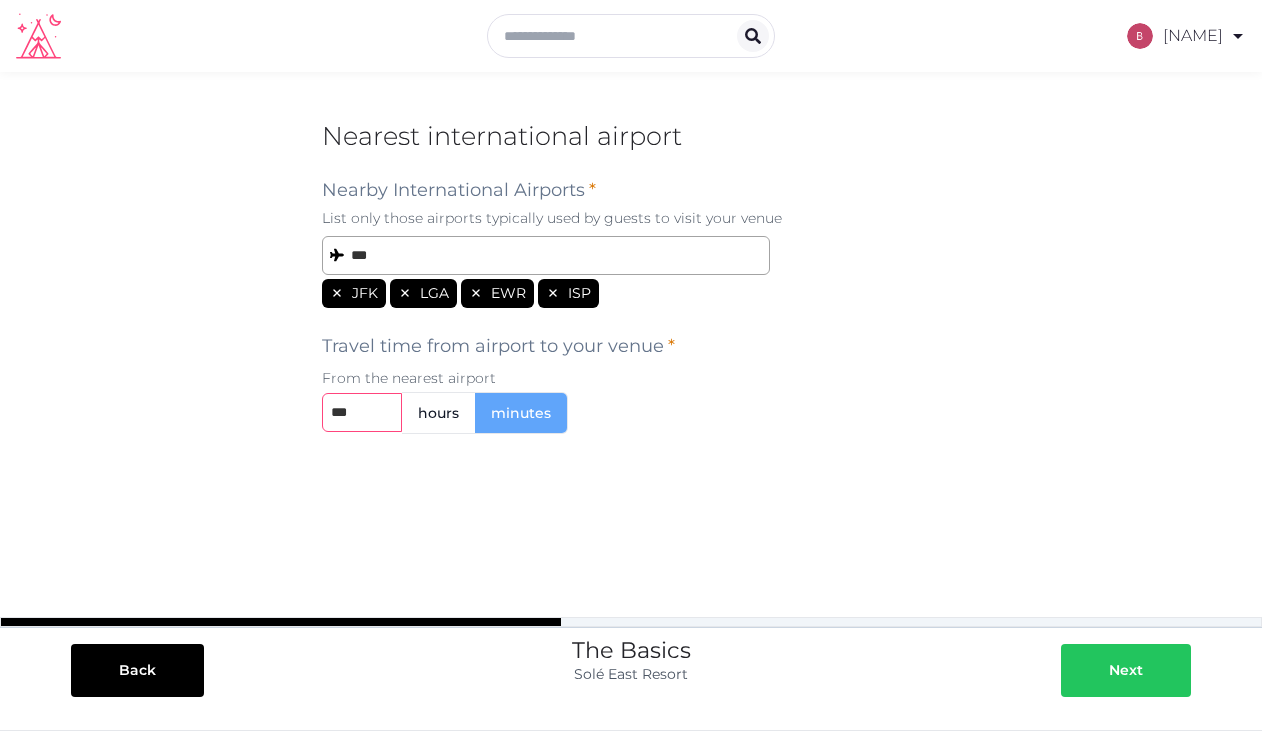 type on "***" 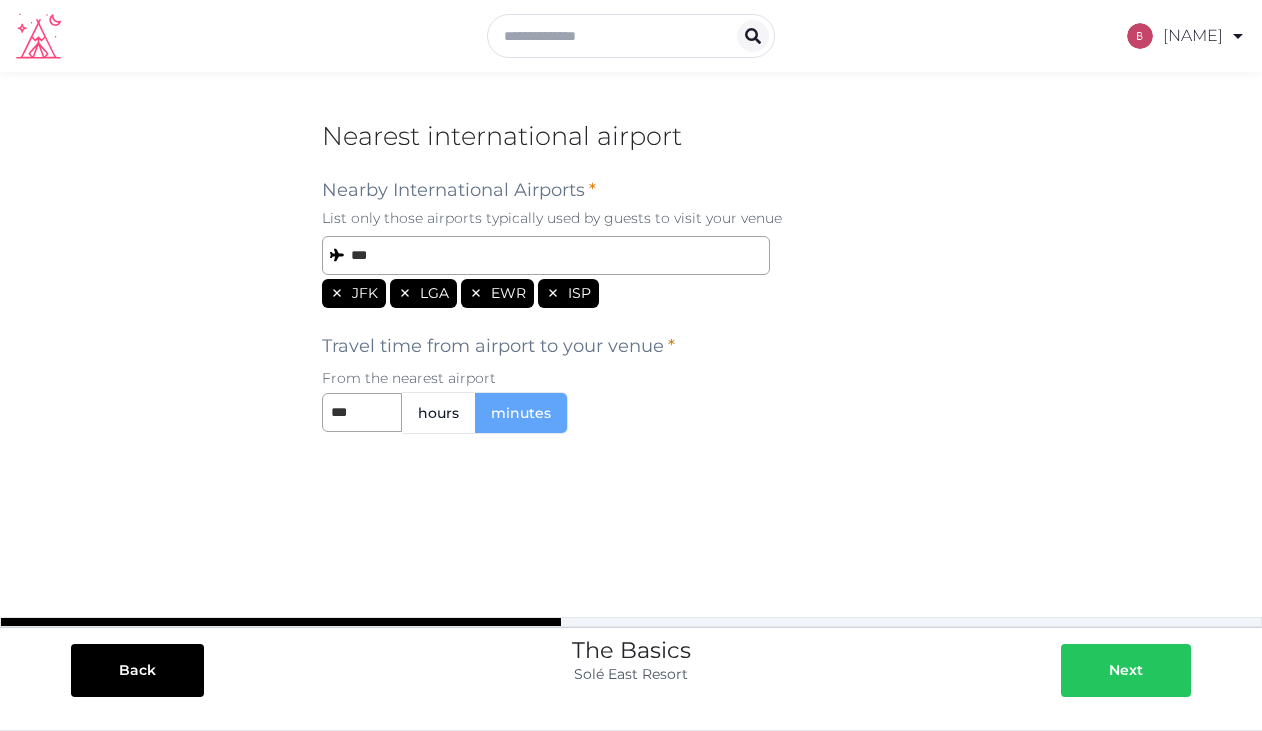 click on "Next" at bounding box center (1126, 670) 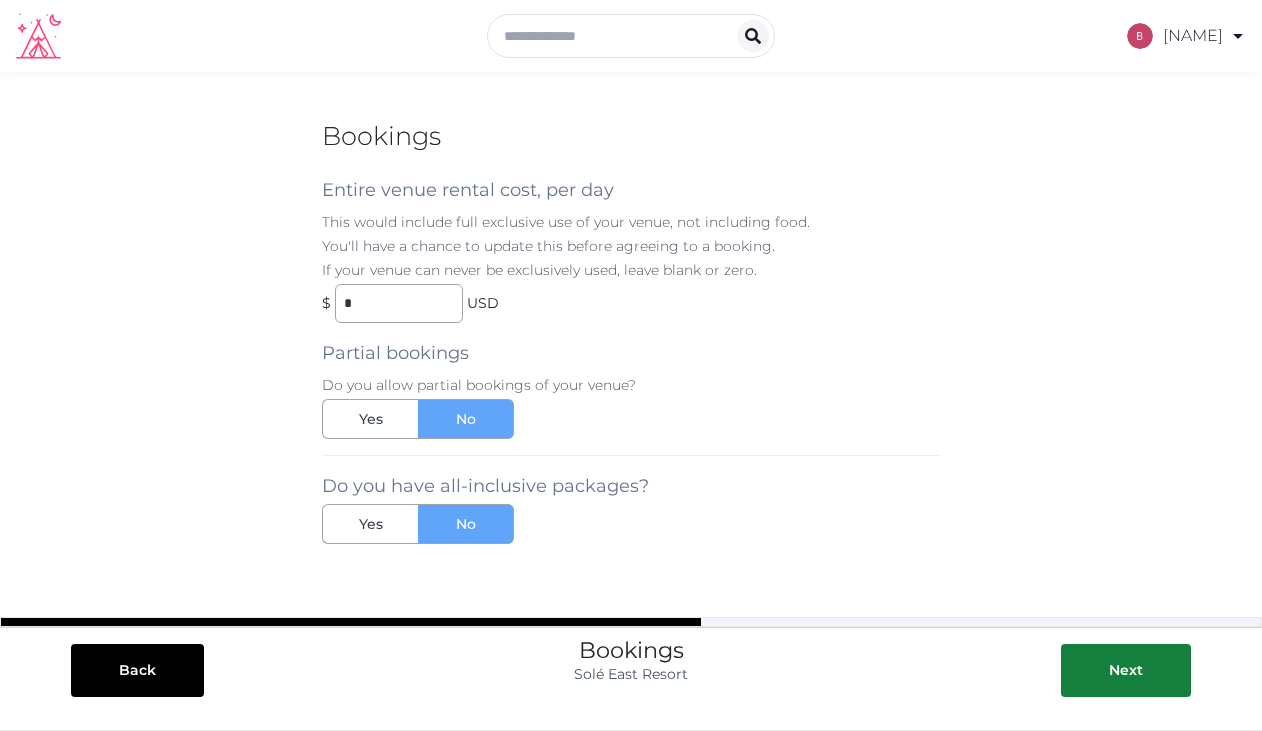 scroll, scrollTop: 1, scrollLeft: 0, axis: vertical 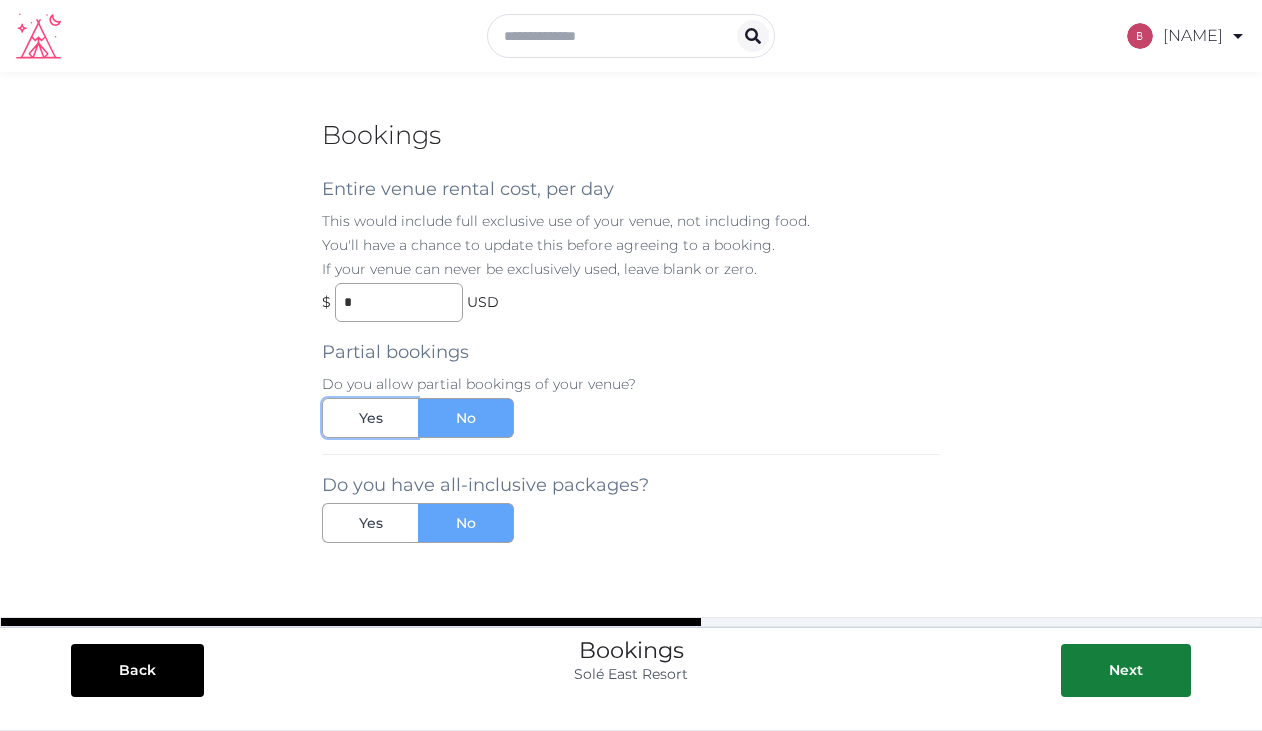 click on "Yes" at bounding box center [370, 418] 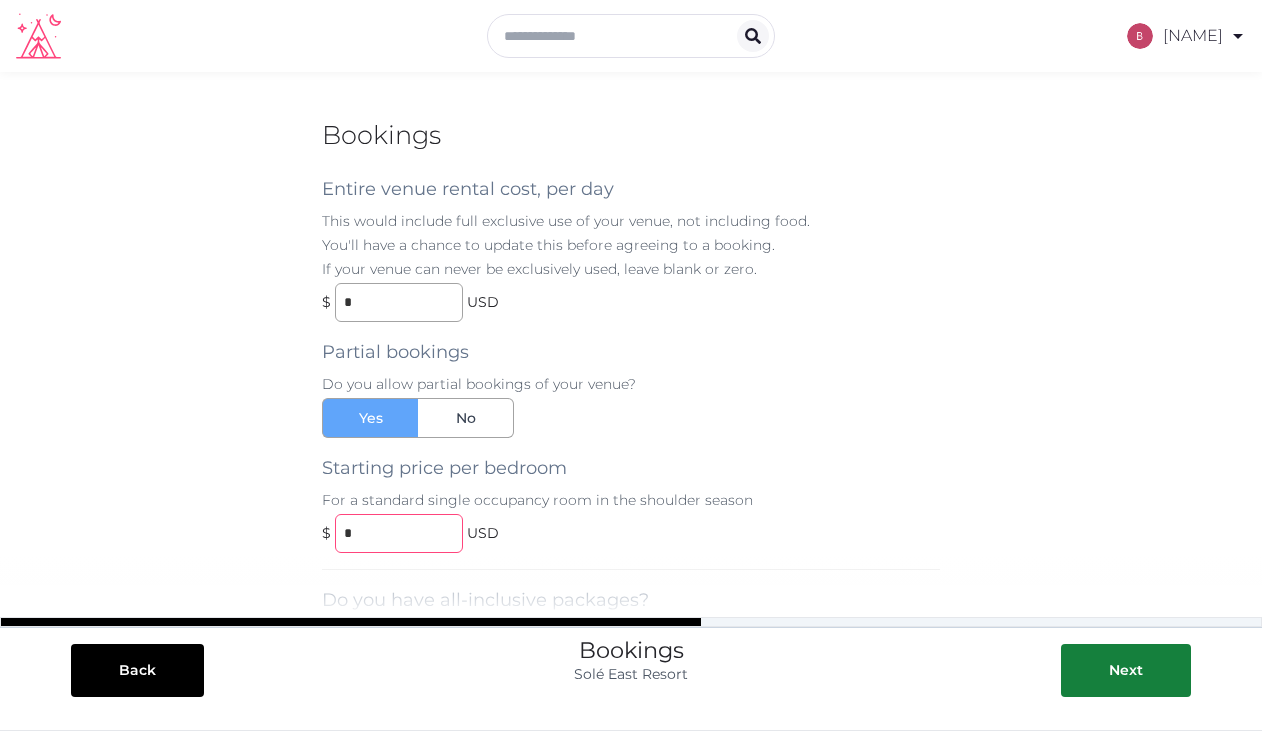 click on "*" at bounding box center (399, 533) 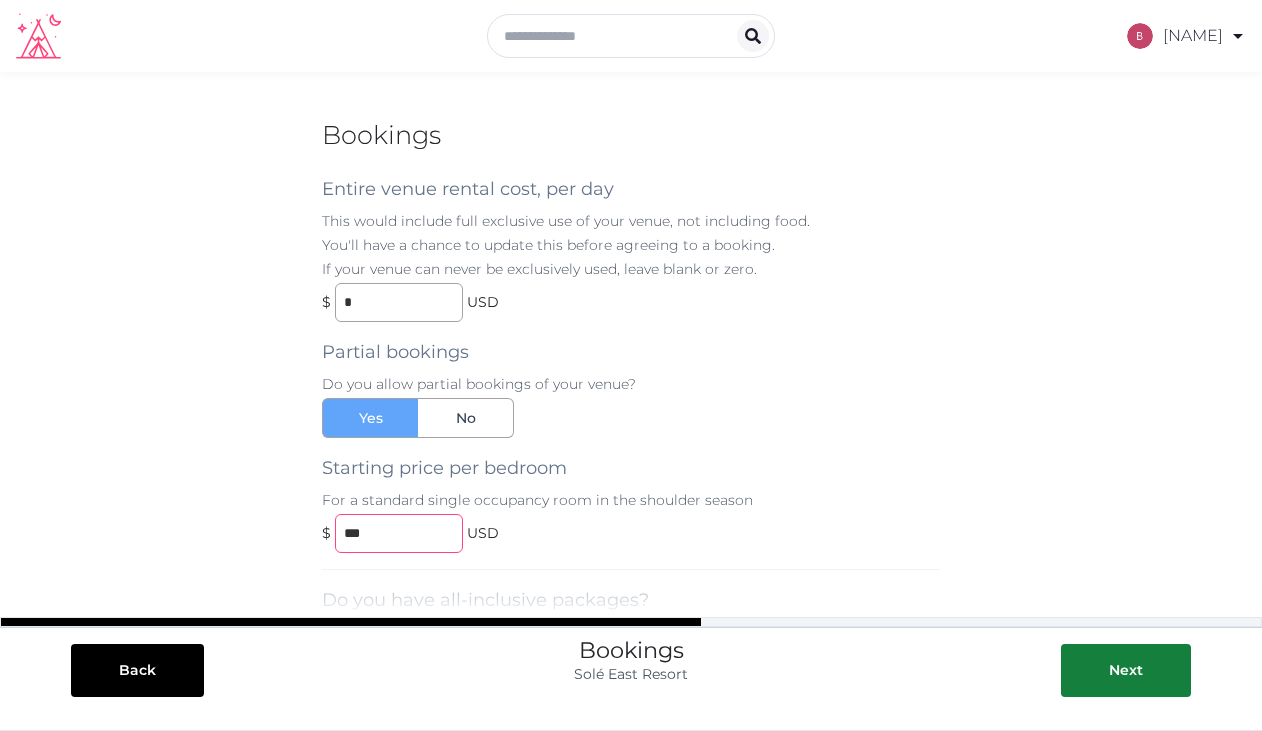 type on "***" 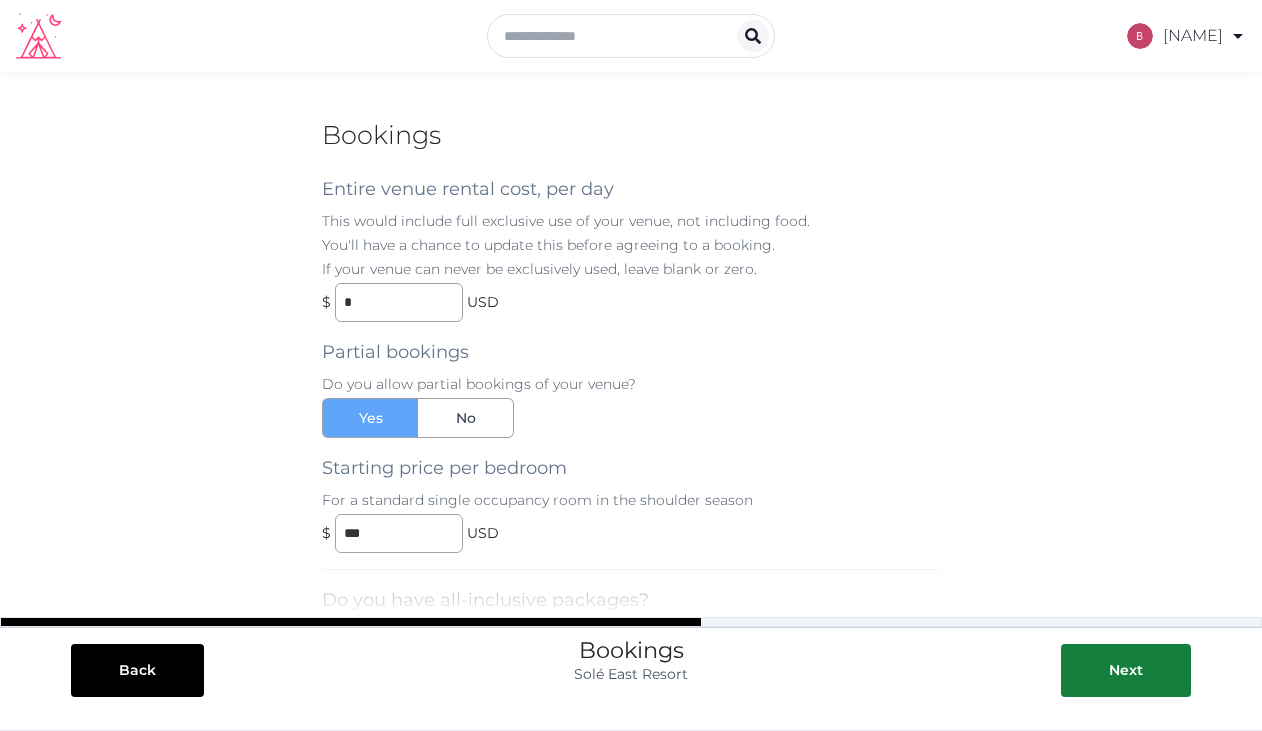 click on "Starting price per bedroom For a standard single occupancy room in the shoulder season $ *** USD" at bounding box center (631, 495) 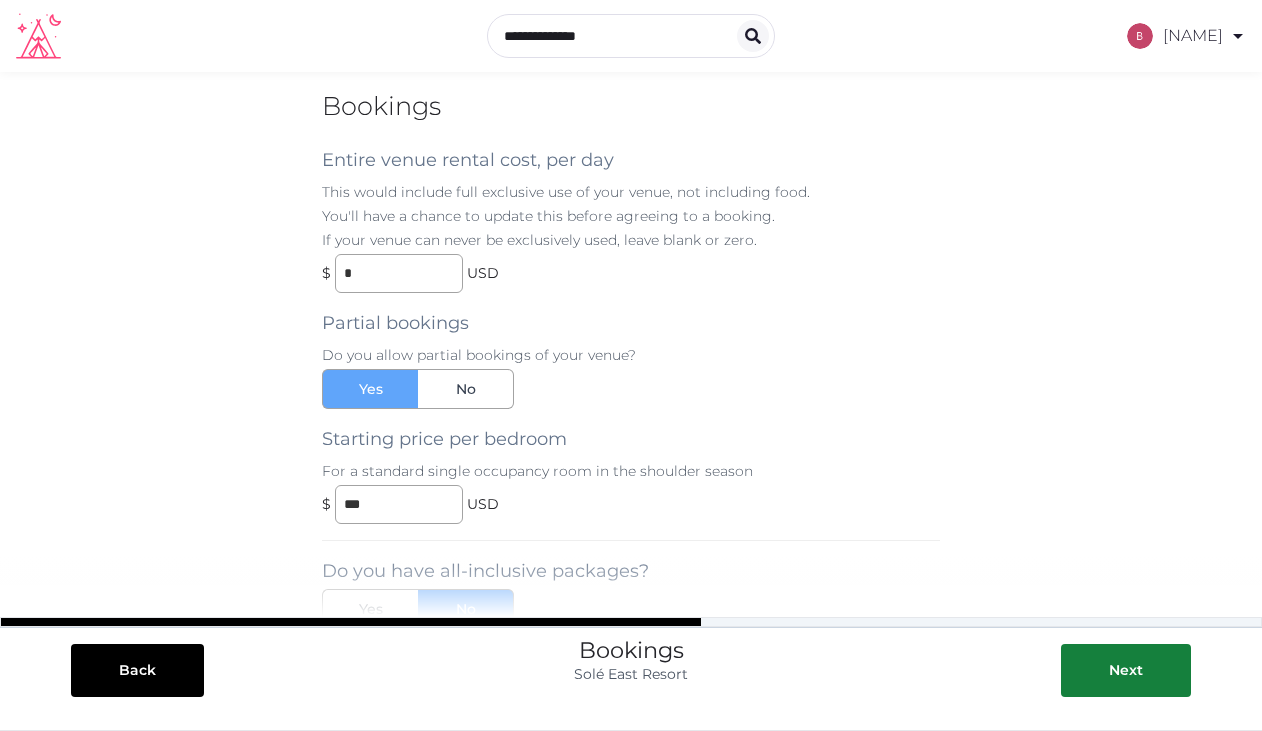 scroll, scrollTop: 0, scrollLeft: 0, axis: both 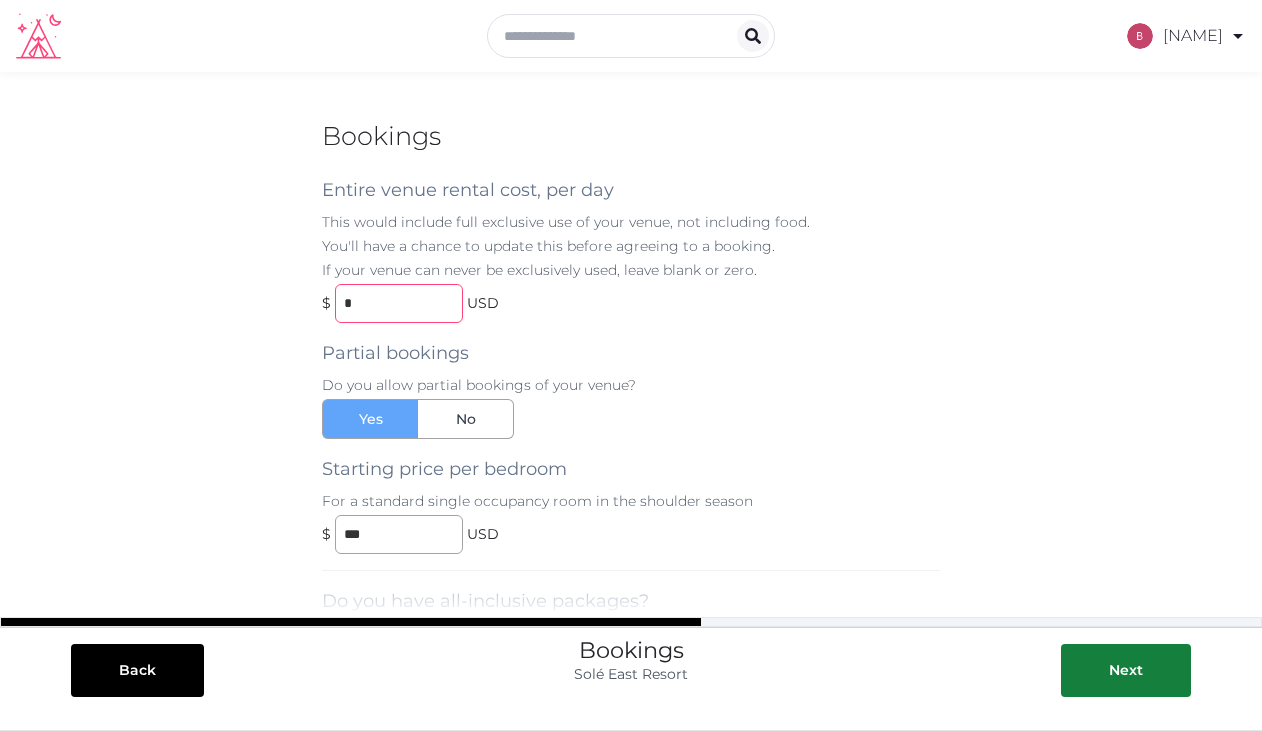 click on "*" at bounding box center (399, 303) 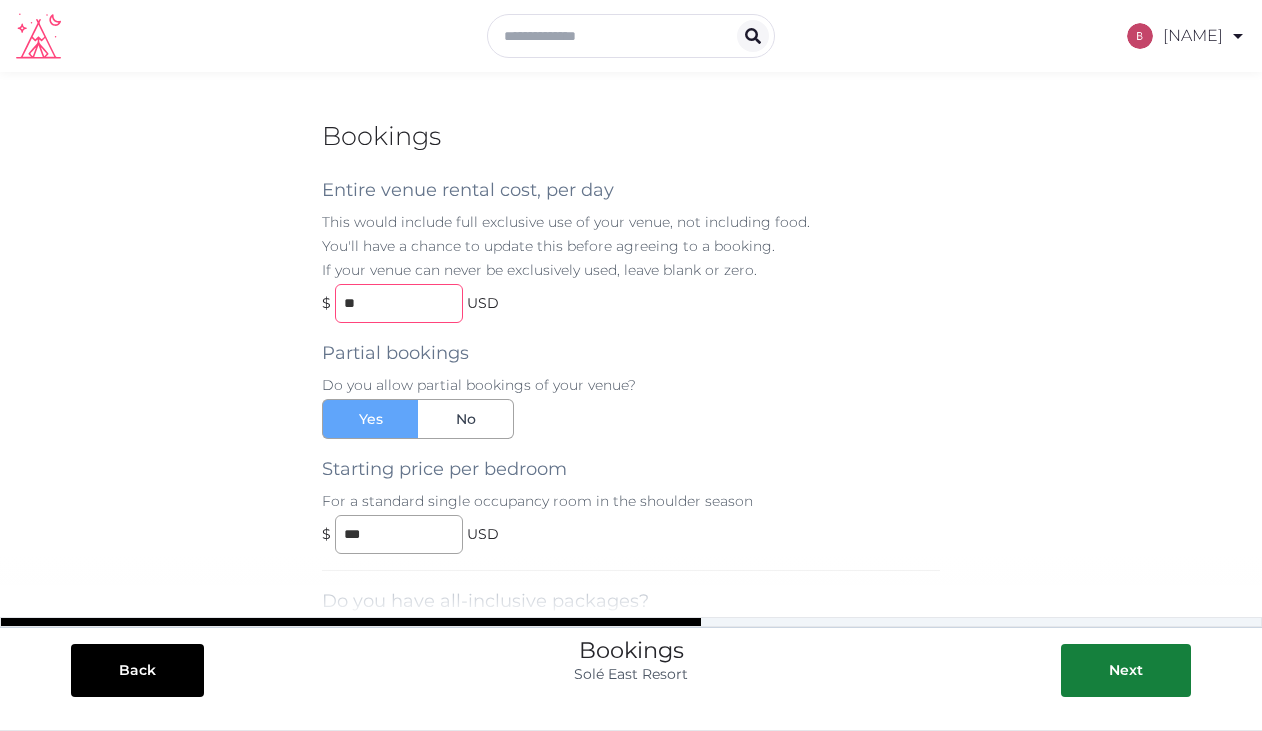 type on "*" 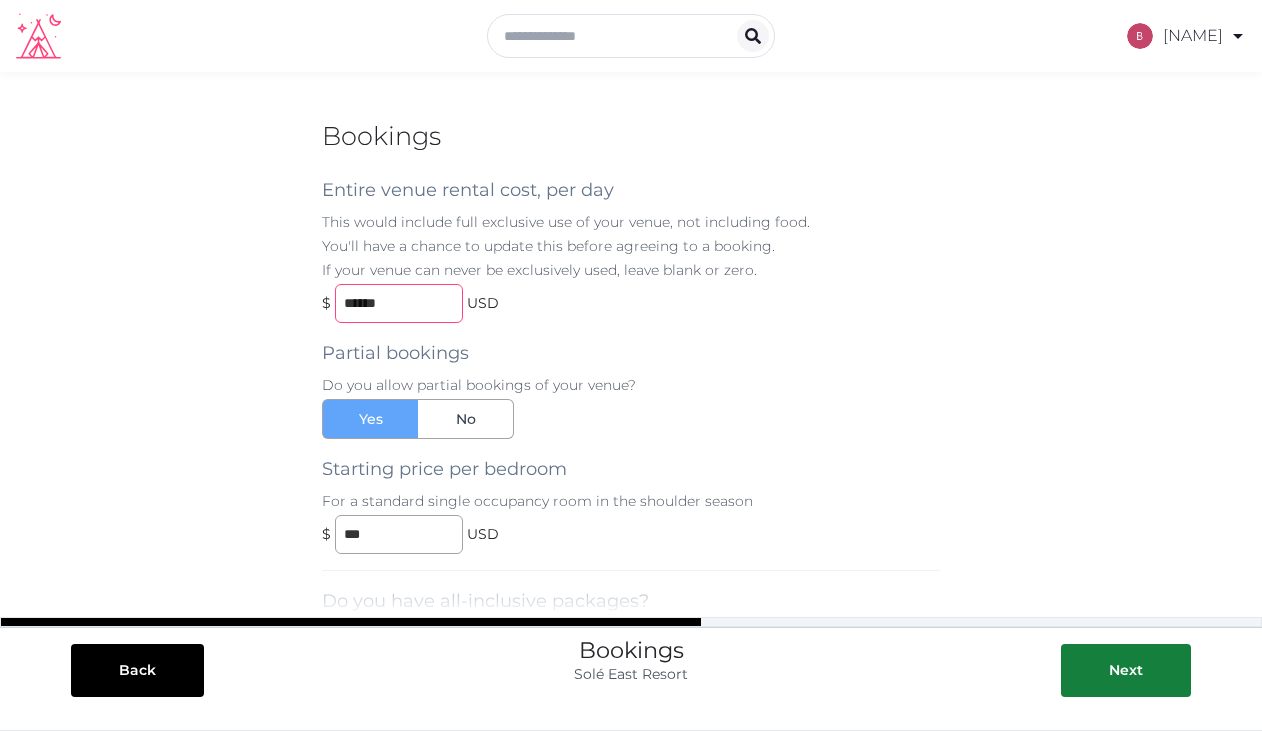 scroll, scrollTop: 177, scrollLeft: 0, axis: vertical 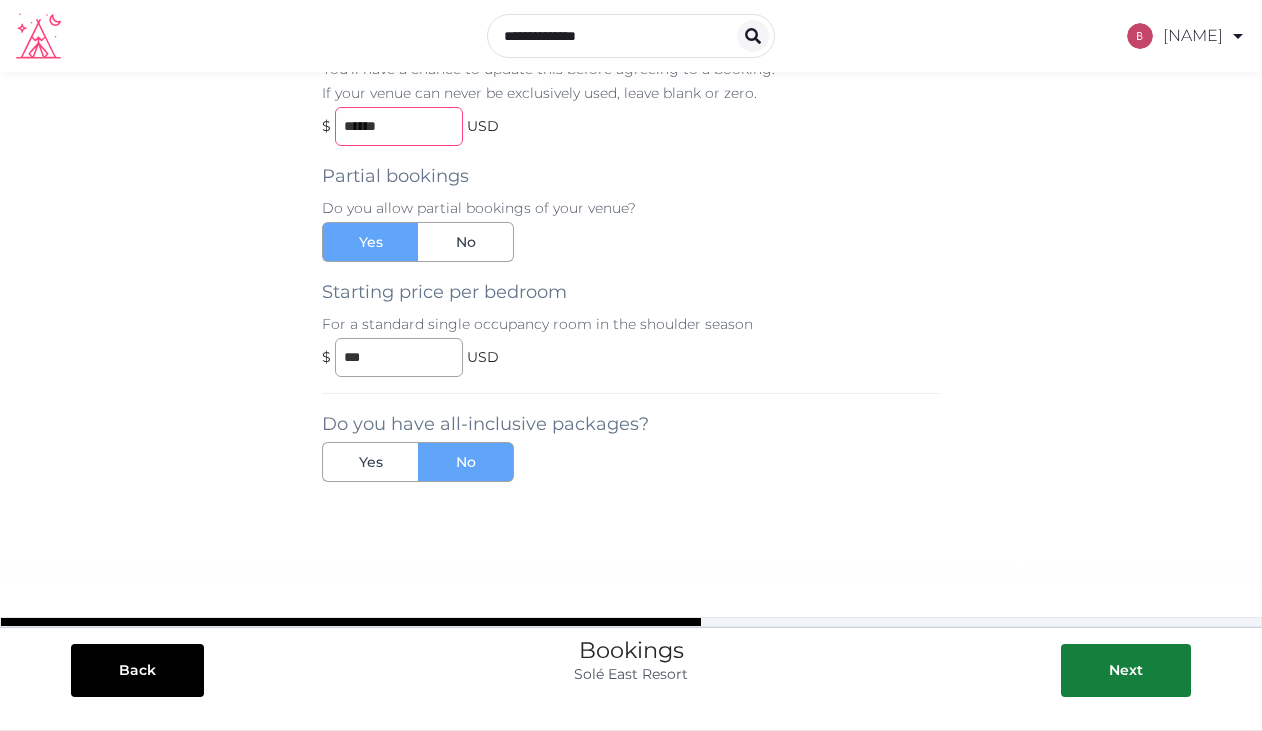 type on "******" 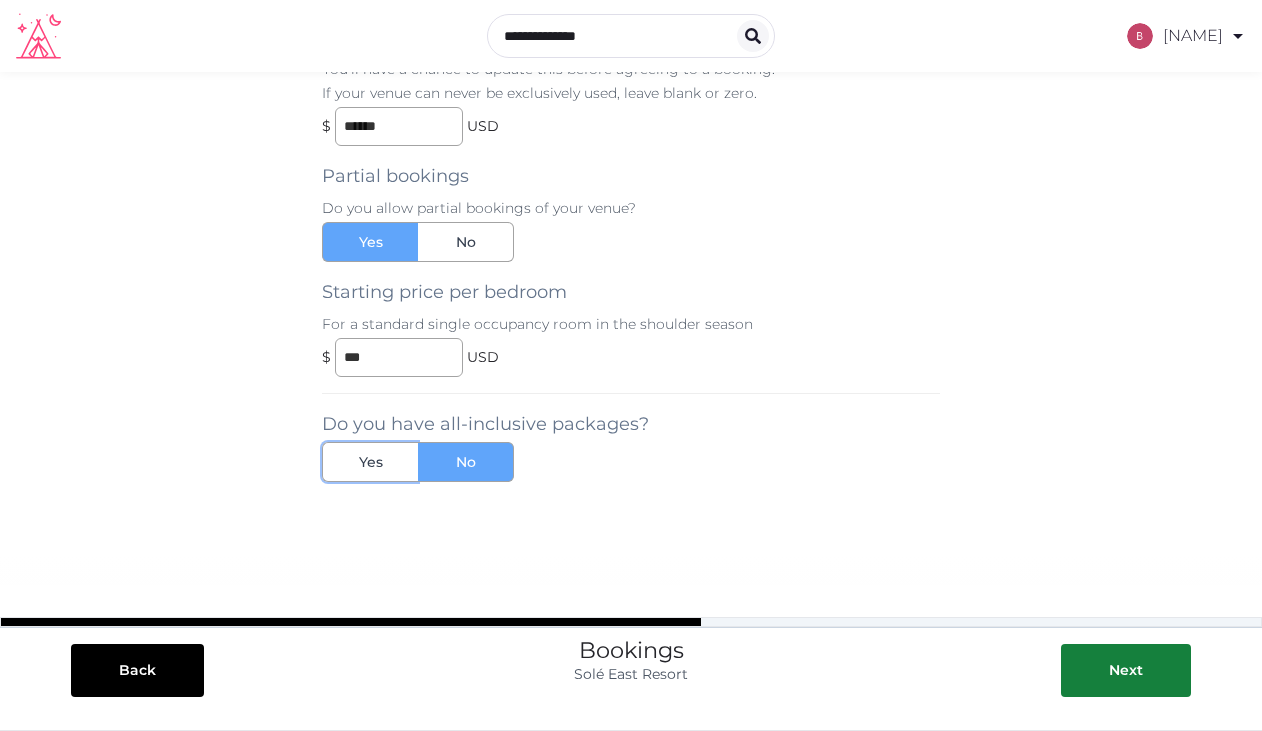 click on "Yes" at bounding box center (370, 462) 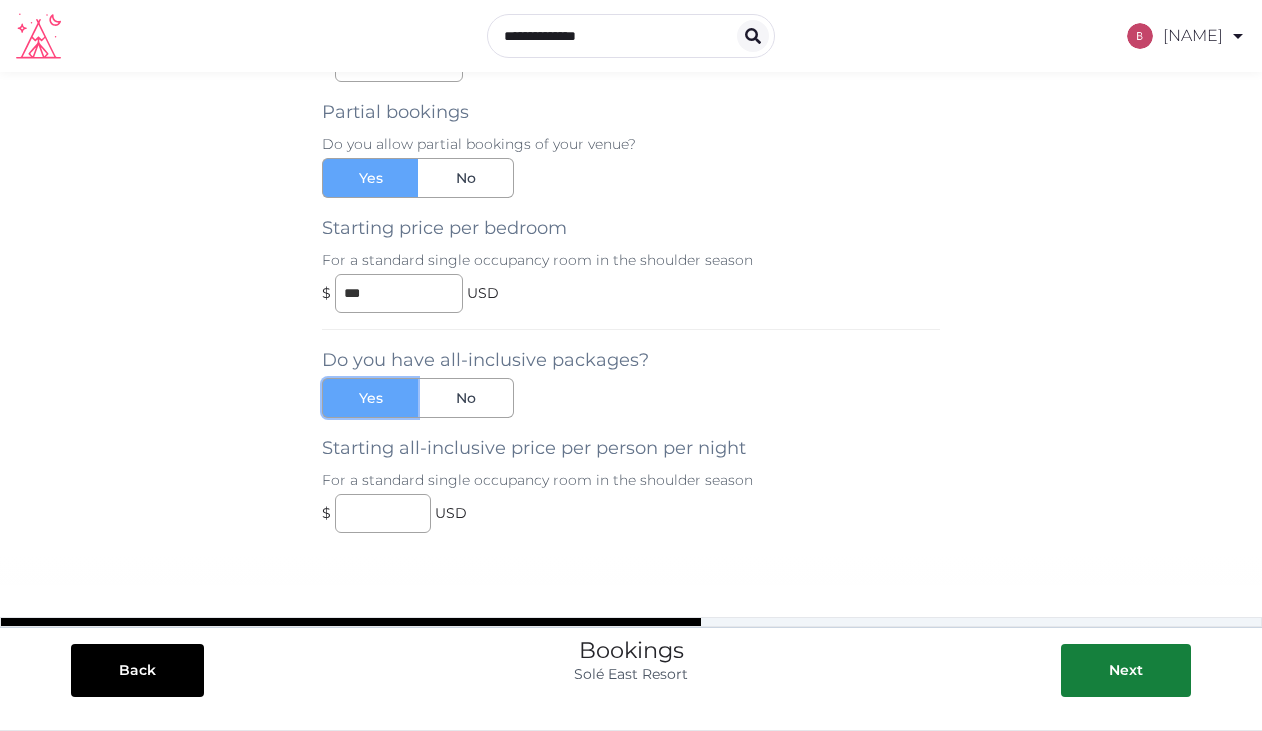 scroll, scrollTop: 292, scrollLeft: 0, axis: vertical 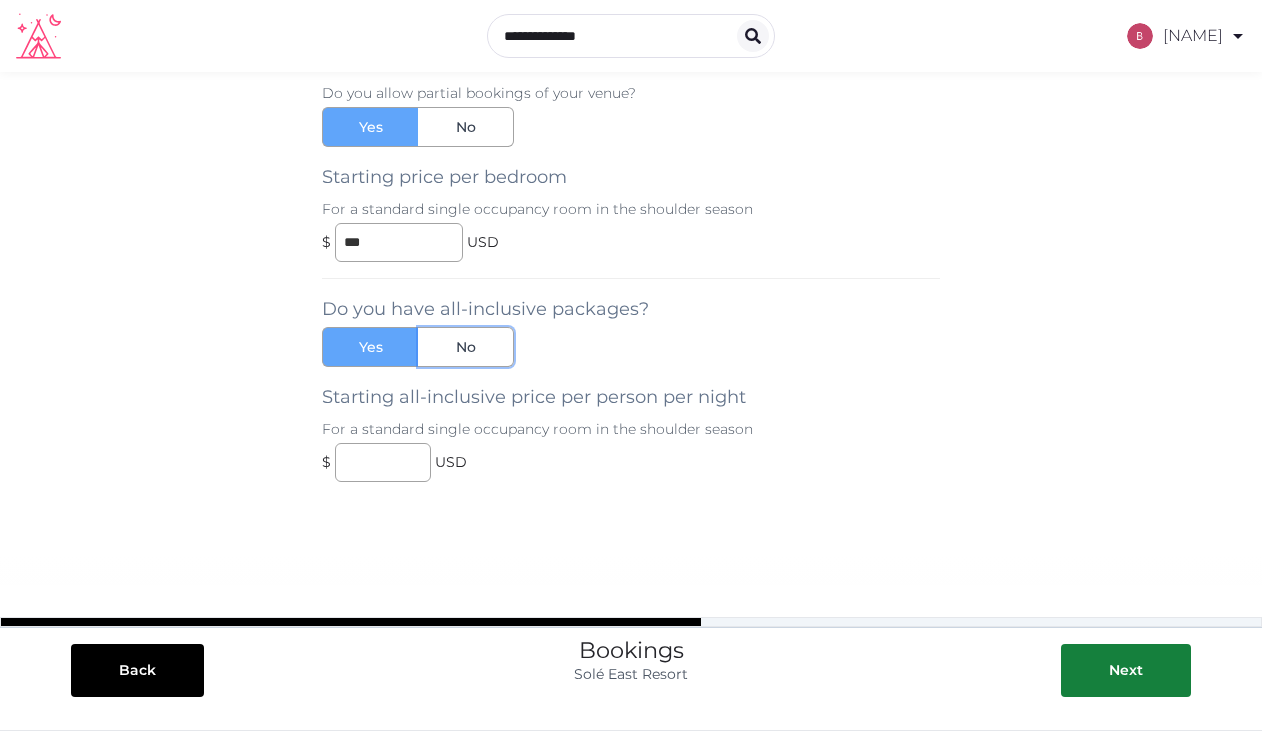 click on "No" at bounding box center (466, 347) 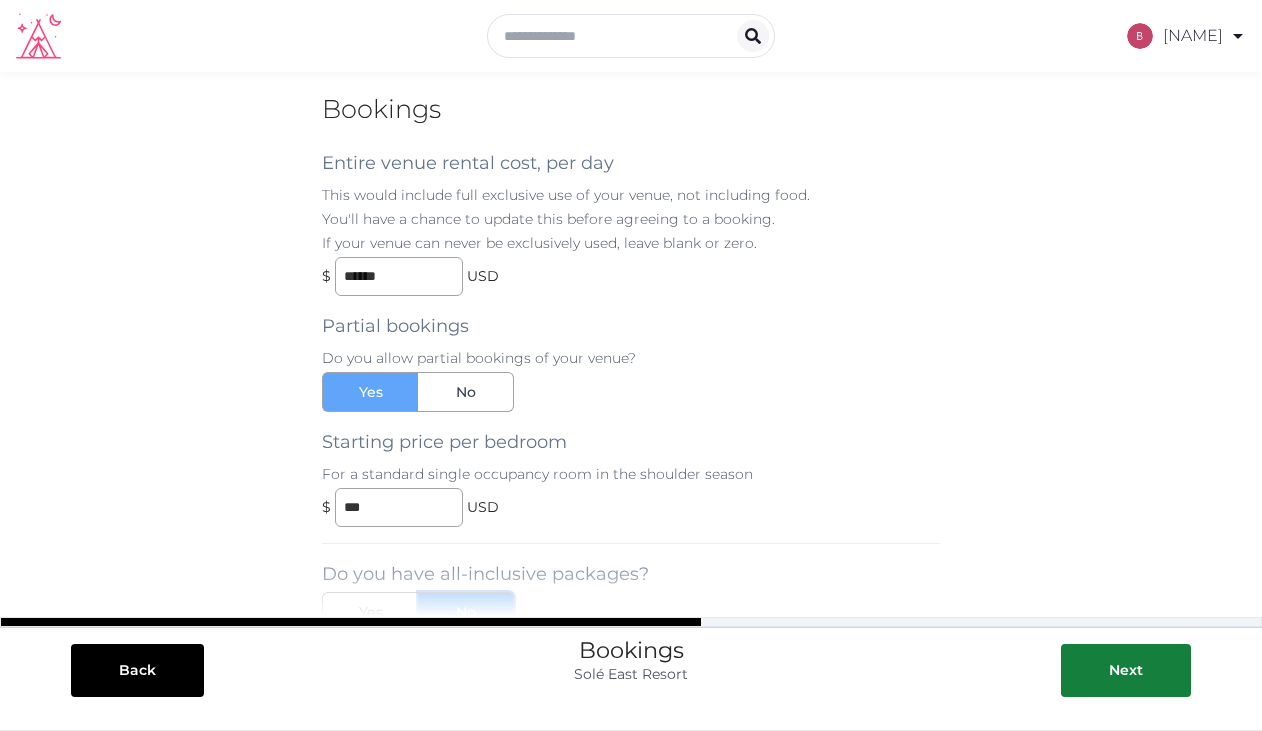 scroll, scrollTop: 0, scrollLeft: 0, axis: both 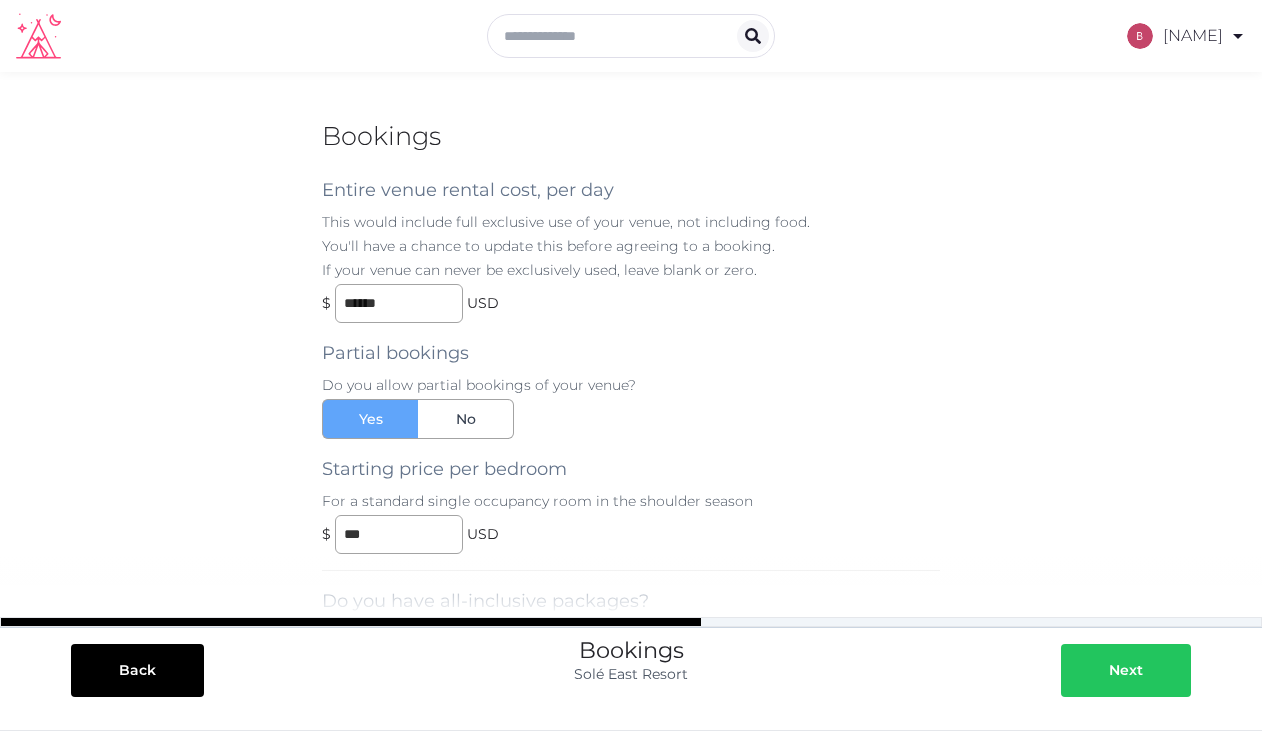 click at bounding box center (1163, 670) 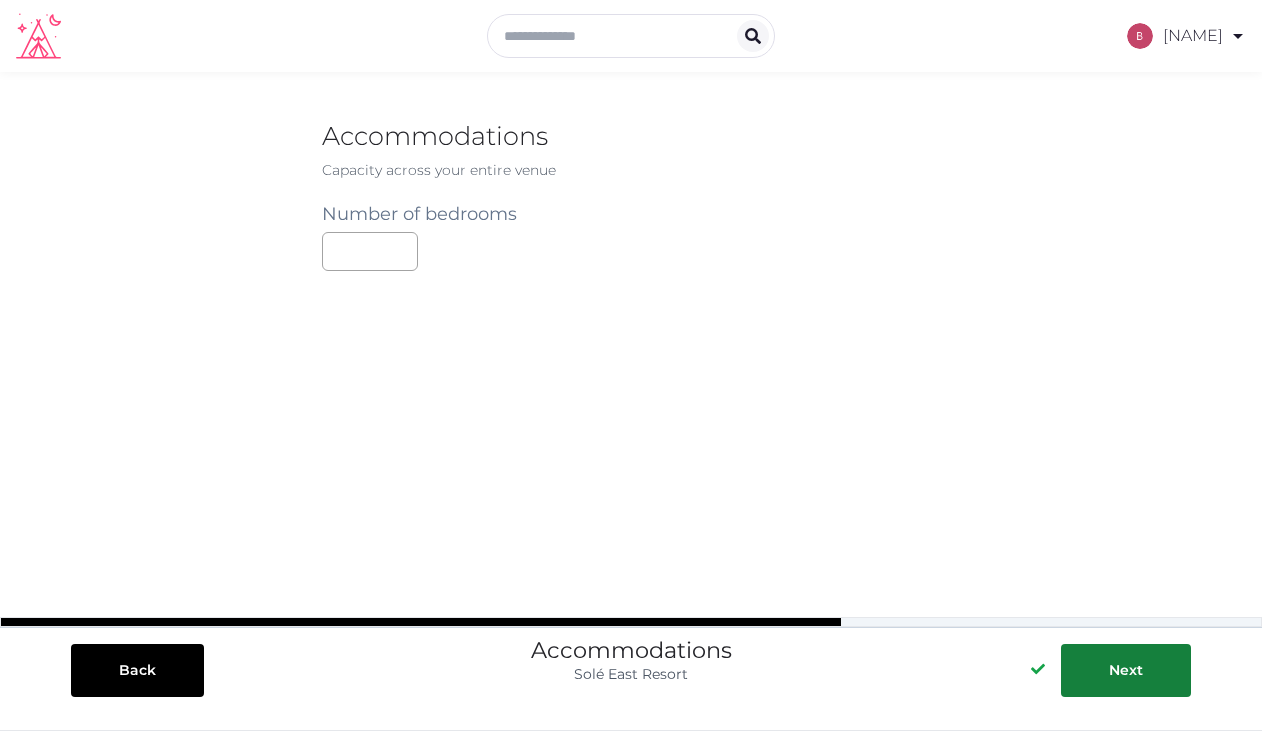 scroll, scrollTop: 0, scrollLeft: 0, axis: both 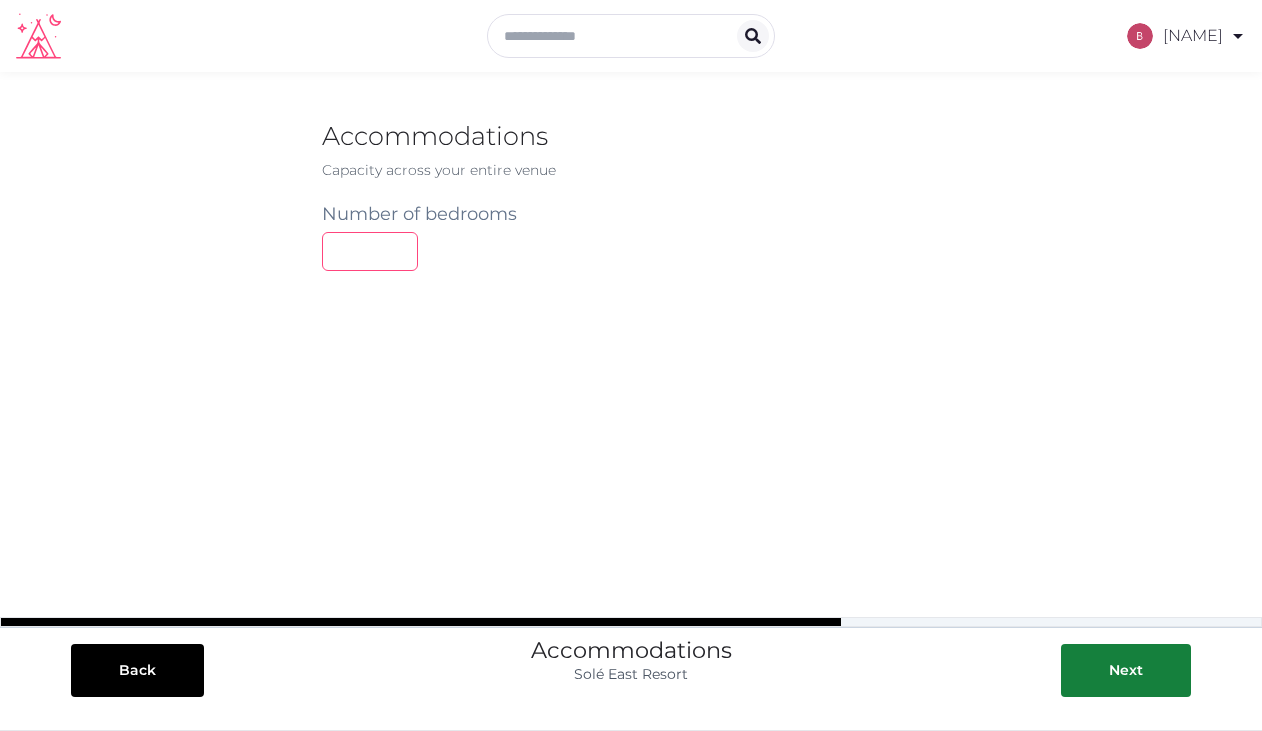 click at bounding box center [370, 251] 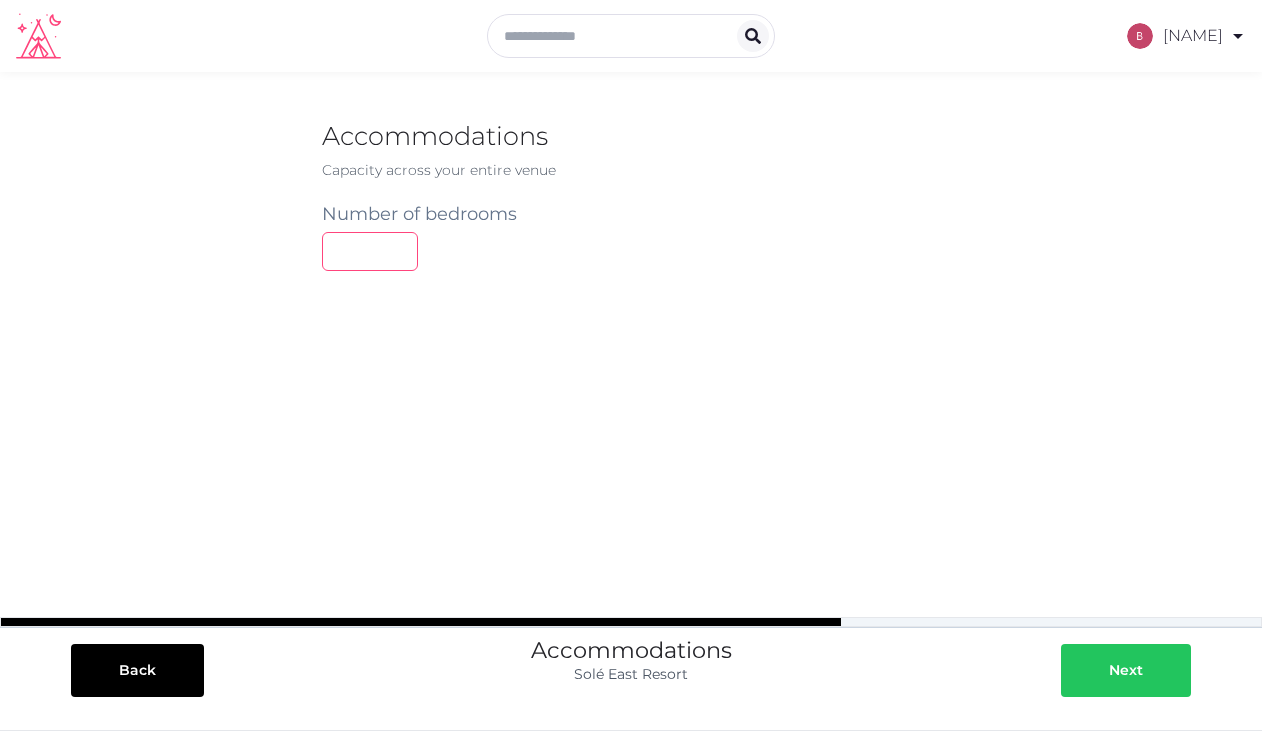 type on "**" 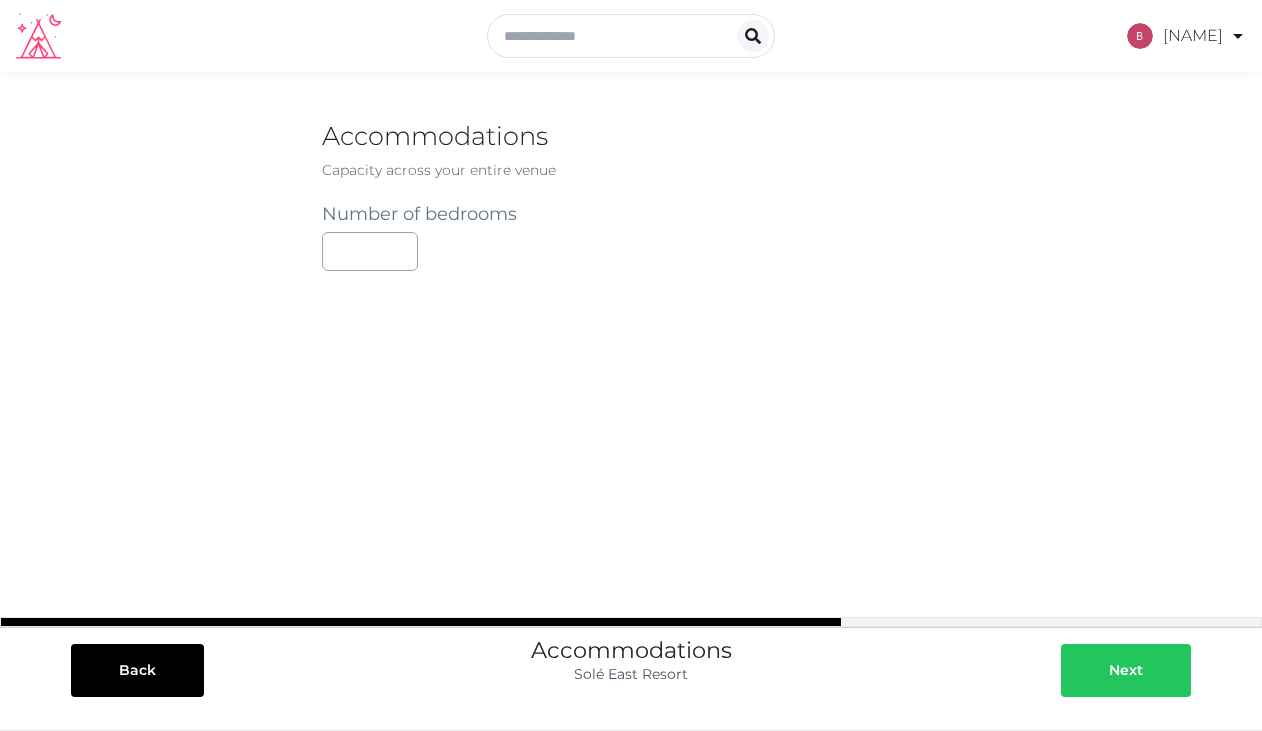 click on "Next" at bounding box center (1126, 670) 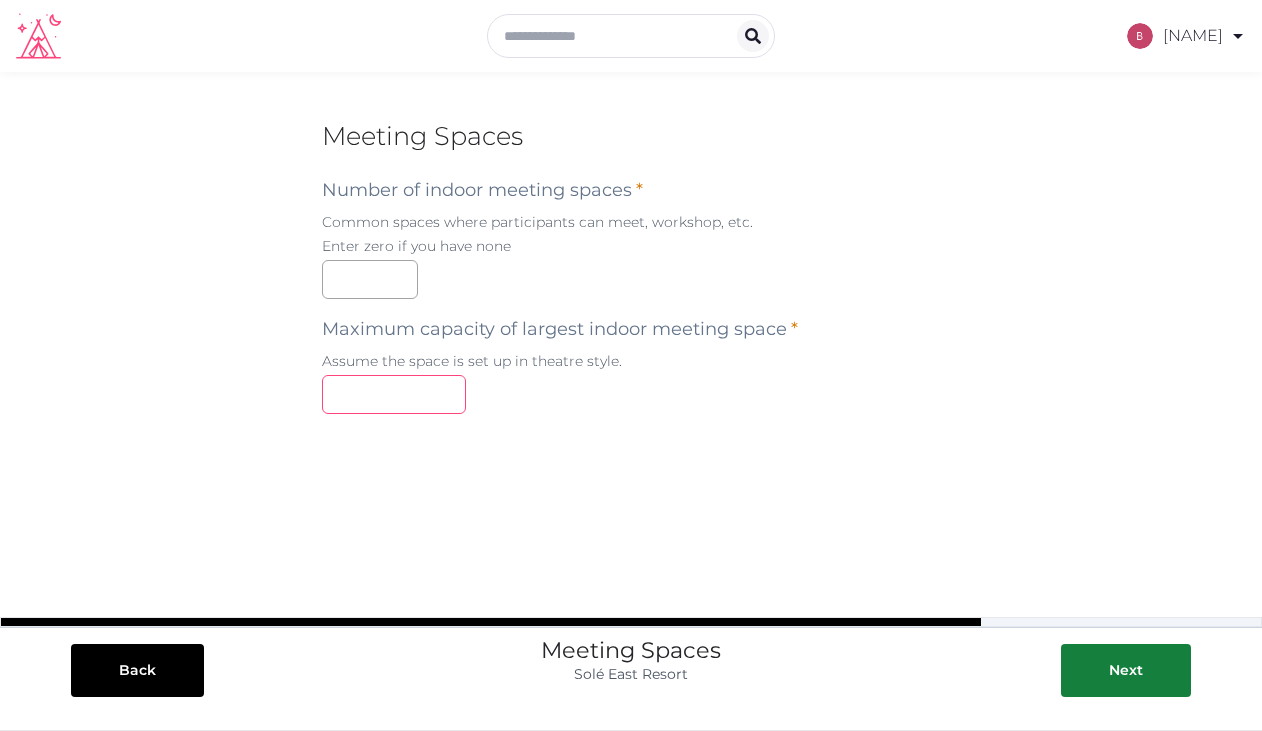 click at bounding box center (394, 394) 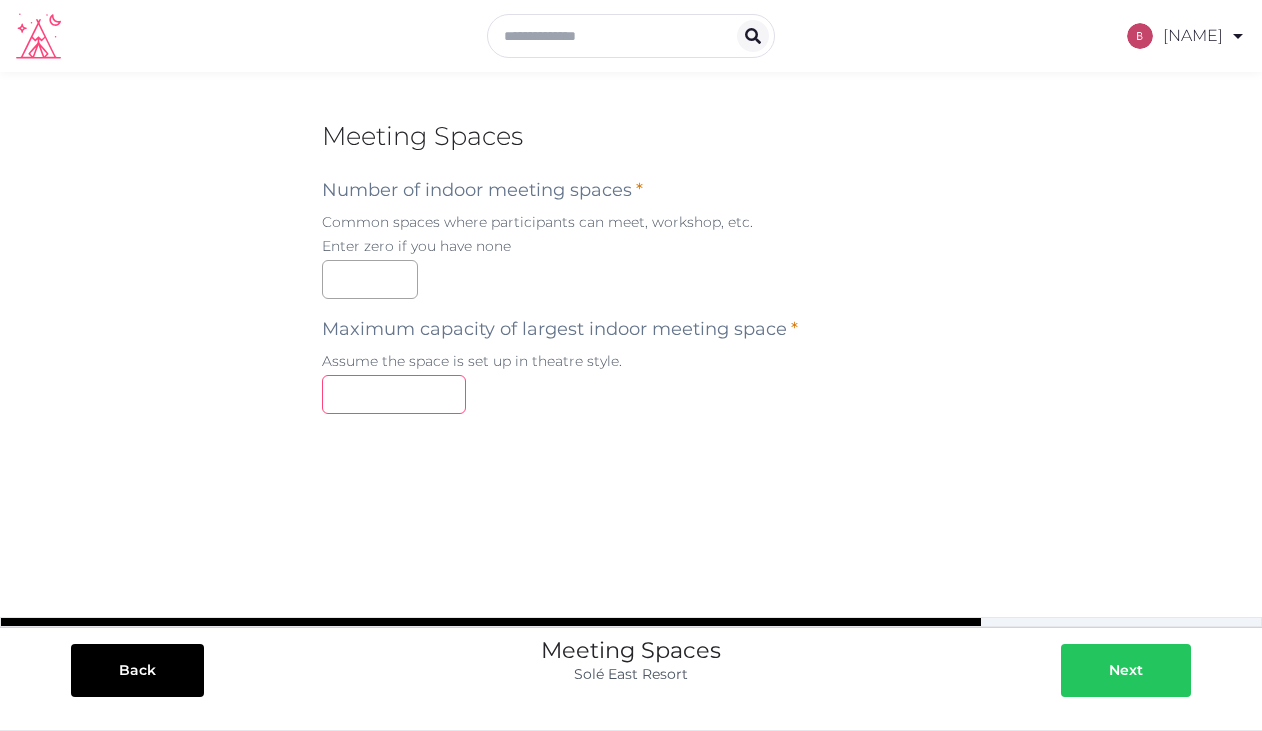 type on "**" 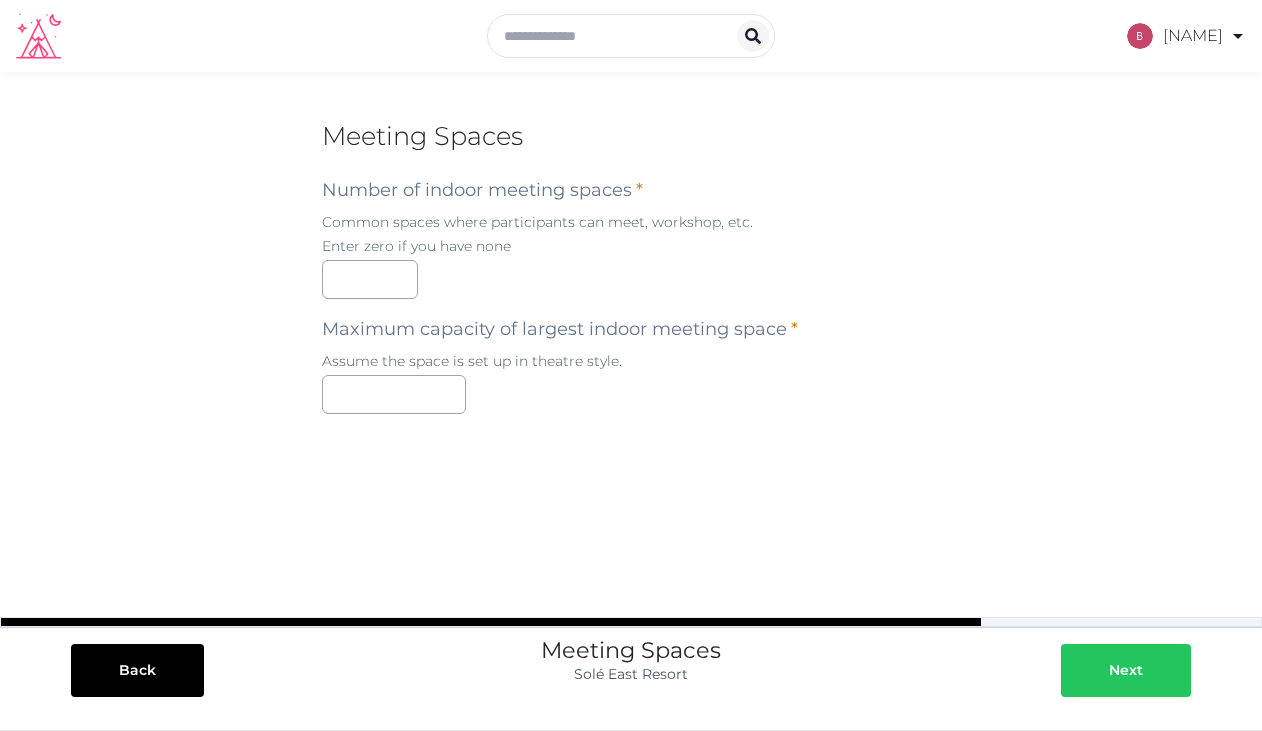 click at bounding box center [1163, 670] 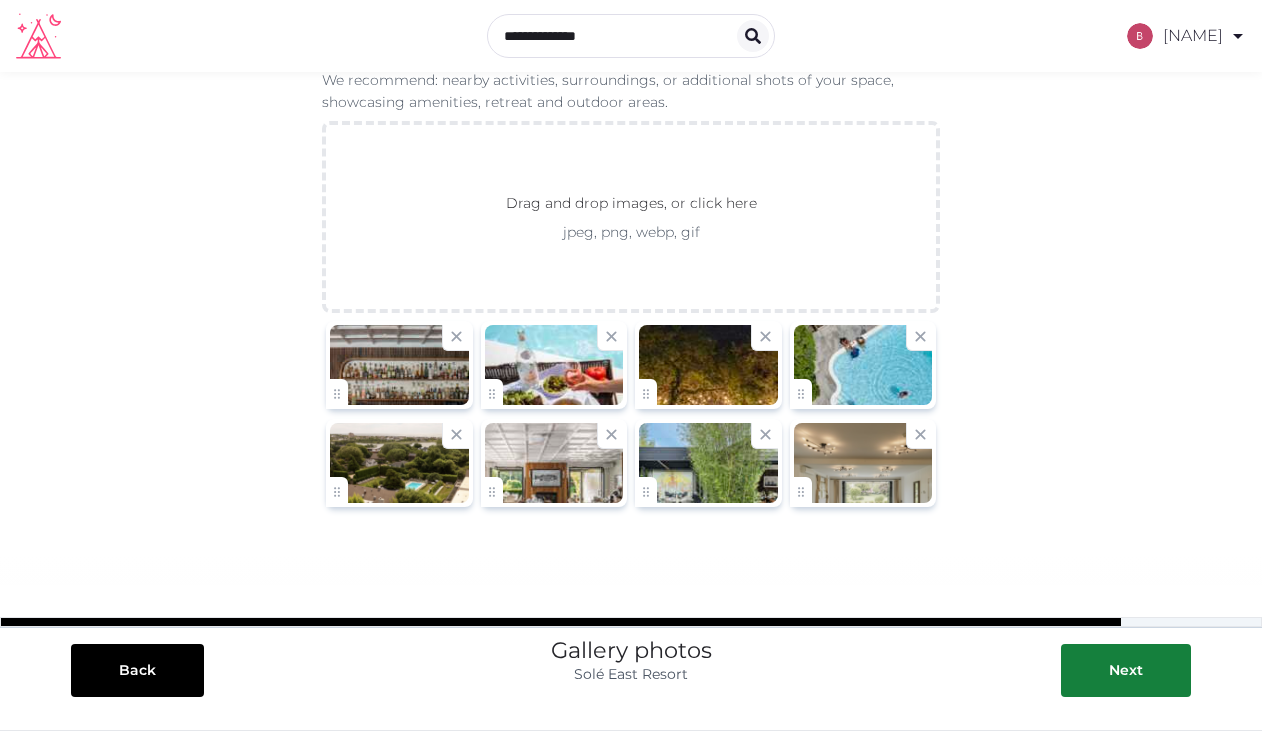 scroll, scrollTop: 151, scrollLeft: 0, axis: vertical 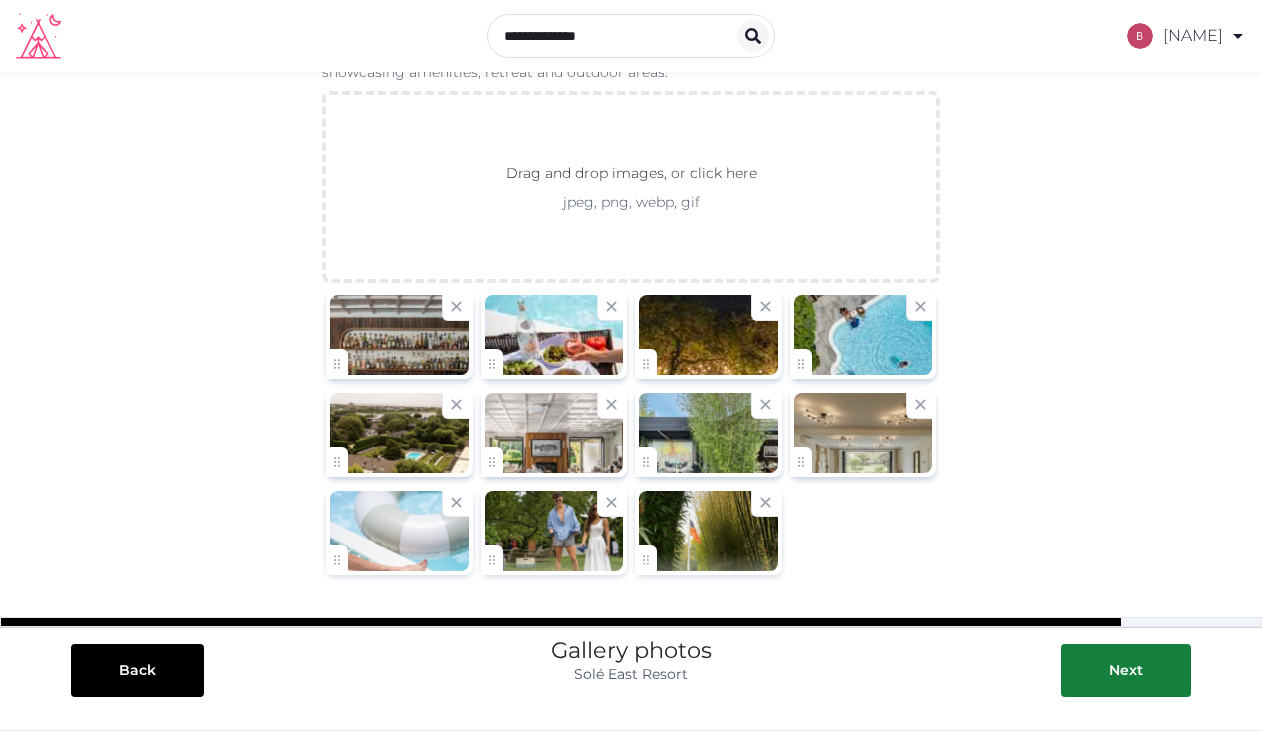 click on "**********" at bounding box center (631, 375) 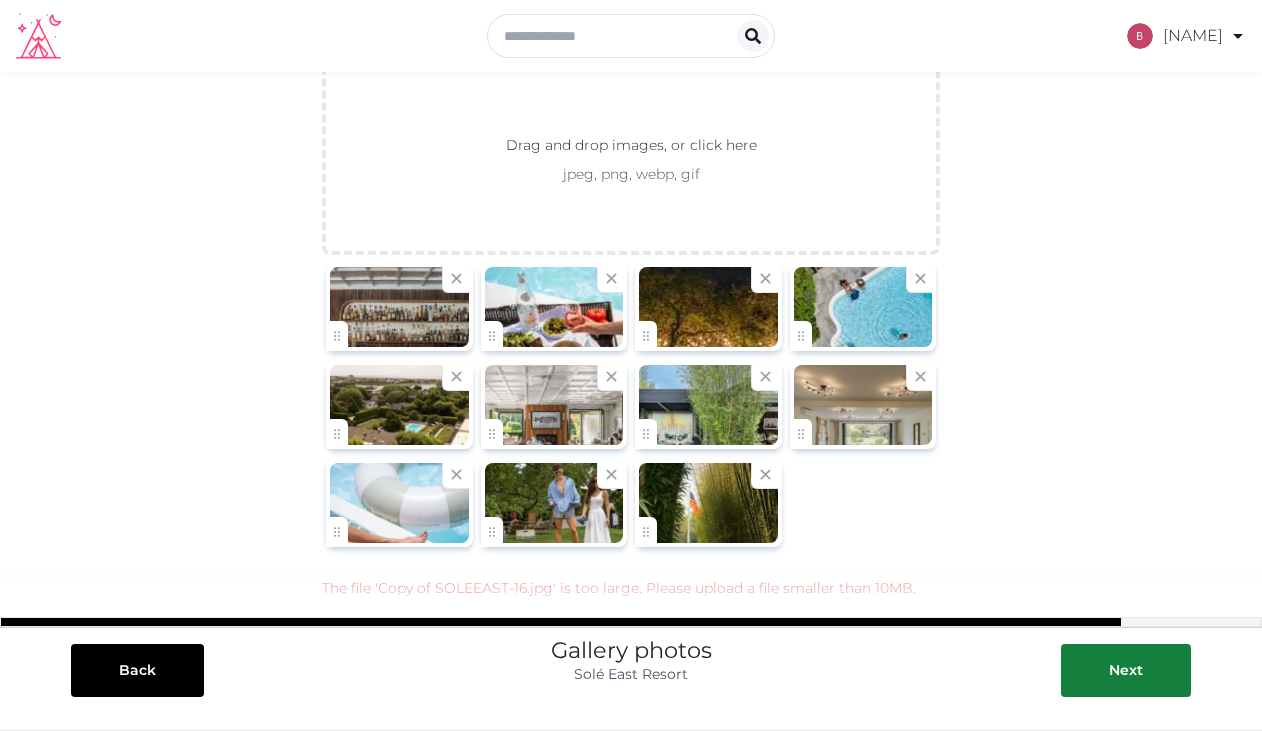 scroll, scrollTop: 187, scrollLeft: 0, axis: vertical 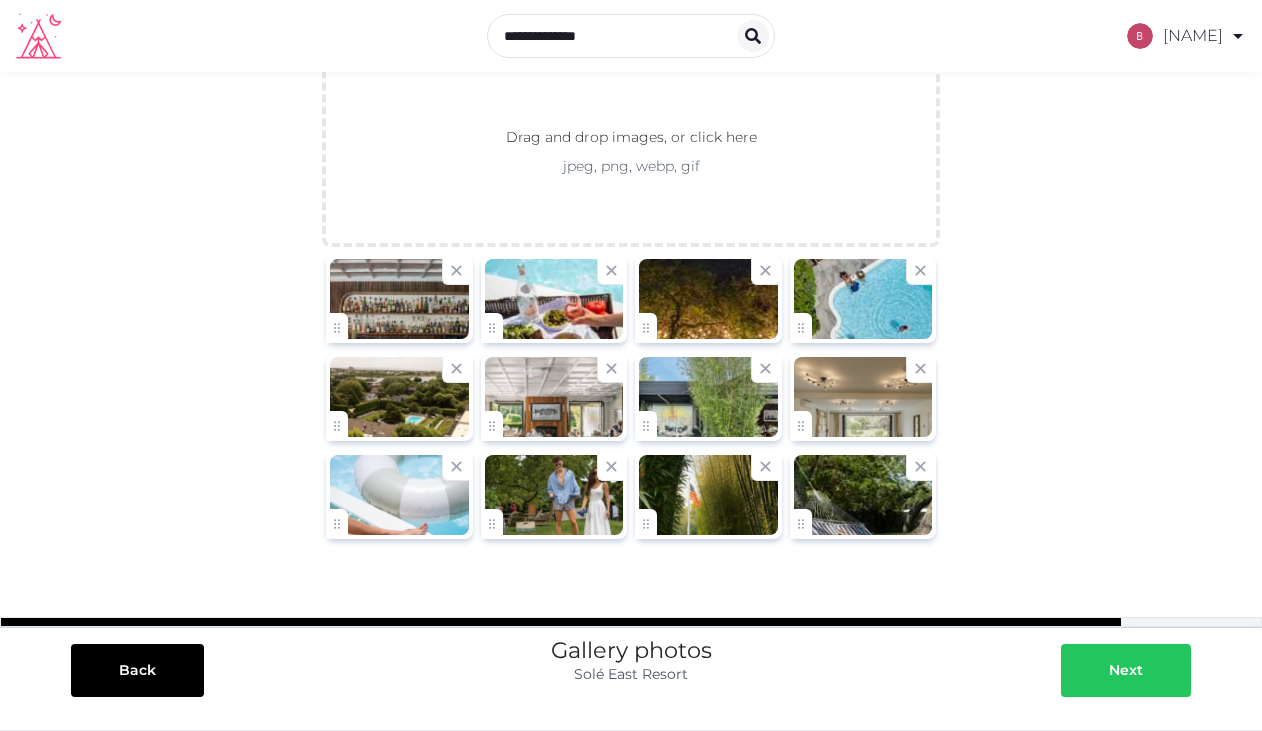 click at bounding box center (1089, 670) 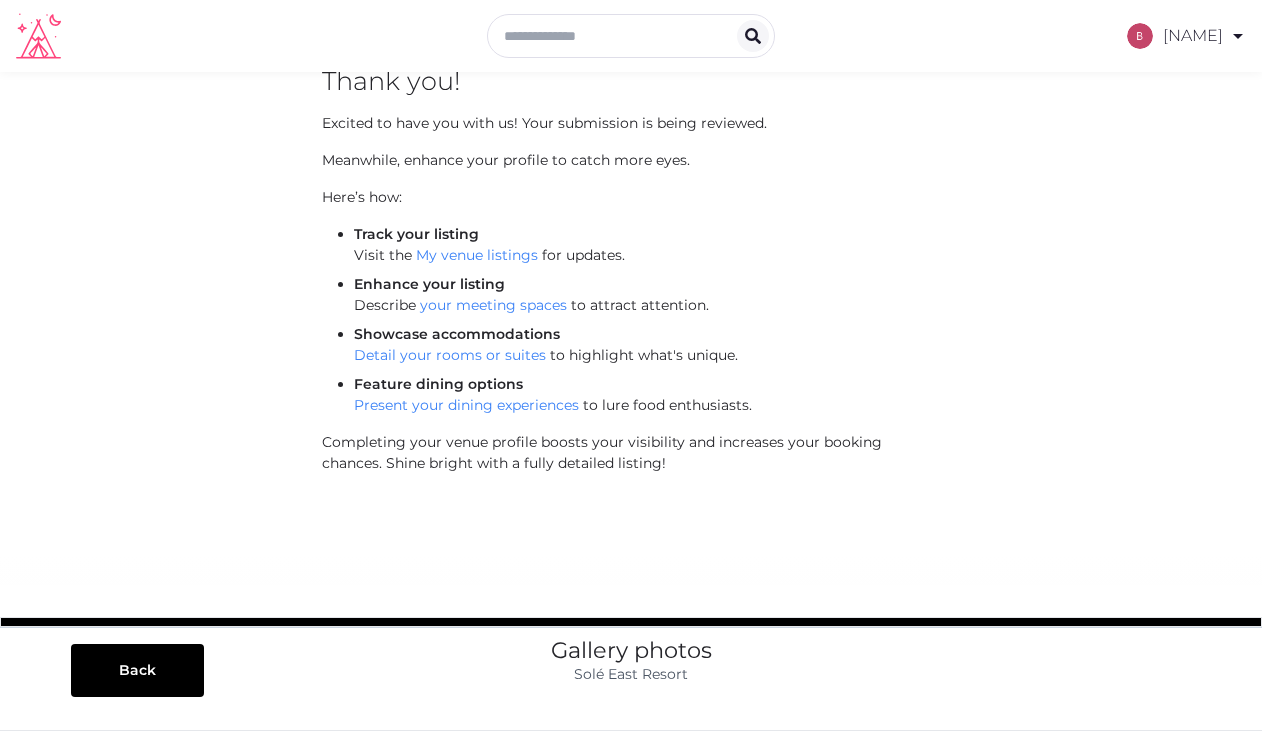 scroll, scrollTop: 0, scrollLeft: 0, axis: both 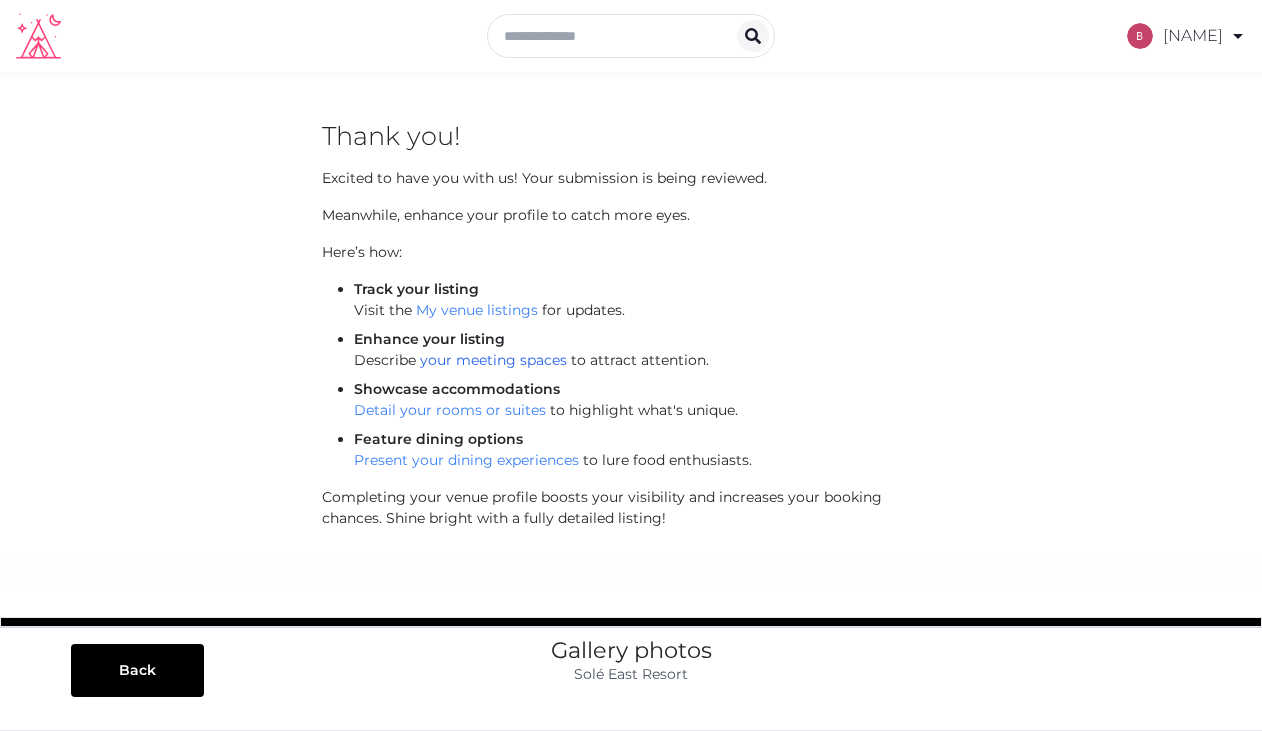 click on "your meeting spaces" at bounding box center (493, 360) 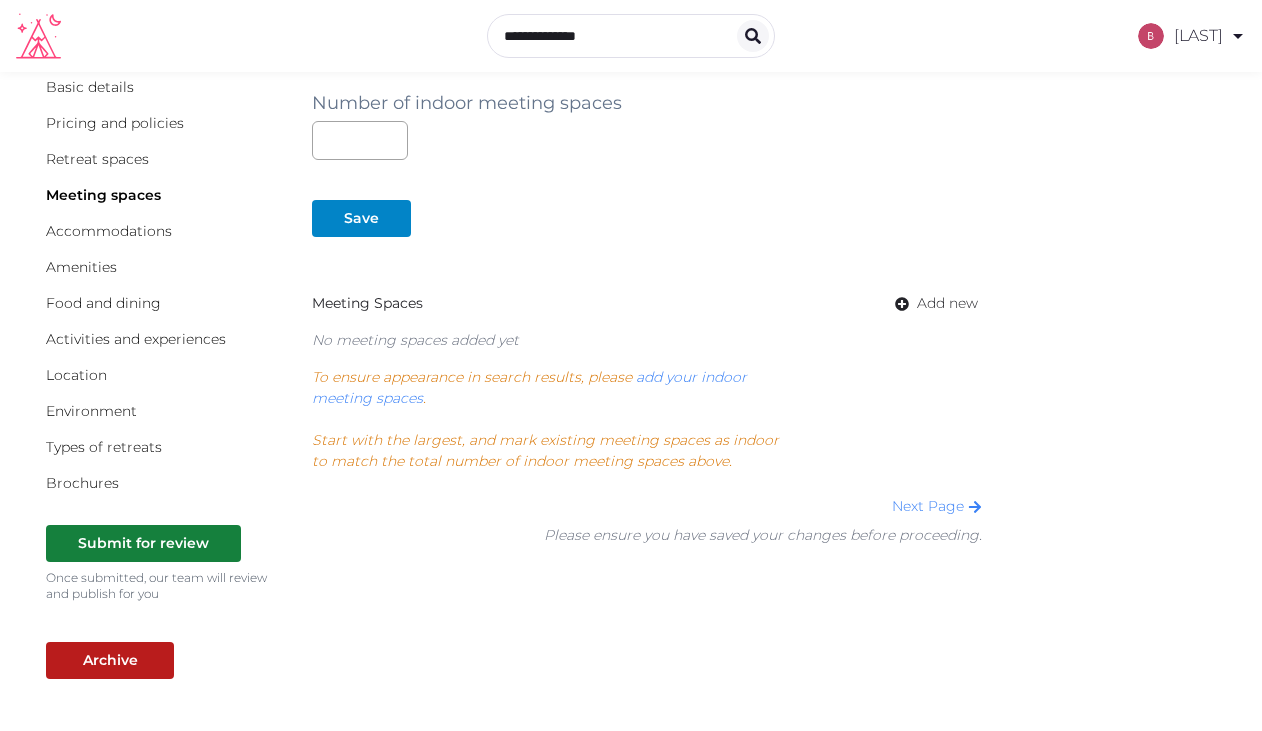 scroll, scrollTop: 101, scrollLeft: 0, axis: vertical 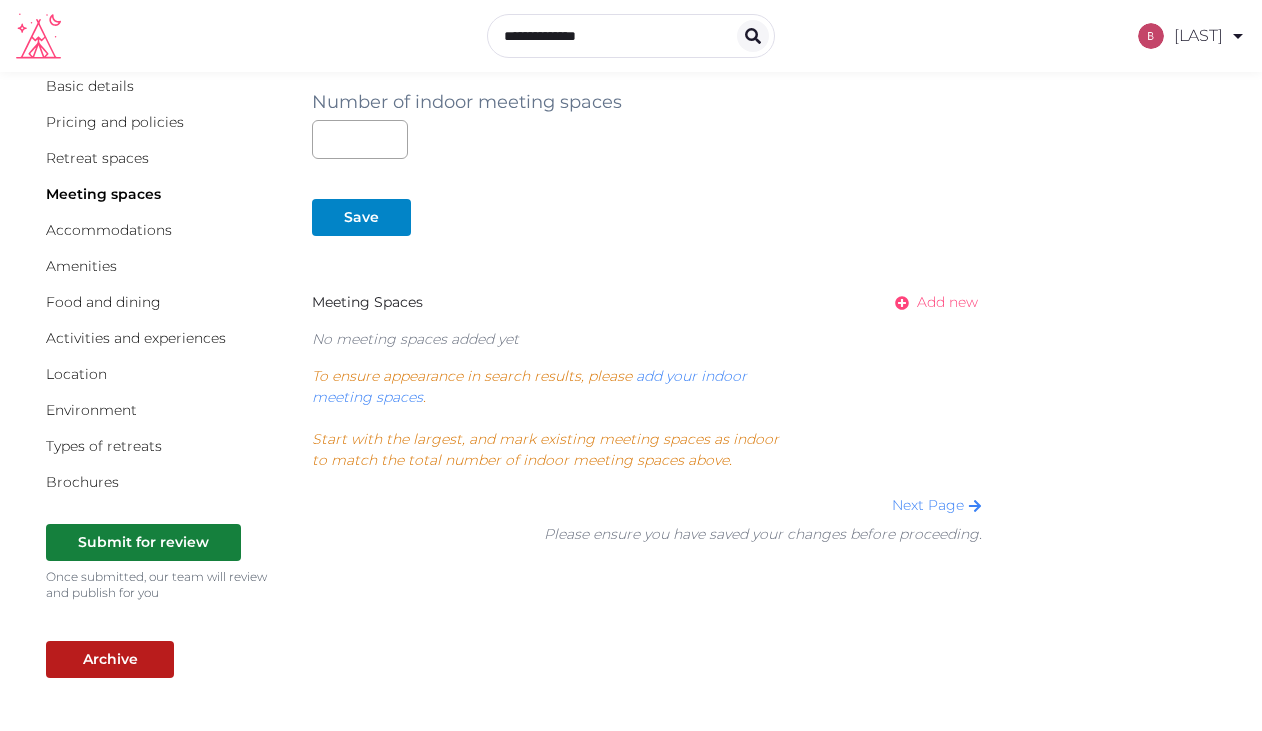 click on "Add new" at bounding box center (947, 302) 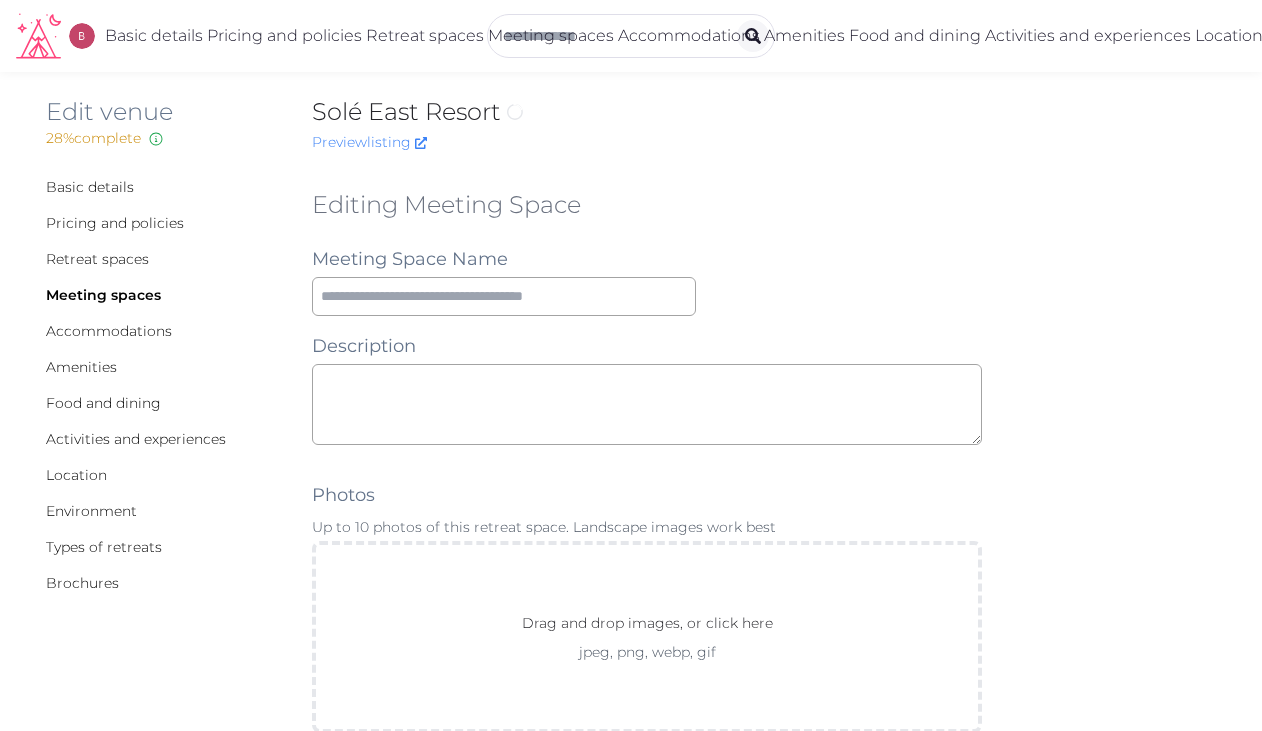 scroll, scrollTop: 0, scrollLeft: 0, axis: both 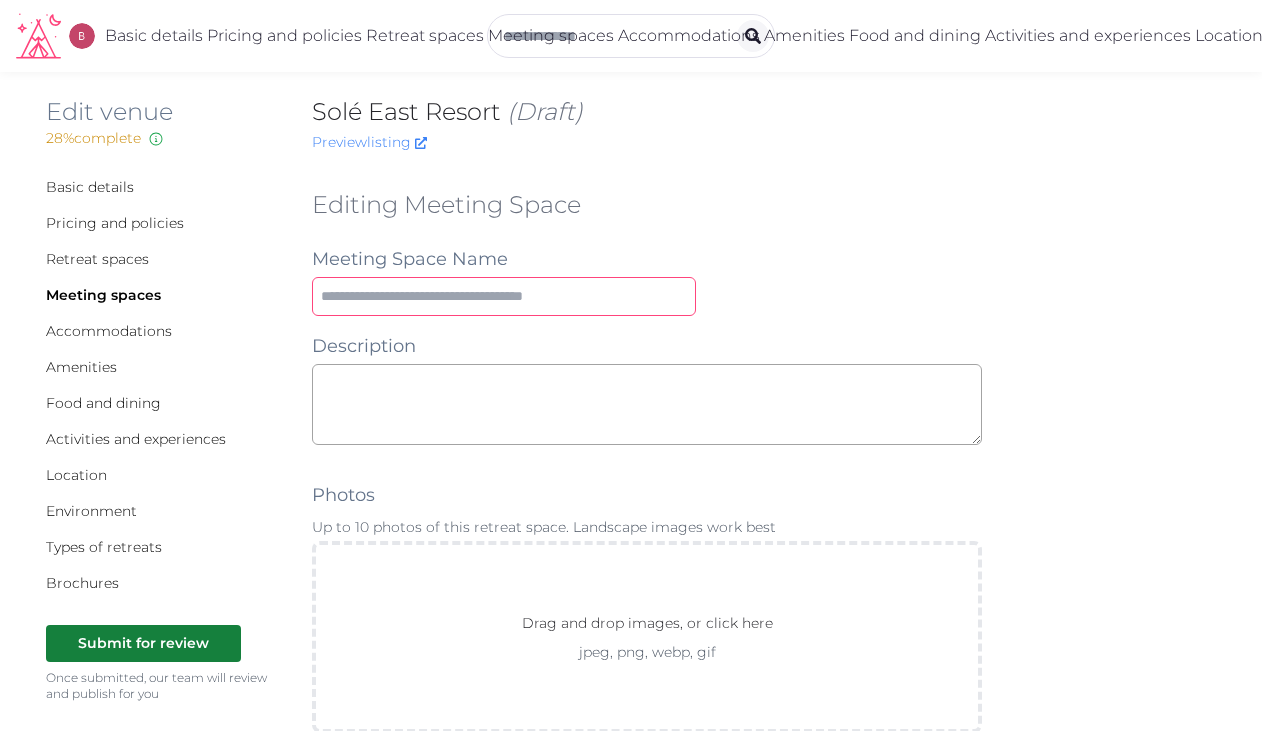 click at bounding box center (504, 296) 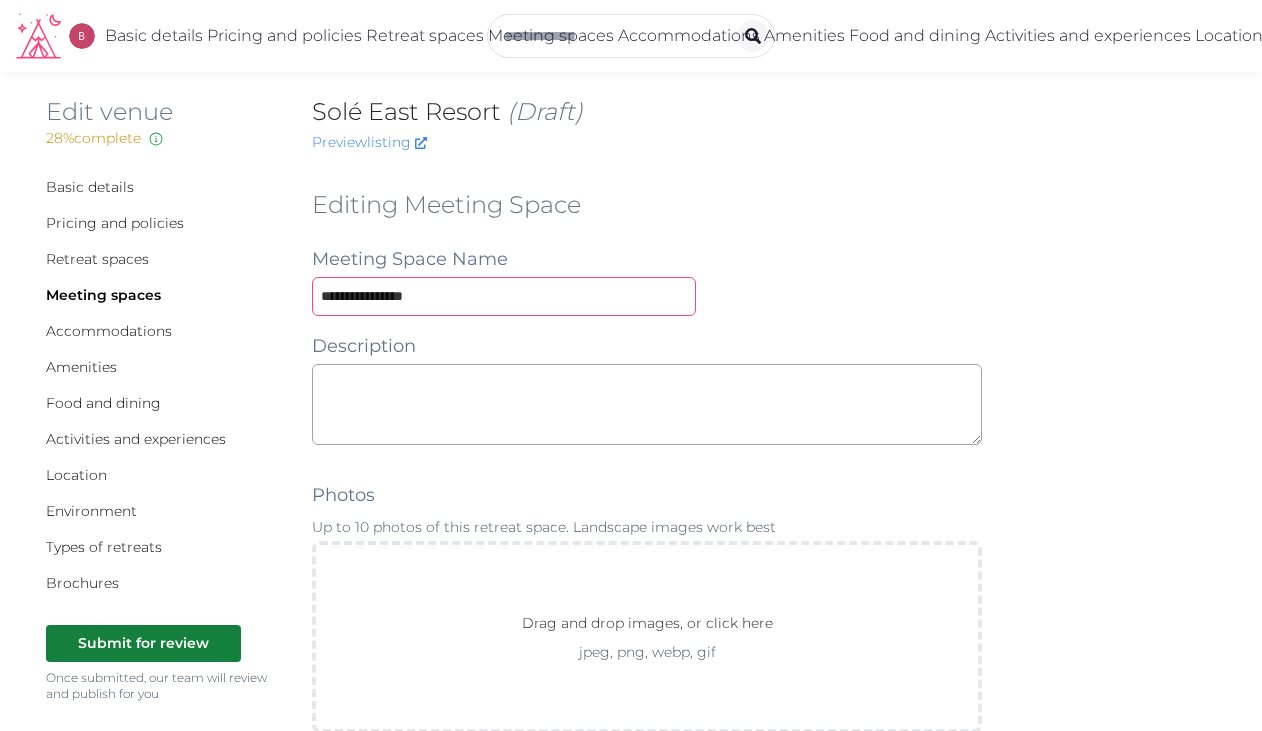 type on "**********" 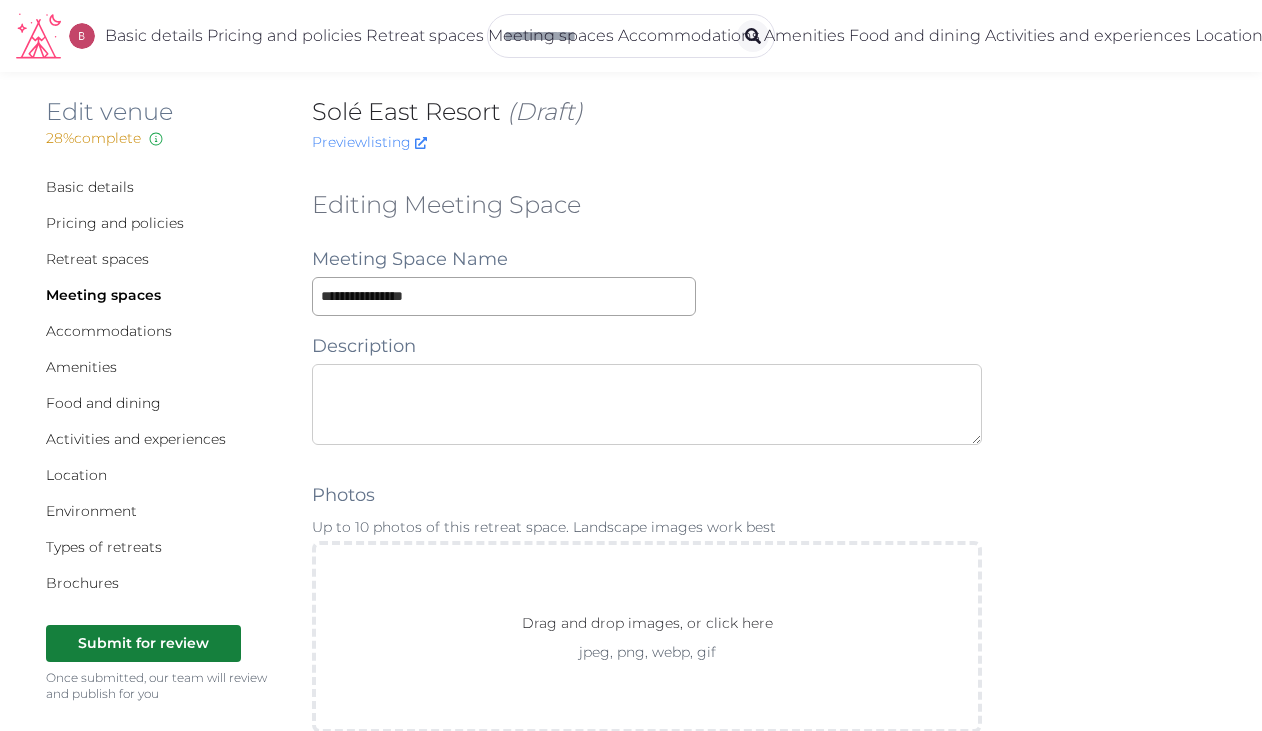 click at bounding box center (647, 404) 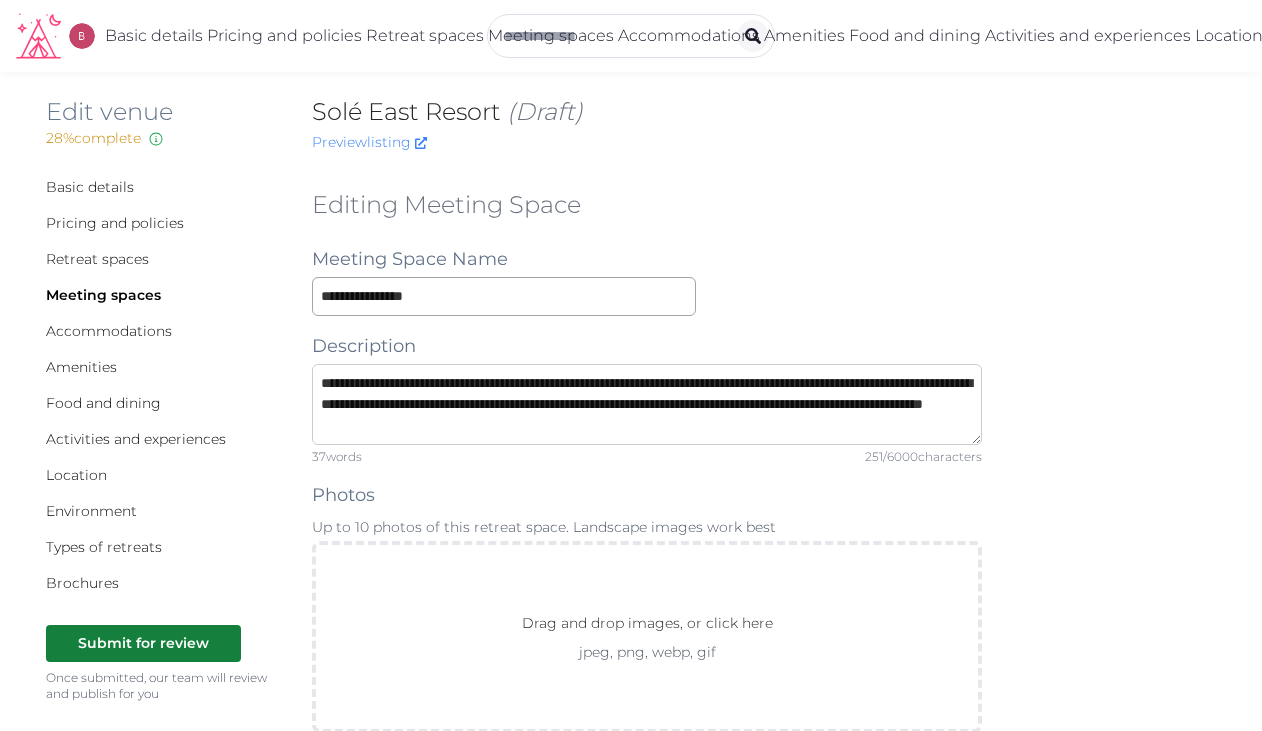 scroll, scrollTop: 0, scrollLeft: 0, axis: both 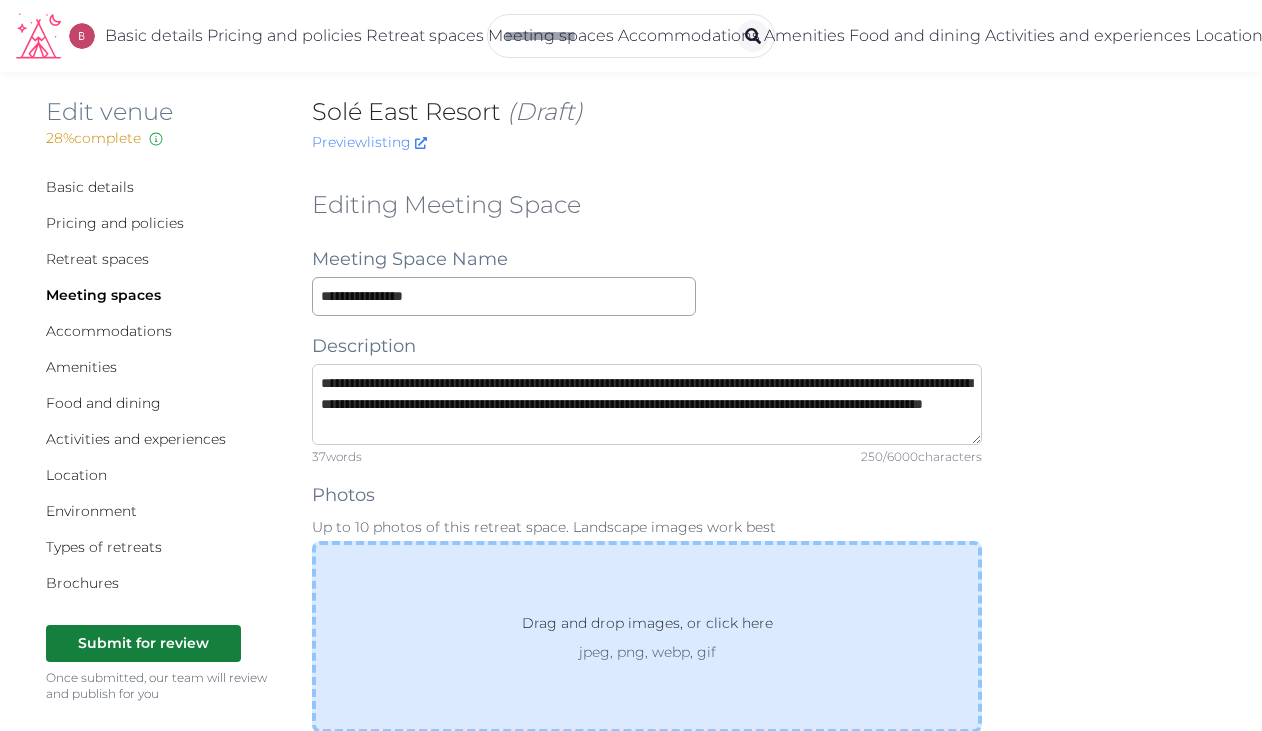 type on "**********" 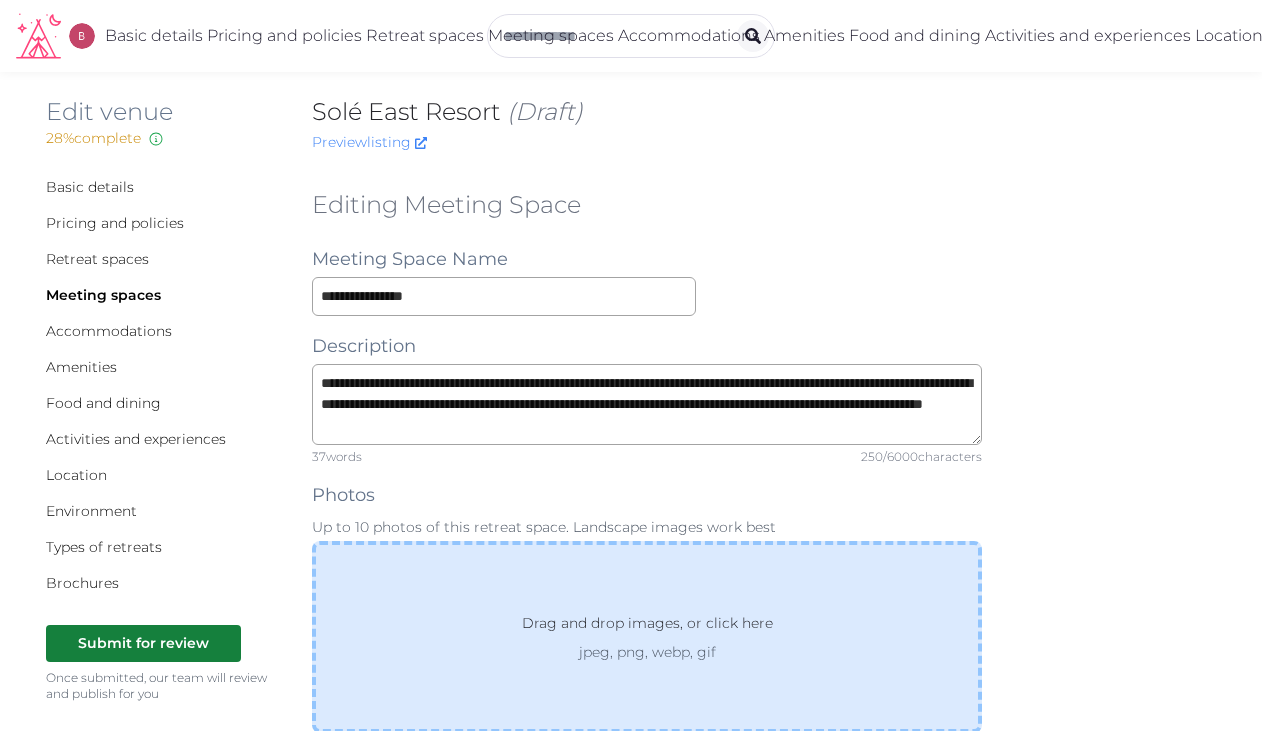 click on "Drag and drop images, or click here jpeg, png, webp, gif" at bounding box center (647, 637) 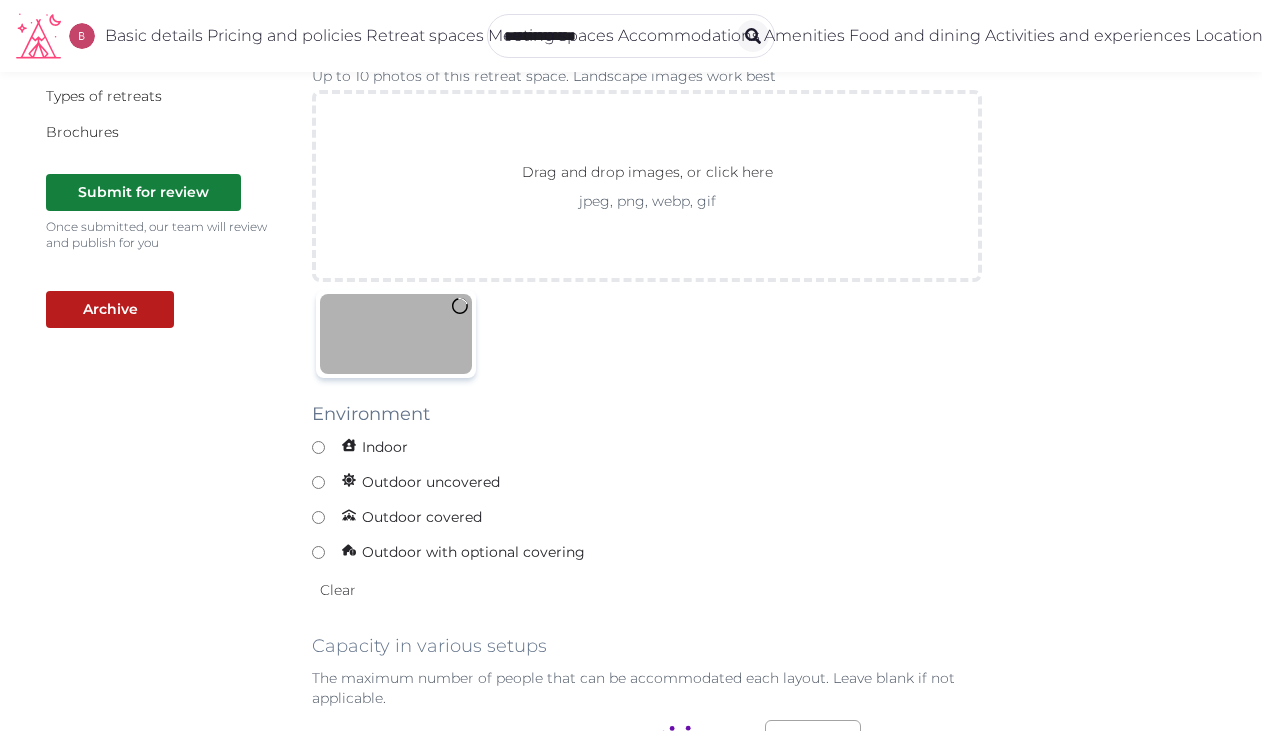 scroll, scrollTop: 638, scrollLeft: 0, axis: vertical 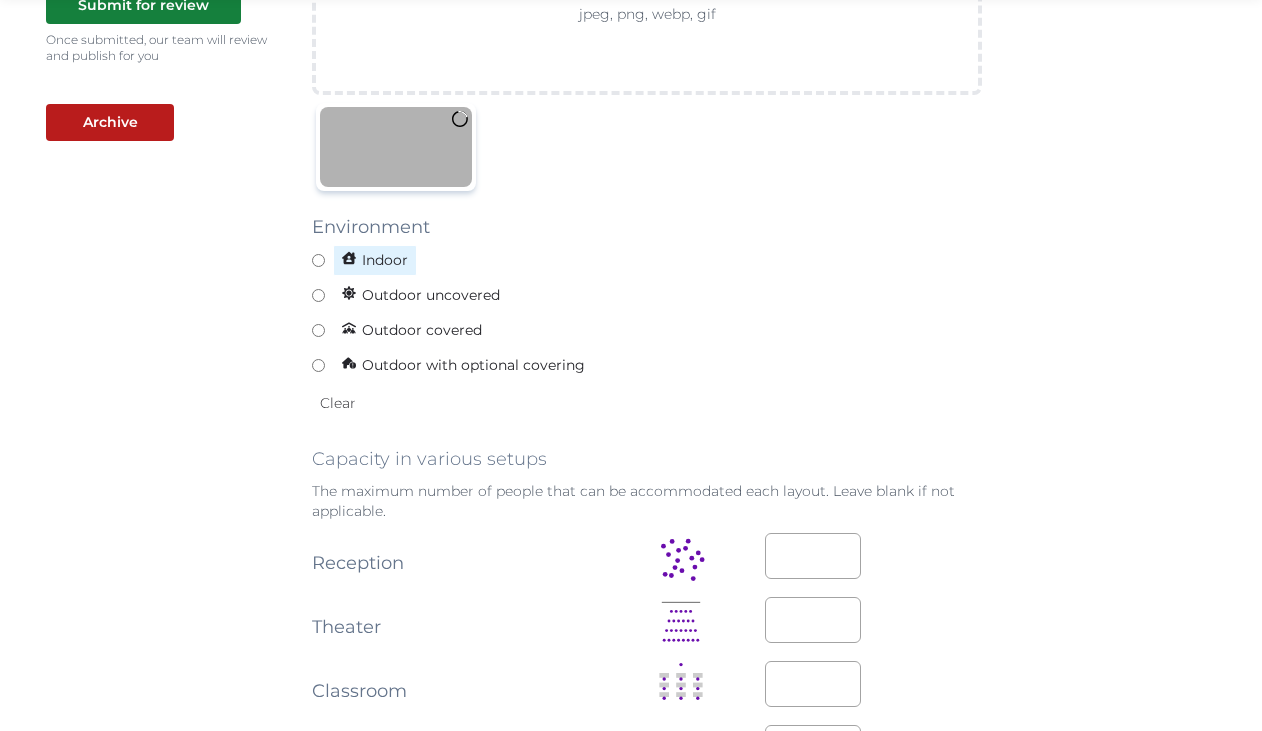 click on "Indoor" at bounding box center (647, 260) 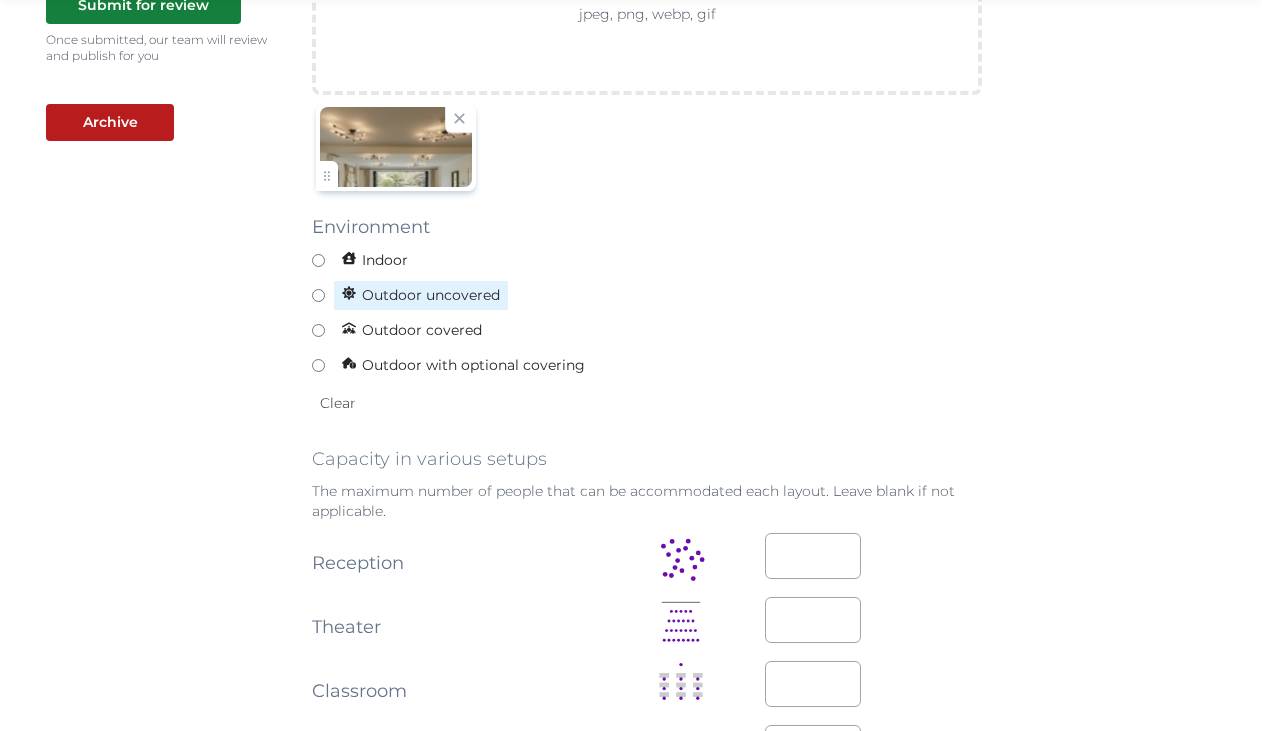 click on "Outdoor uncovered" at bounding box center [647, 295] 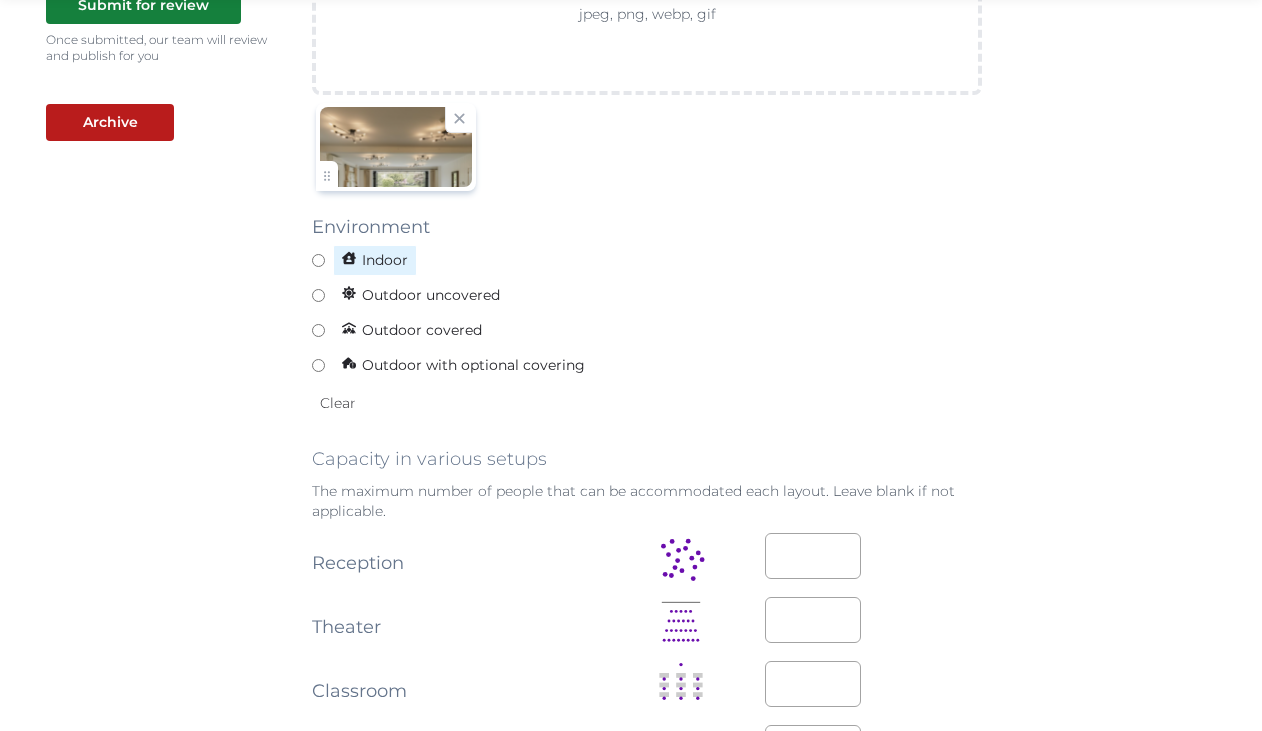 click on "Indoor" at bounding box center (647, 260) 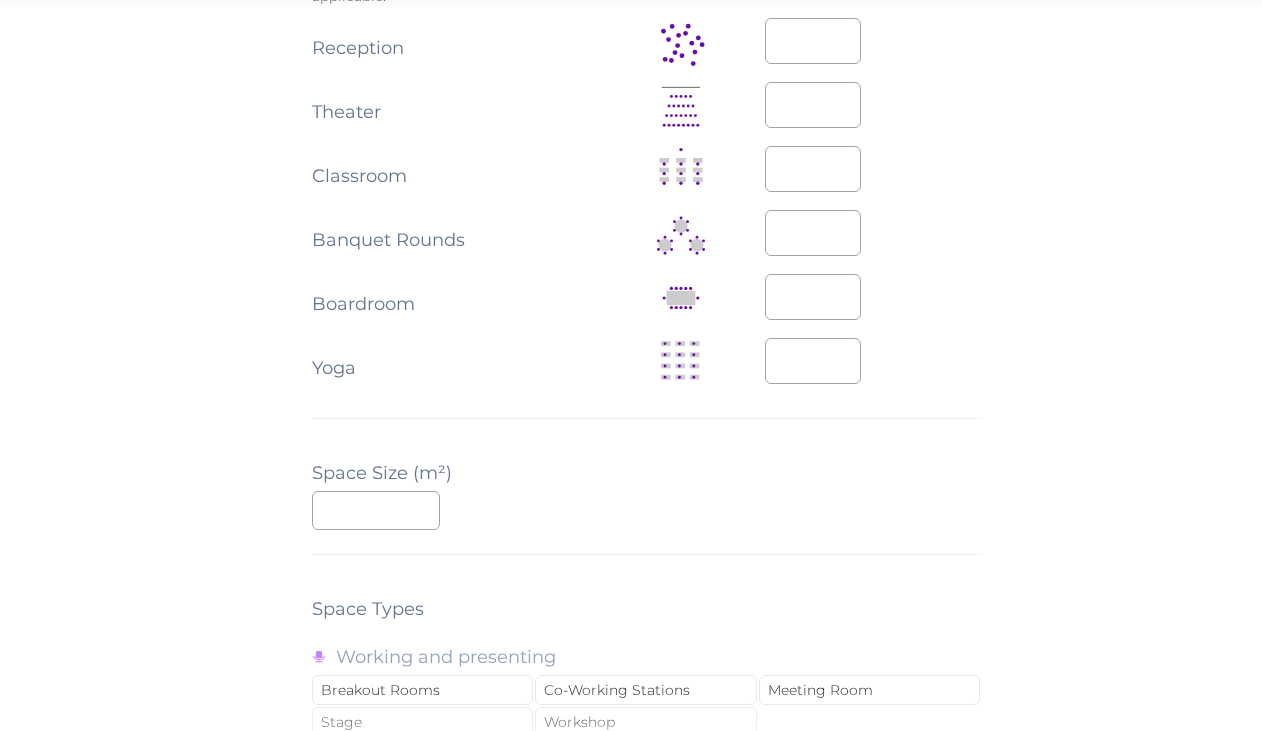 scroll, scrollTop: 1161, scrollLeft: 0, axis: vertical 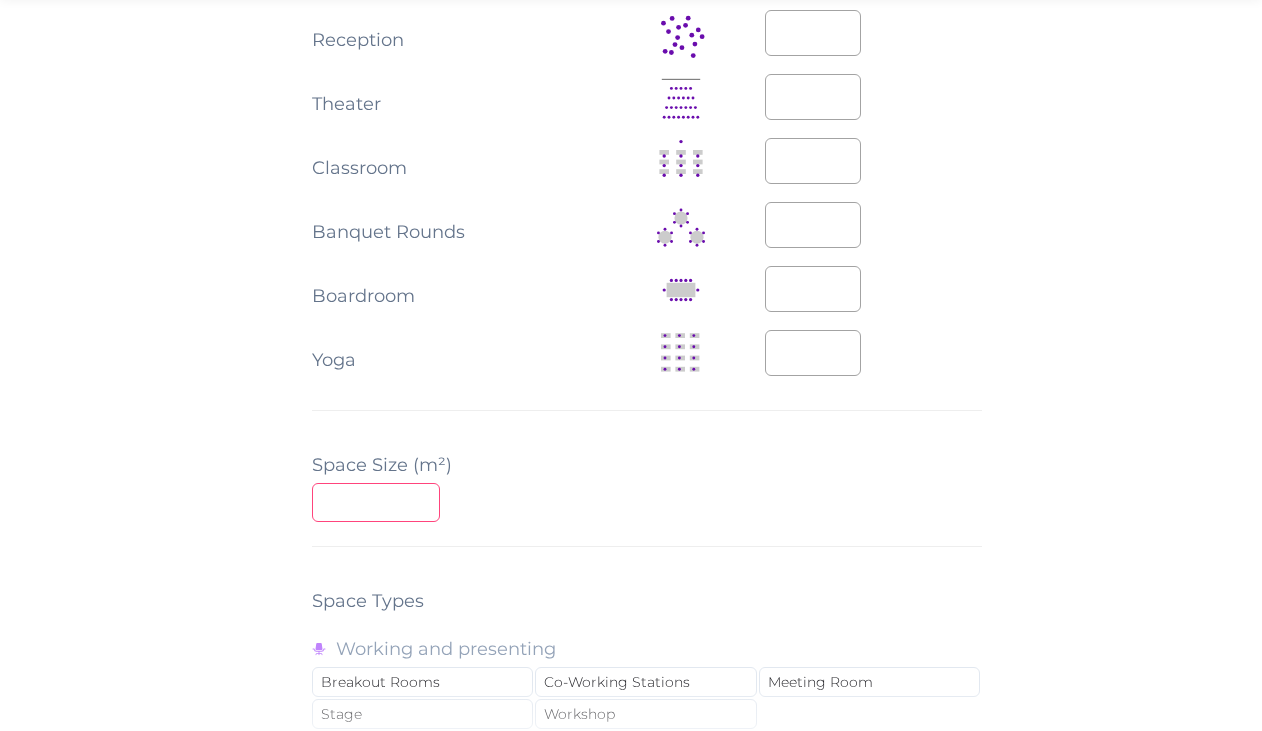 click at bounding box center (376, 502) 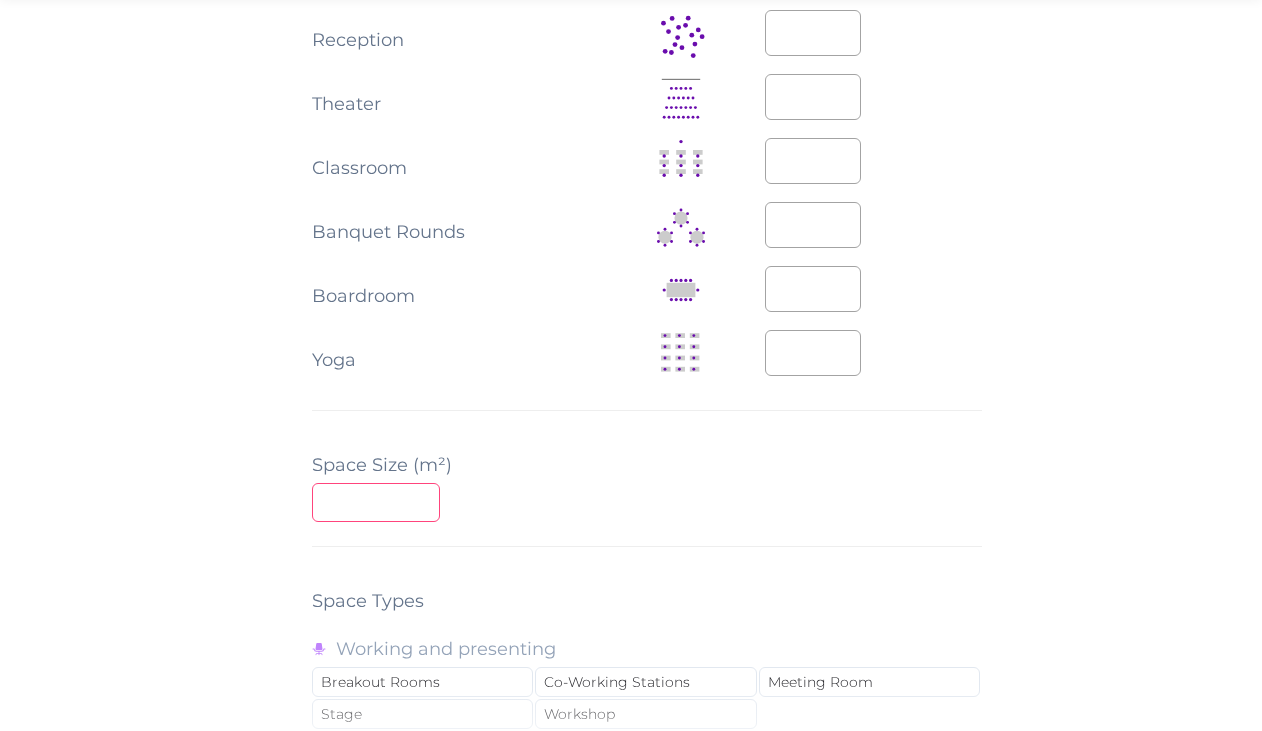 type on "**" 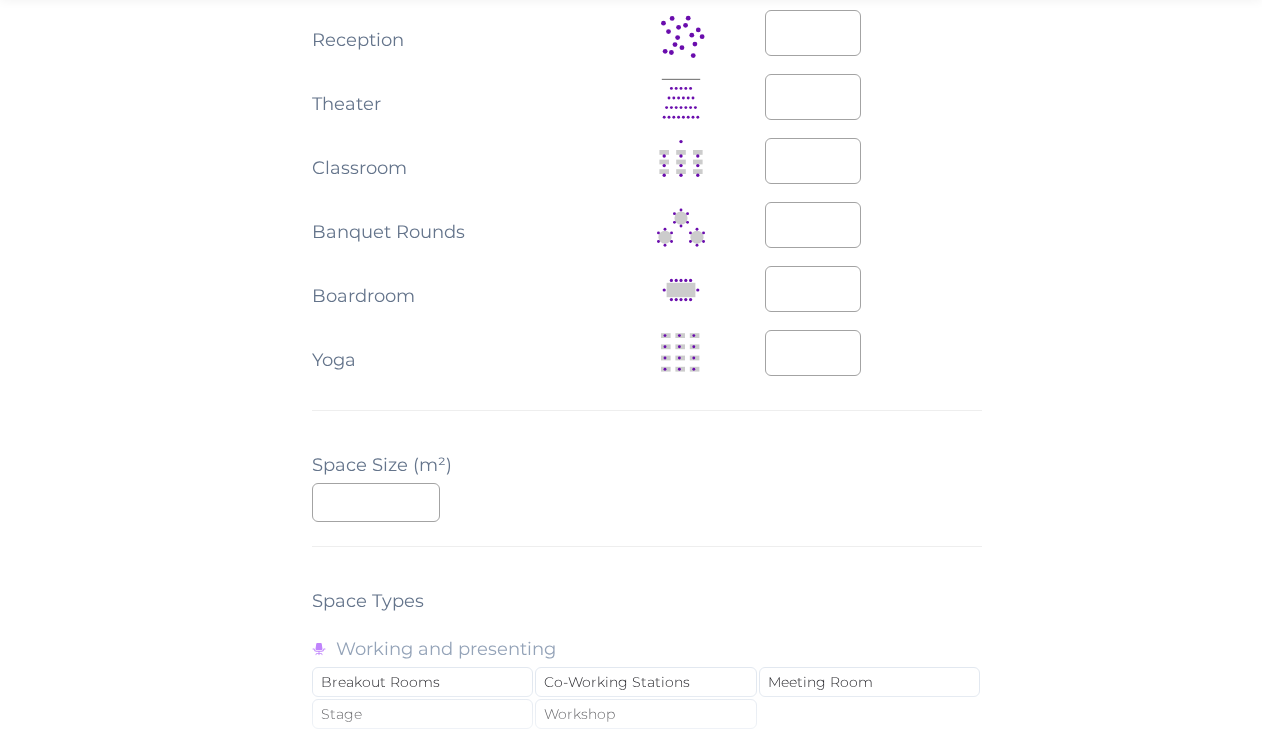 click on "**" at bounding box center (647, 502) 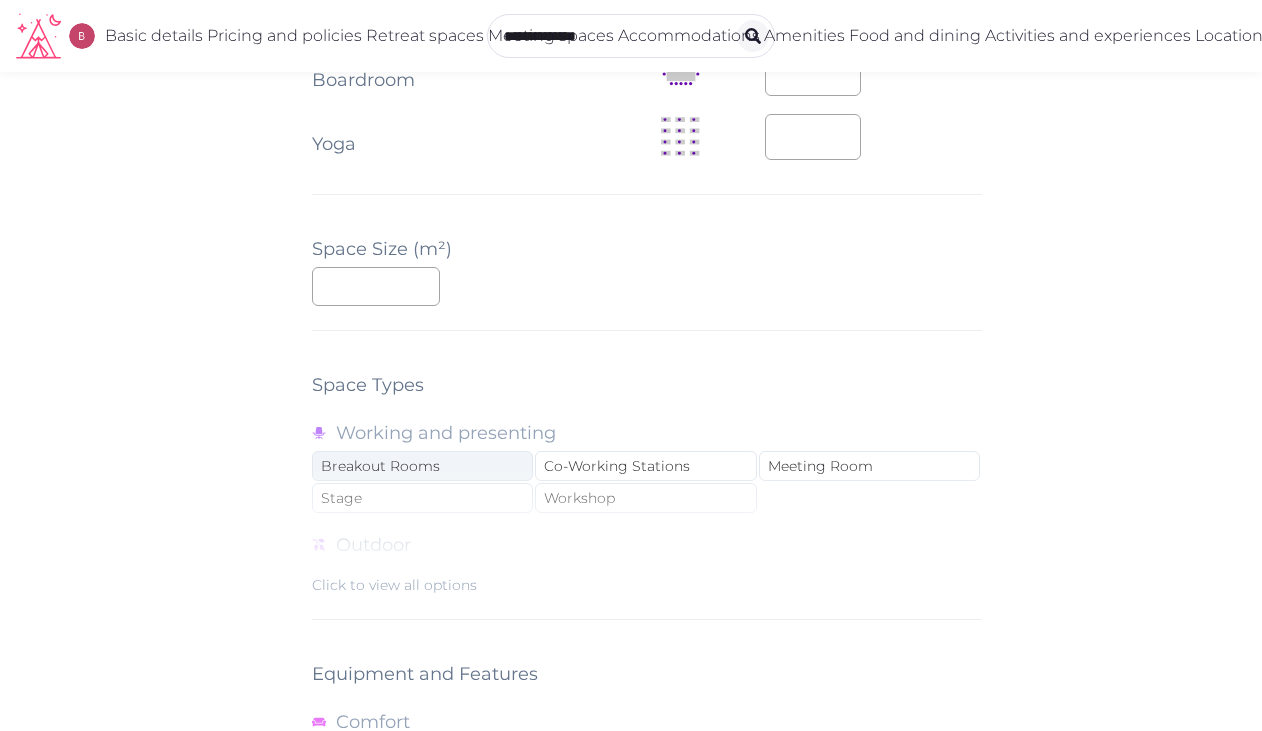 scroll, scrollTop: 1402, scrollLeft: 0, axis: vertical 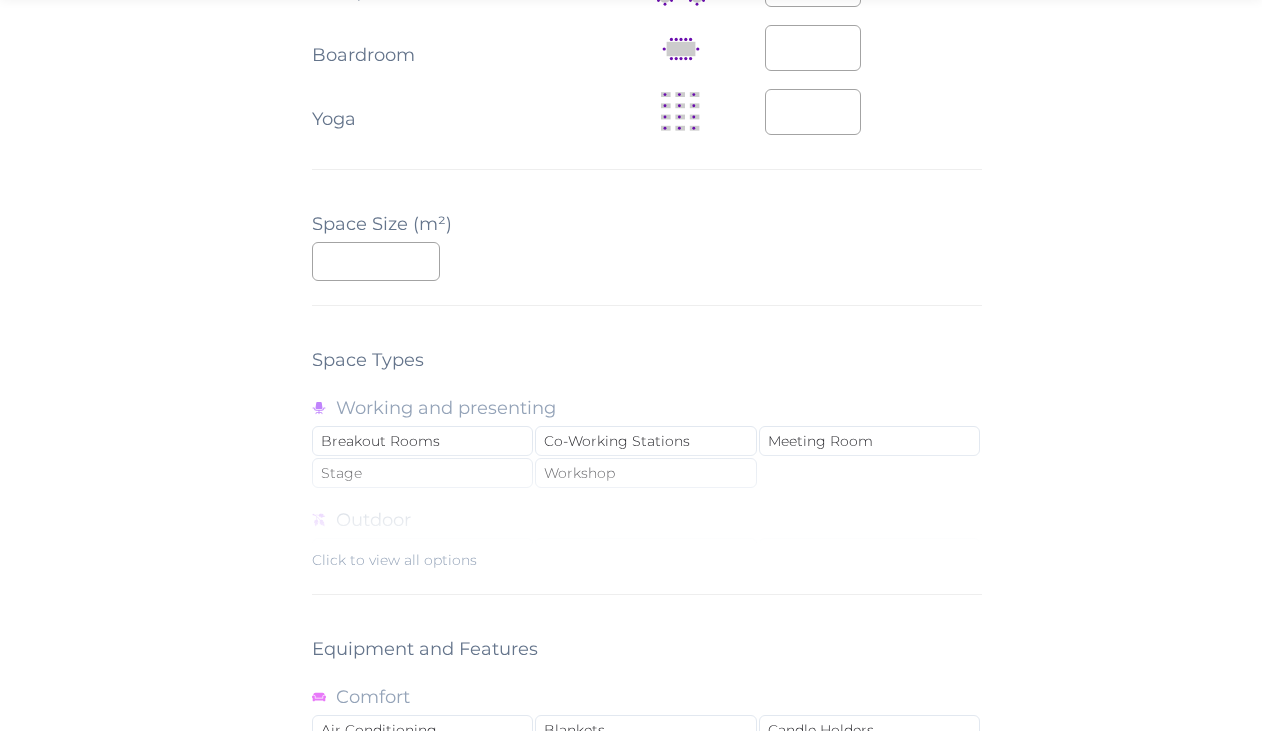 click on "Click to view all options" at bounding box center [647, 506] 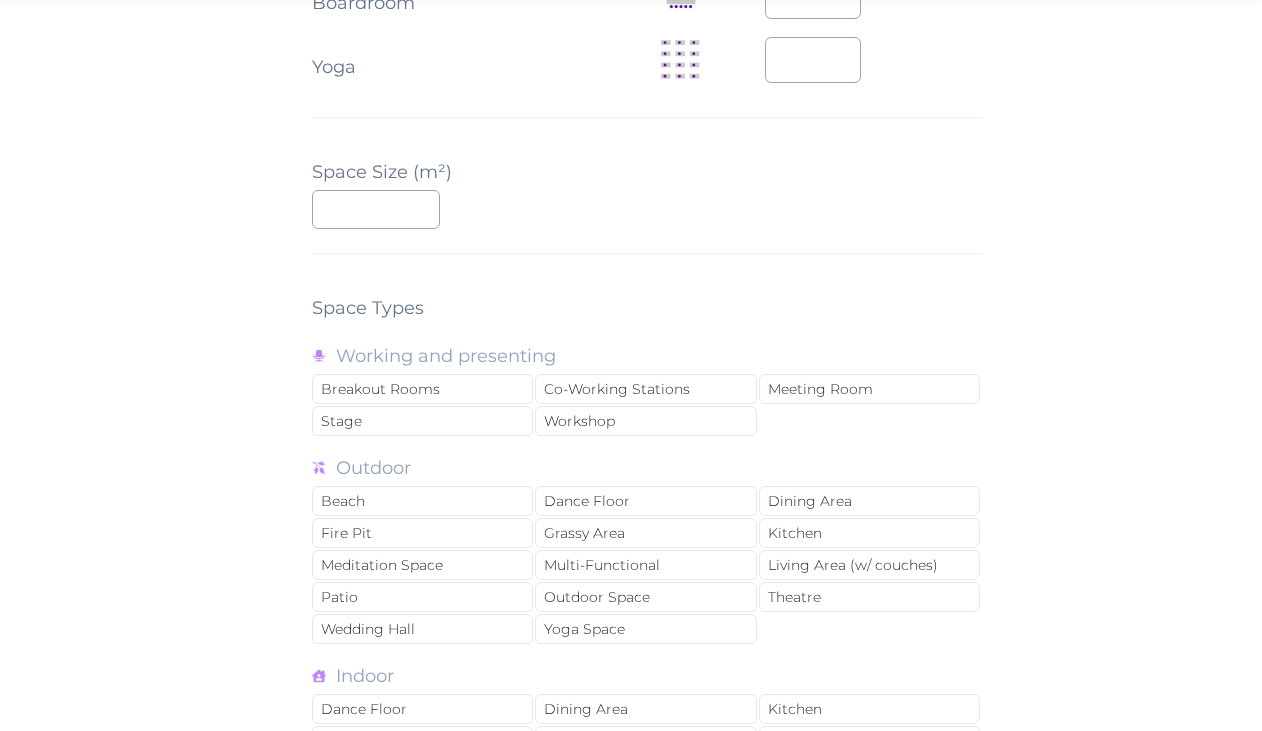 scroll, scrollTop: 1456, scrollLeft: 0, axis: vertical 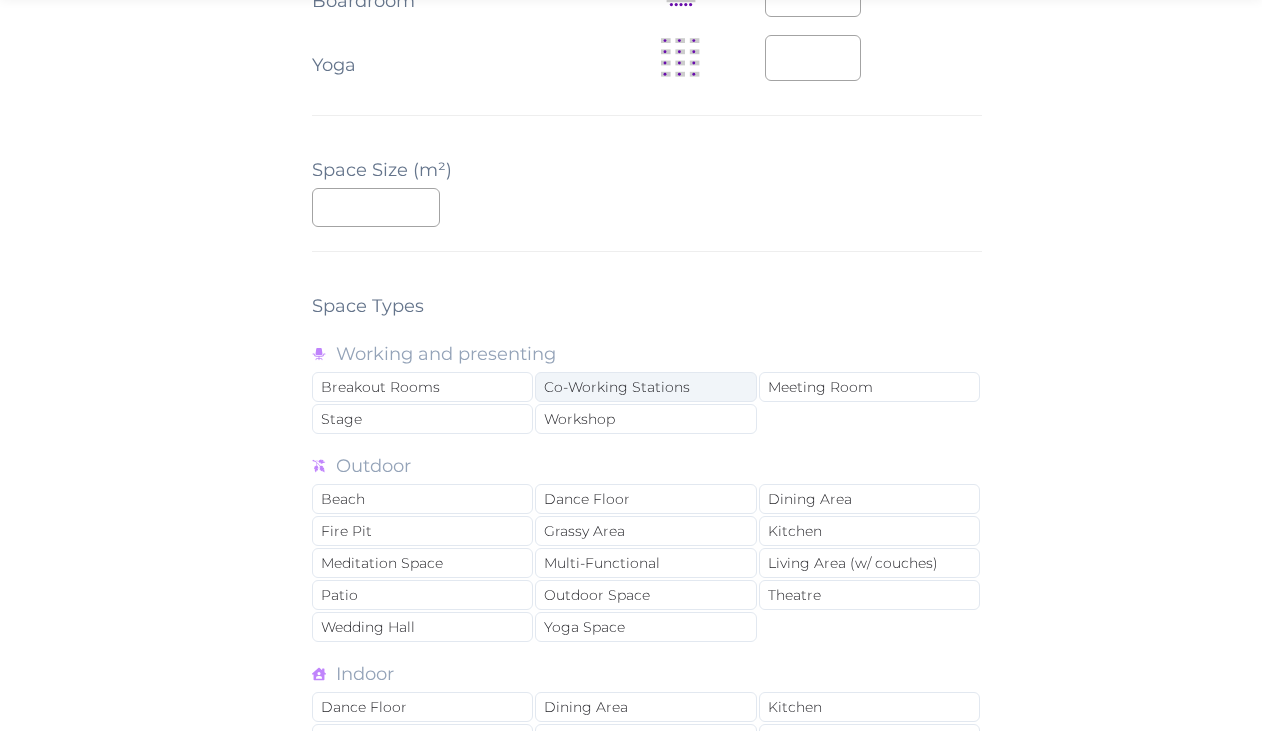 click on "Co-Working Stations" at bounding box center (645, 387) 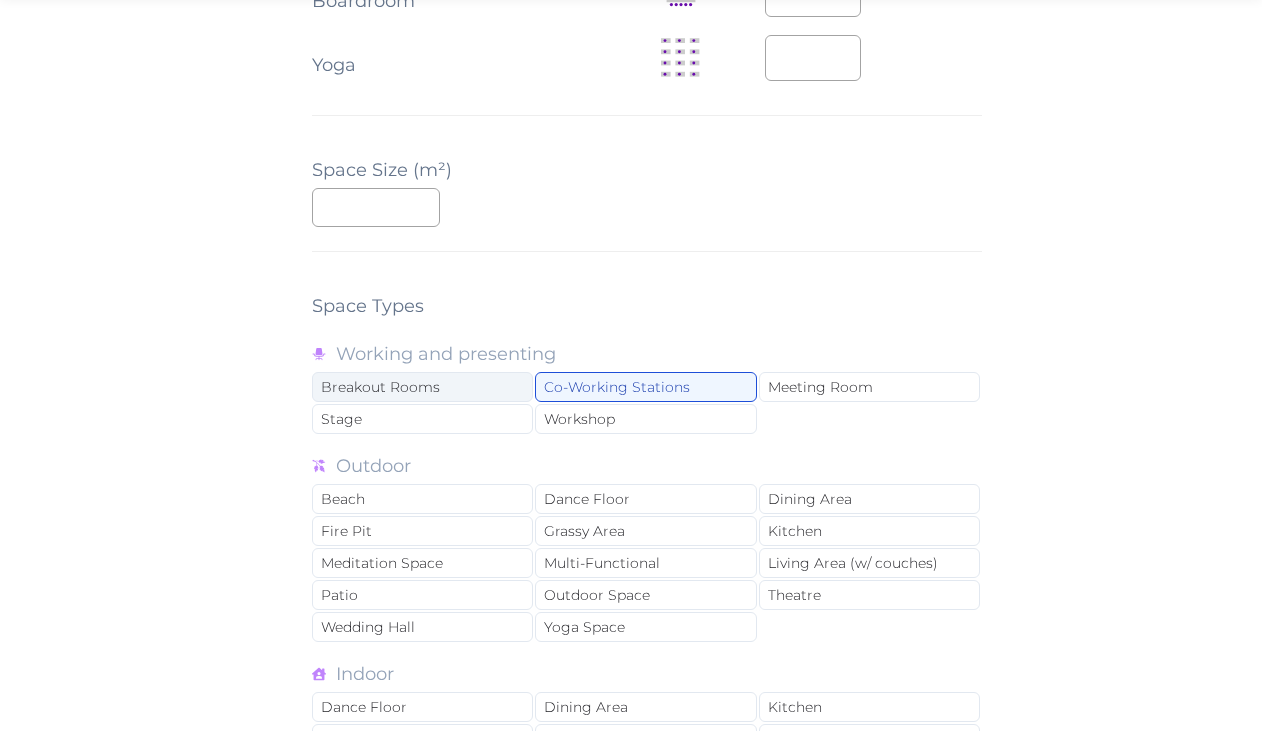 click on "Breakout Rooms" at bounding box center [422, 387] 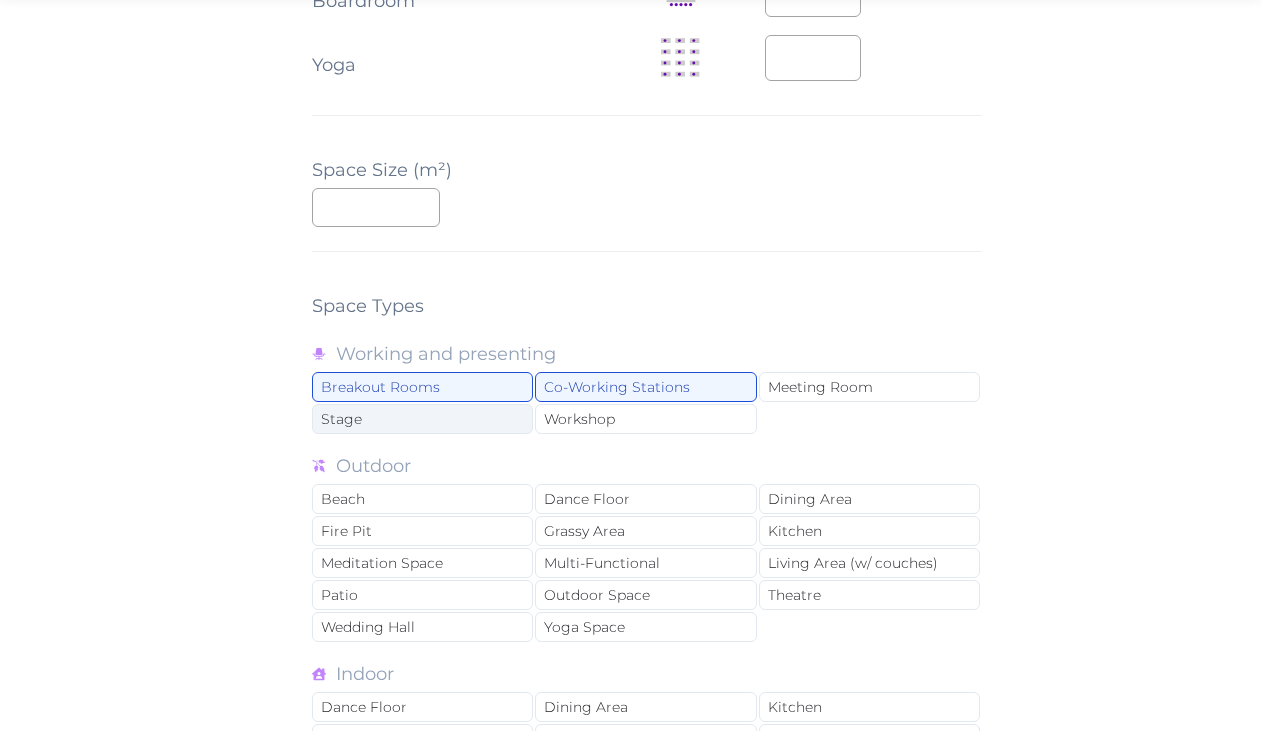 click on "Stage" at bounding box center [422, 419] 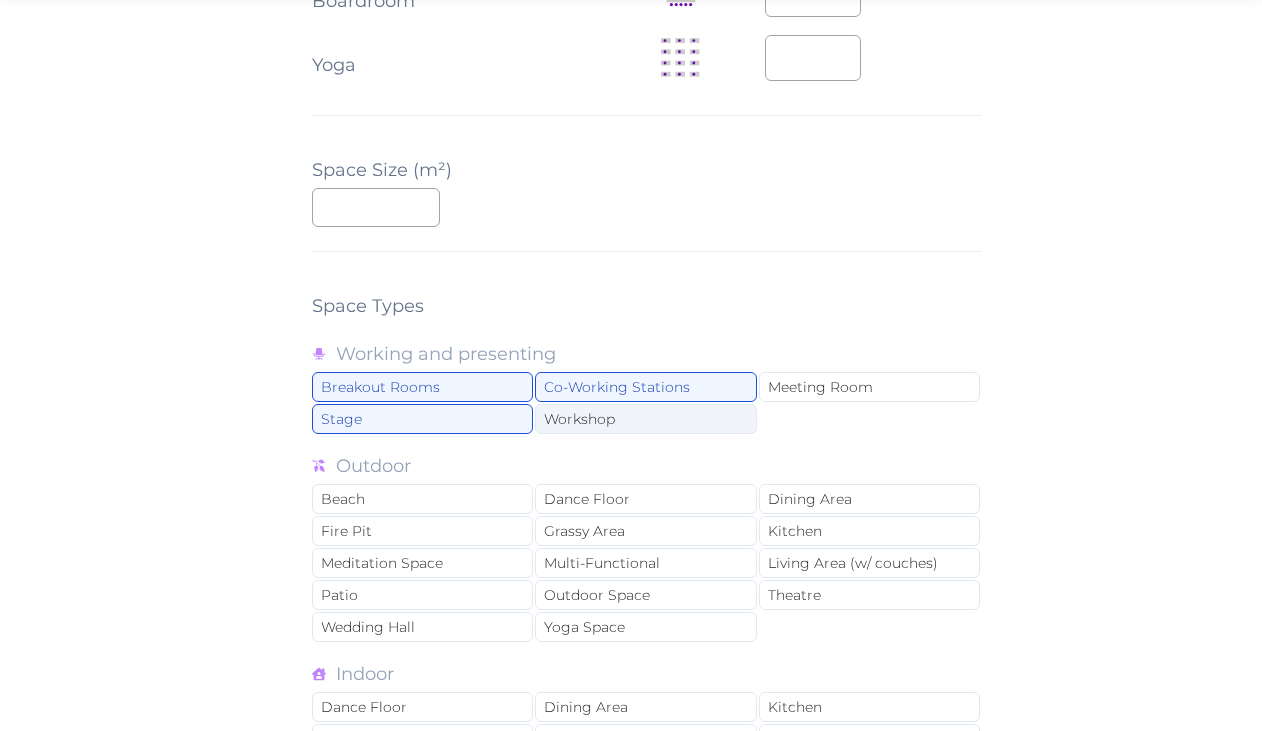 click on "Workshop" at bounding box center (645, 419) 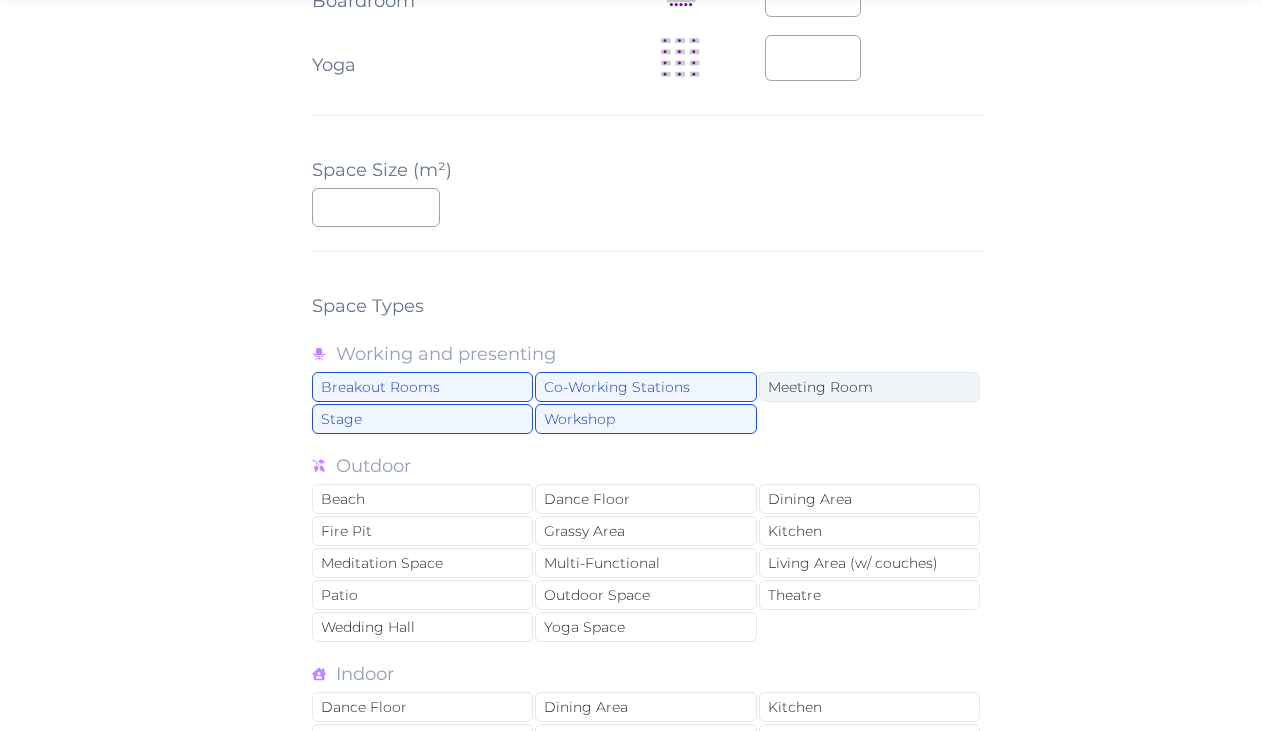 click on "Meeting Room" at bounding box center (869, 387) 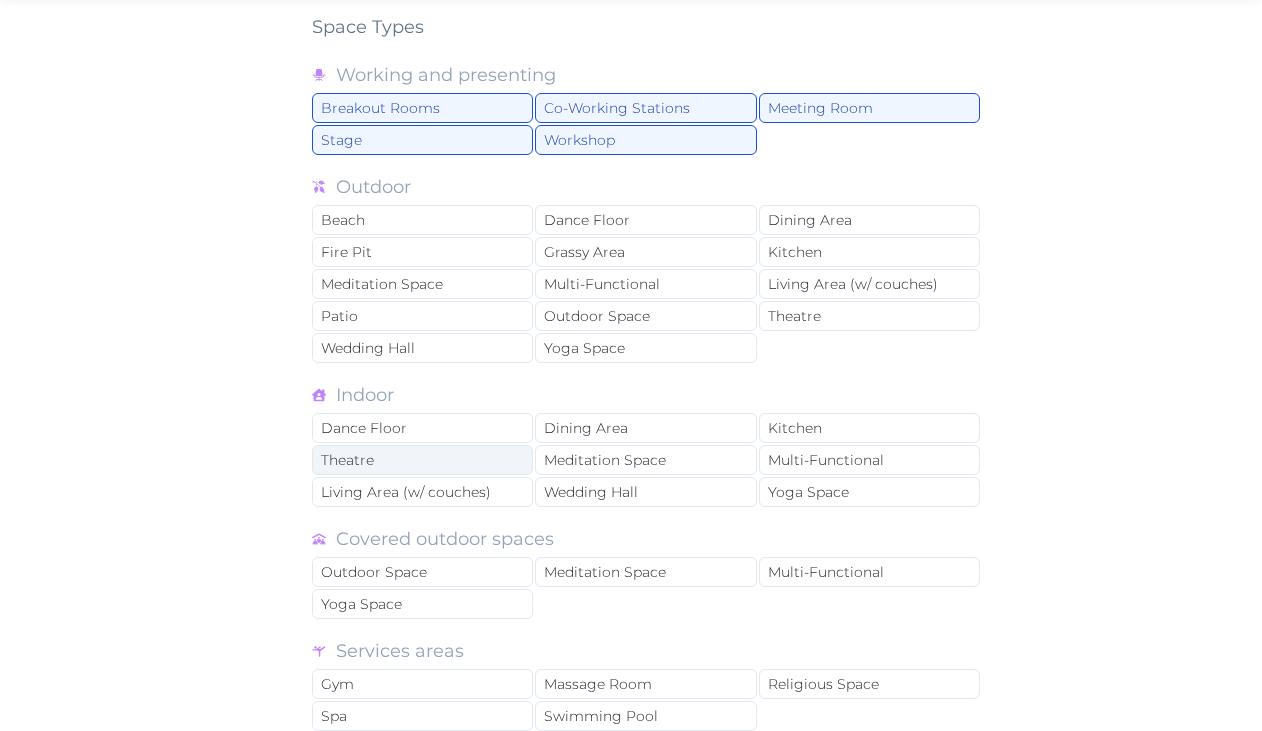 scroll, scrollTop: 1718, scrollLeft: 0, axis: vertical 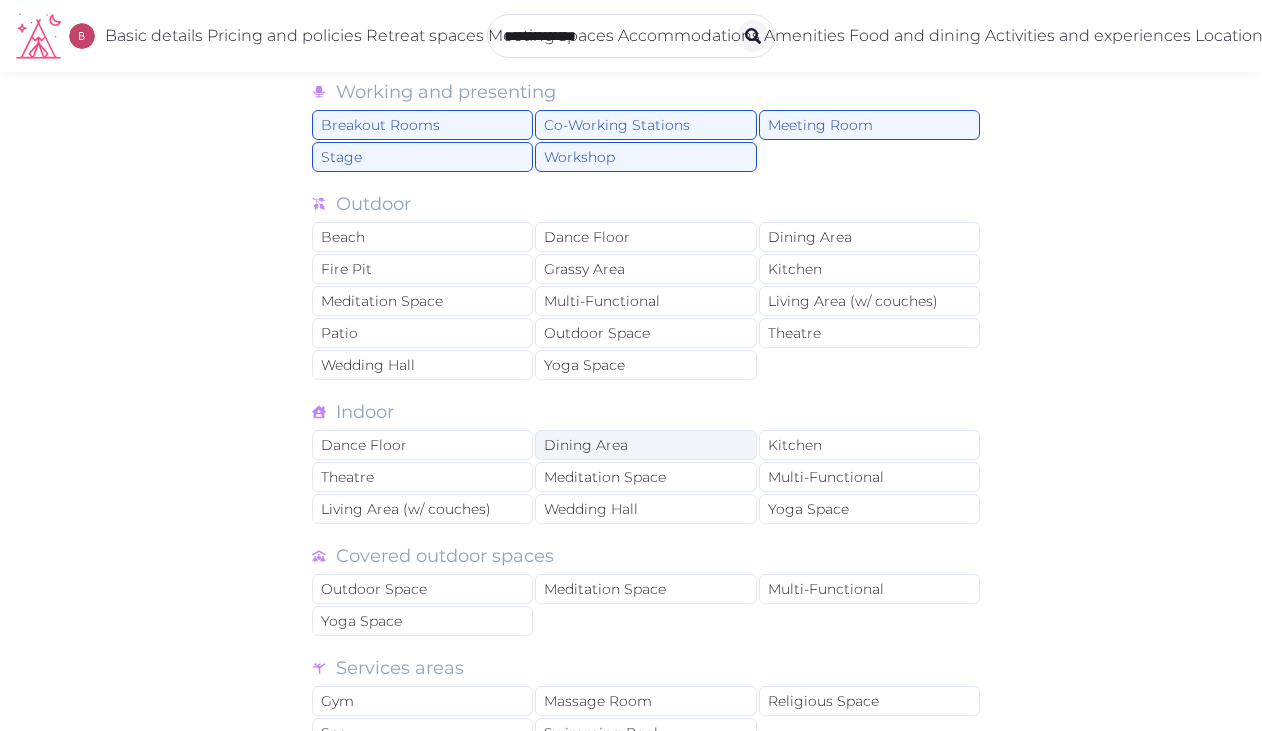 click on "Dining Area" at bounding box center [645, 445] 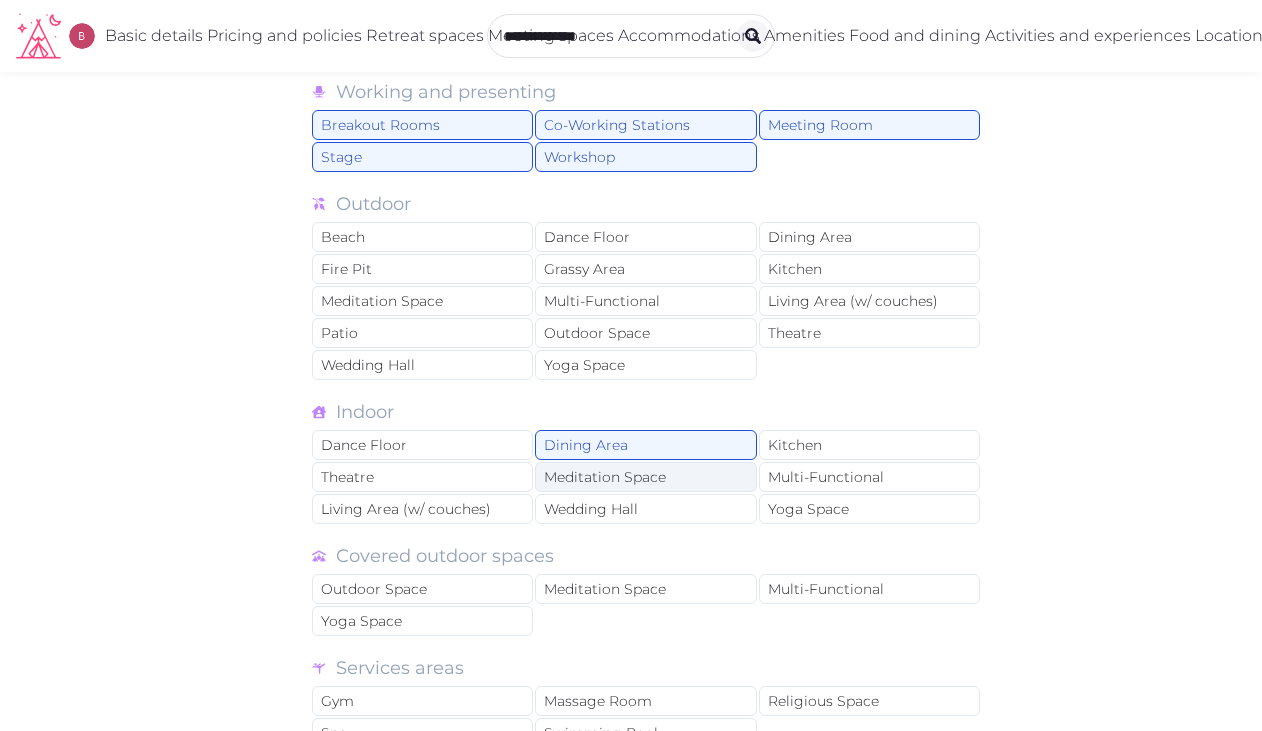 click on "Meditation Space" at bounding box center [645, 477] 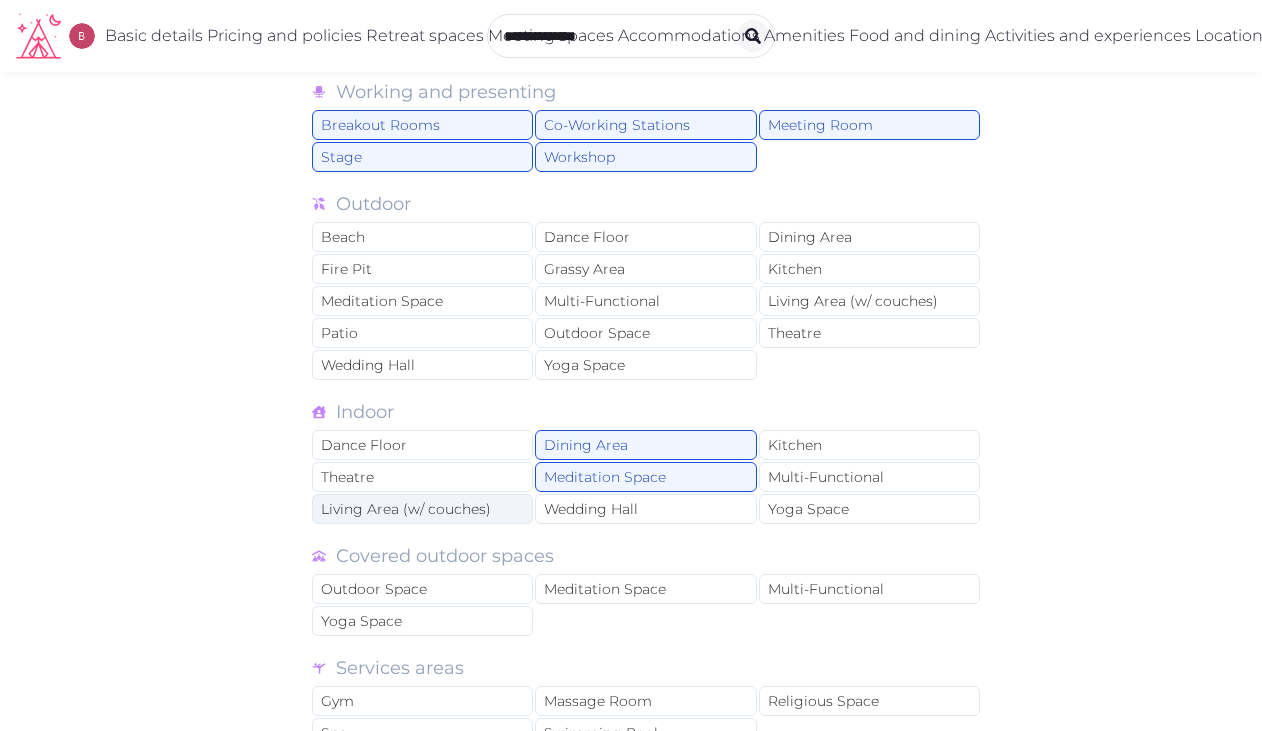 click on "Living Area (w/ couches)" at bounding box center (422, 509) 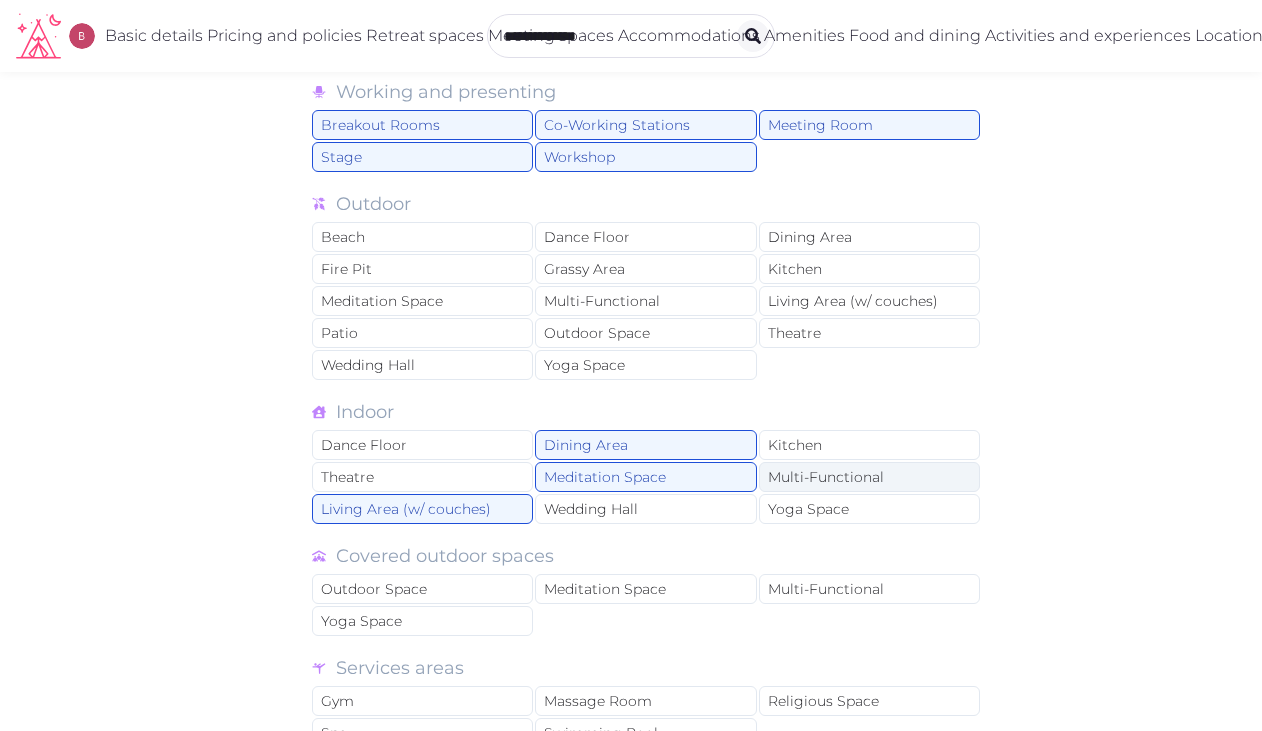 click on "Multi-Functional" at bounding box center (869, 477) 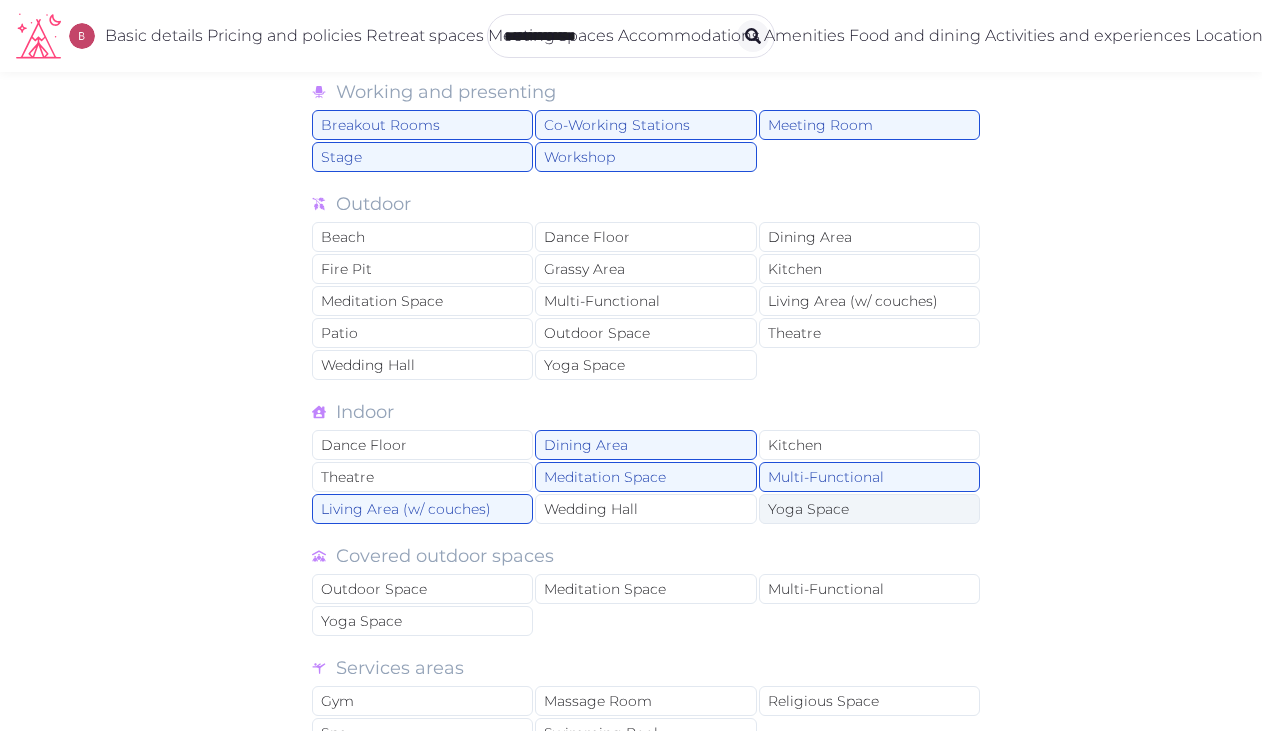 click on "Yoga Space" at bounding box center [869, 509] 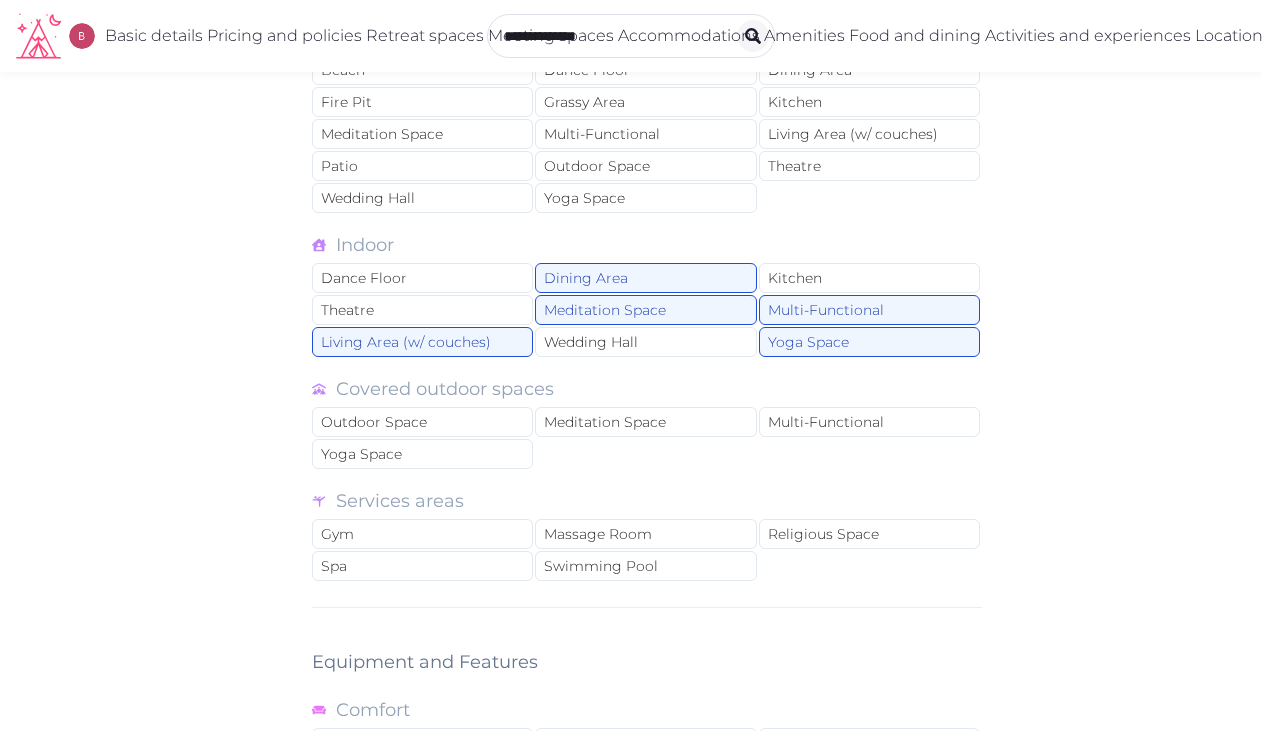 scroll, scrollTop: 1896, scrollLeft: 0, axis: vertical 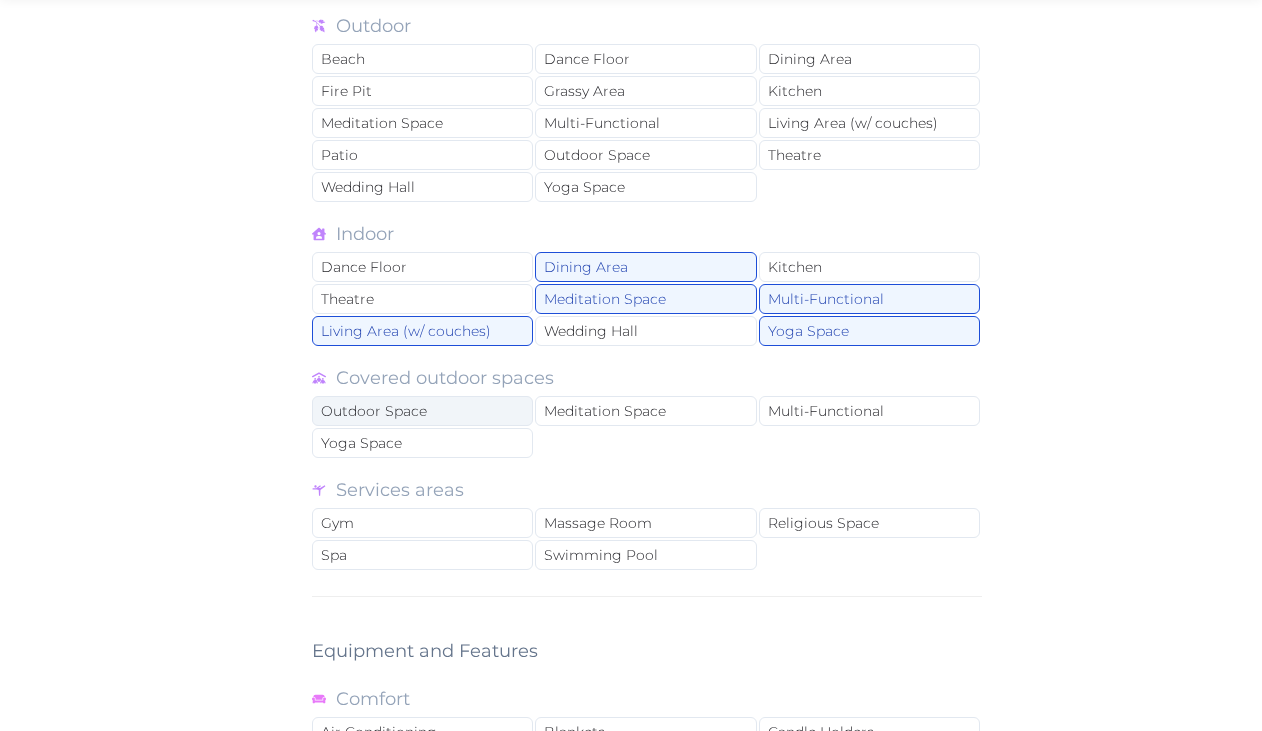 click on "Outdoor Space" at bounding box center (422, 411) 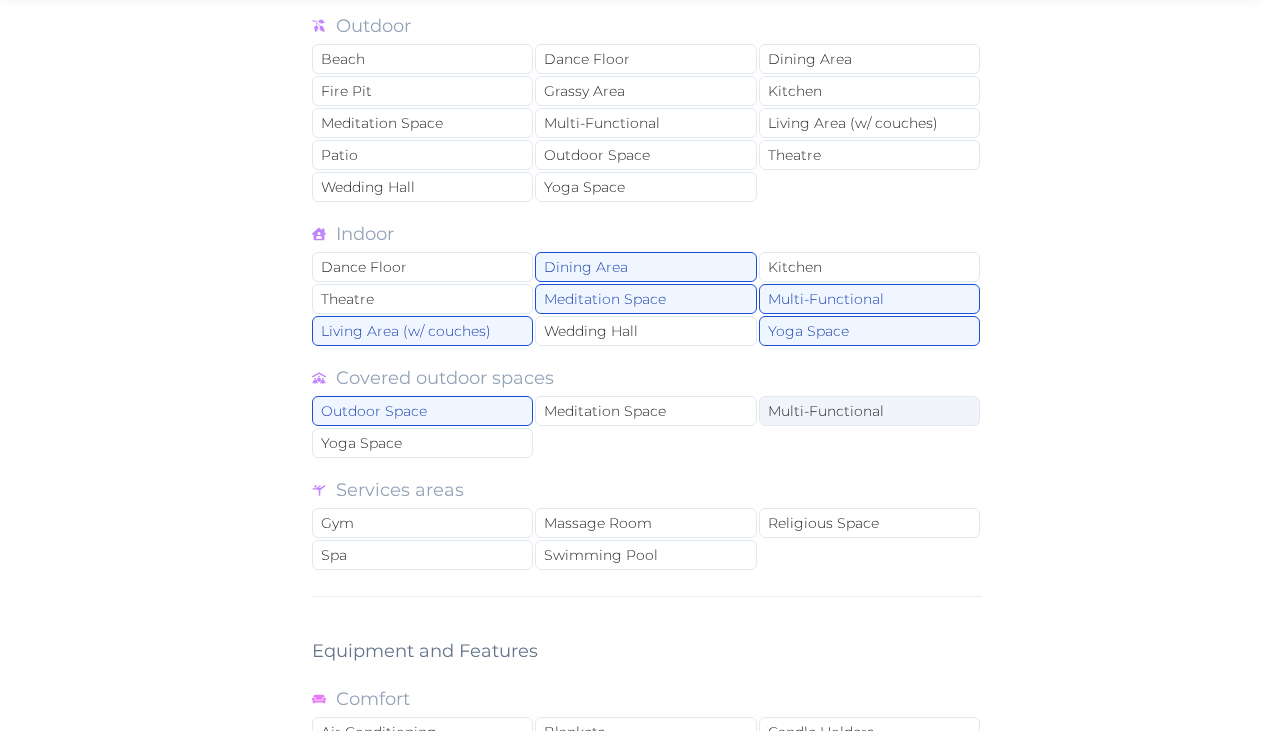 click on "Multi-Functional" at bounding box center (869, 411) 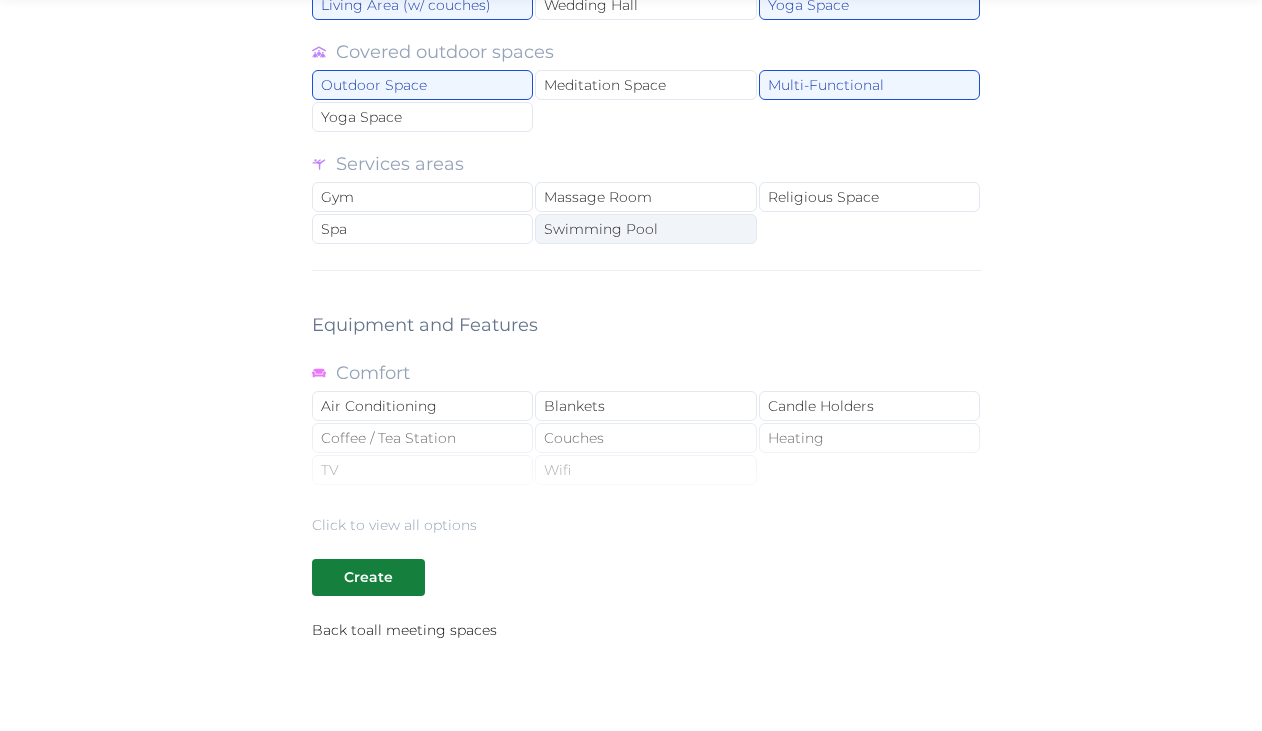 scroll, scrollTop: 2224, scrollLeft: 0, axis: vertical 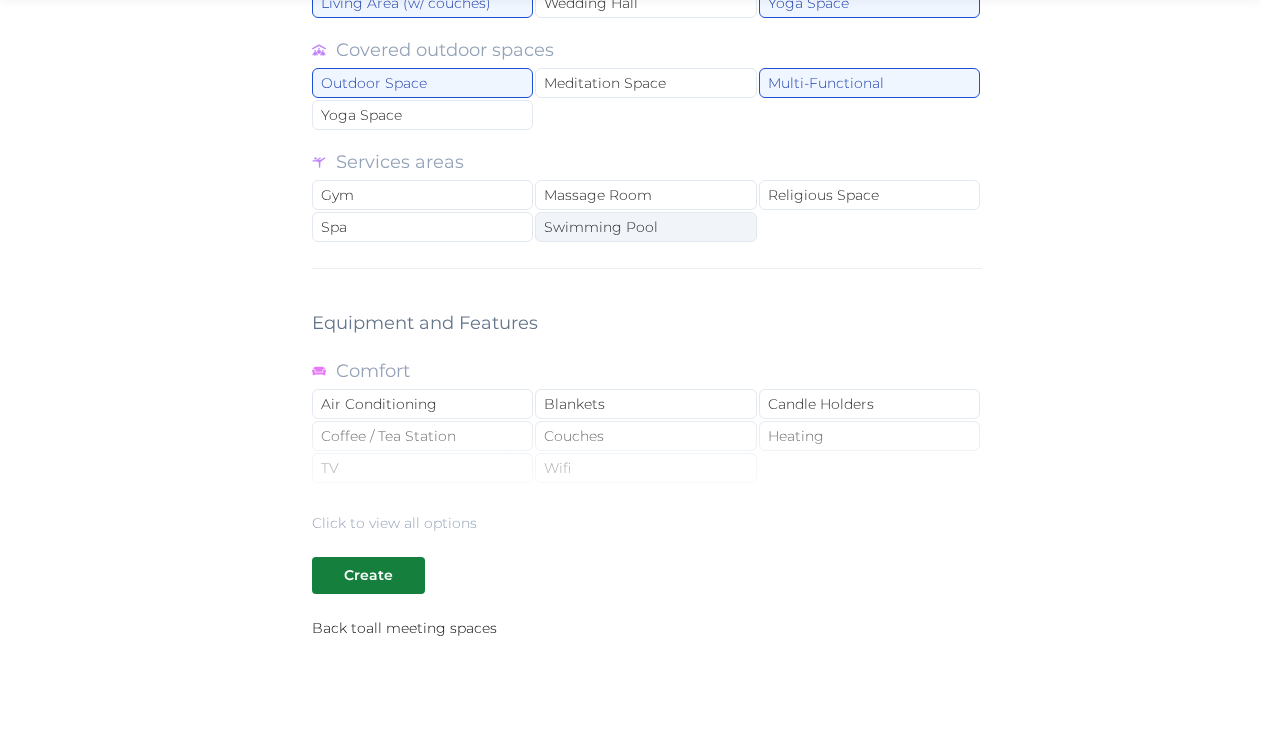 click on "Swimming Pool" at bounding box center (645, 227) 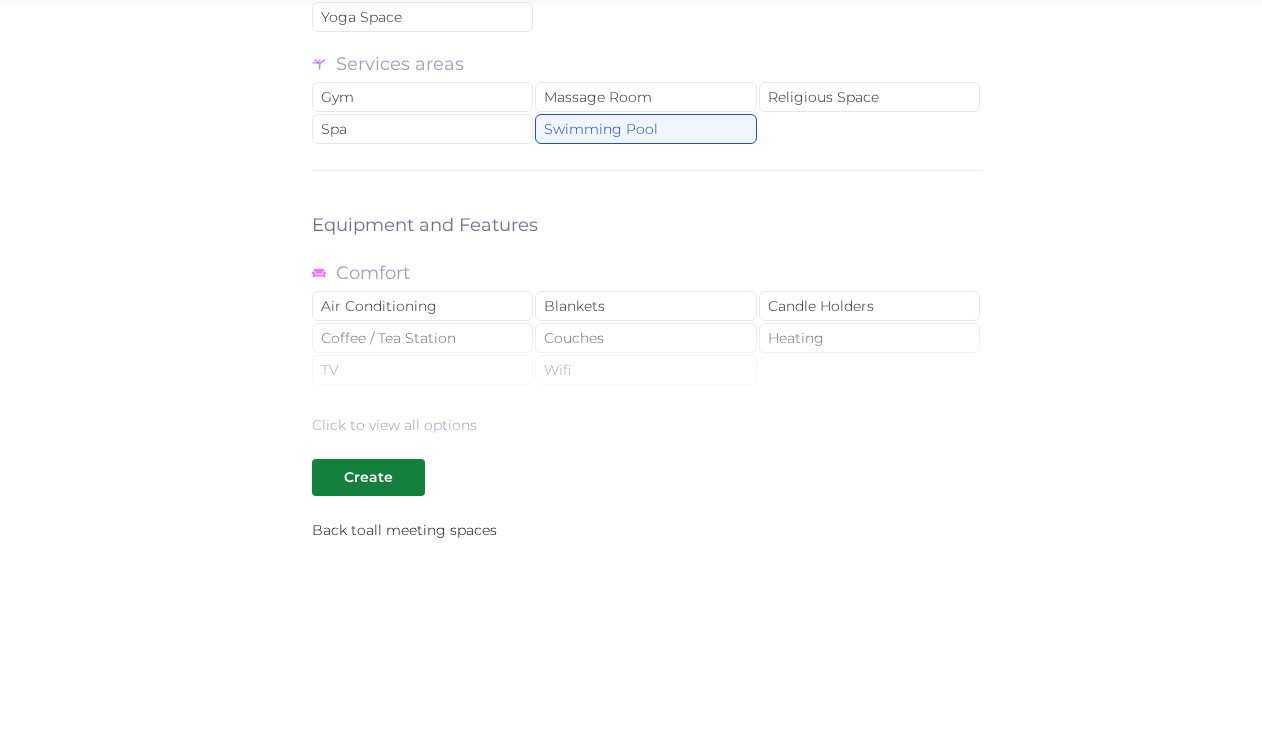 scroll, scrollTop: 2323, scrollLeft: 0, axis: vertical 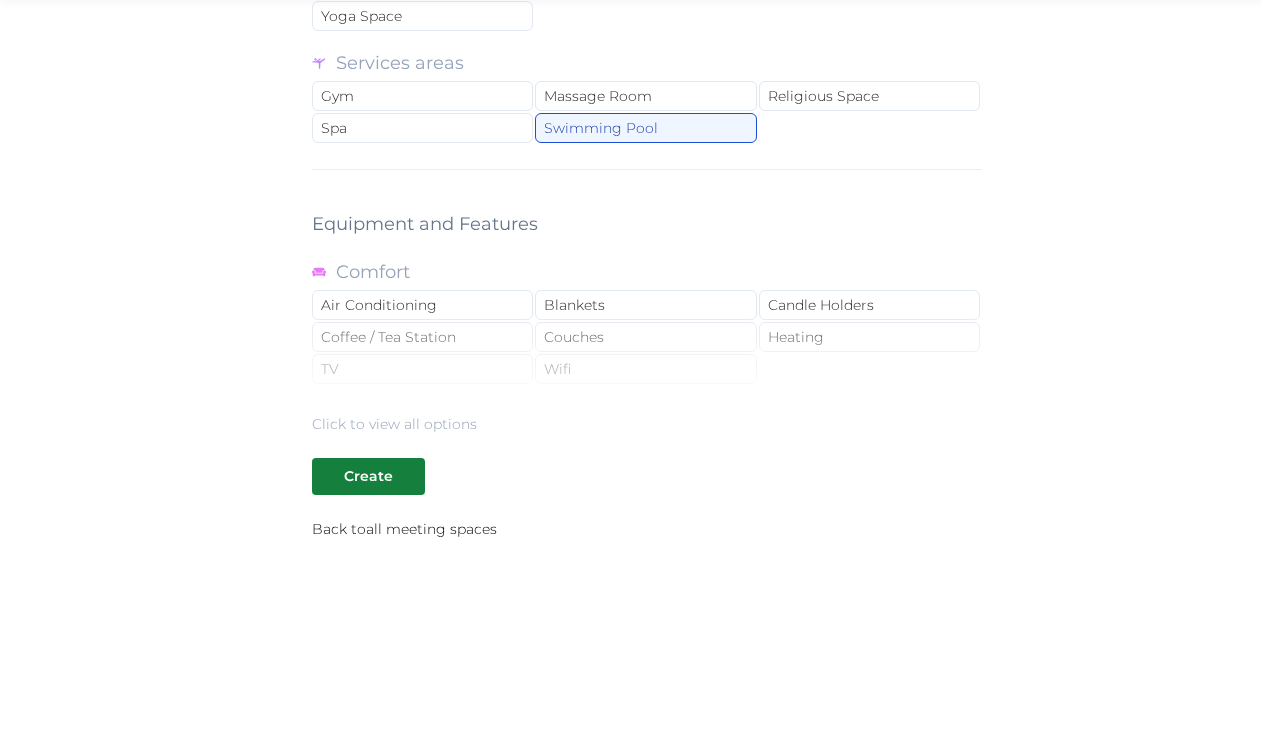 click on "Click to view all options" at bounding box center [647, 370] 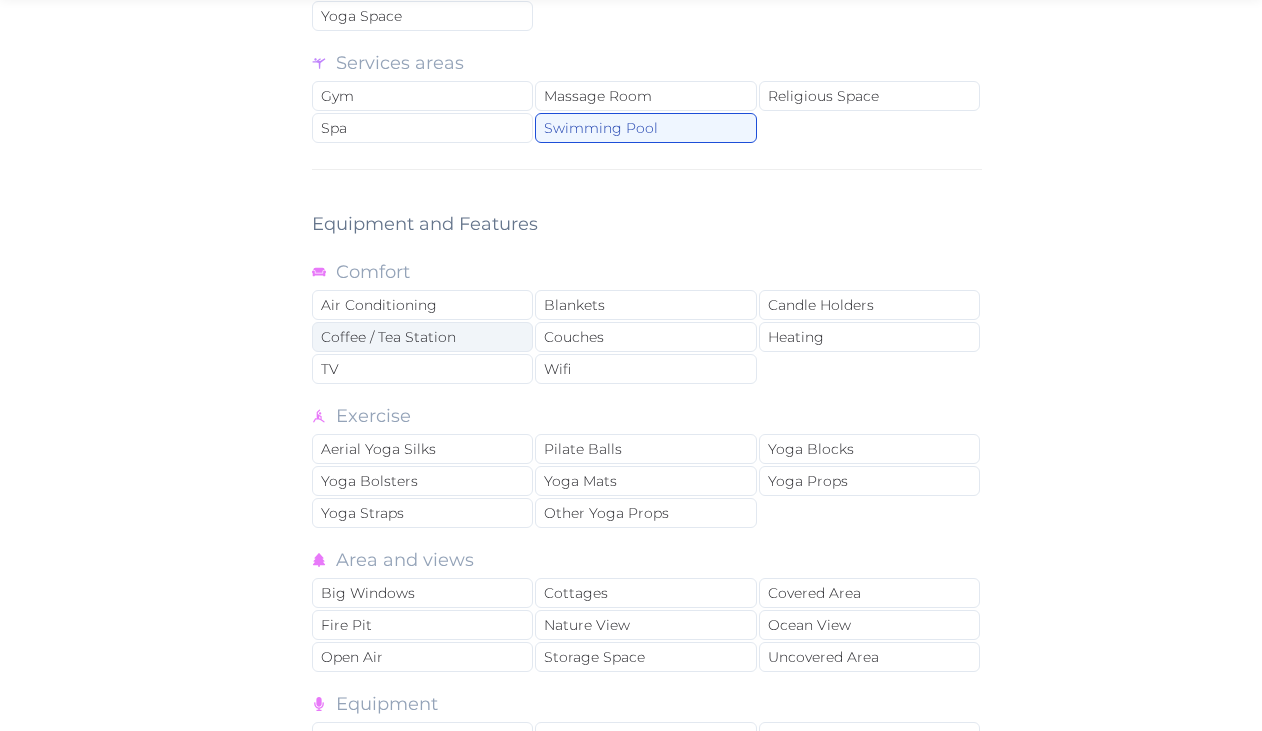 click on "Coffee / Tea Station" at bounding box center (422, 337) 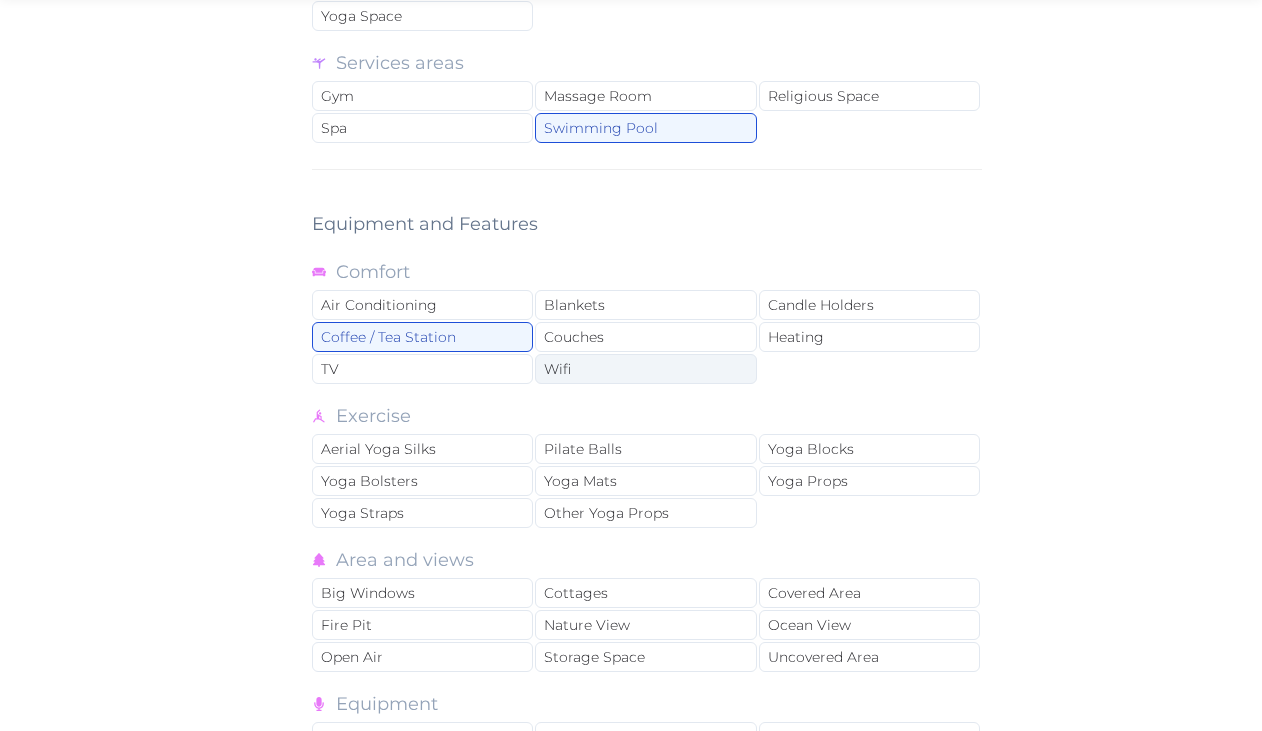 click on "Wifi" at bounding box center (645, 369) 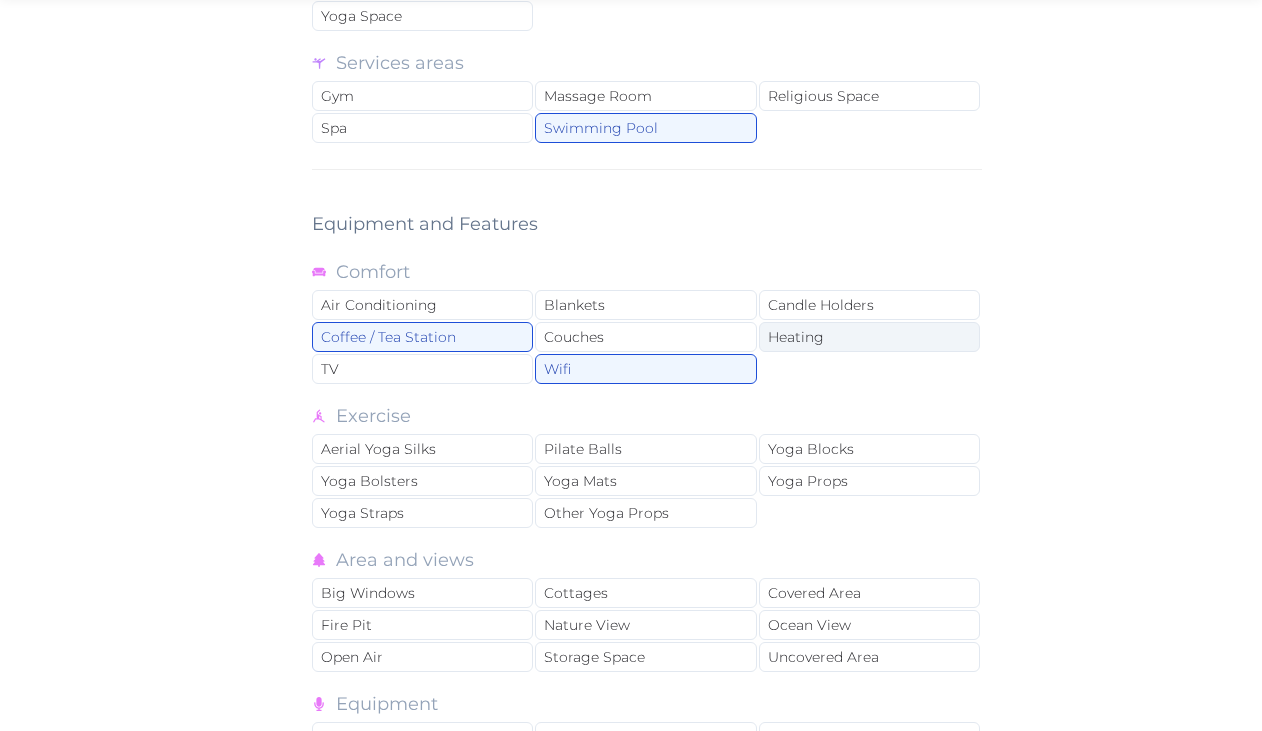 click on "Heating" at bounding box center [869, 337] 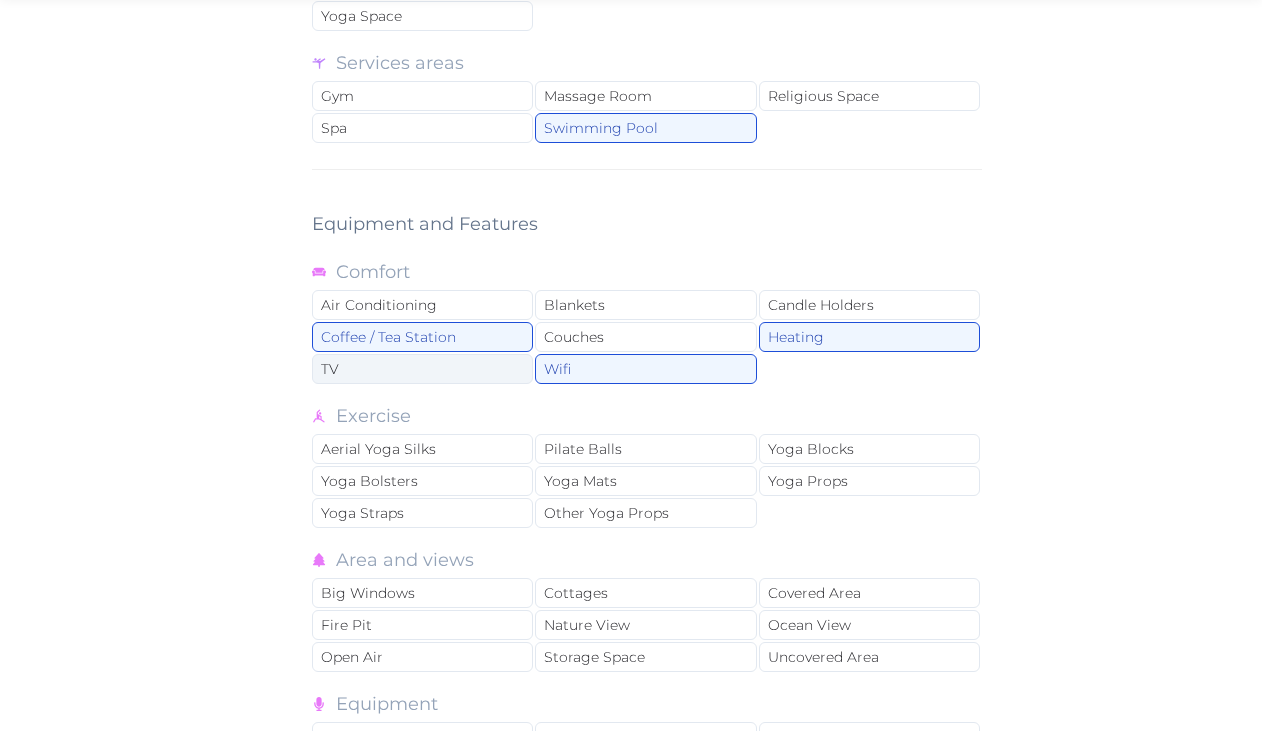 click on "TV" at bounding box center (422, 369) 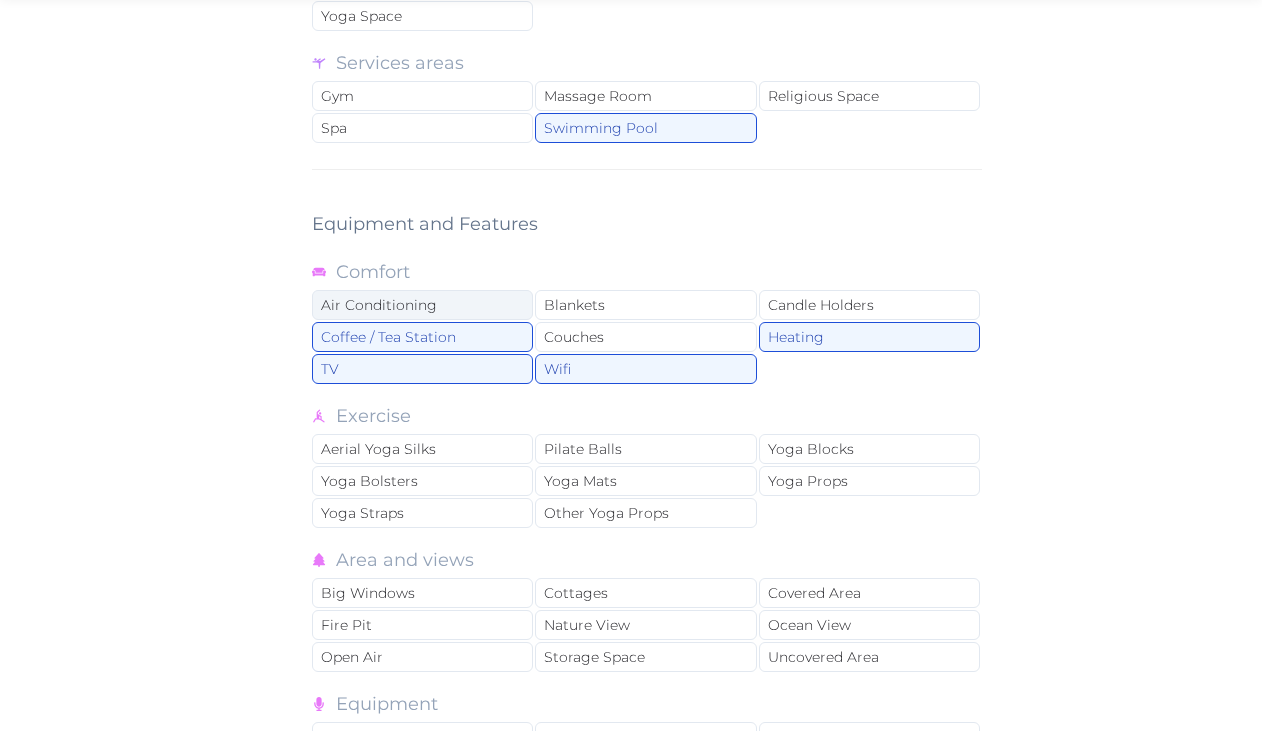 click on "Air Conditioning" at bounding box center (422, 305) 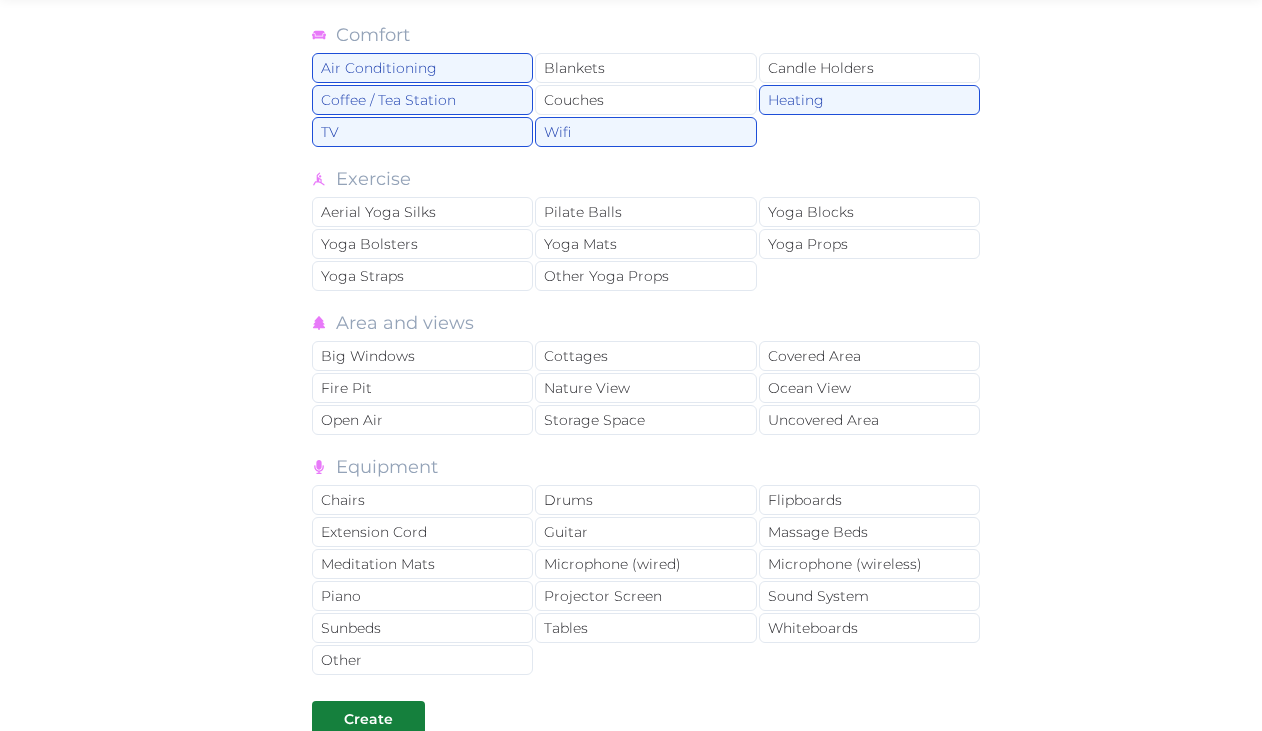 scroll, scrollTop: 2565, scrollLeft: 0, axis: vertical 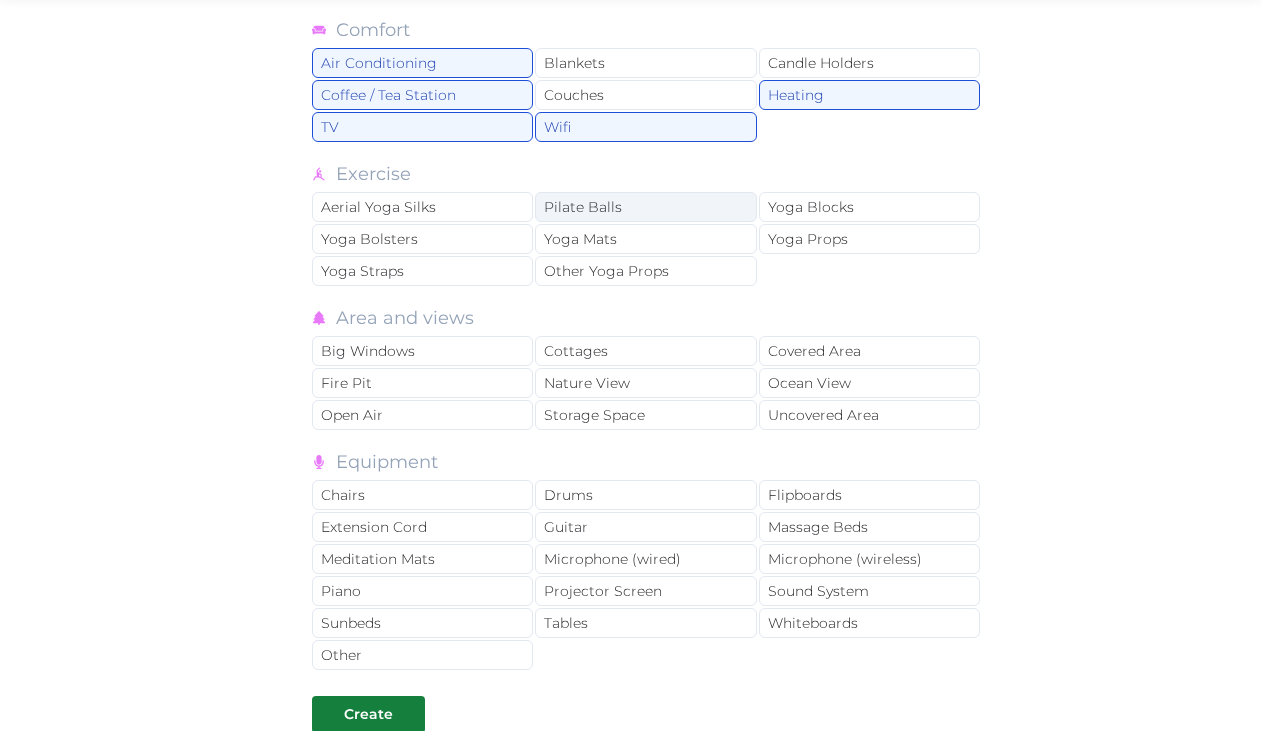click on "Pilate Balls" at bounding box center (645, 207) 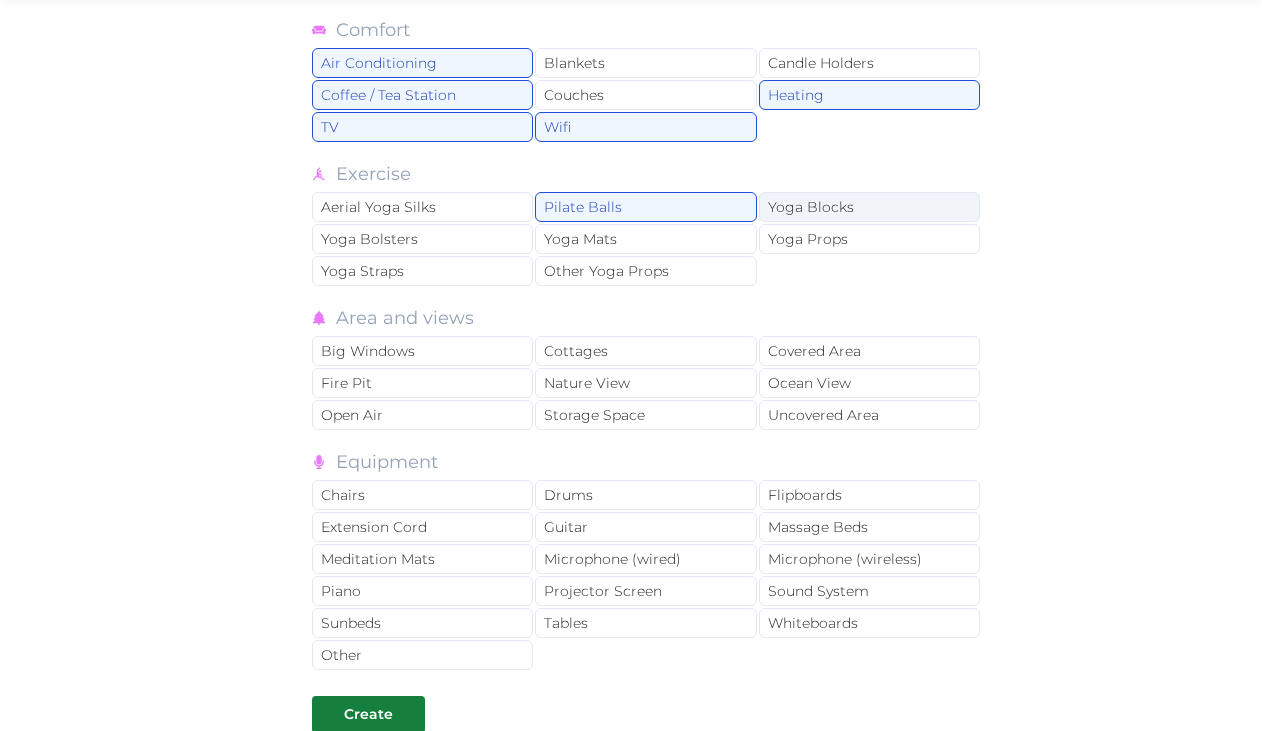 click on "Yoga Blocks" at bounding box center (869, 207) 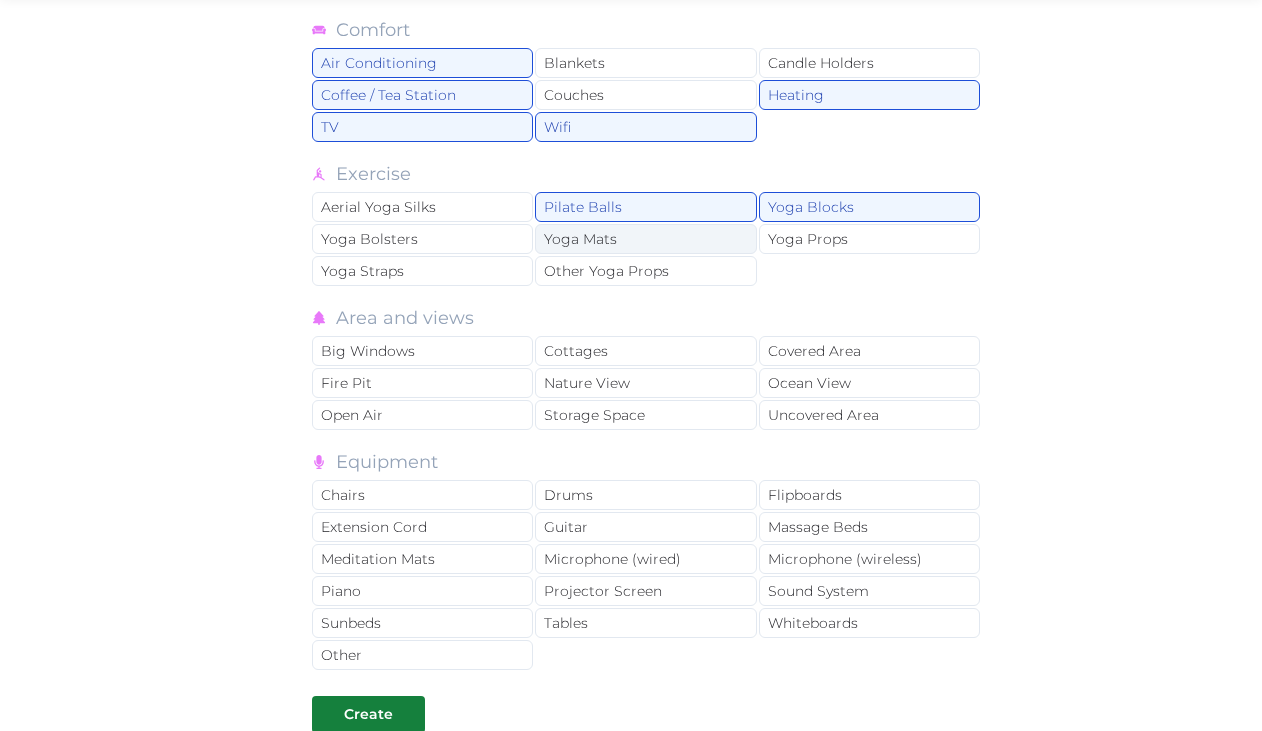 click on "Yoga Mats" at bounding box center (645, 239) 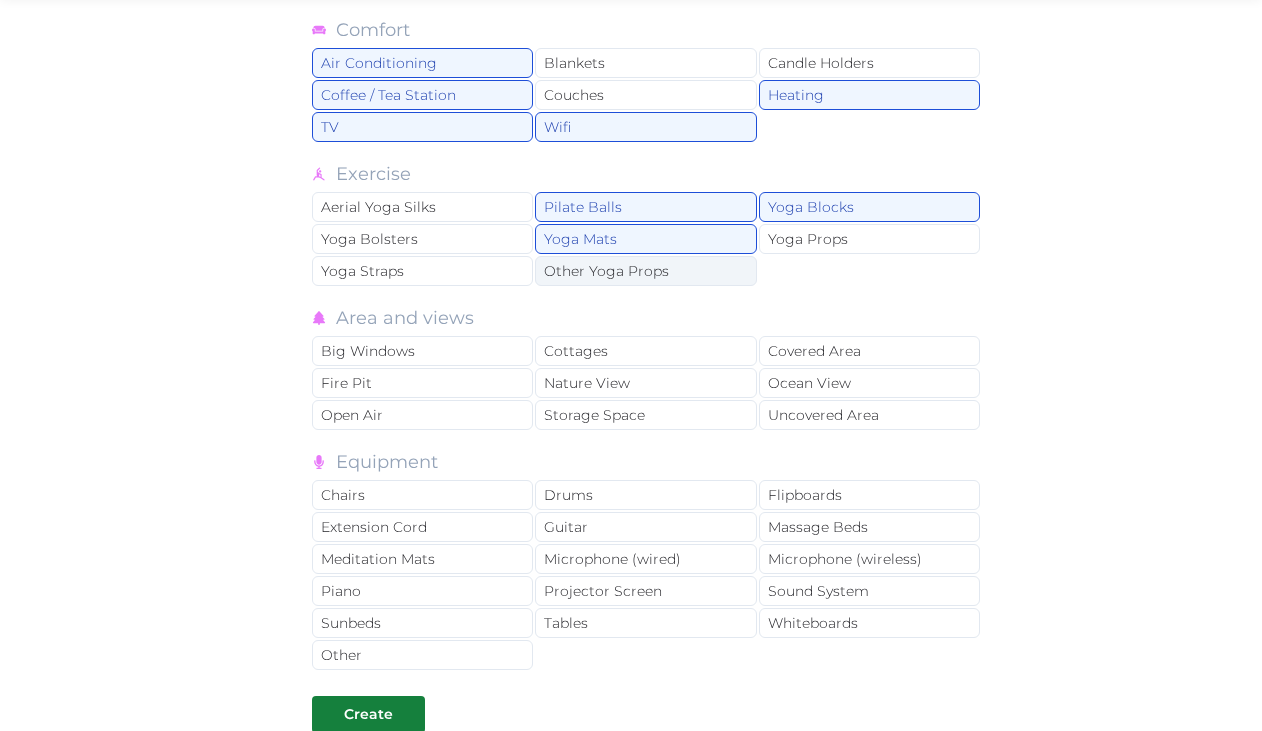 click on "Other Yoga Props" at bounding box center [645, 271] 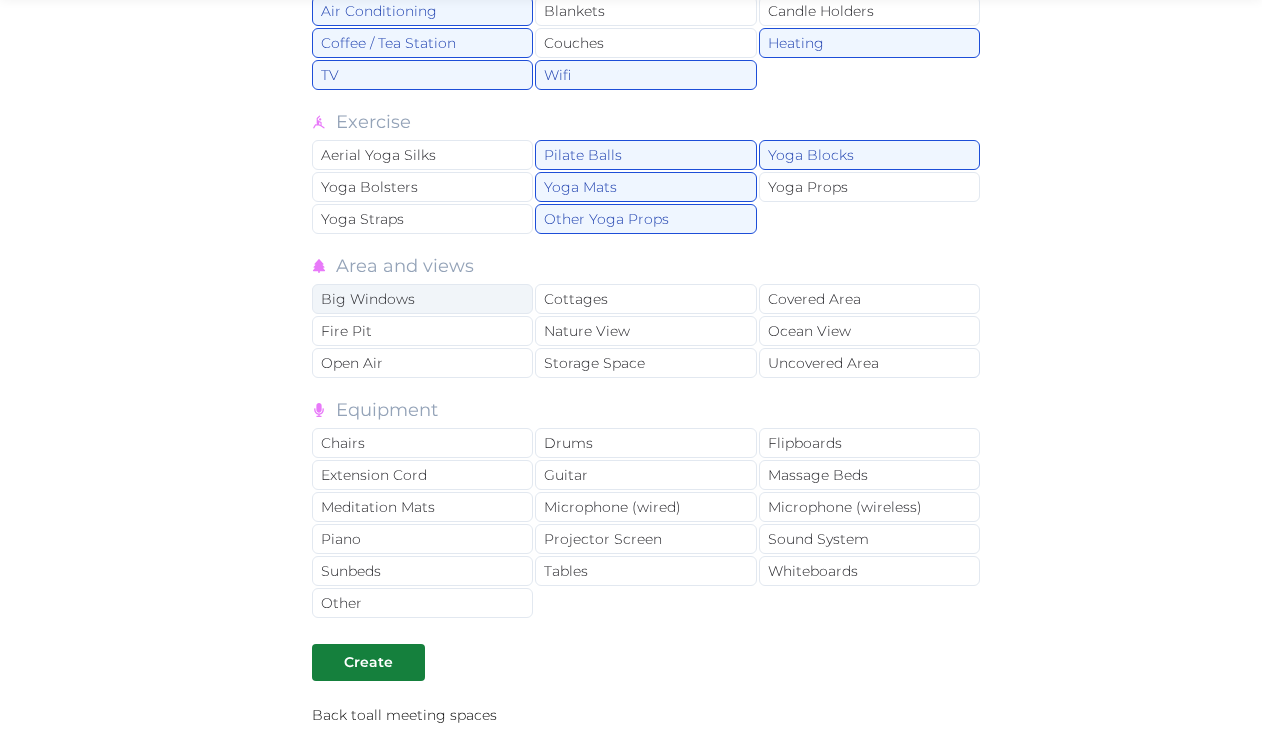 scroll, scrollTop: 2636, scrollLeft: 0, axis: vertical 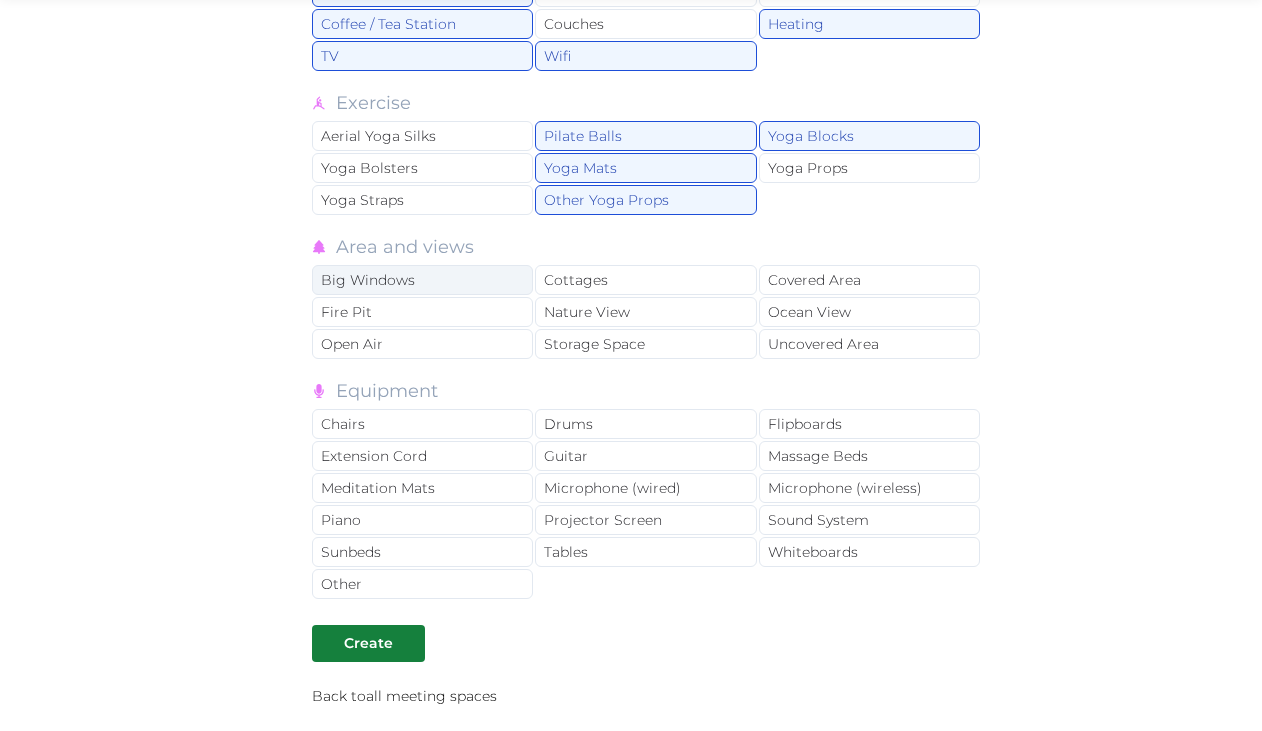 click on "Big Windows" at bounding box center (422, 280) 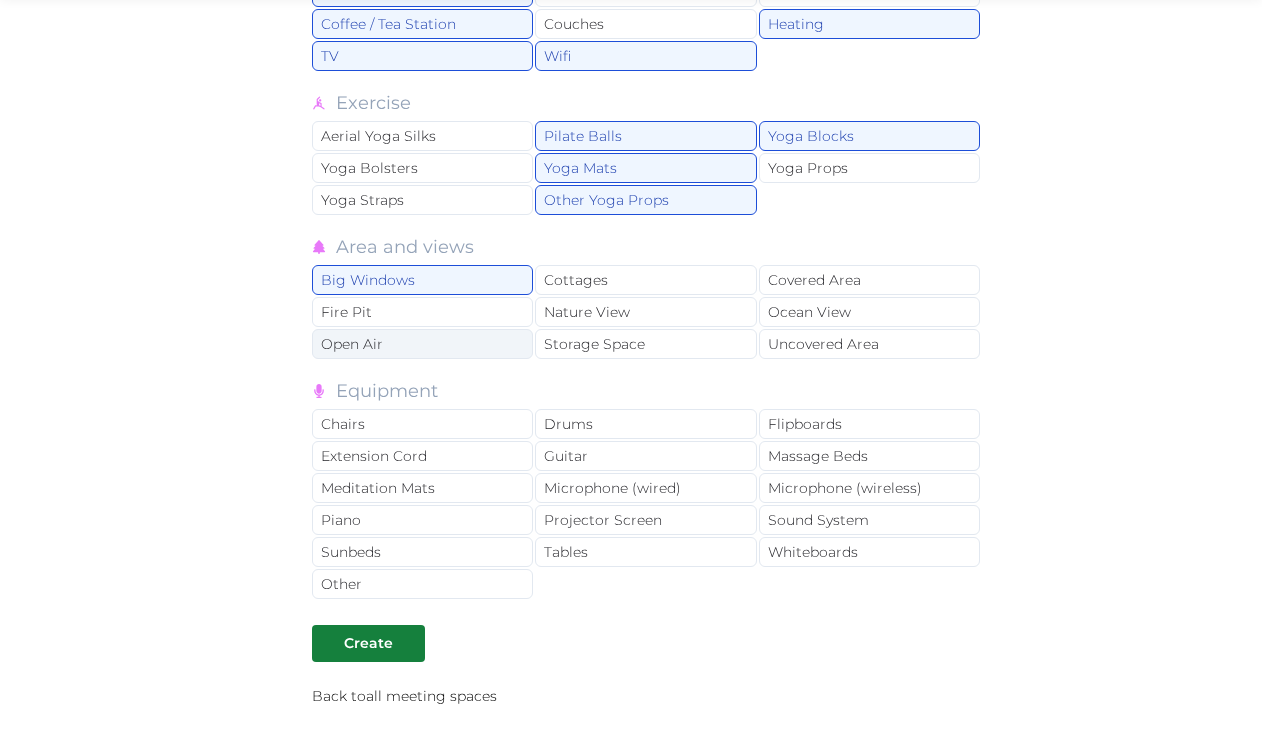 click on "Open Air" at bounding box center [422, 344] 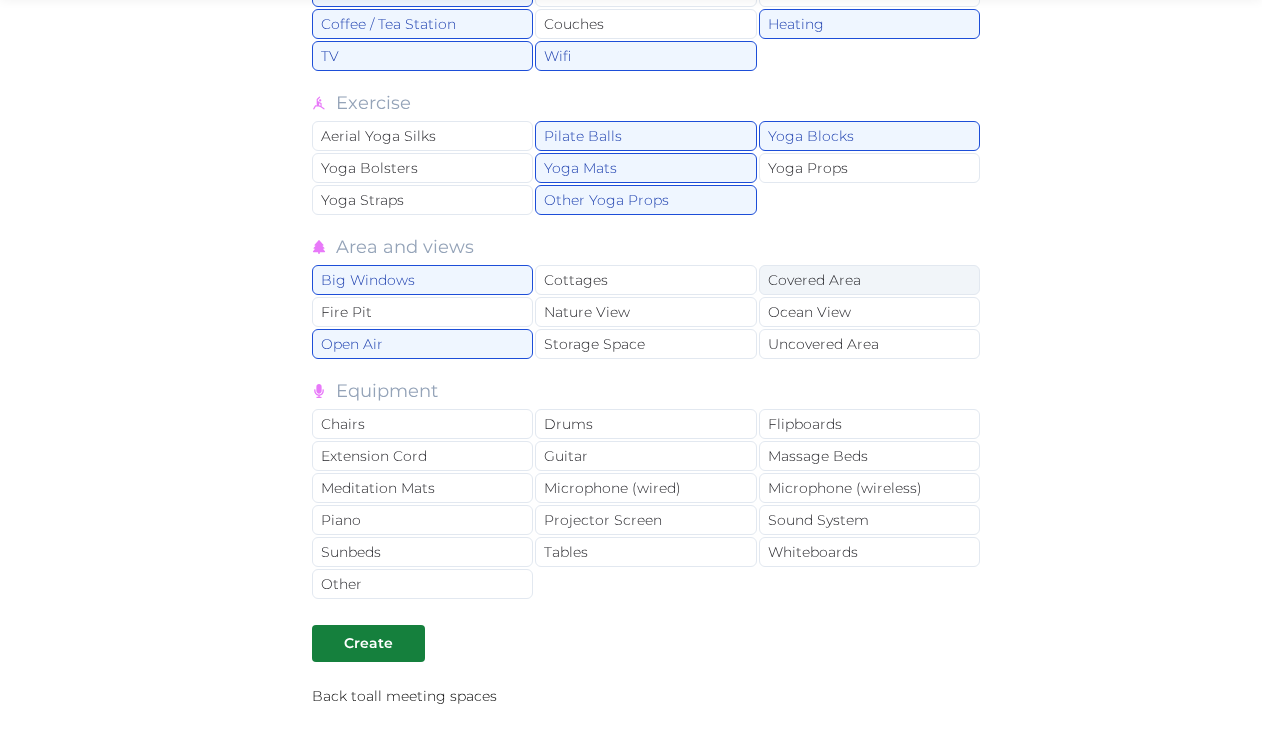 click on "Covered Area" at bounding box center [869, 280] 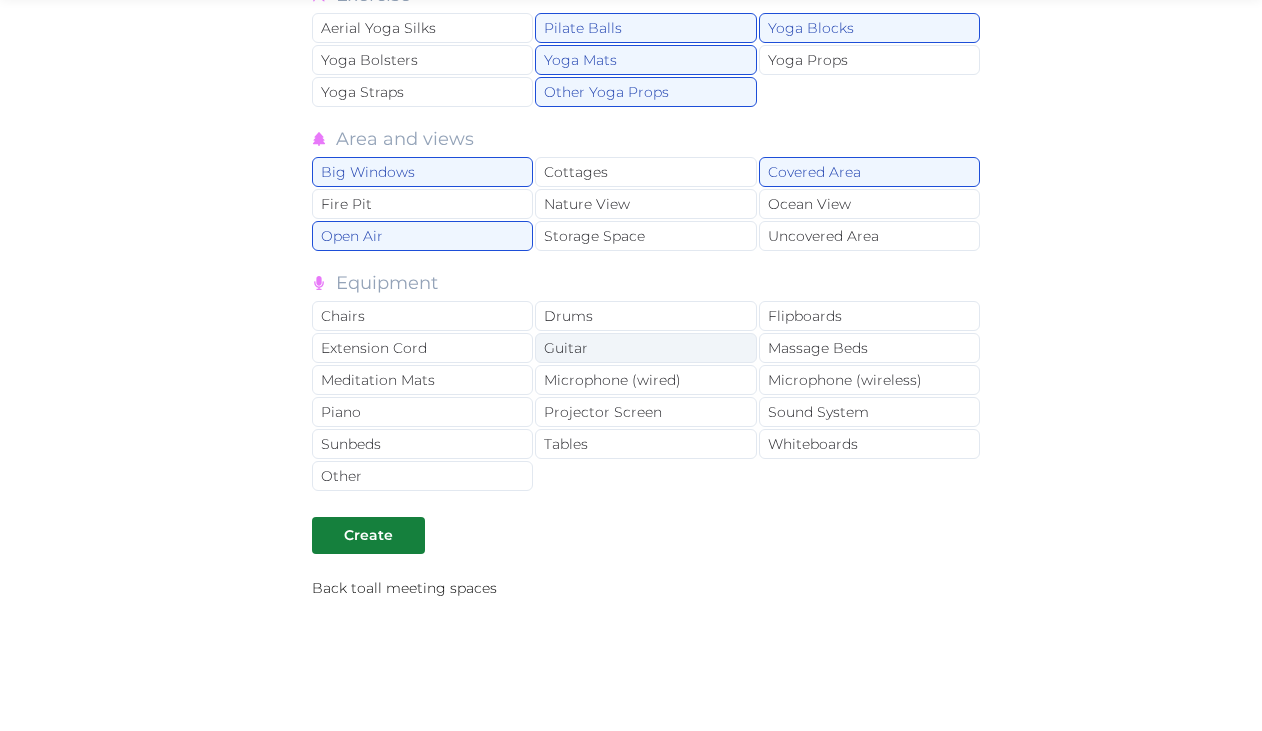 scroll, scrollTop: 2765, scrollLeft: 0, axis: vertical 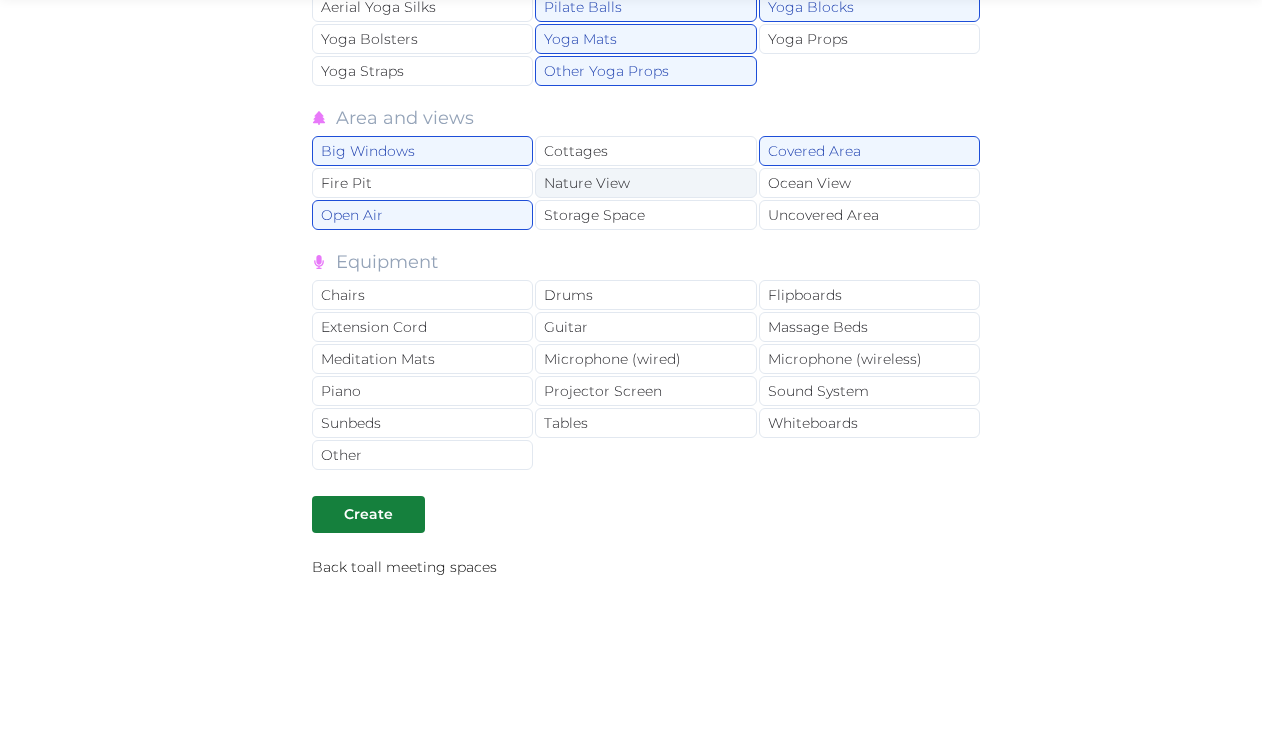 click on "Nature View" at bounding box center [645, 183] 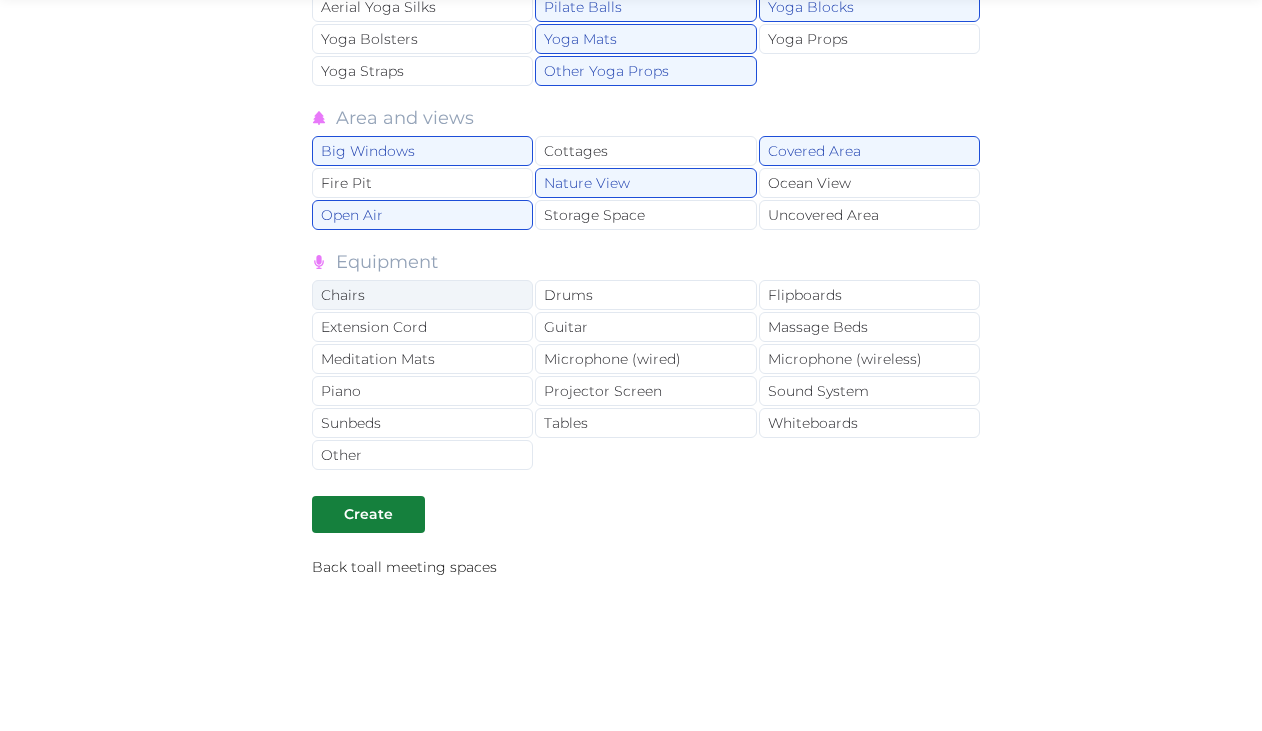 click on "Chairs" at bounding box center (422, 295) 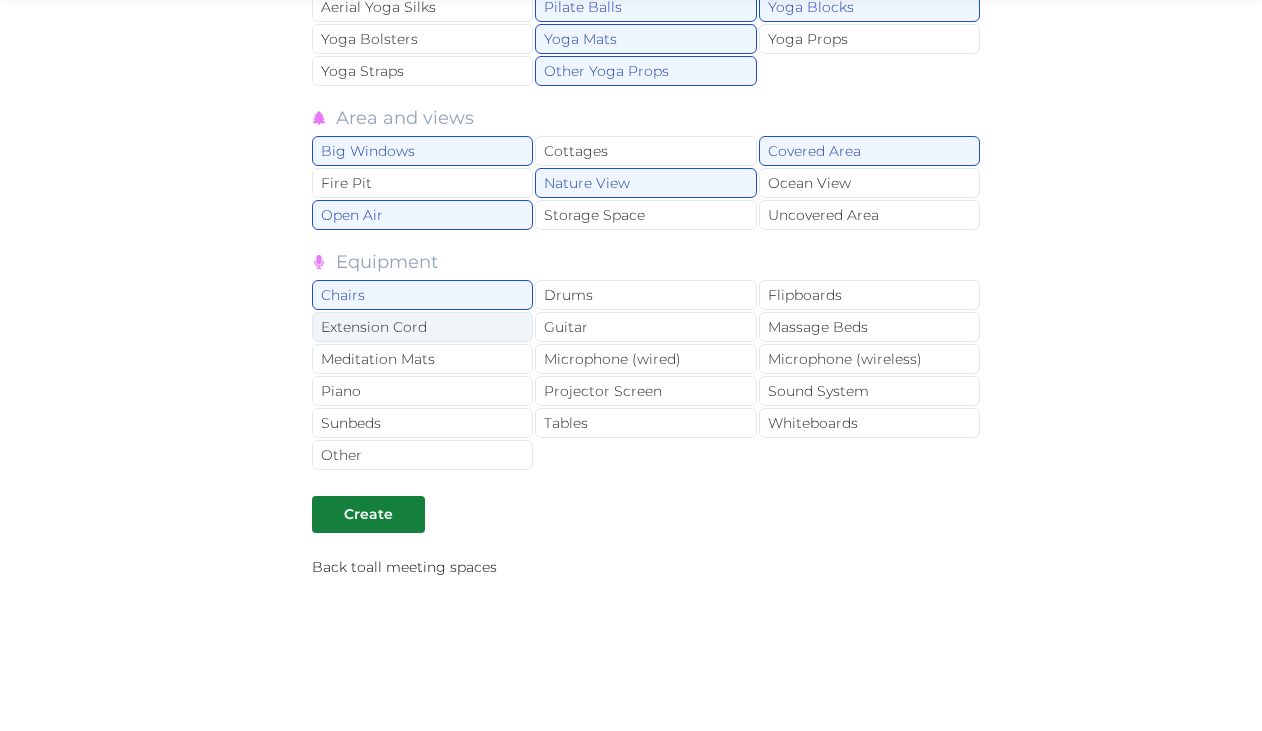 click on "Extension Cord" at bounding box center (422, 327) 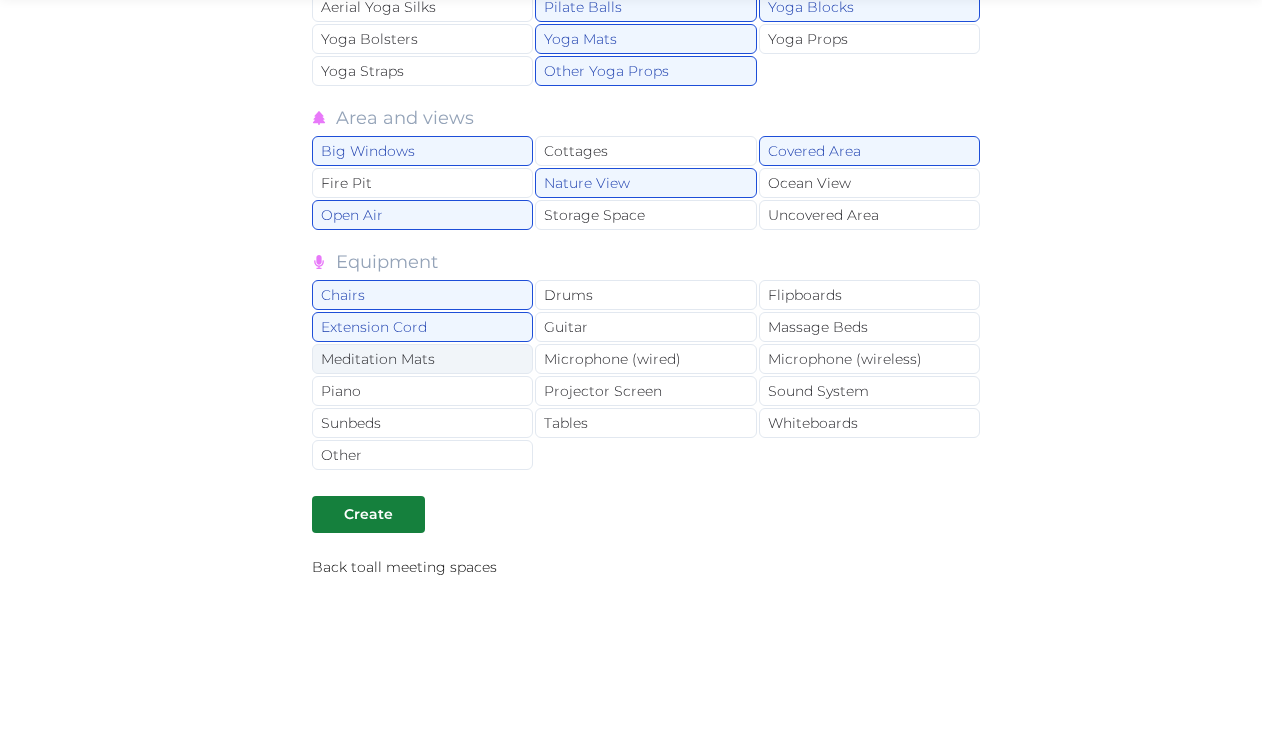 click on "Meditation Mats" at bounding box center (422, 359) 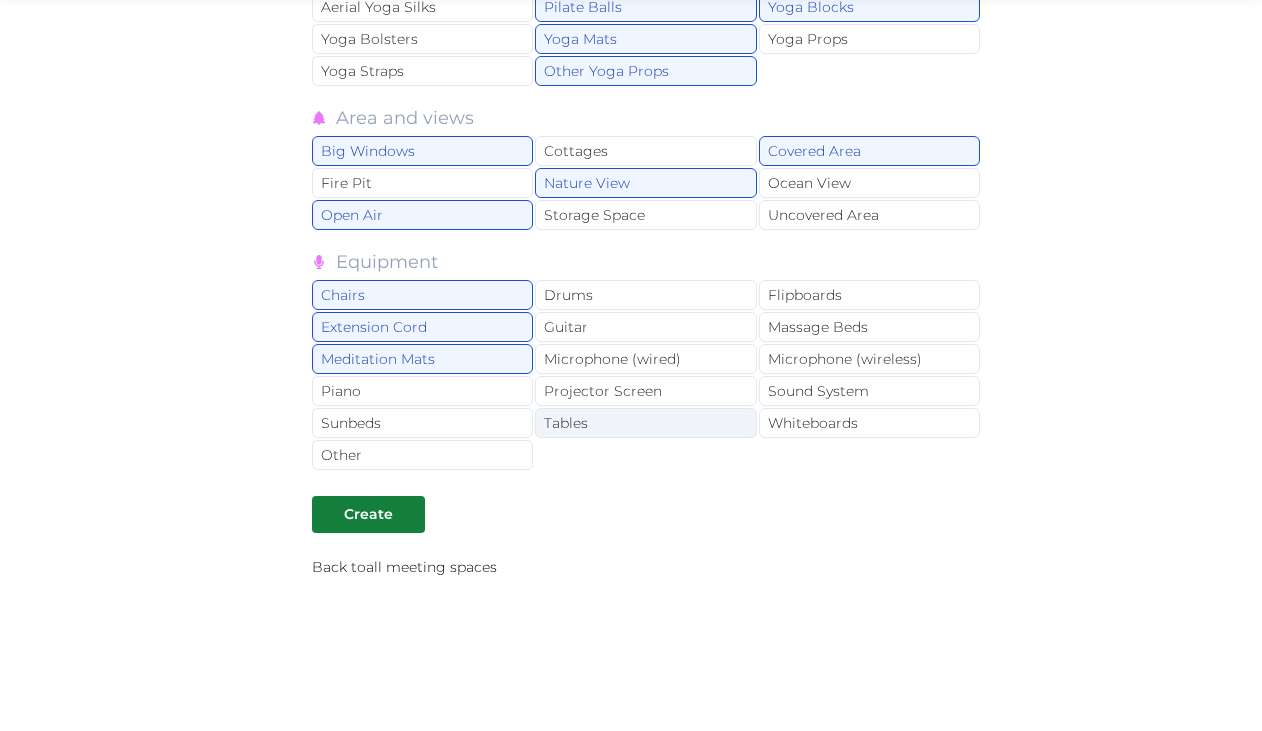 click on "Tables" at bounding box center (645, 423) 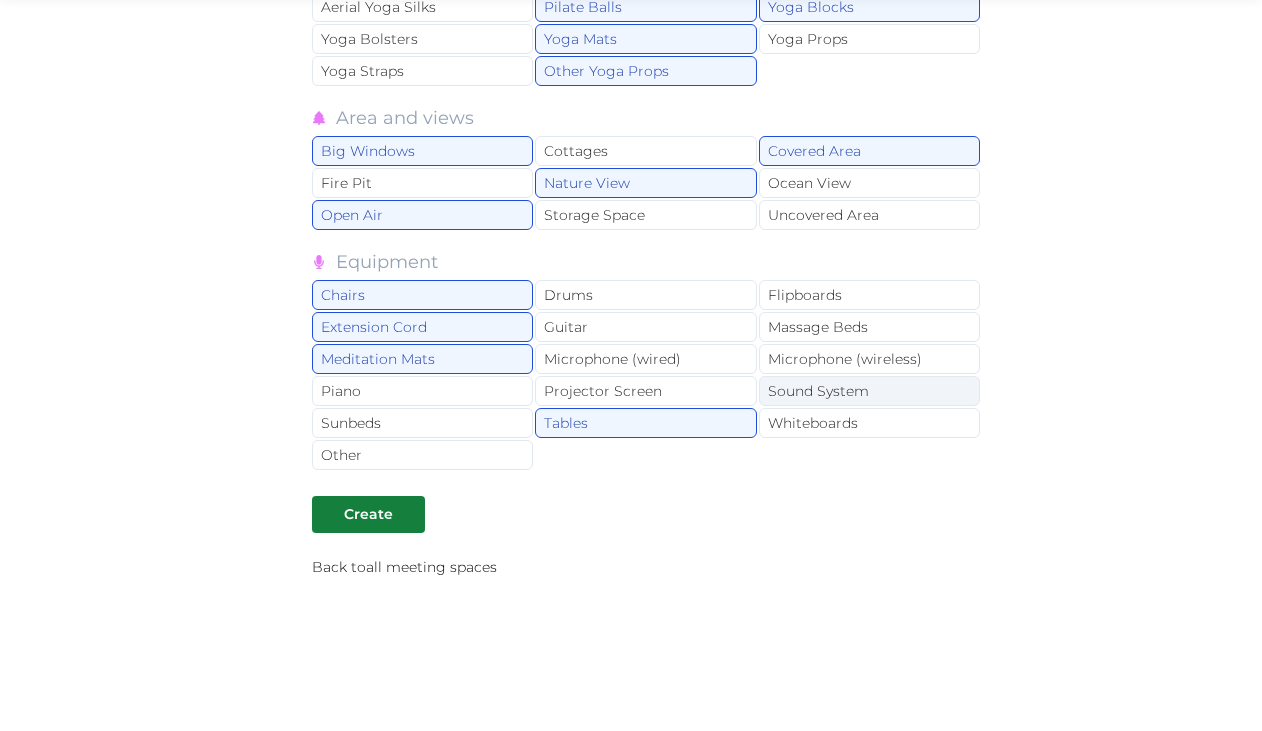 click on "Sound System" at bounding box center (869, 391) 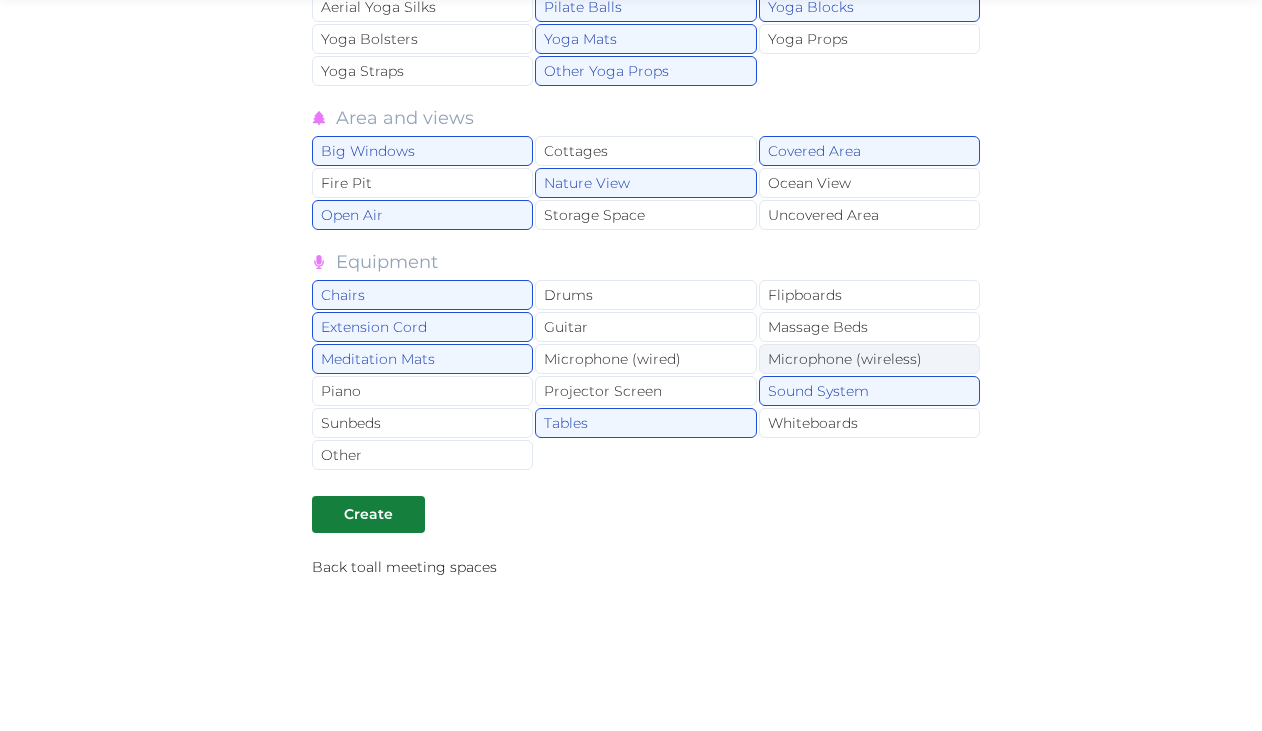 click on "Microphone (wireless)" at bounding box center [869, 359] 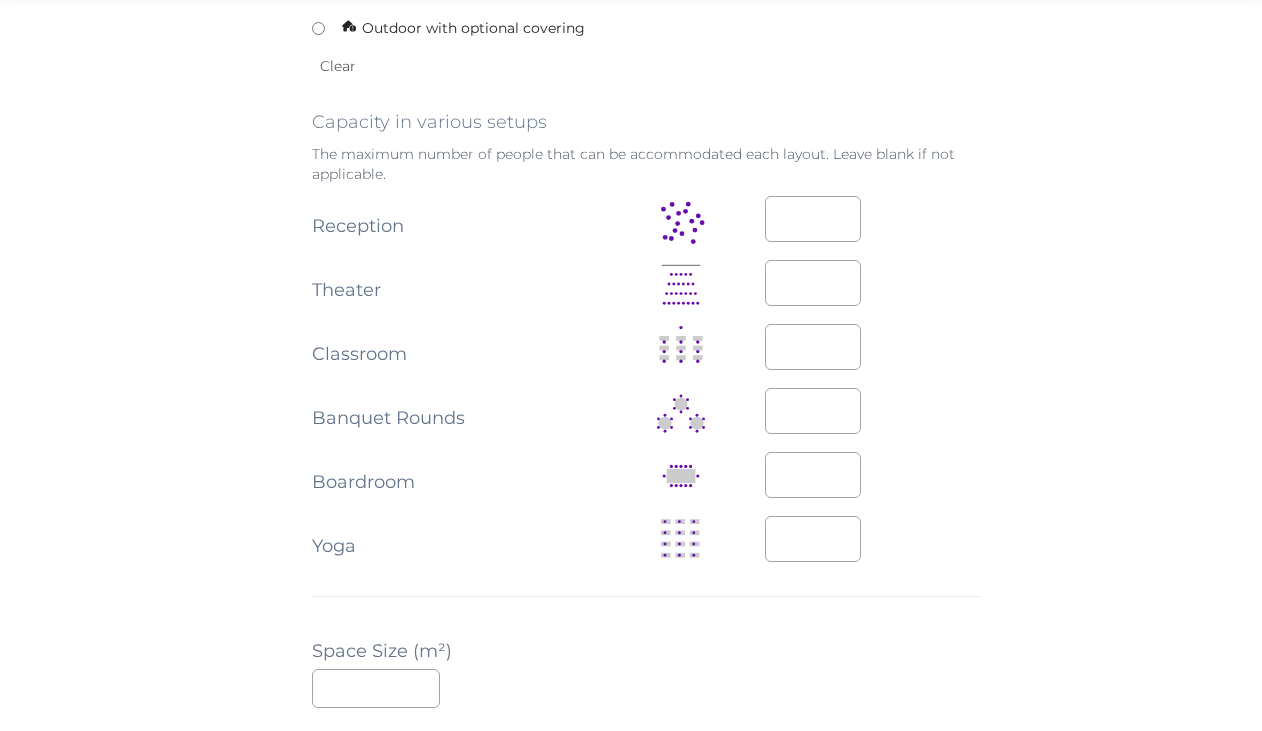 scroll, scrollTop: 986, scrollLeft: 0, axis: vertical 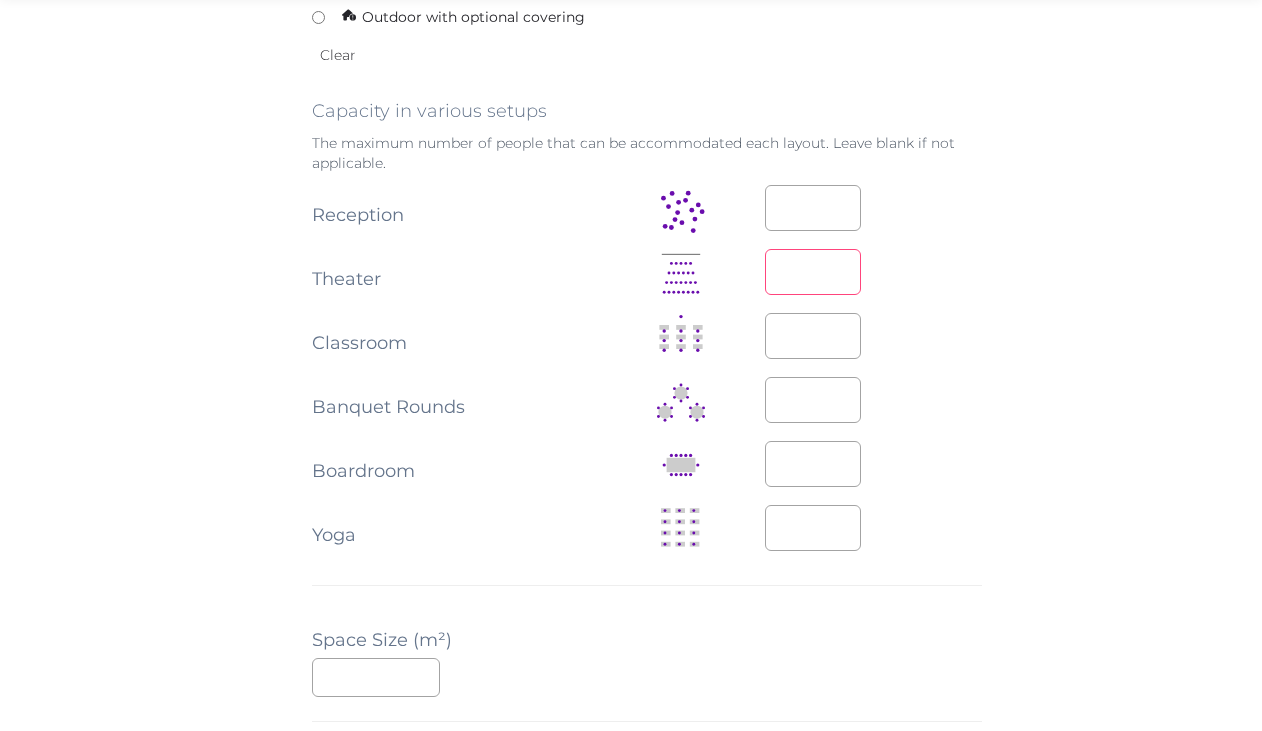 click at bounding box center (813, 272) 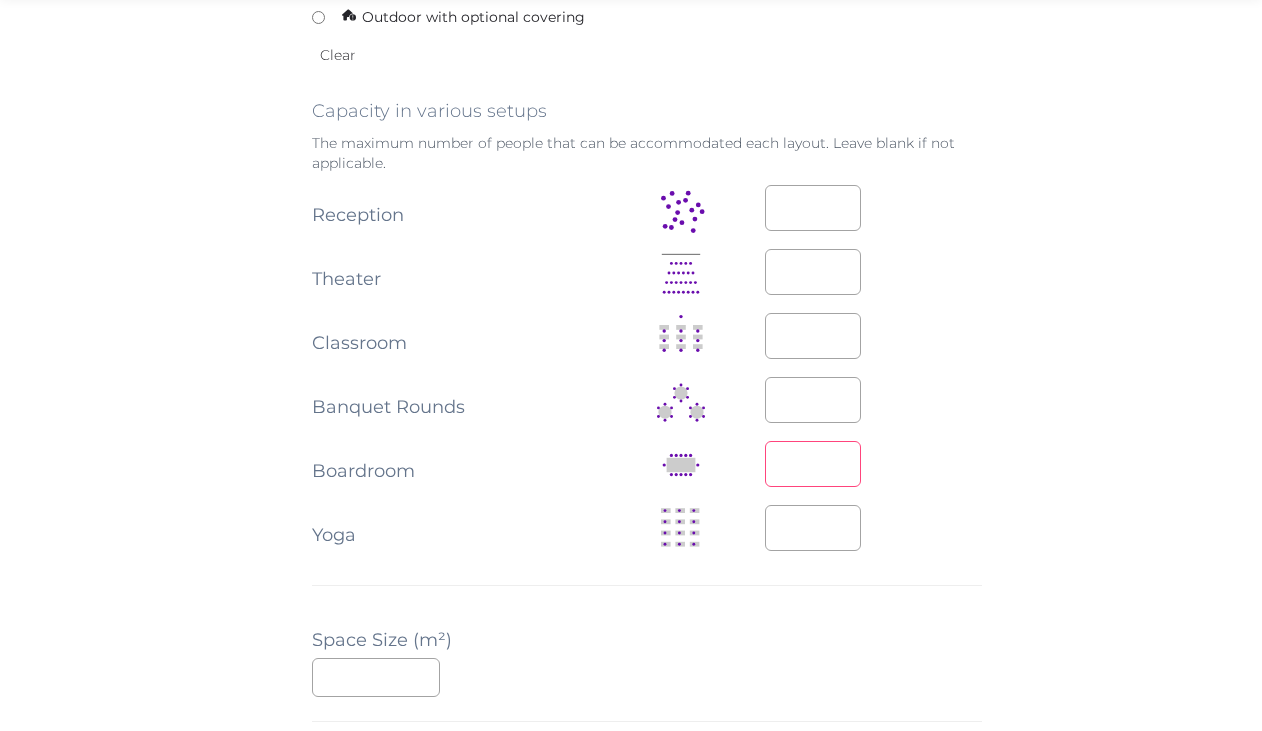 click at bounding box center [813, 464] 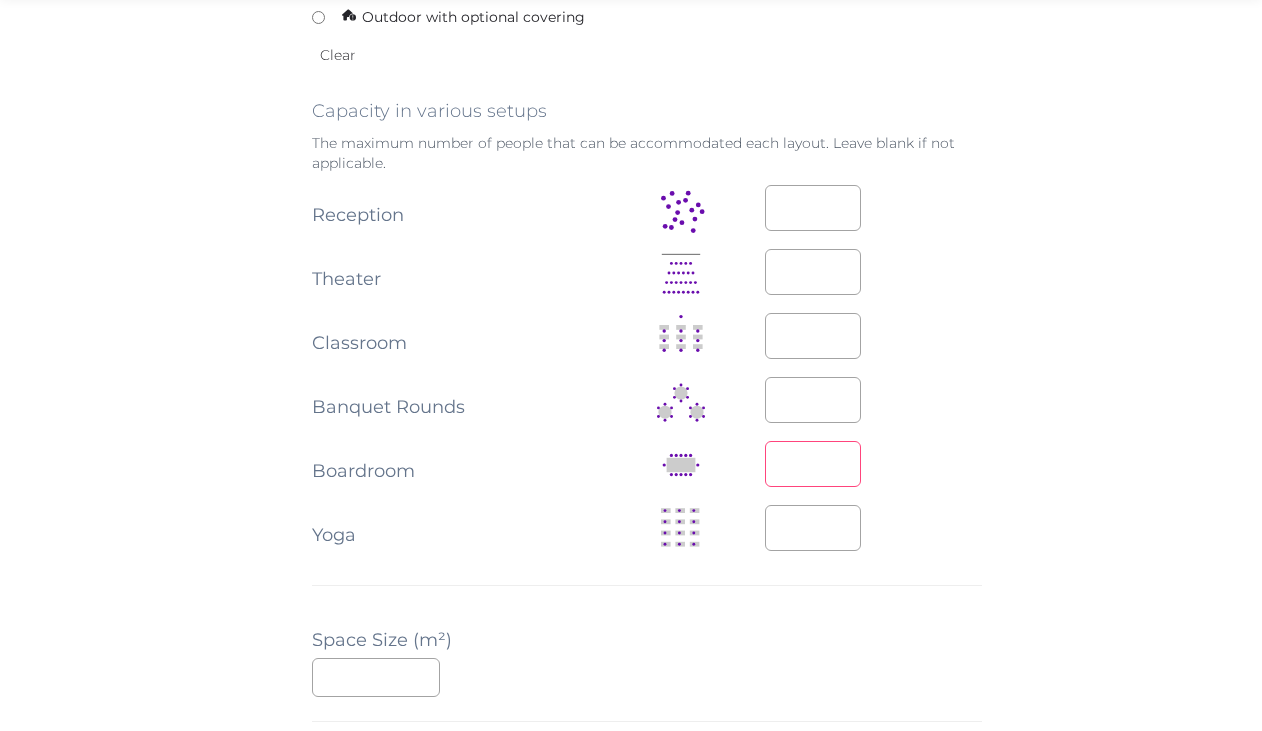 type on "**" 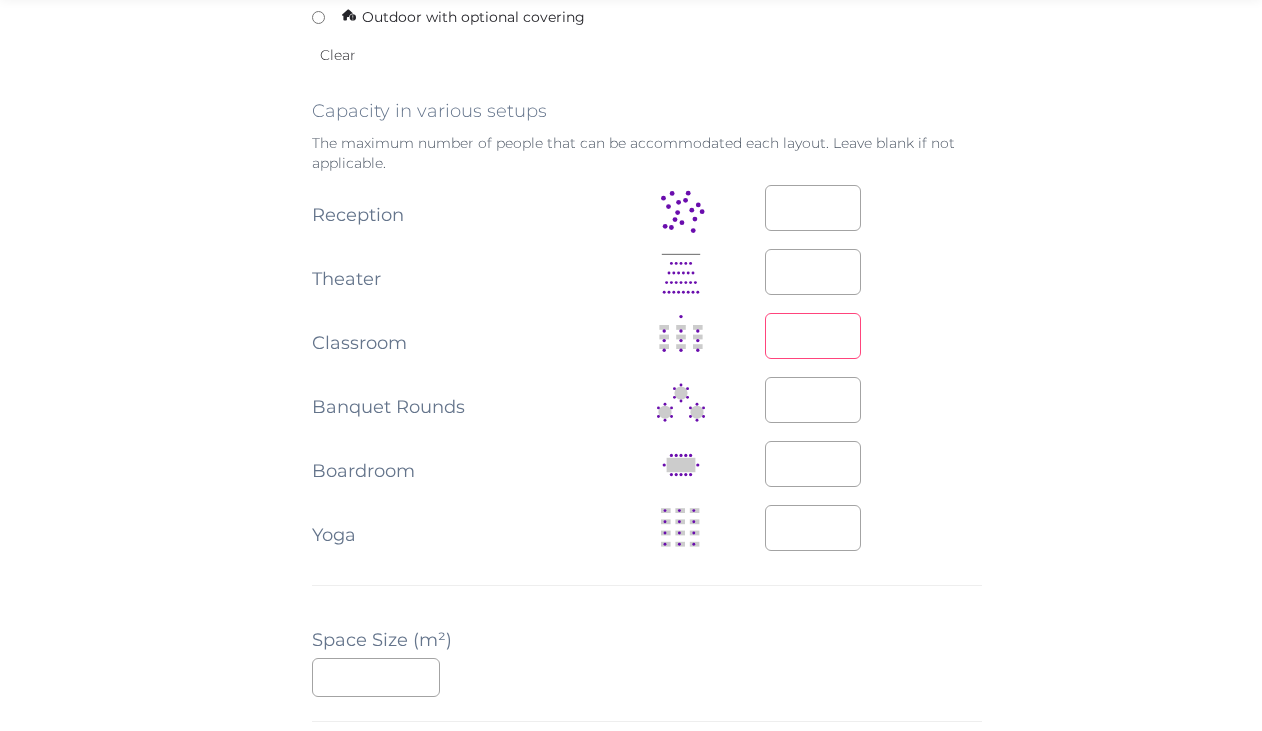 click at bounding box center [813, 336] 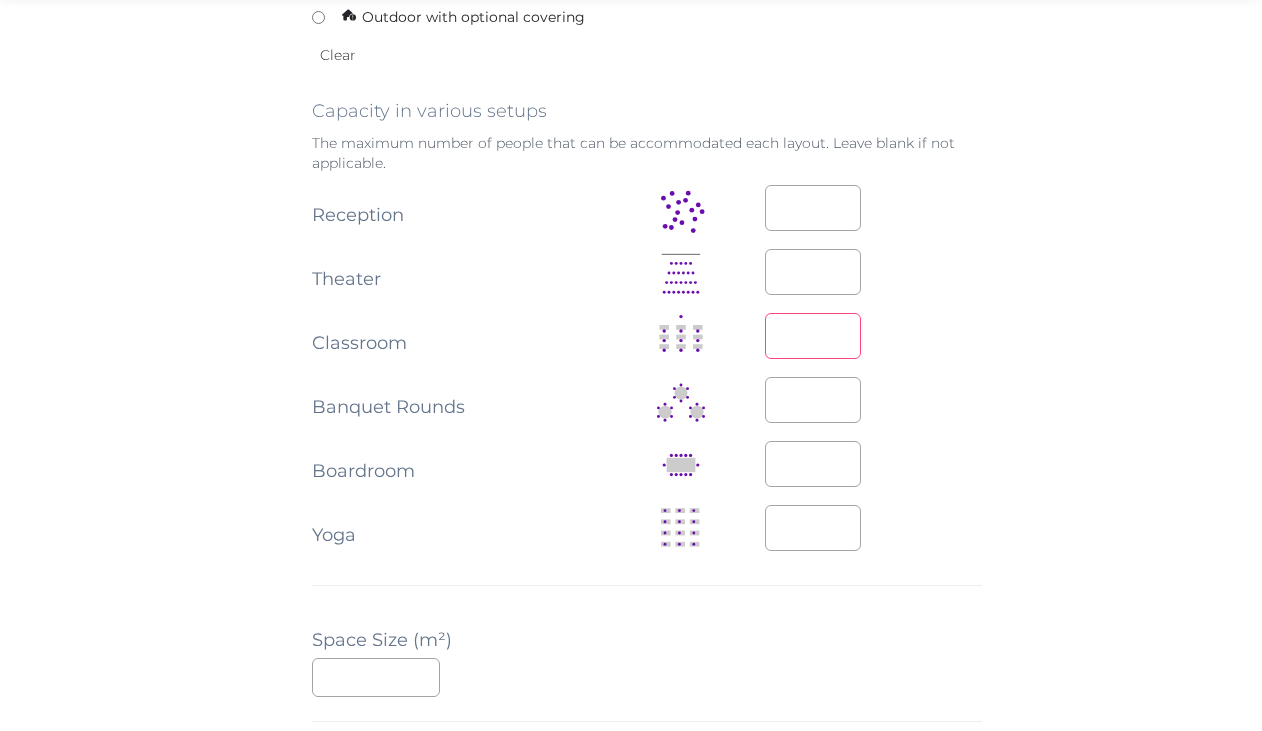 type on "**" 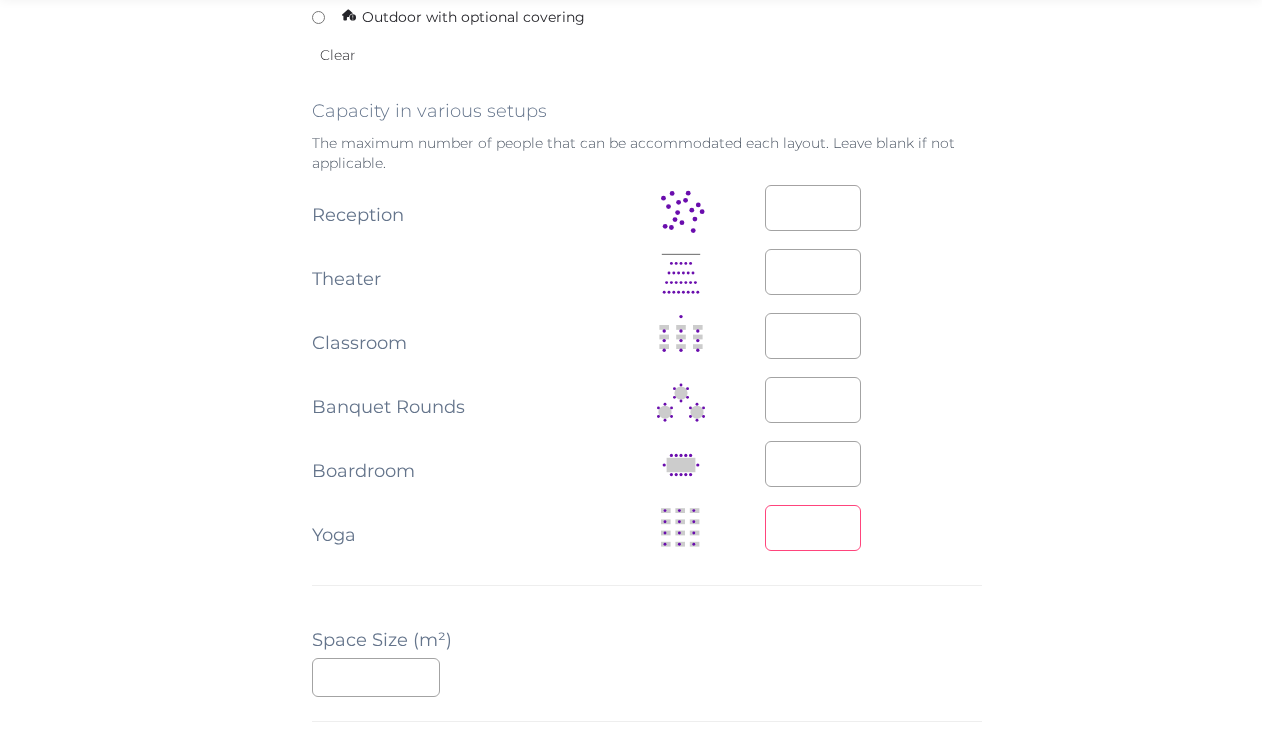 click at bounding box center [813, 528] 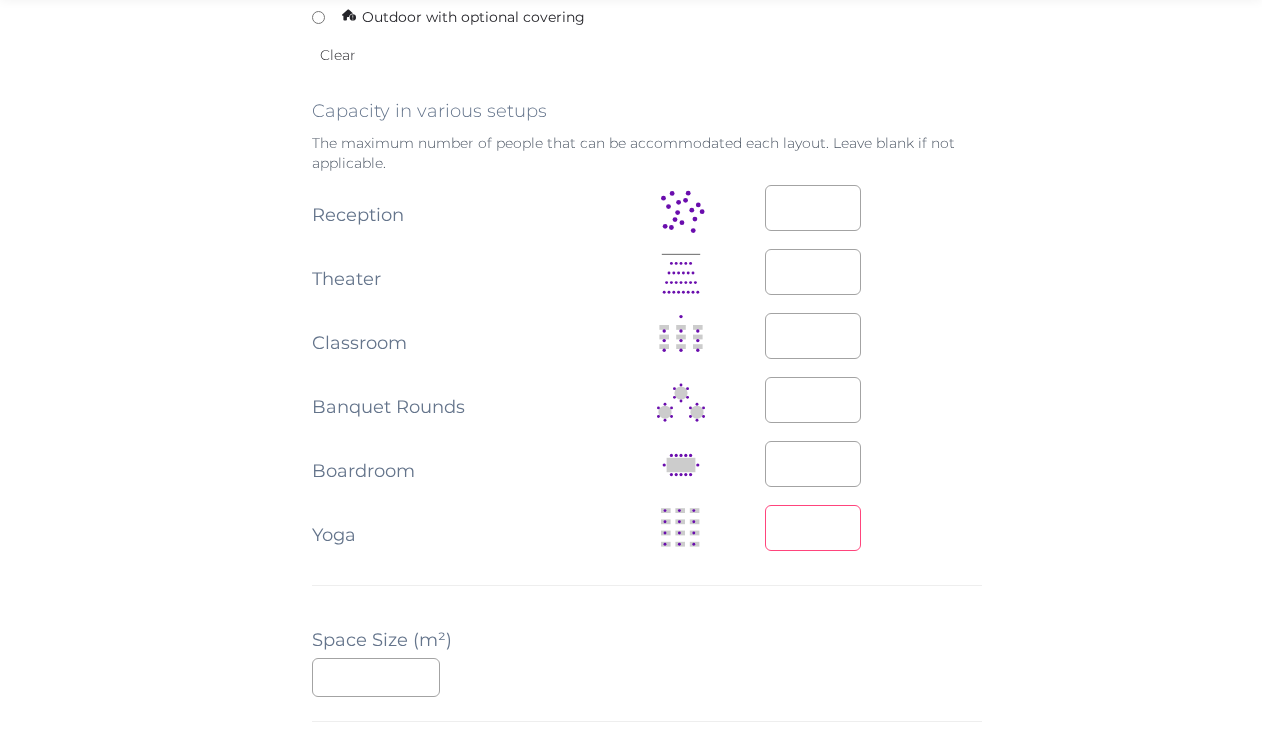 type on "*" 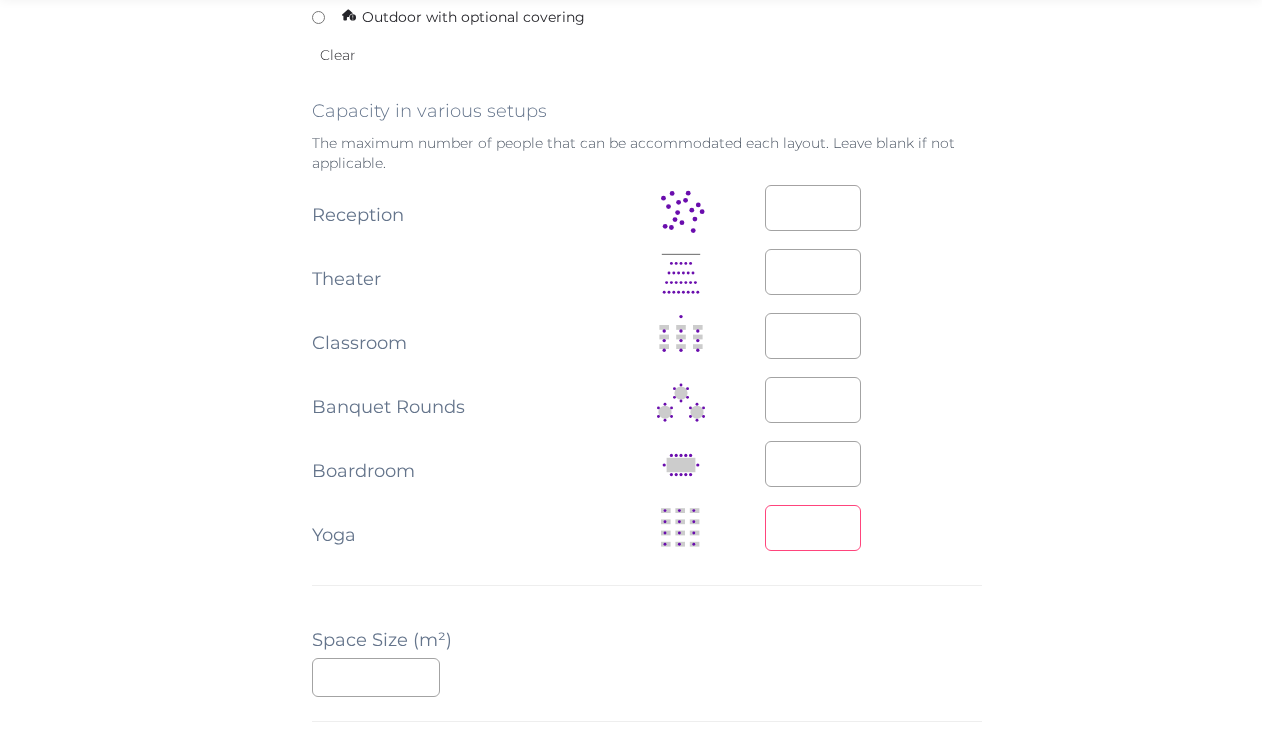 type on "**" 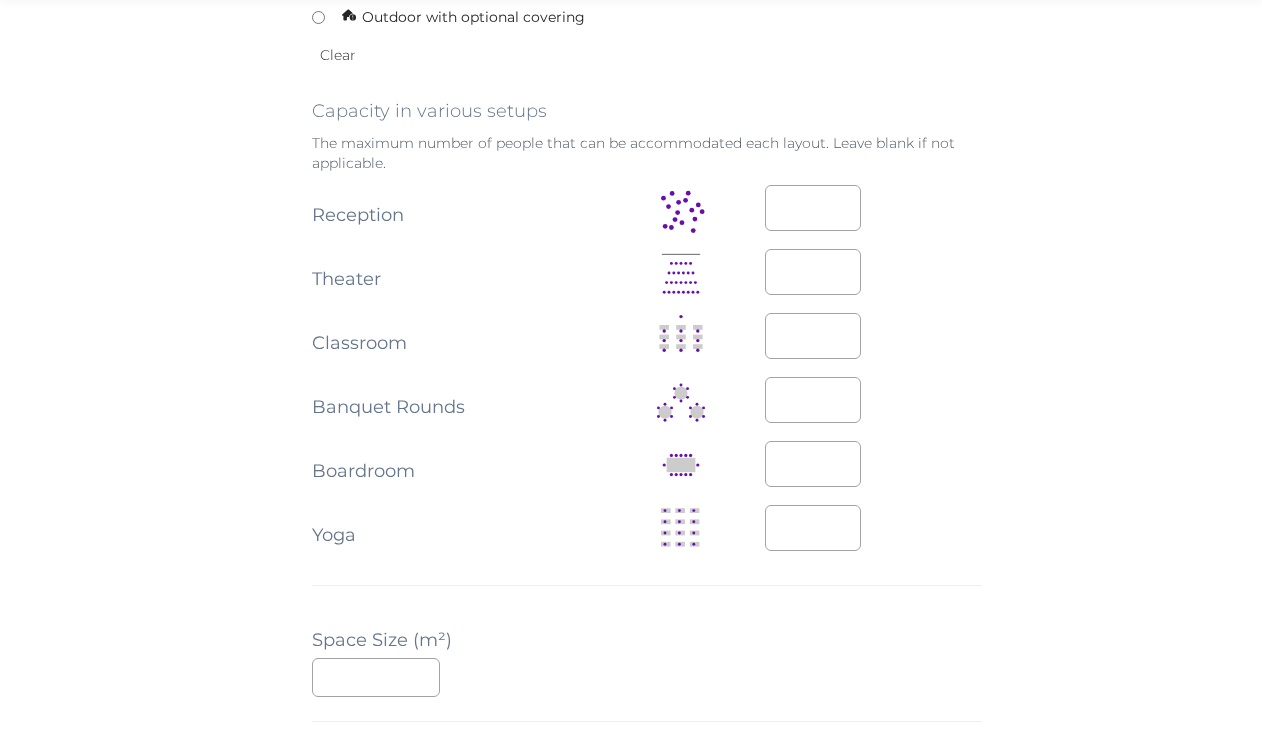 click at bounding box center [873, 401] 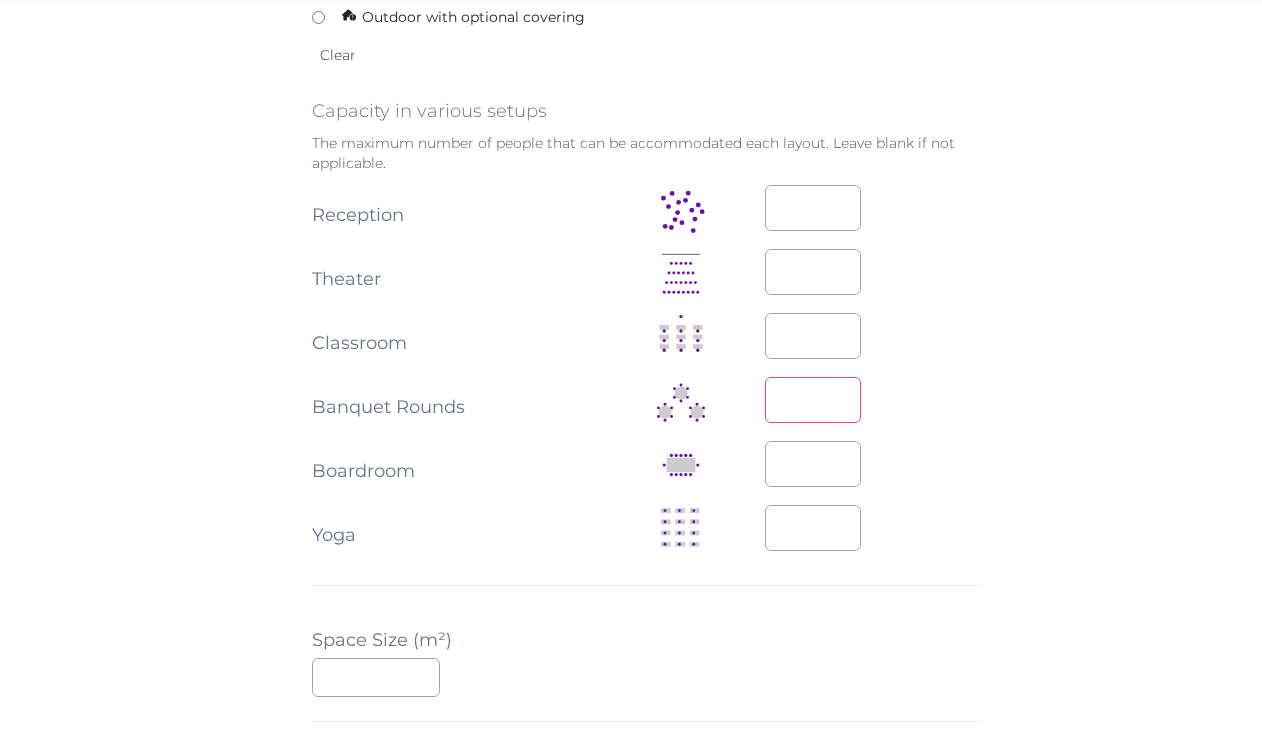click at bounding box center (813, 400) 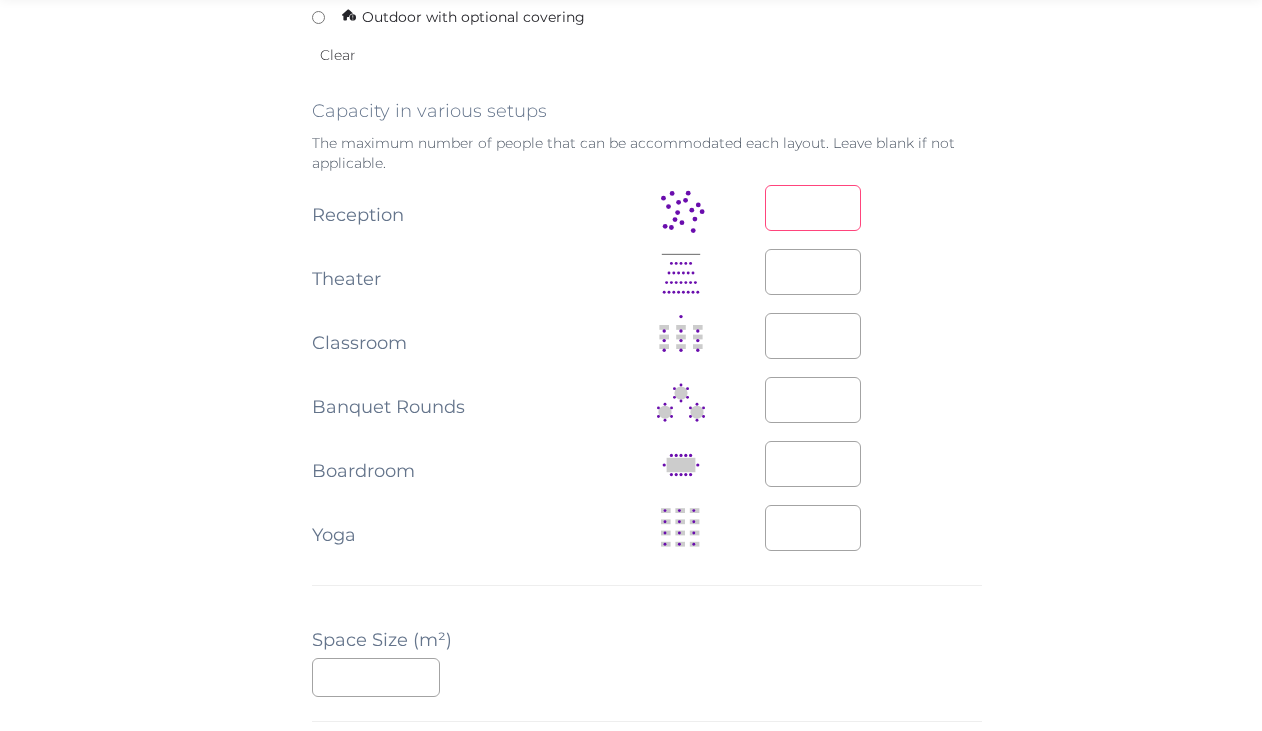 click at bounding box center [813, 208] 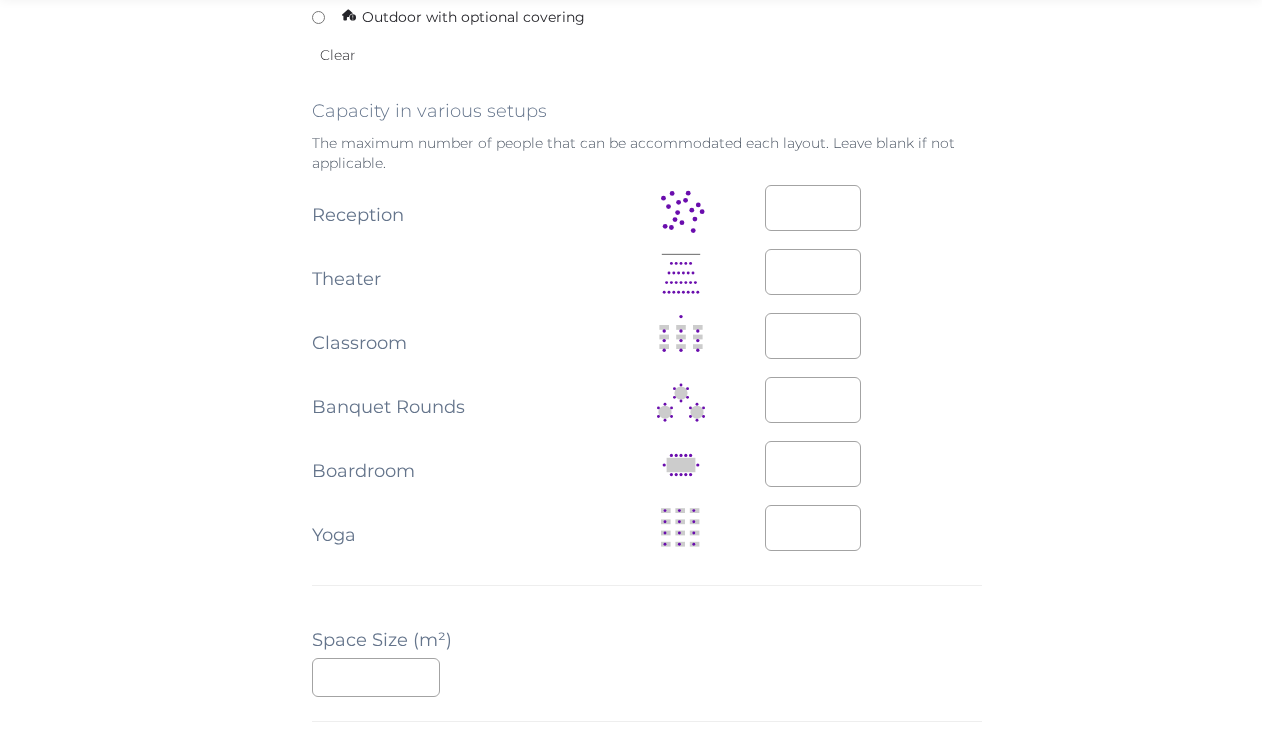 click on "**********" at bounding box center (631, 868) 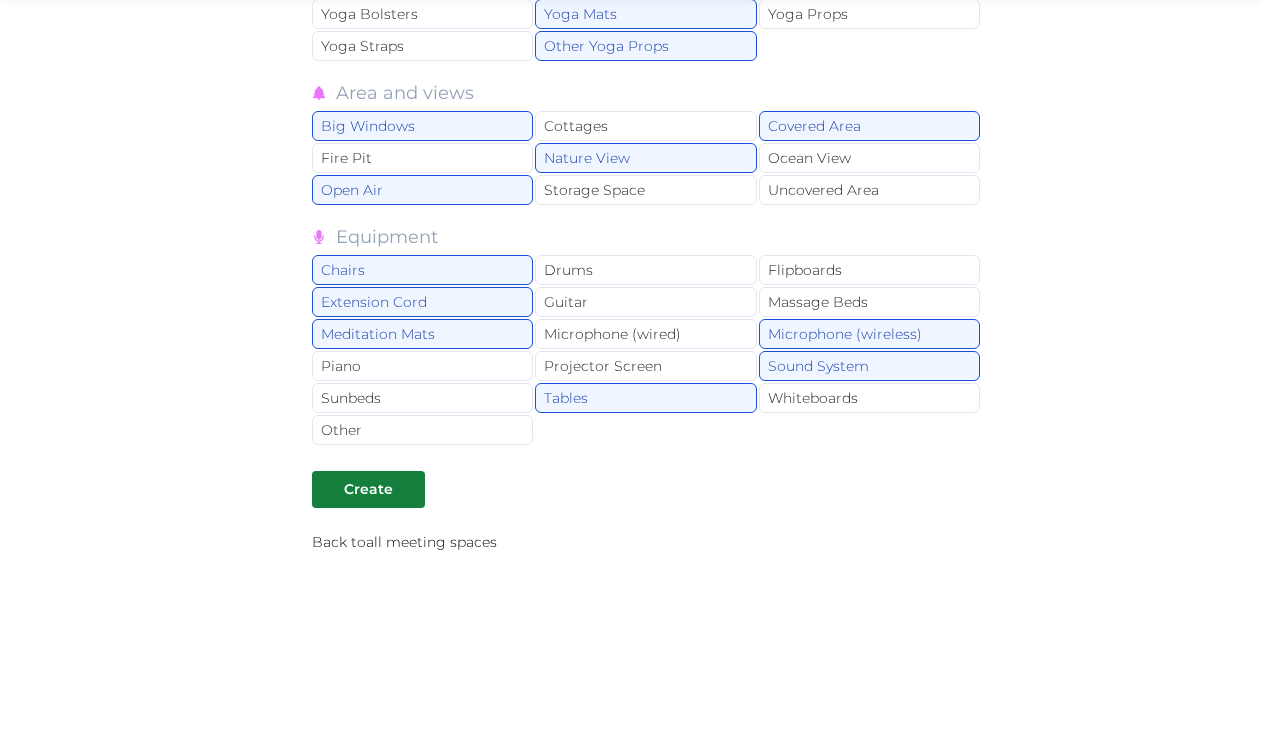 scroll, scrollTop: 2803, scrollLeft: 0, axis: vertical 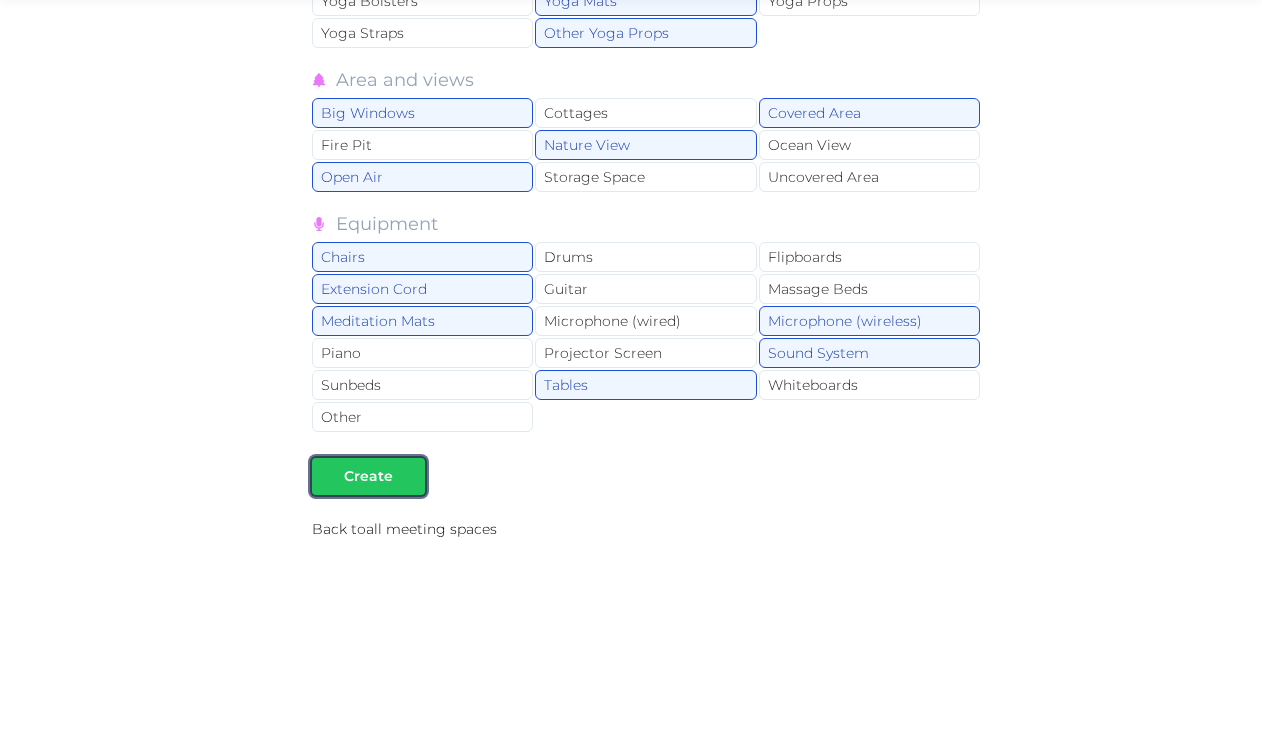 click on "Create" at bounding box center [368, 476] 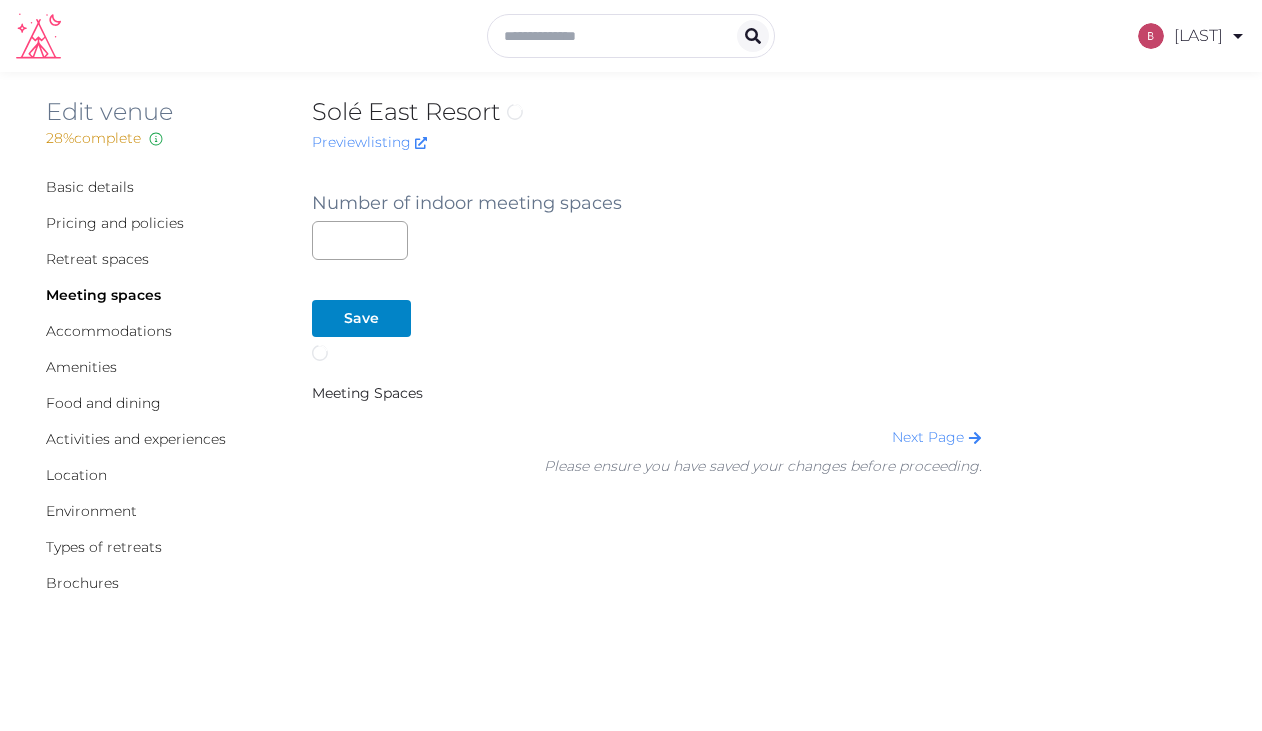 scroll, scrollTop: 0, scrollLeft: 0, axis: both 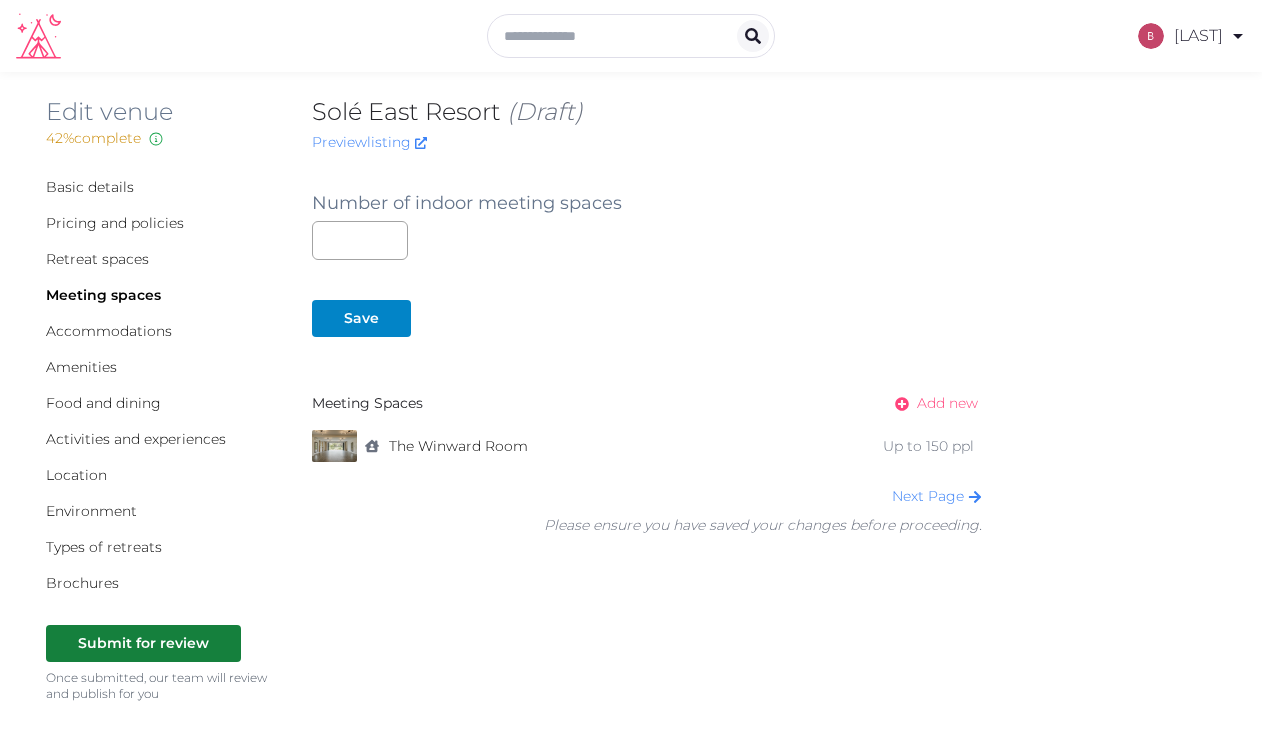 click on "Add new" at bounding box center [947, 403] 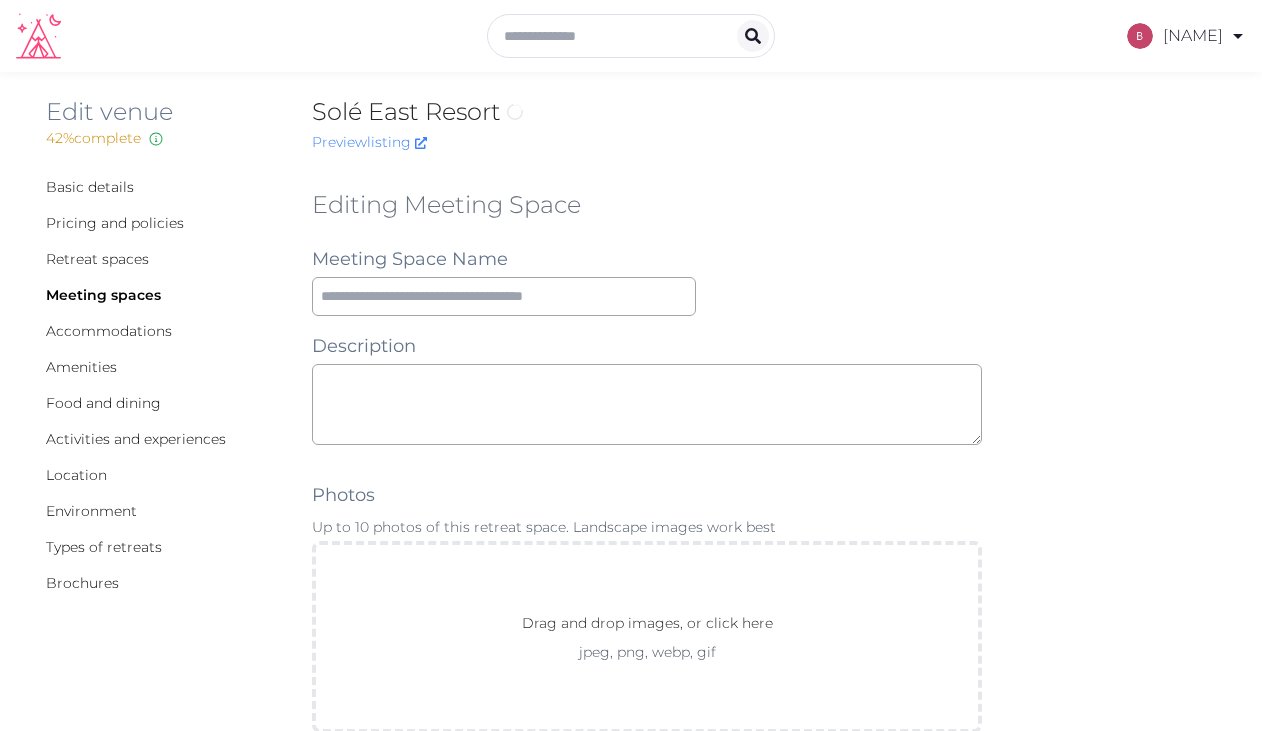 scroll, scrollTop: 0, scrollLeft: 0, axis: both 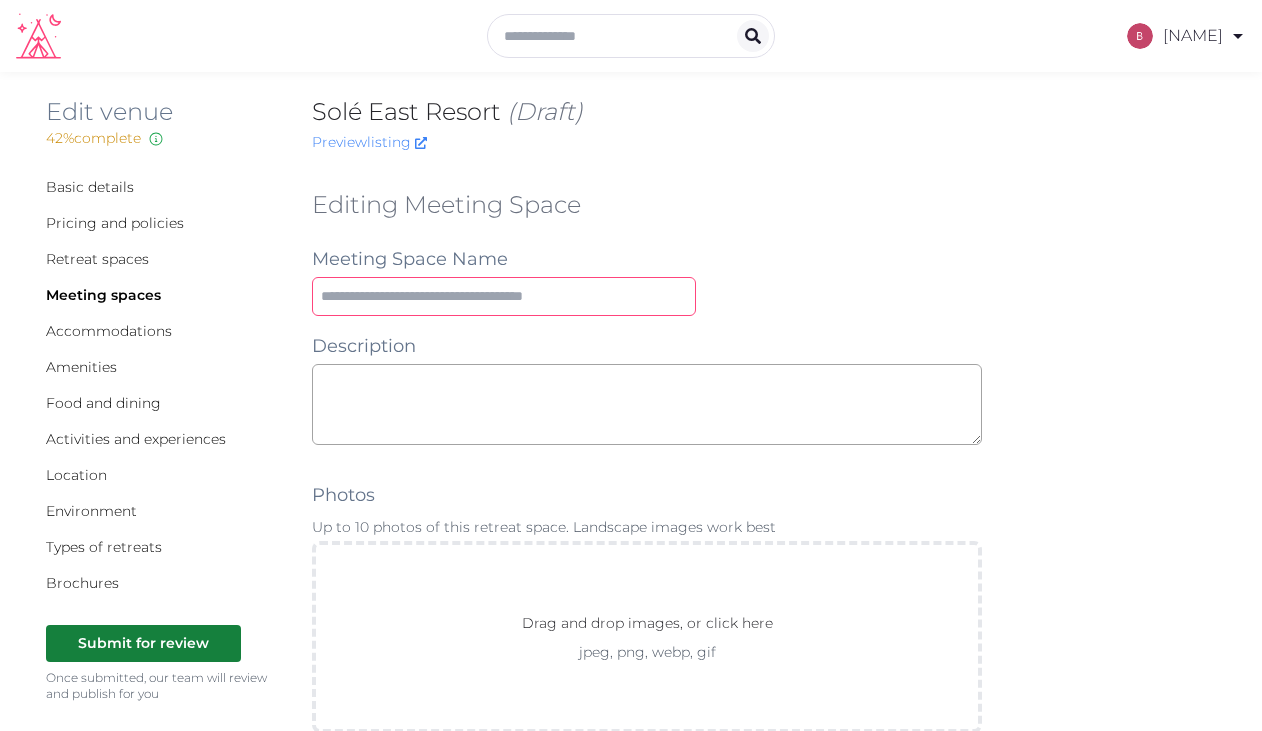 click at bounding box center (504, 296) 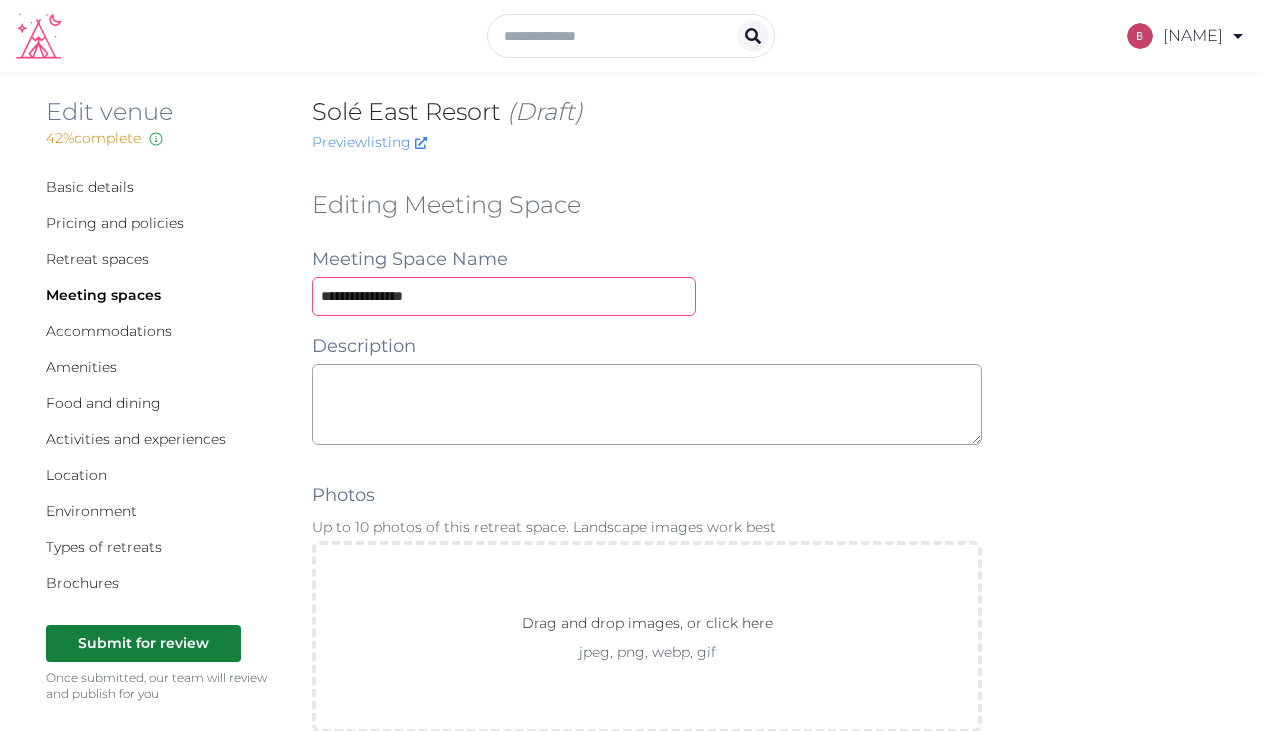 type on "**********" 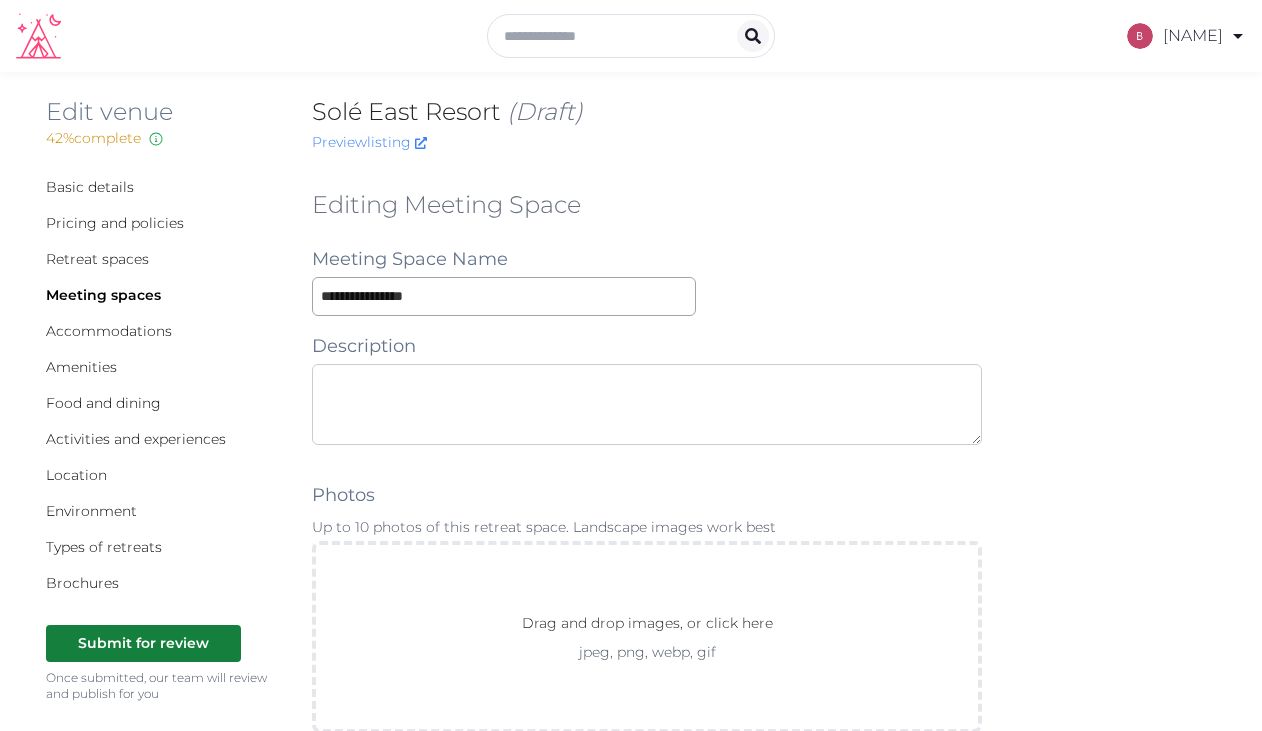 click at bounding box center [647, 404] 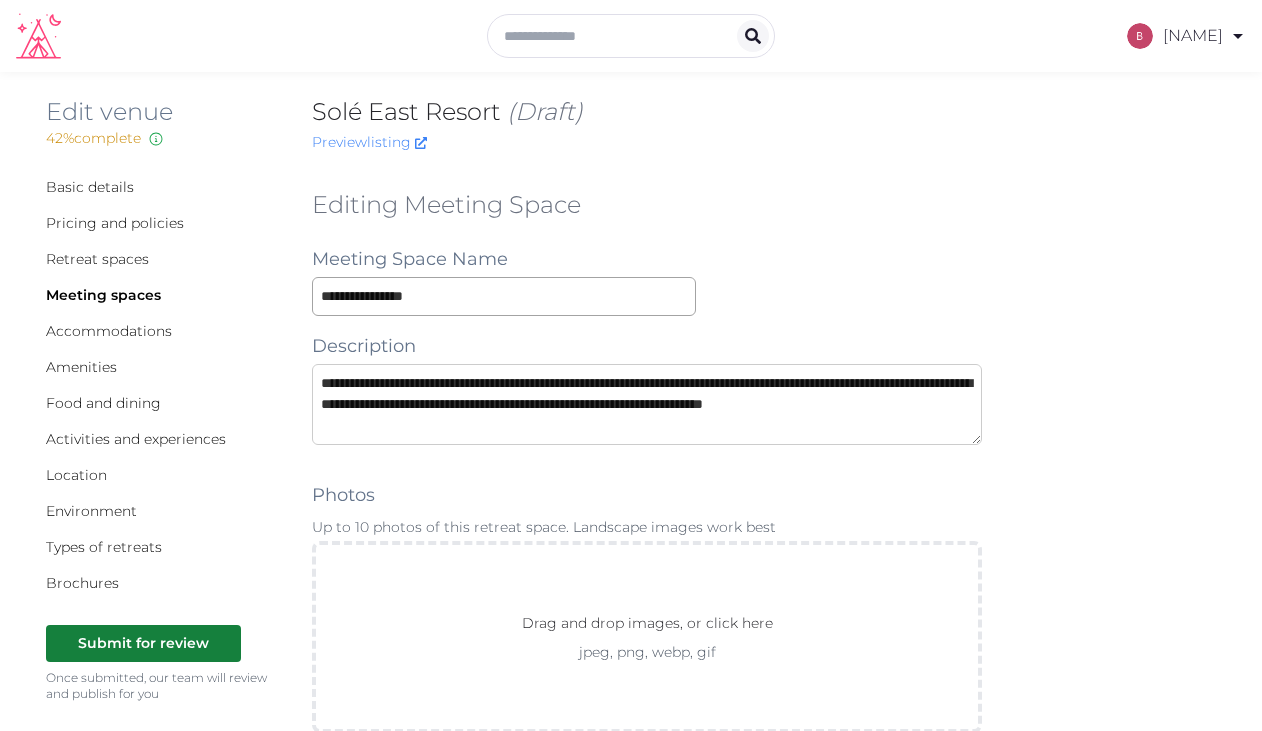 scroll, scrollTop: 11, scrollLeft: 0, axis: vertical 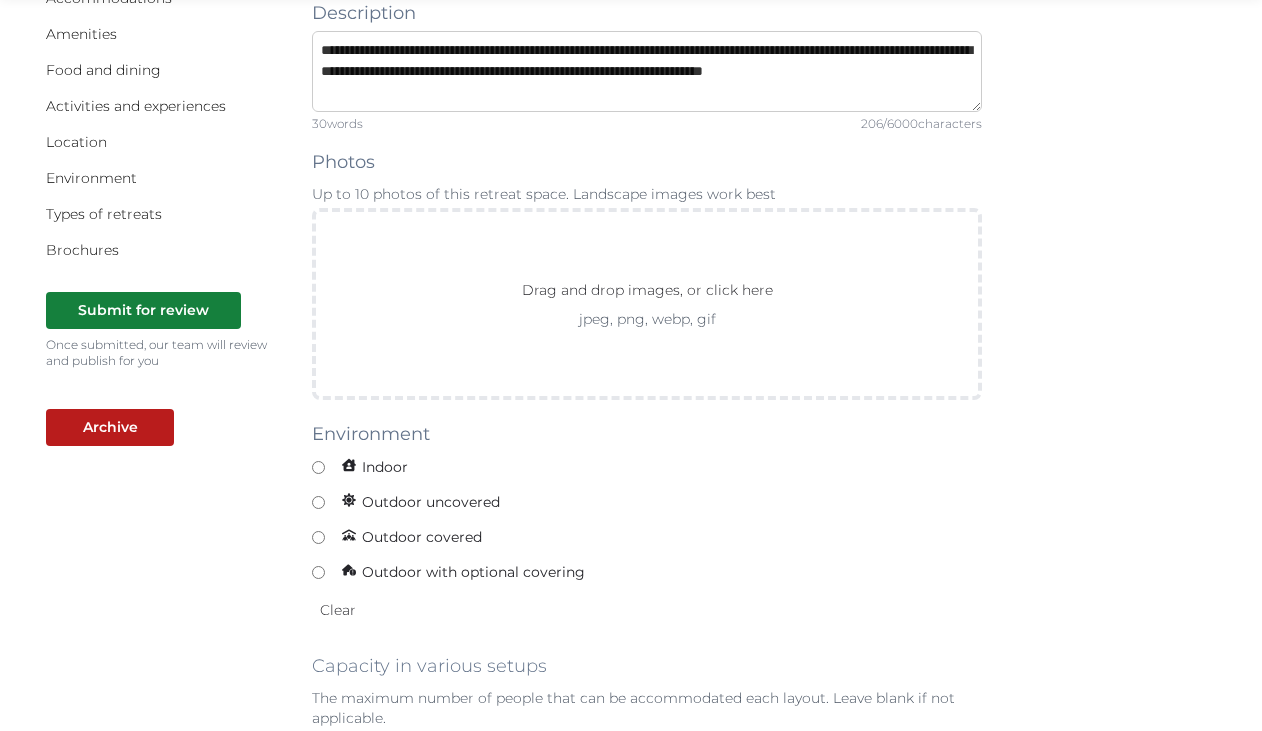 type on "**********" 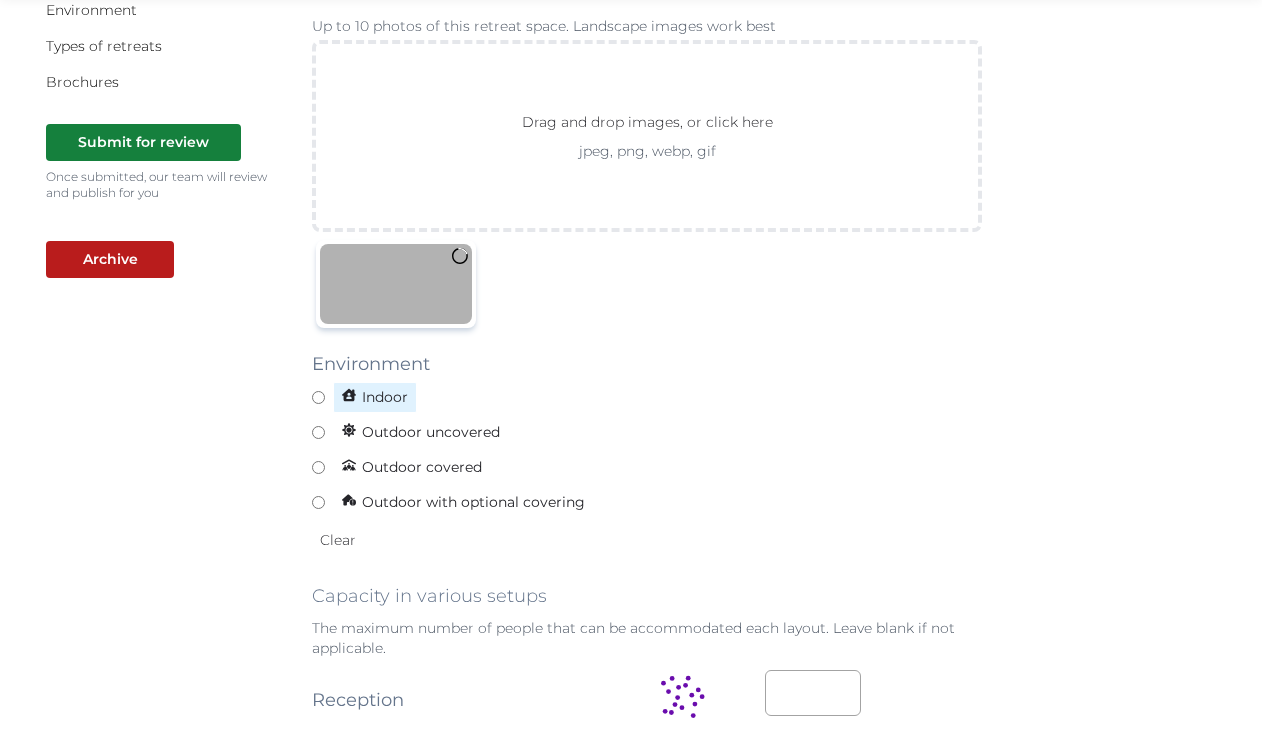scroll, scrollTop: 509, scrollLeft: 0, axis: vertical 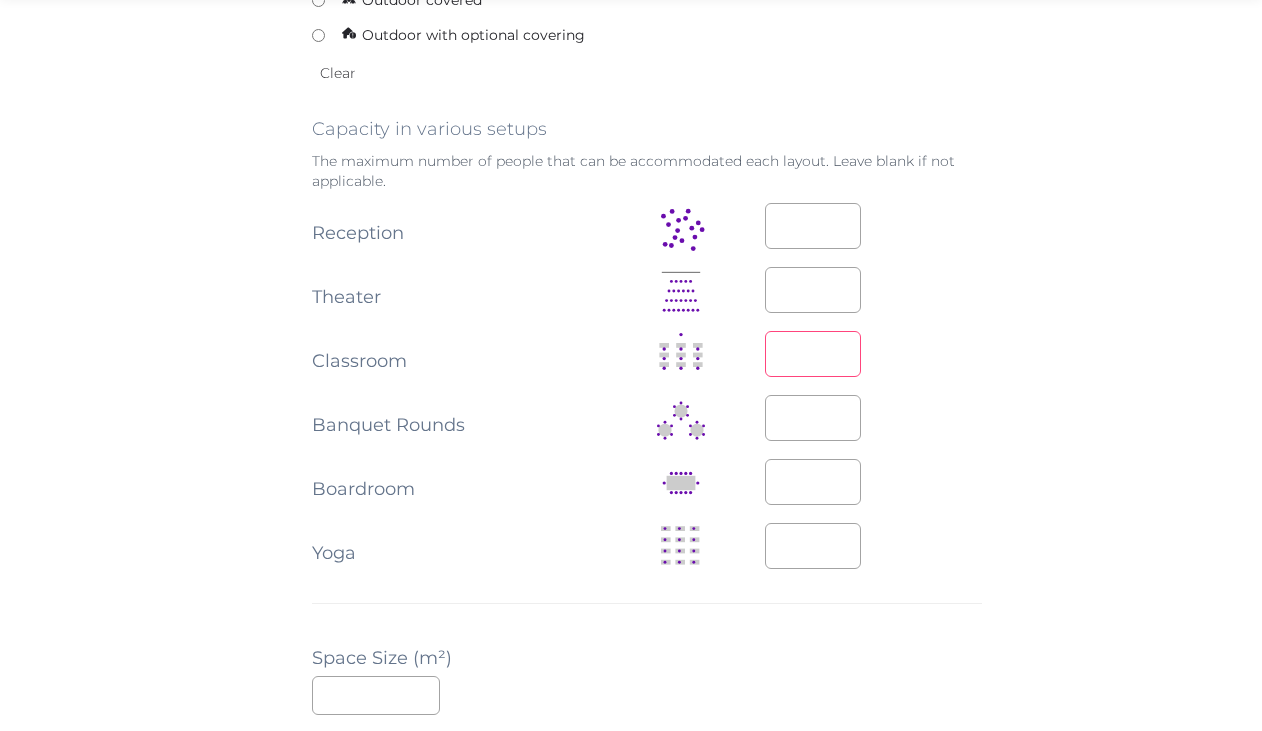 click at bounding box center [813, 354] 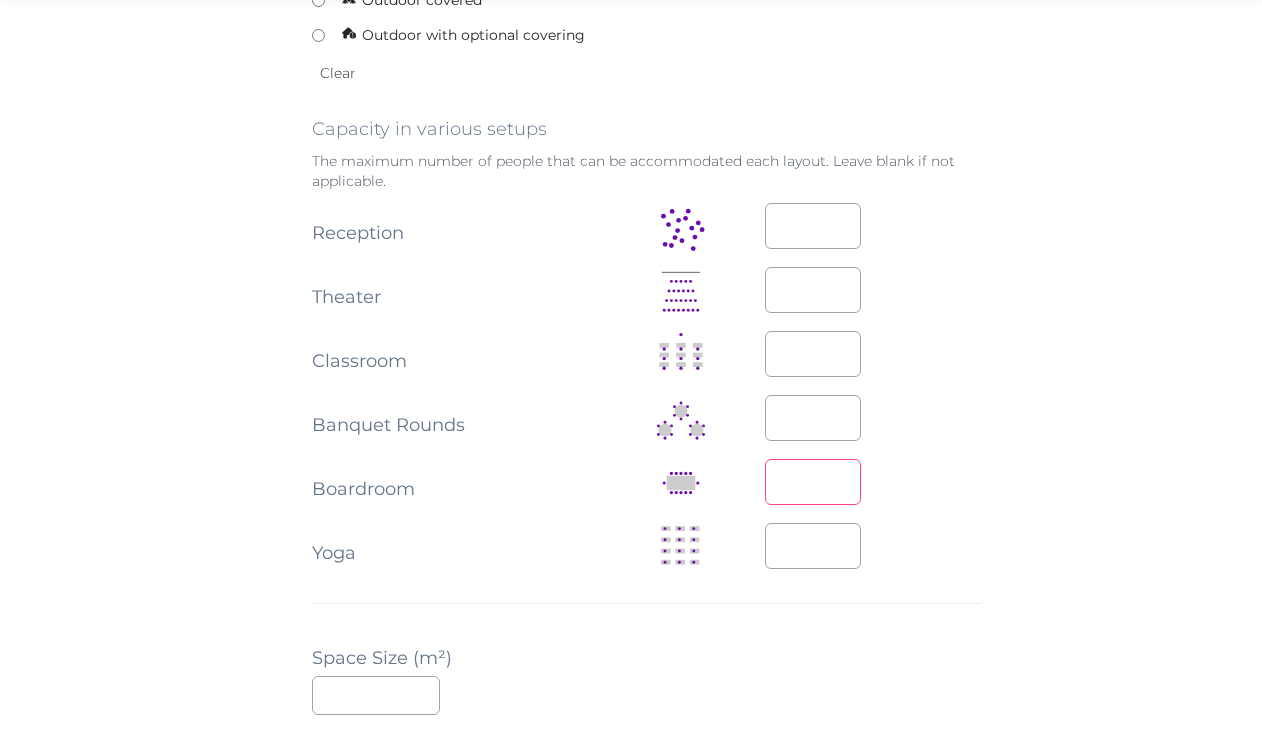 click at bounding box center (813, 482) 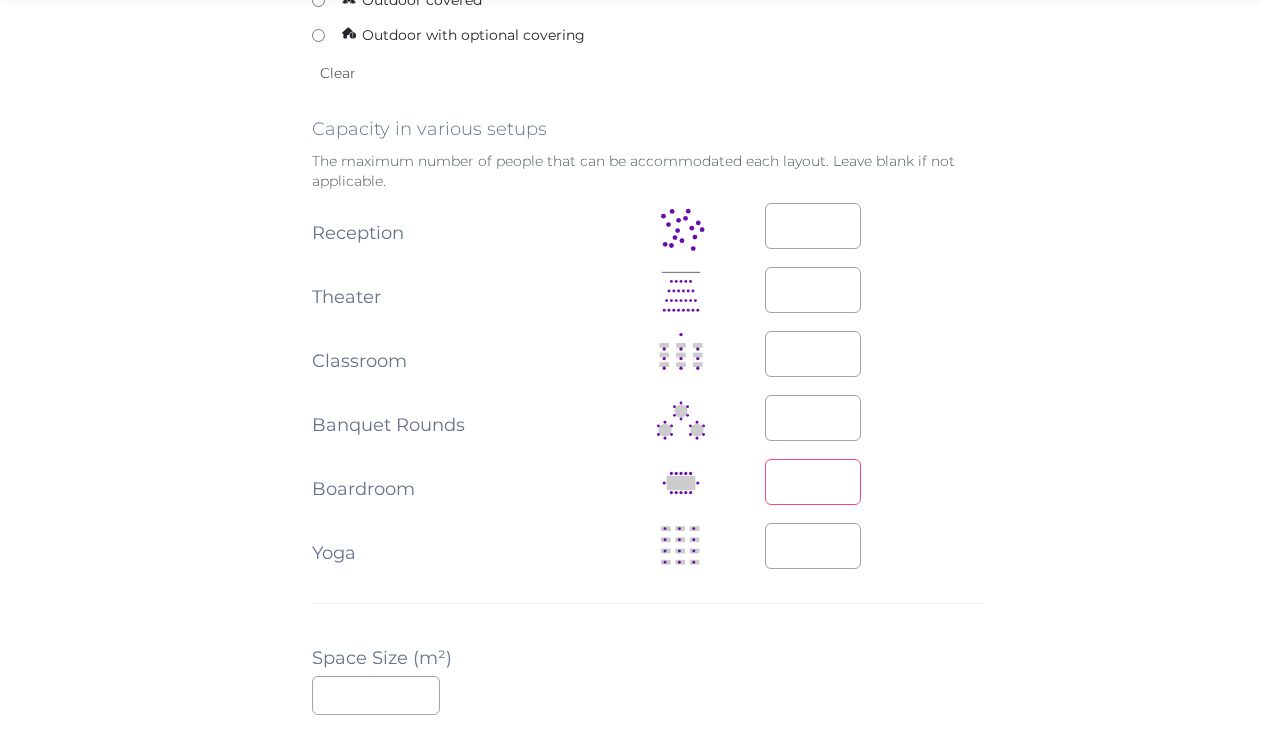 type on "**" 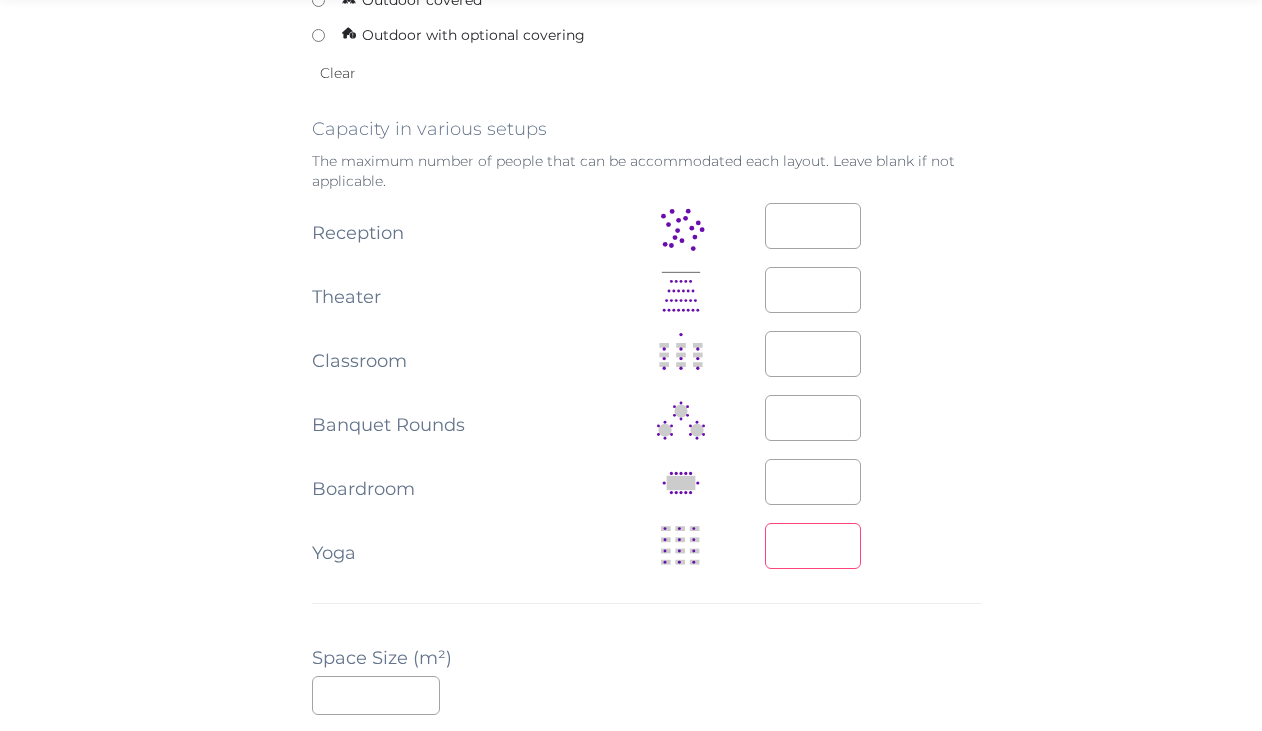 type on "*" 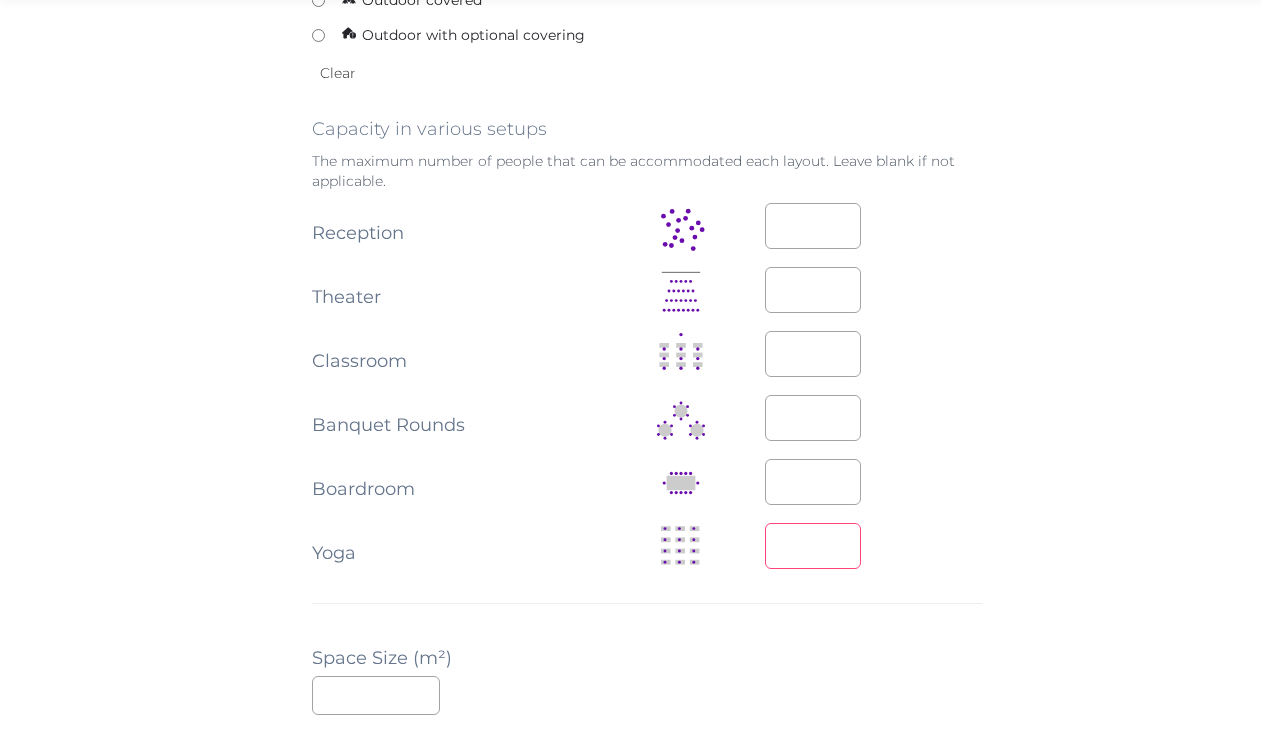 type on "**" 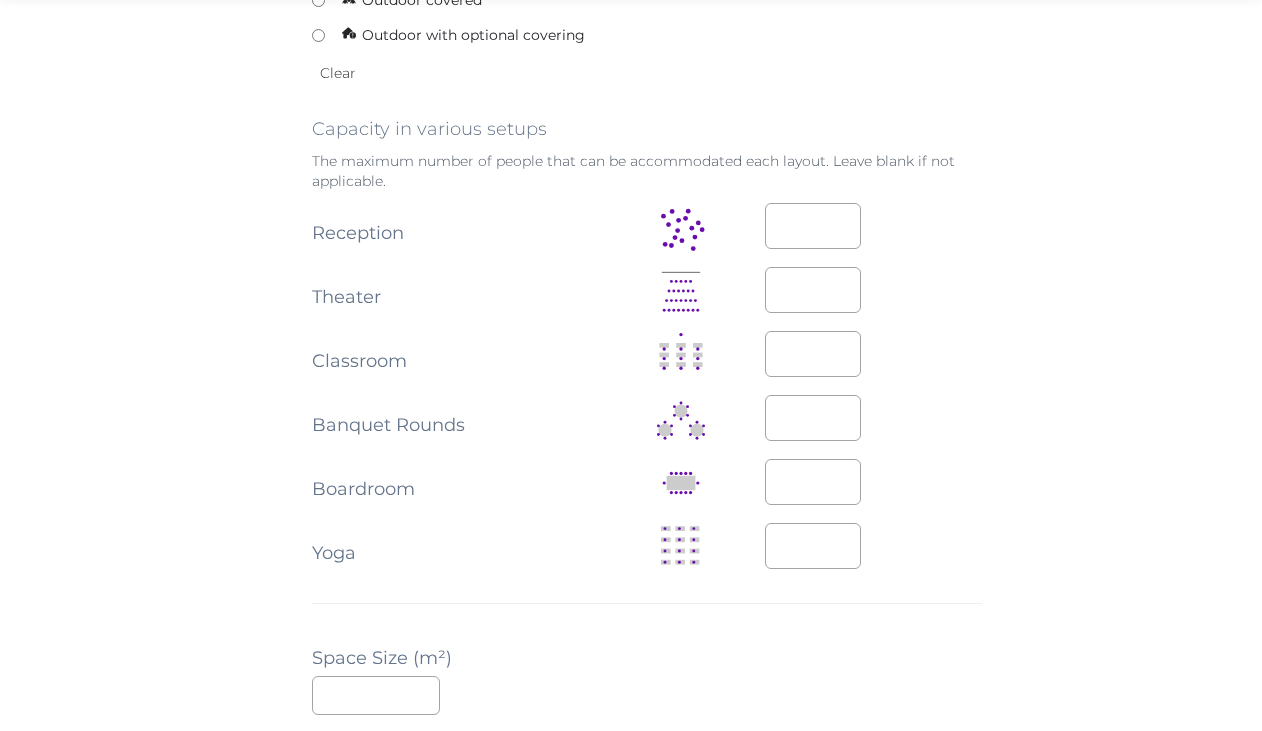 click at bounding box center (873, 227) 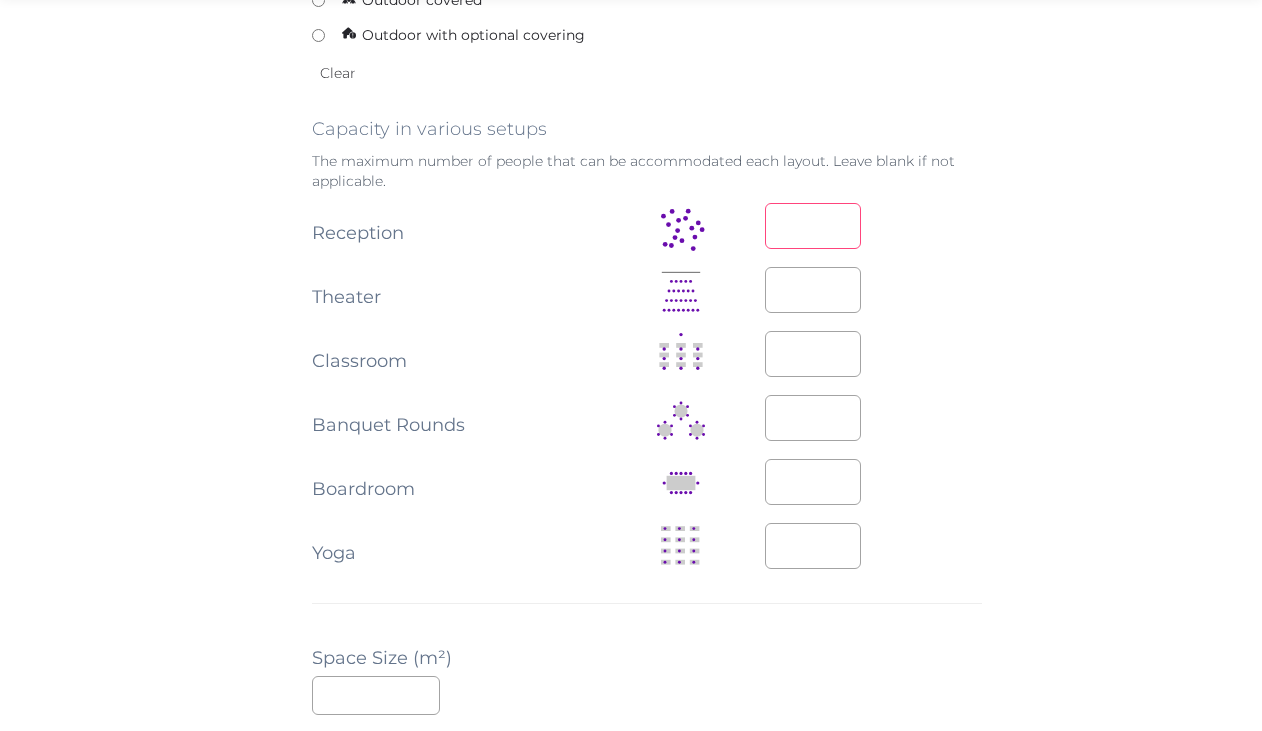 click at bounding box center (813, 226) 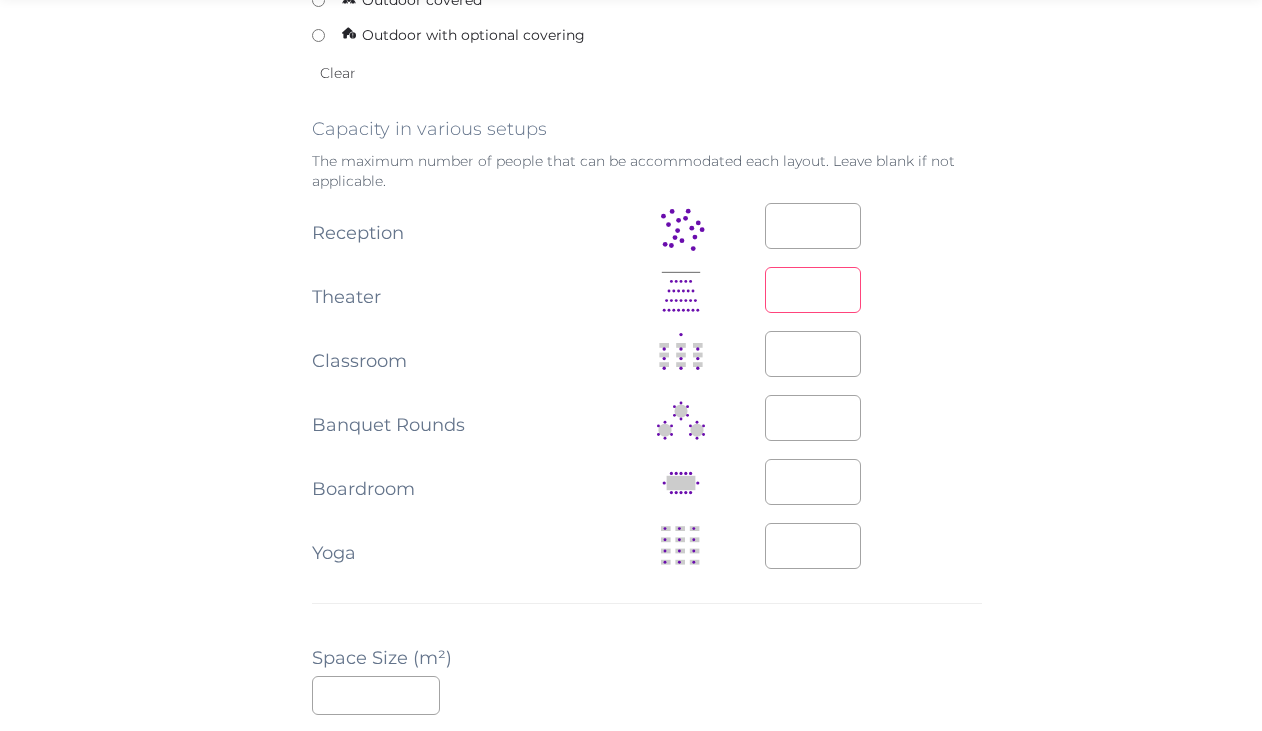 click at bounding box center (813, 290) 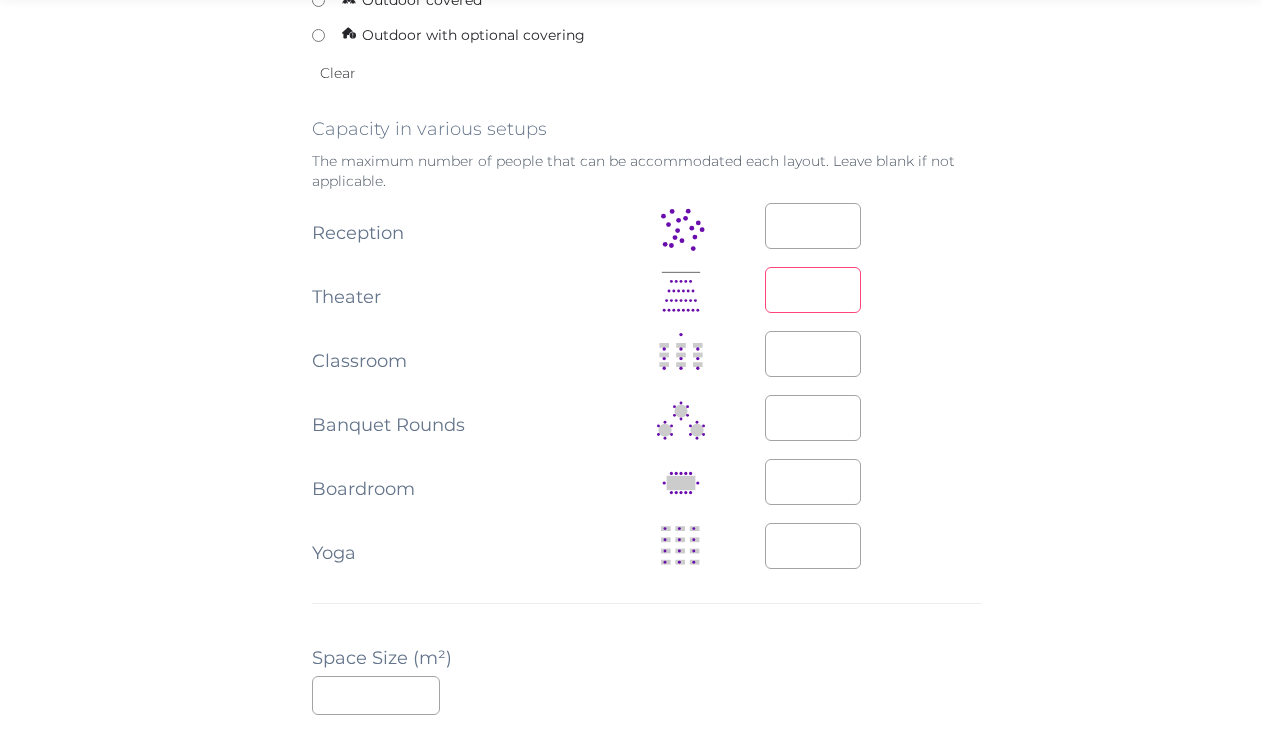 type on "**" 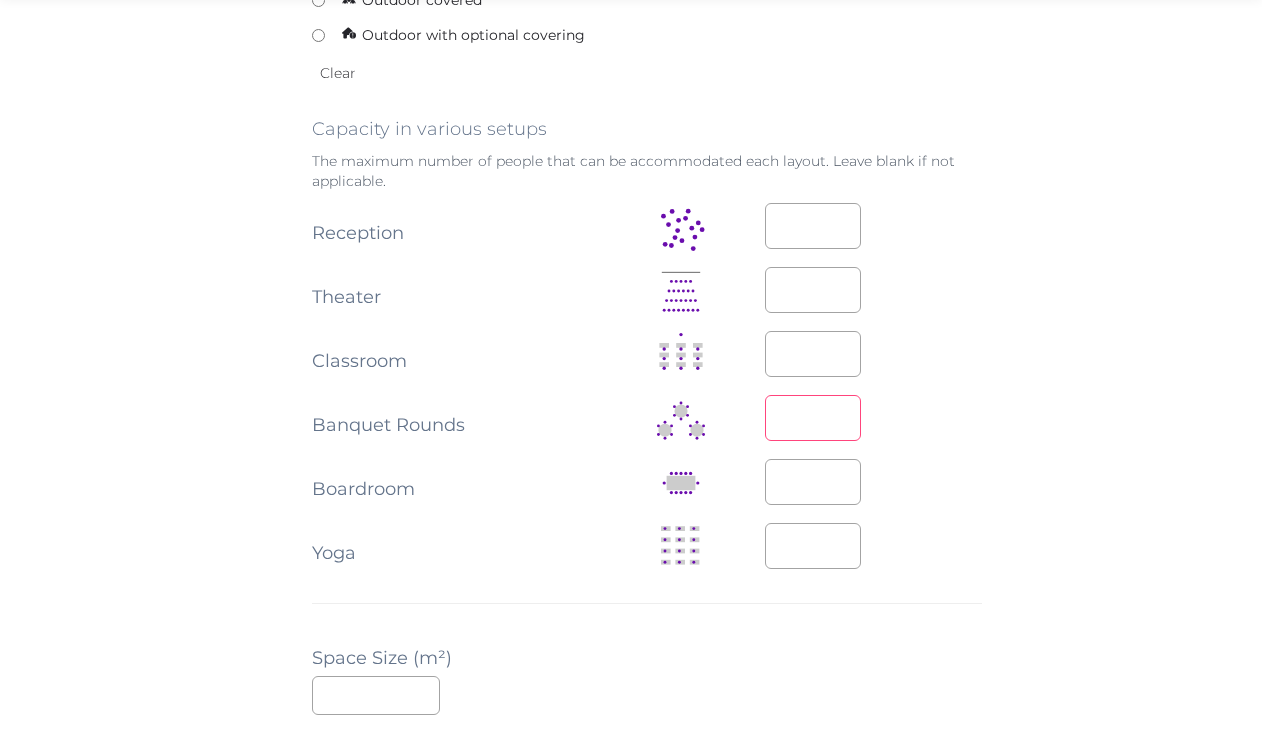 click at bounding box center [813, 418] 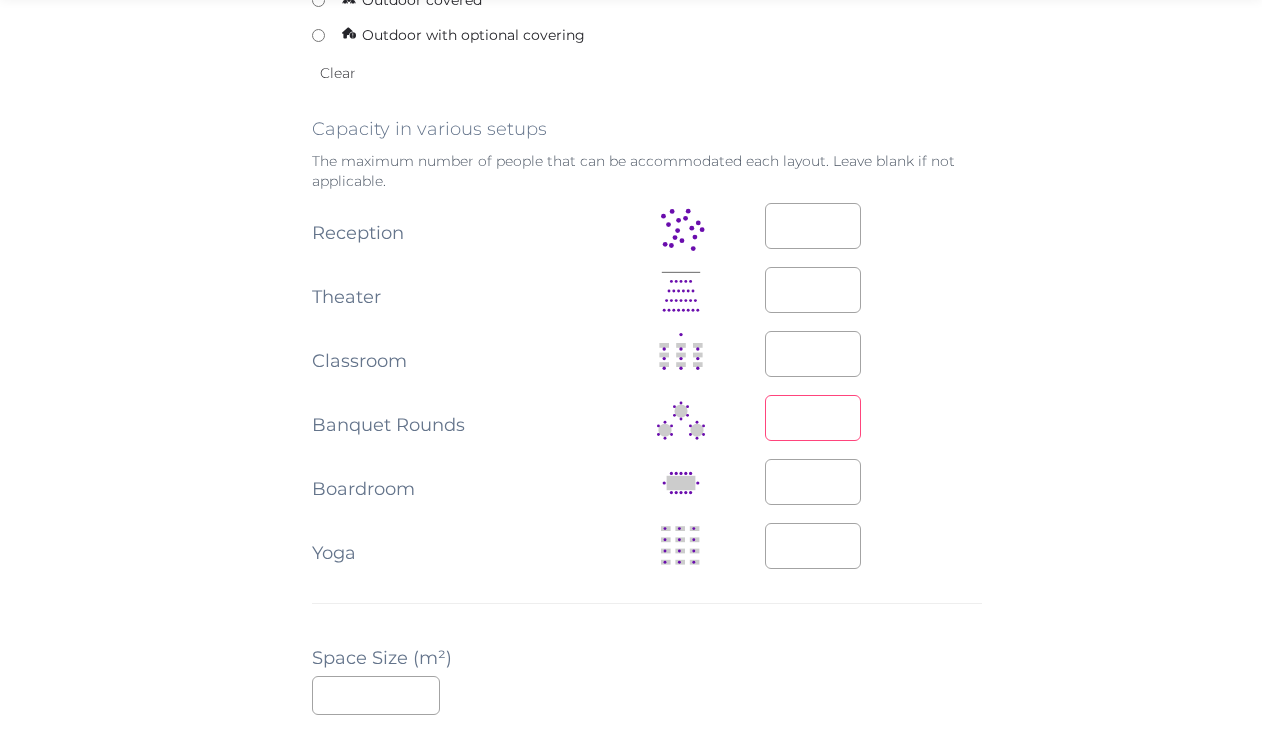 type on "*" 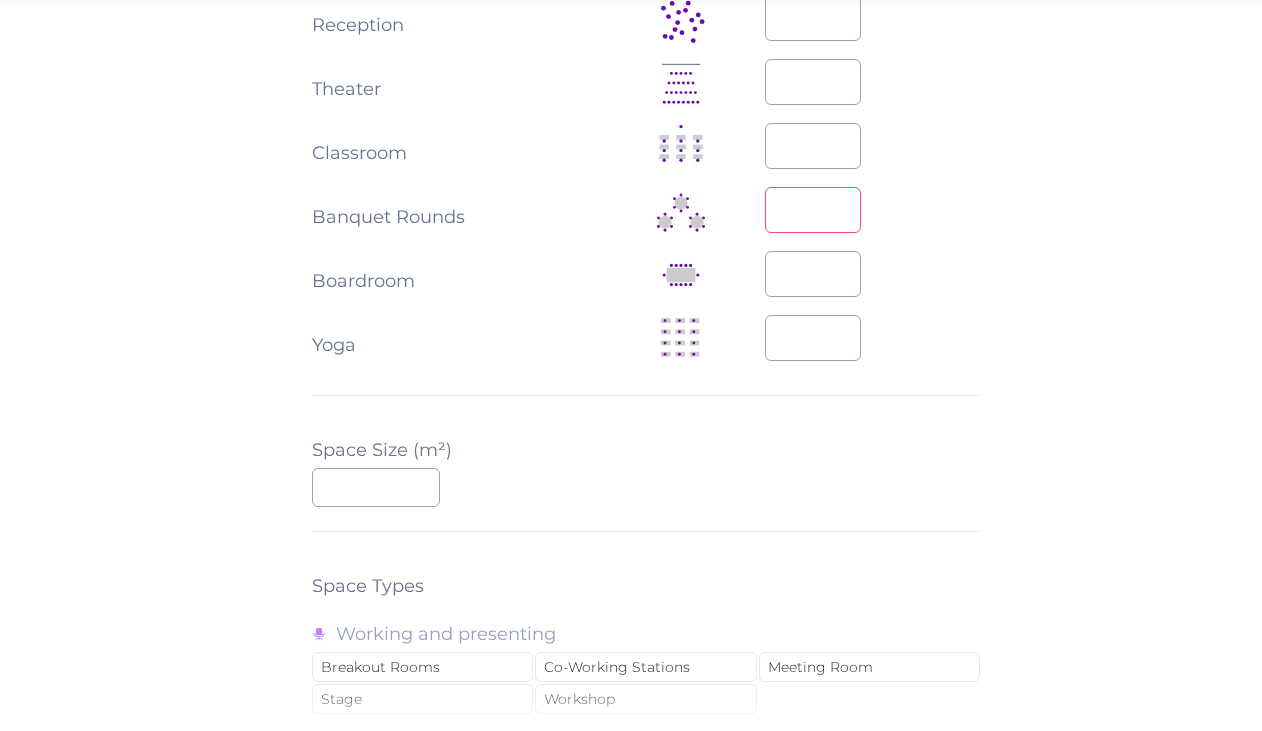 scroll, scrollTop: 1211, scrollLeft: 0, axis: vertical 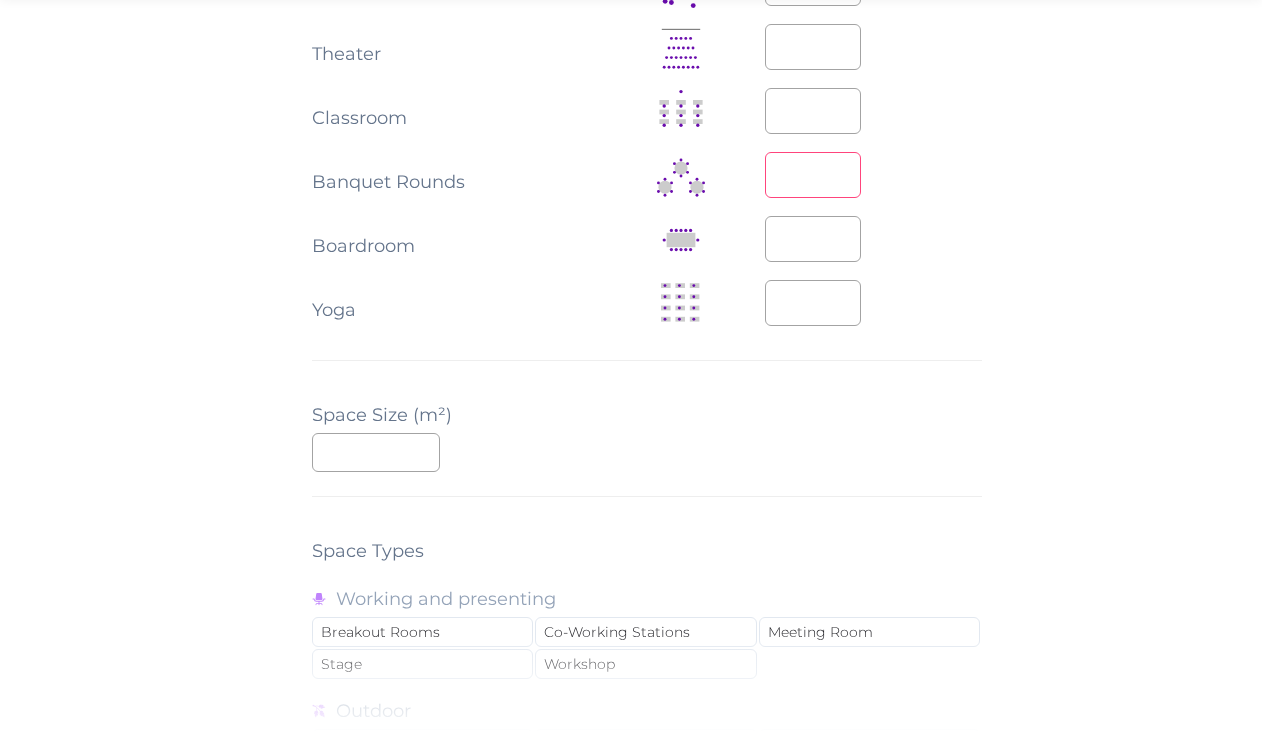 type on "**" 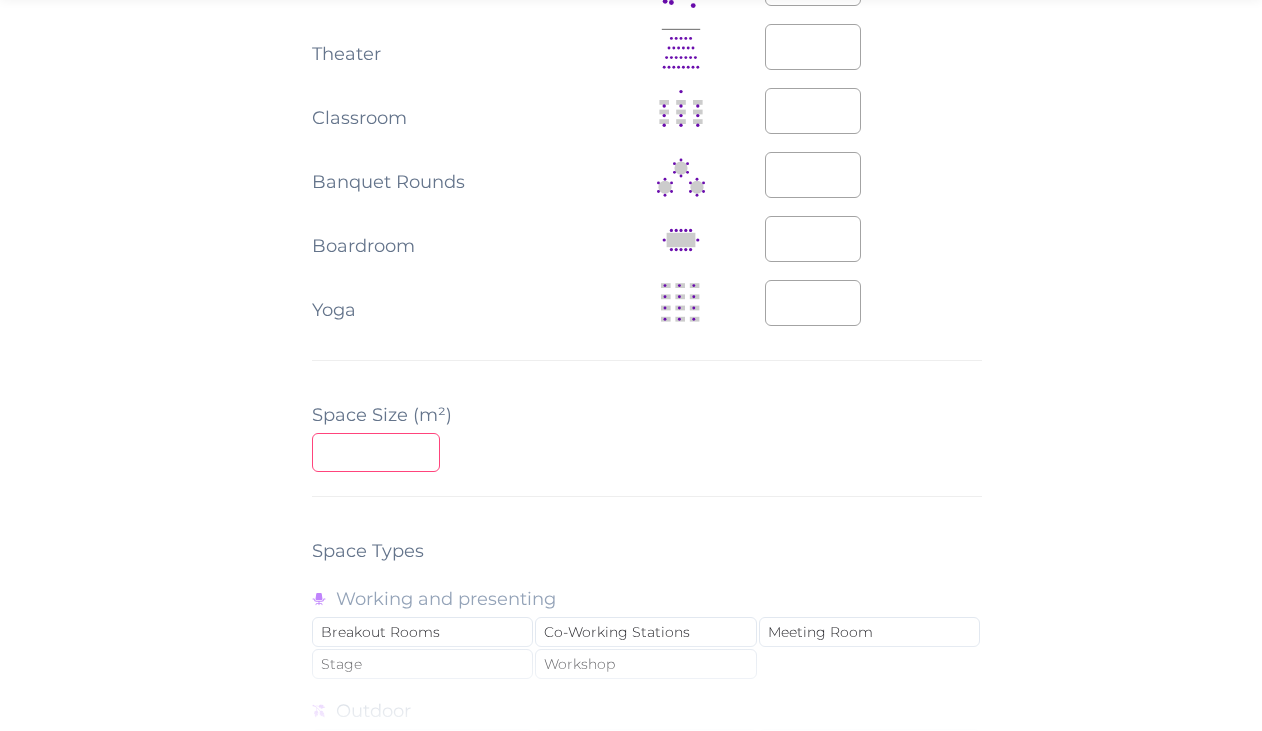 click at bounding box center [376, 452] 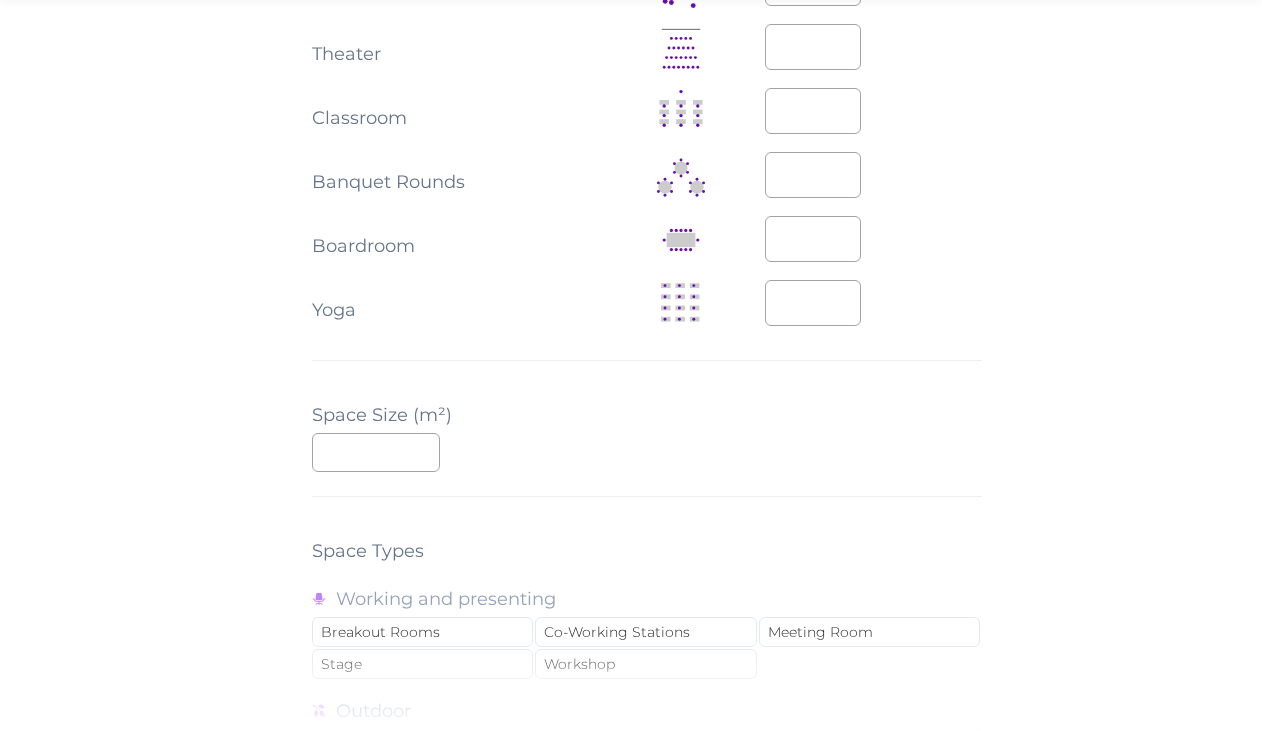 click on "**" at bounding box center [647, 452] 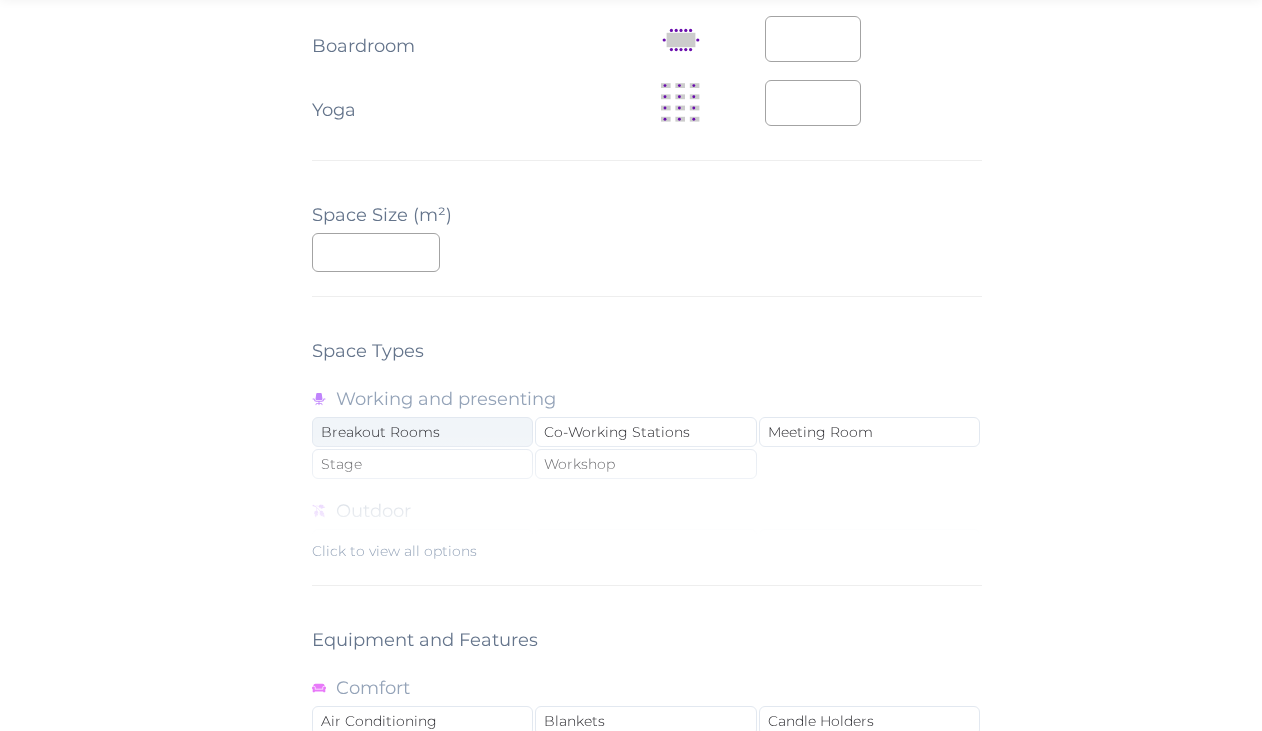 scroll, scrollTop: 1413, scrollLeft: 0, axis: vertical 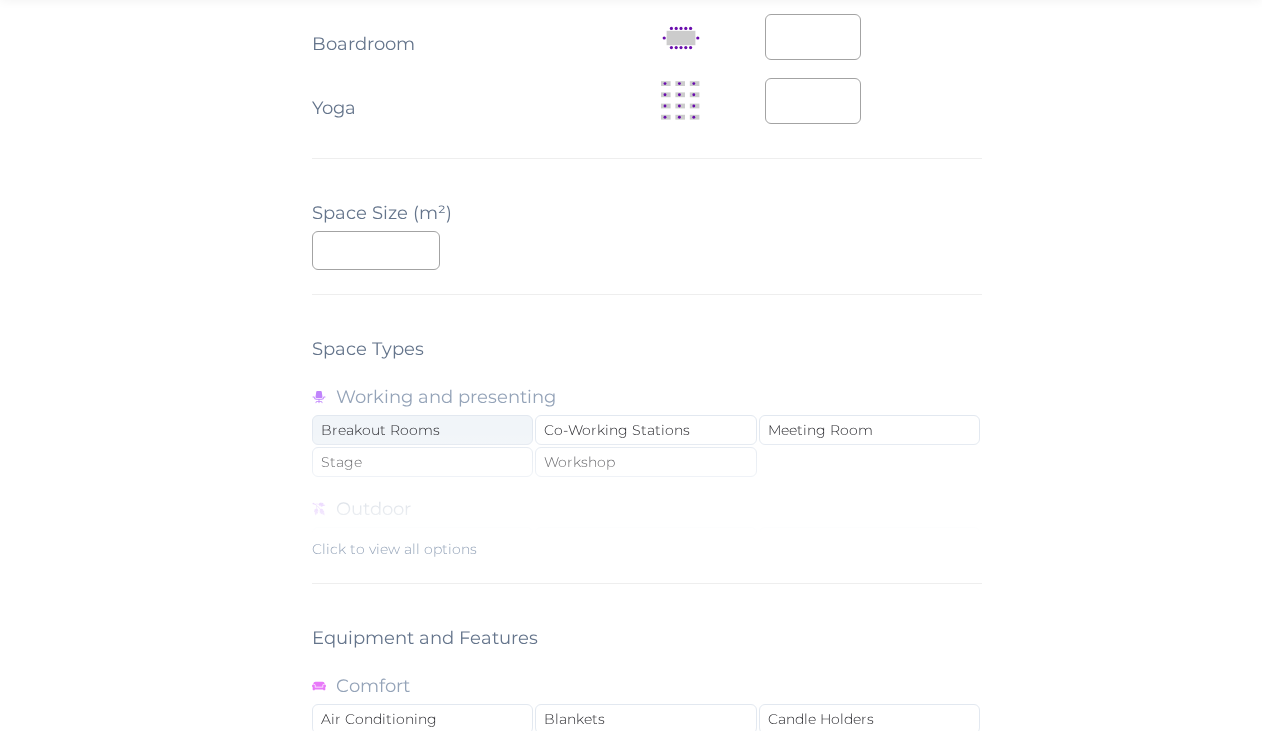 click on "Breakout Rooms" at bounding box center [422, 430] 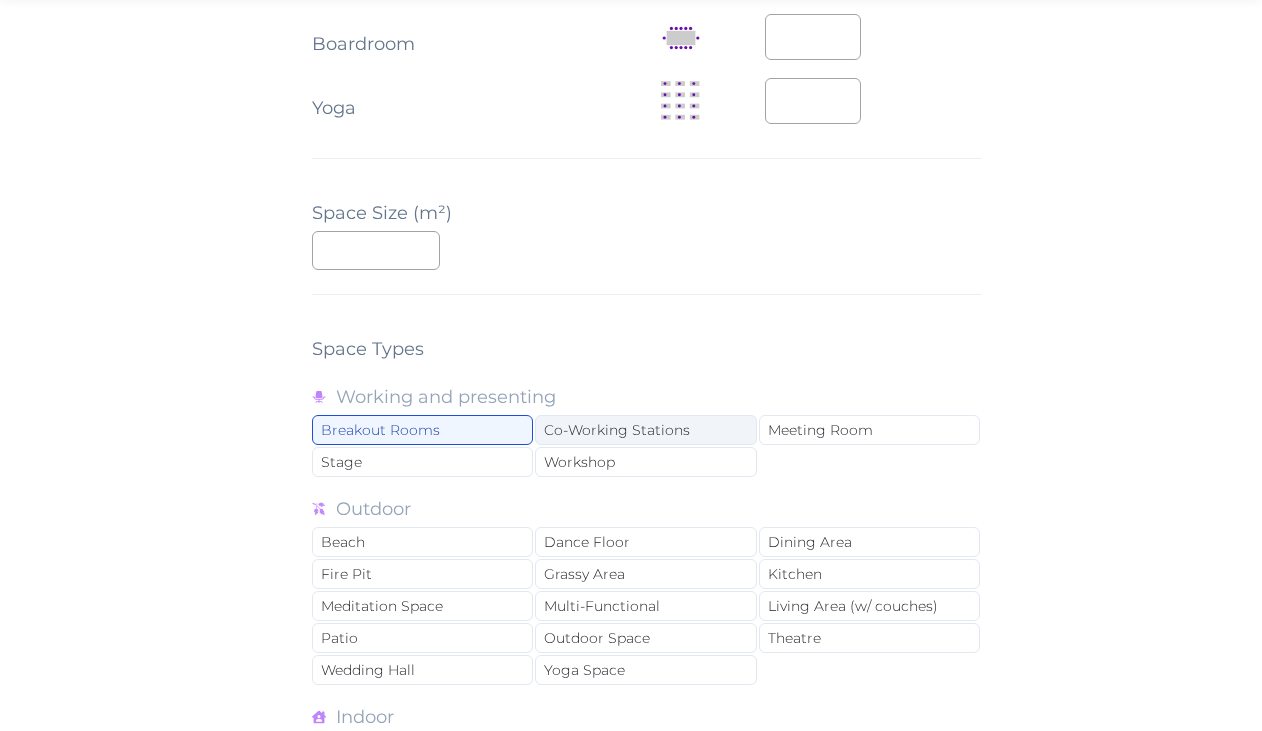 click on "Co-Working Stations" at bounding box center [645, 430] 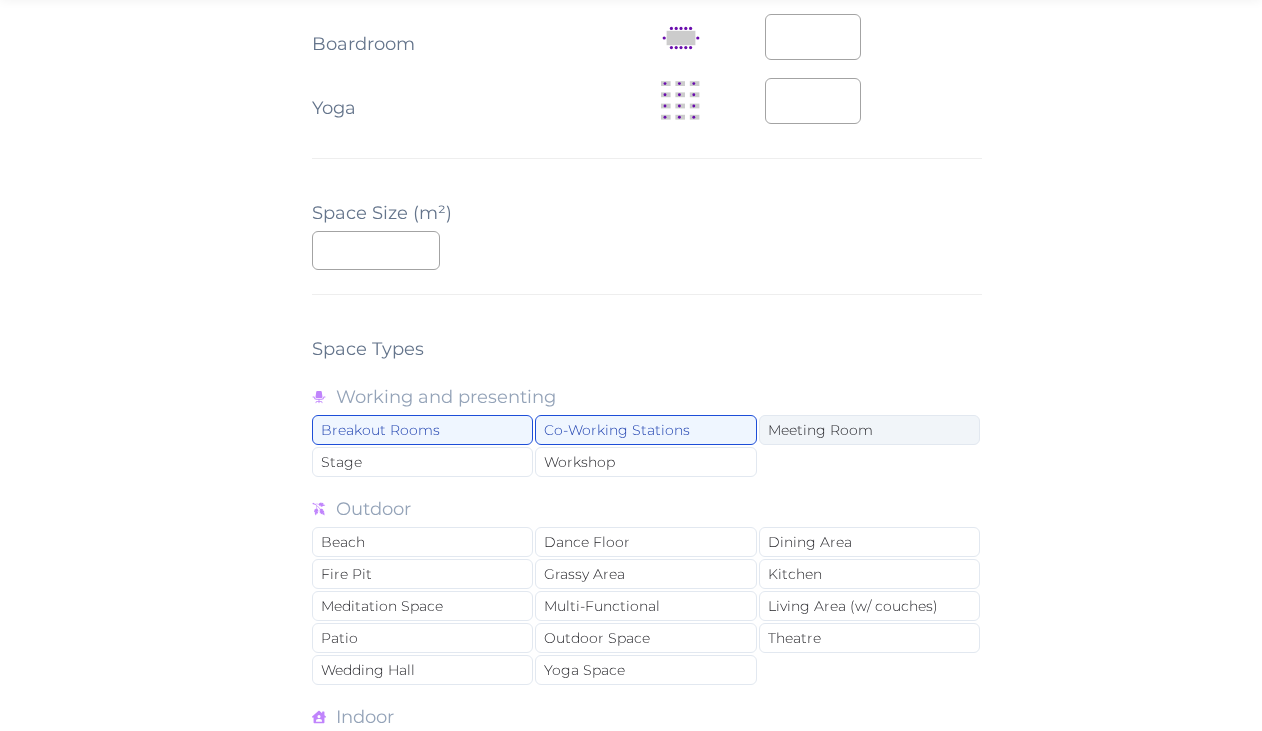 click on "Meeting Room" at bounding box center (869, 430) 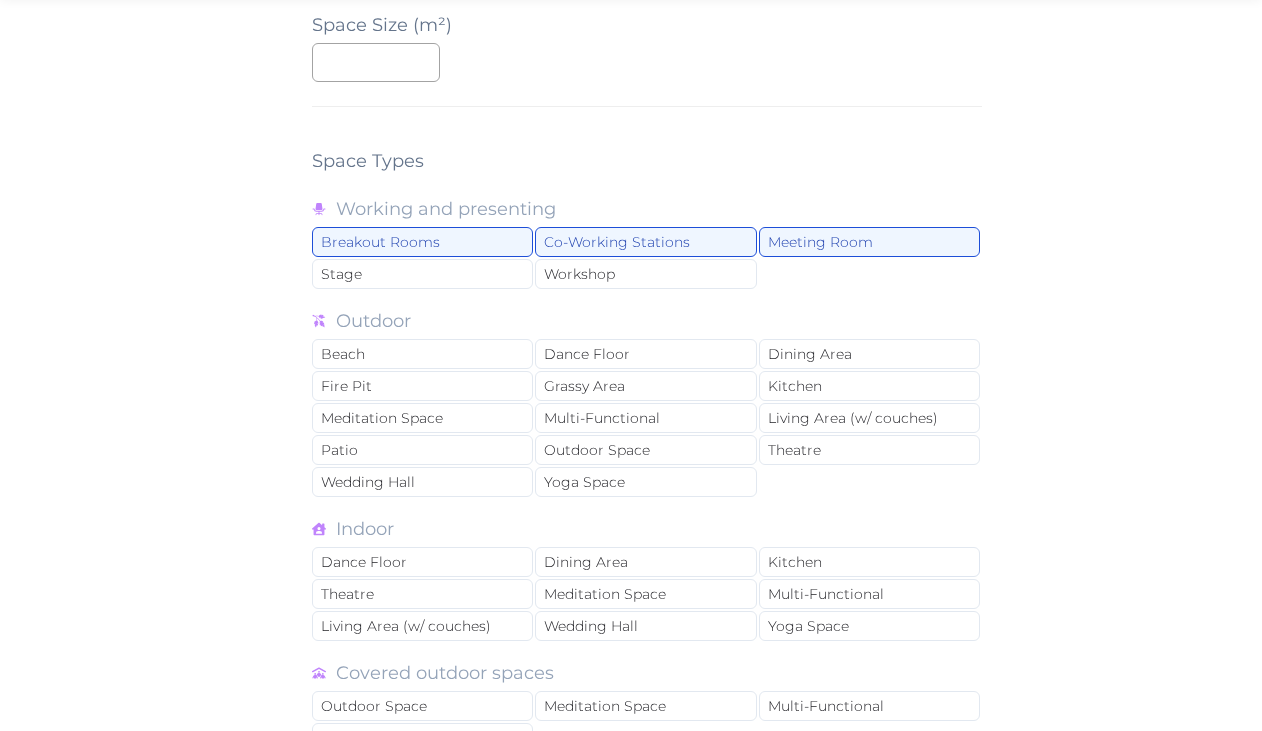 scroll, scrollTop: 1607, scrollLeft: 0, axis: vertical 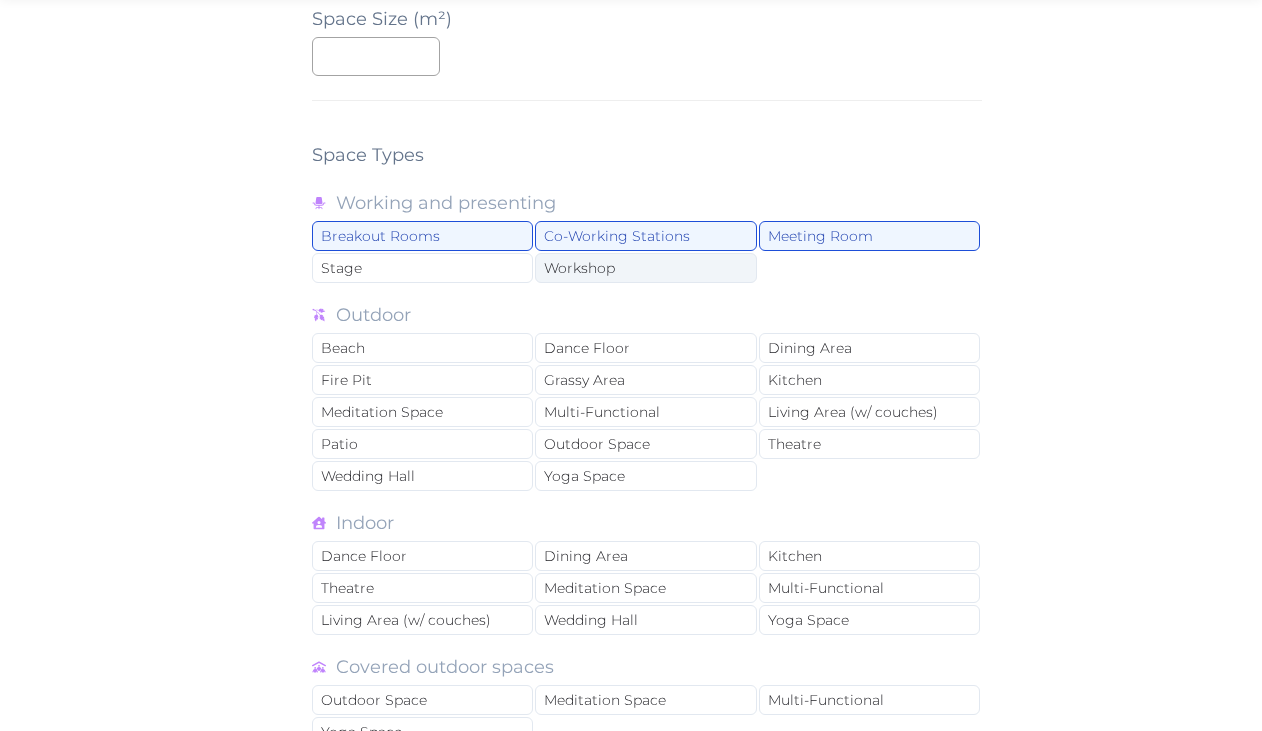 click on "Workshop" at bounding box center [645, 268] 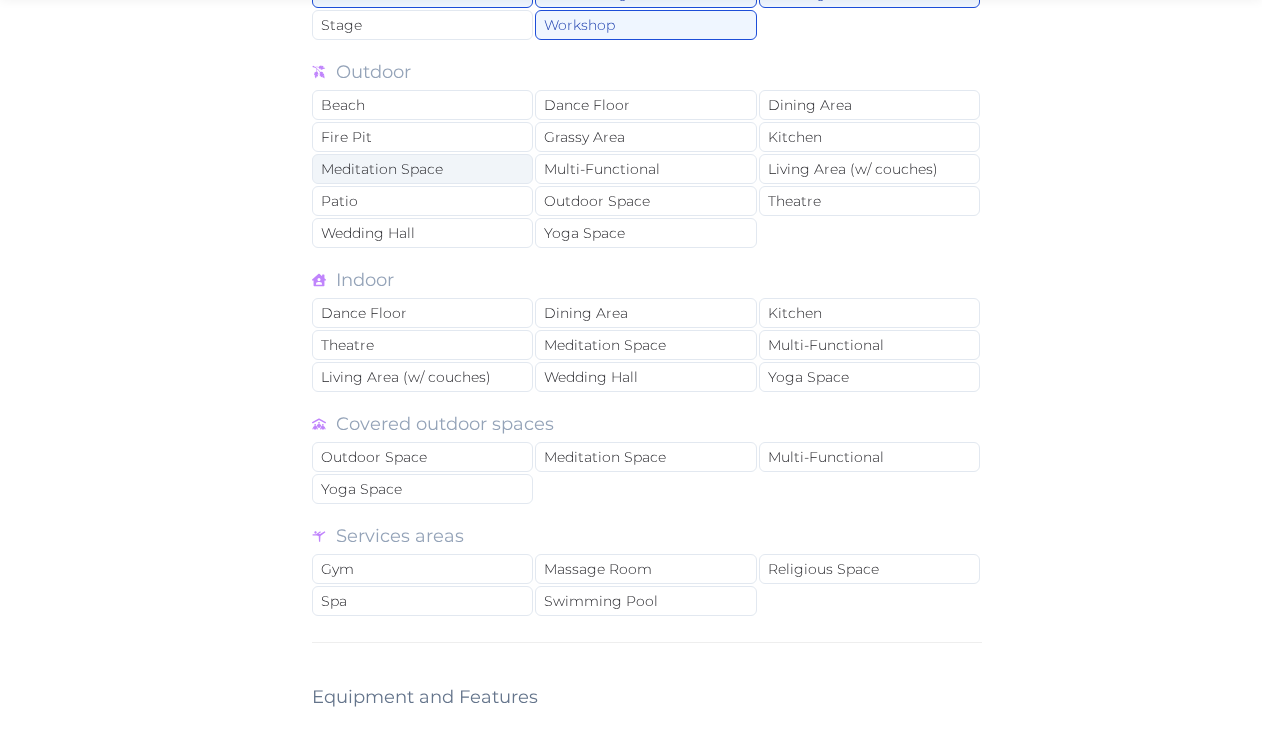 scroll, scrollTop: 1868, scrollLeft: 0, axis: vertical 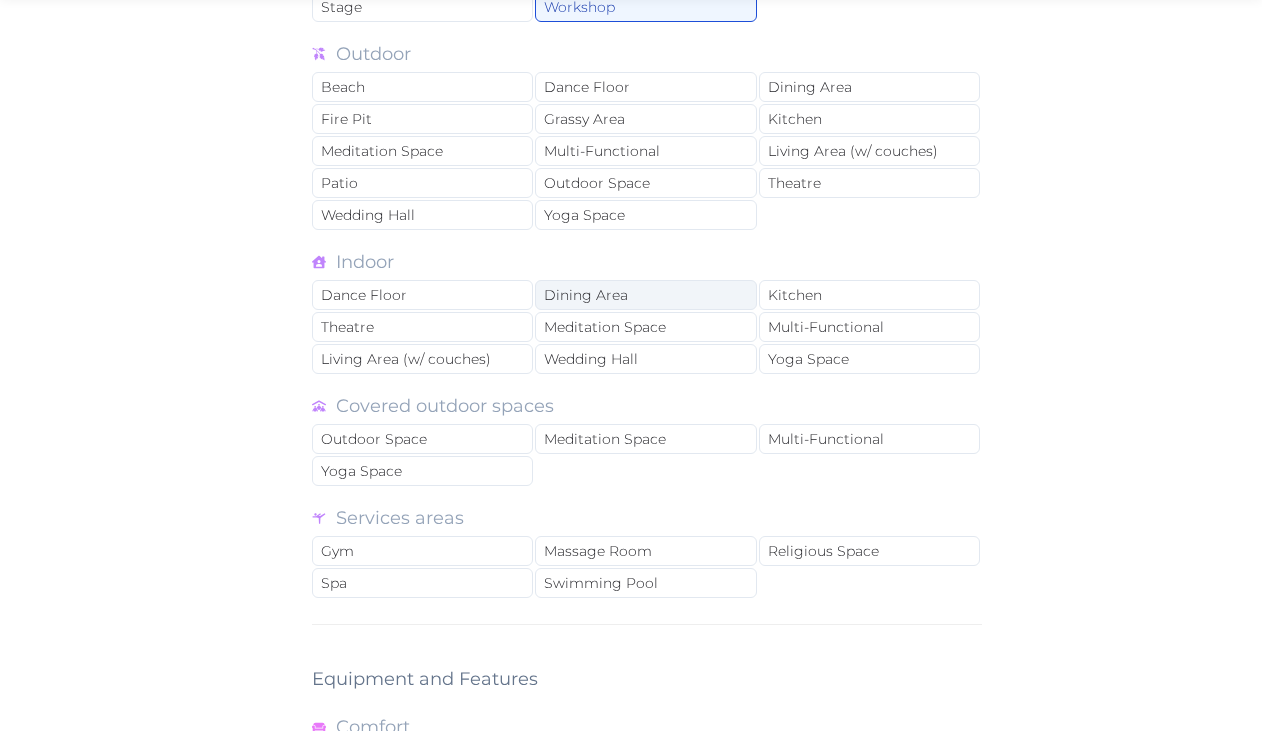 click on "Dining Area" at bounding box center (645, 295) 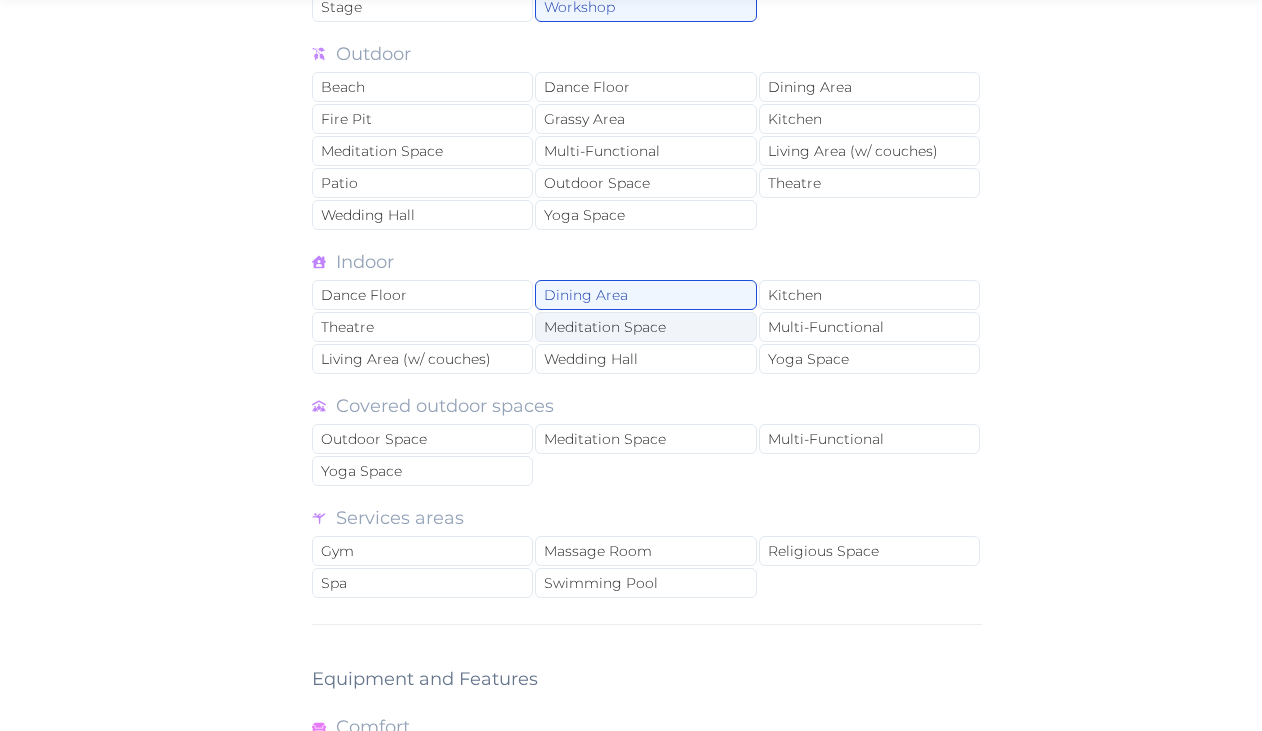 click on "Meditation Space" at bounding box center (645, 327) 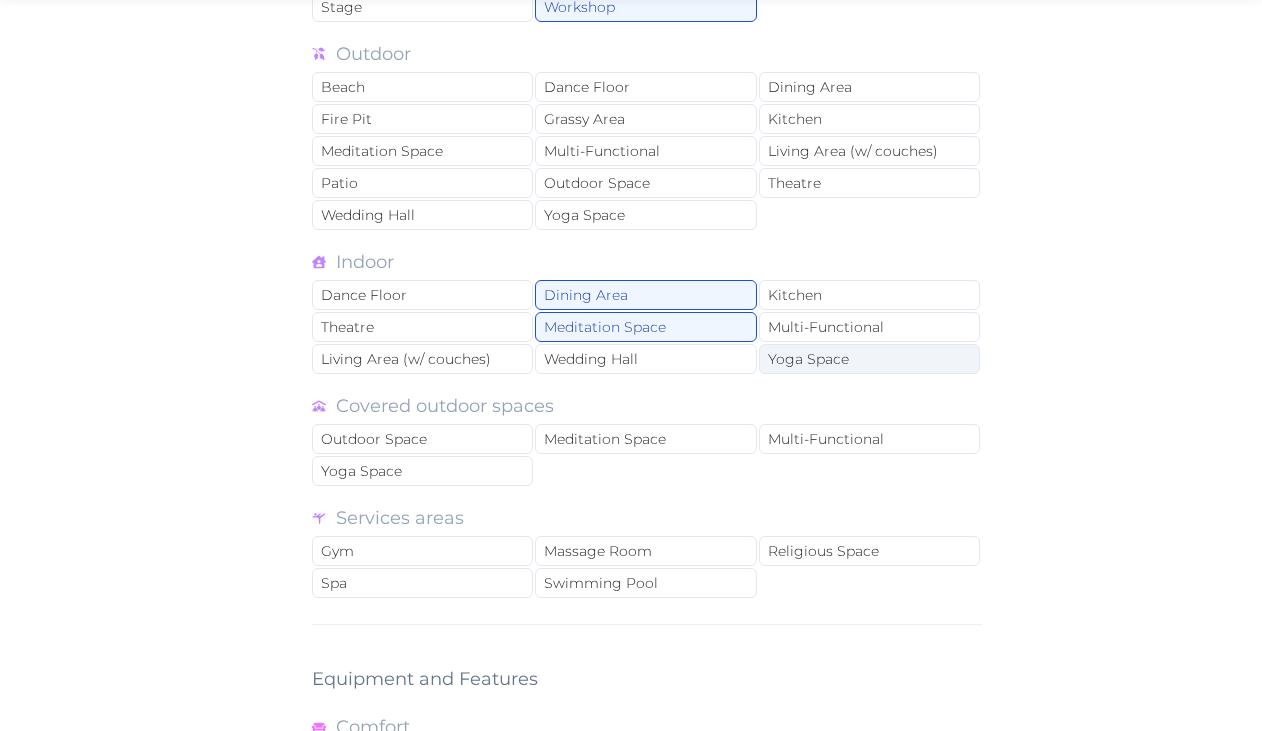click on "Yoga Space" at bounding box center [869, 359] 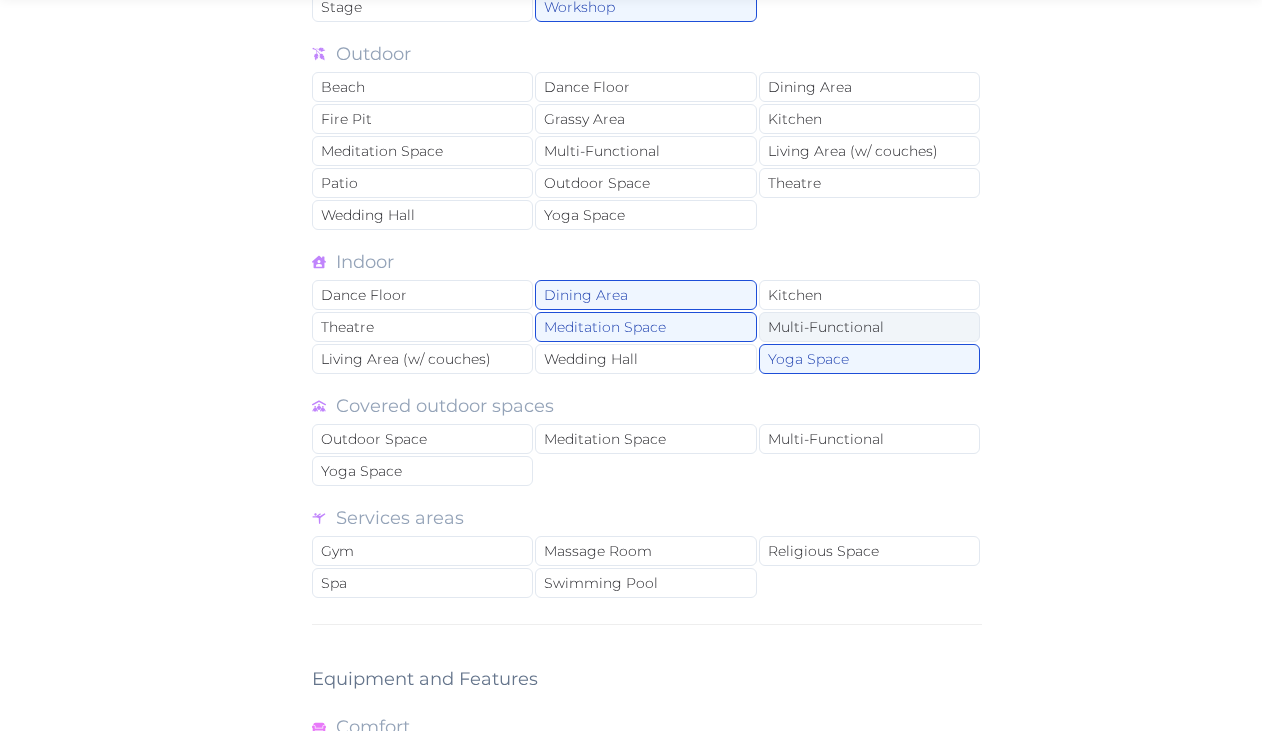 click on "Multi-Functional" at bounding box center [869, 327] 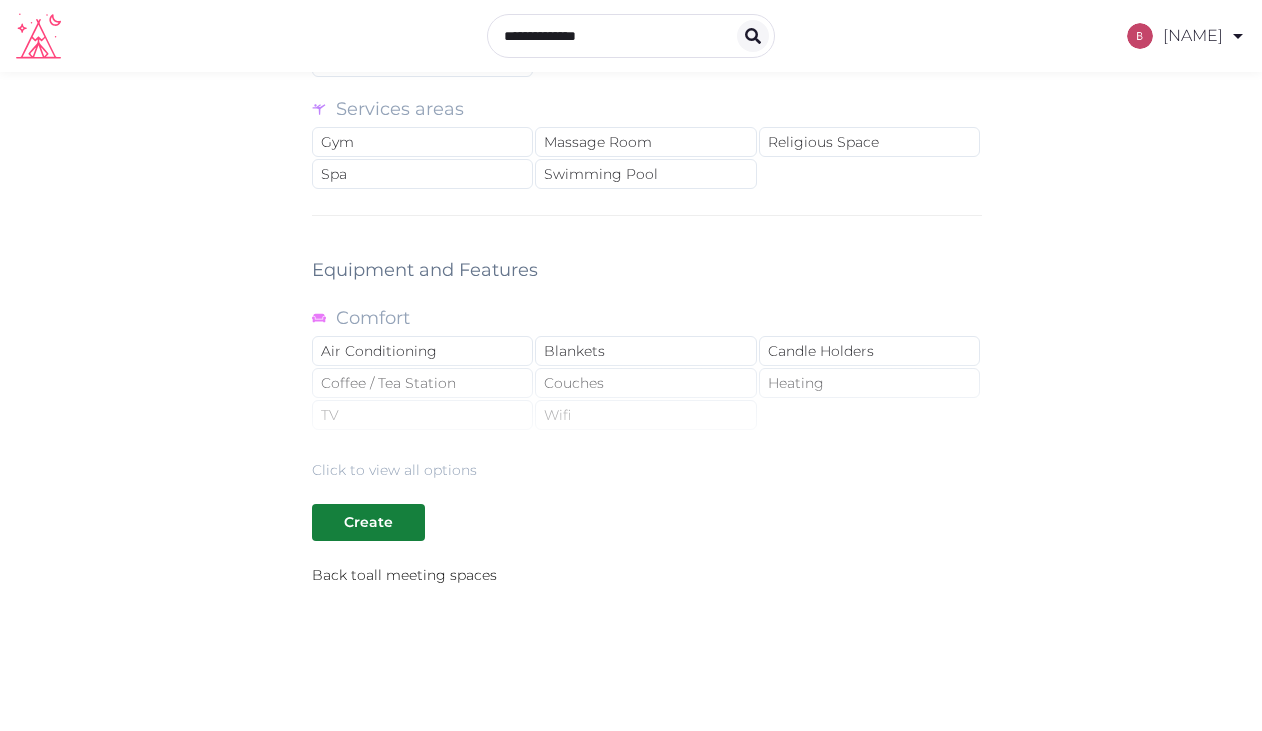scroll, scrollTop: 2323, scrollLeft: 0, axis: vertical 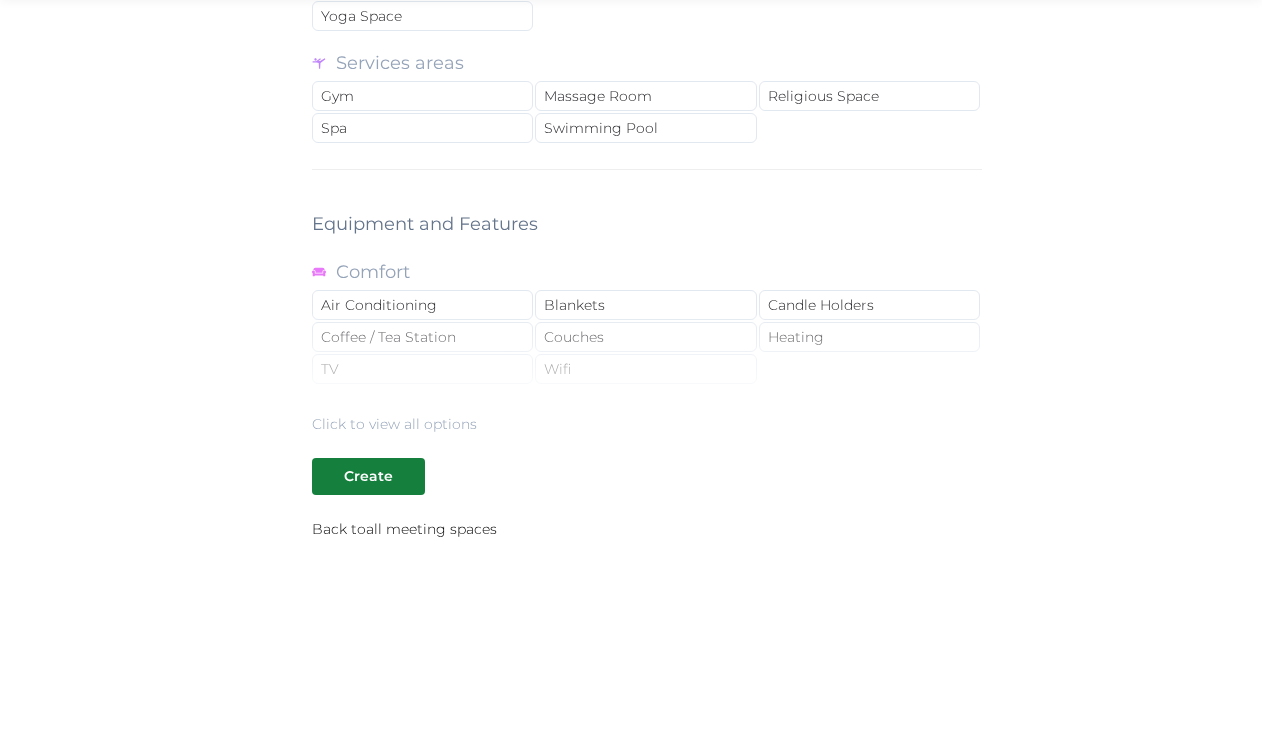 click on "Click to view all options" at bounding box center (647, 370) 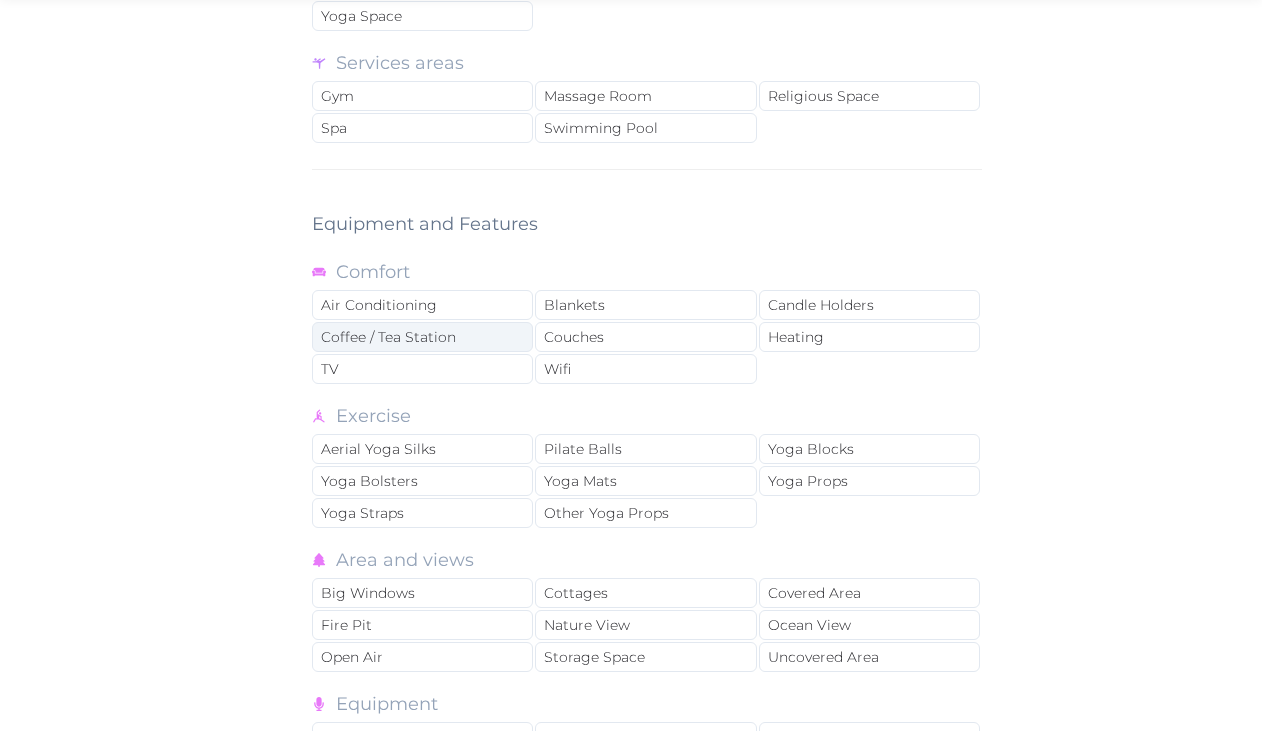 click on "Coffee / Tea Station" at bounding box center (422, 337) 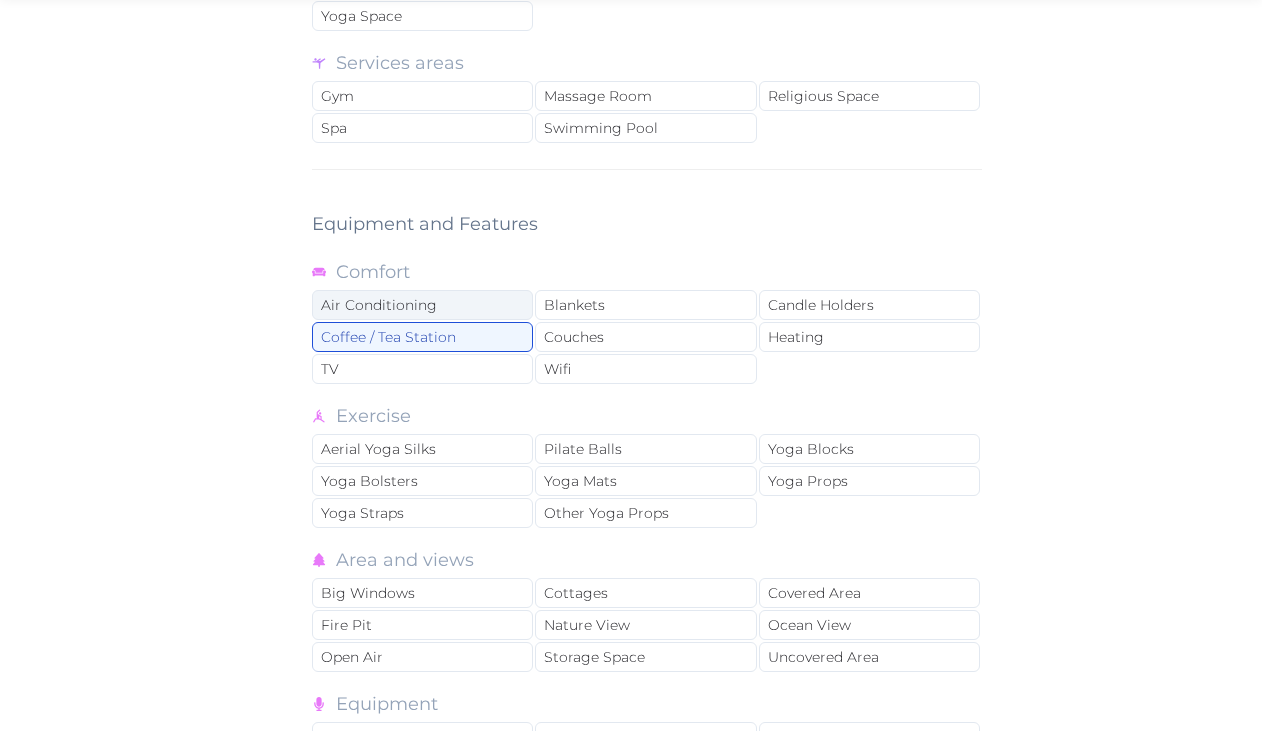 click on "Air Conditioning" at bounding box center (422, 305) 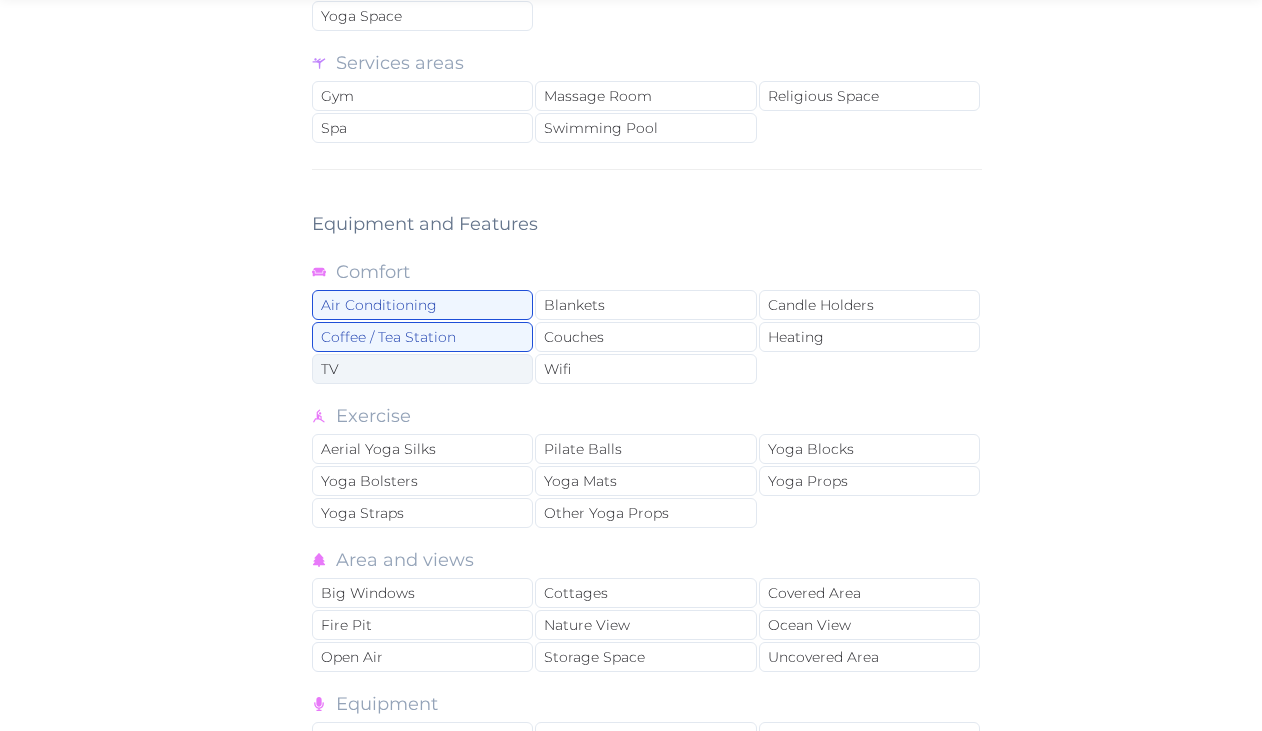 click on "TV" at bounding box center (422, 369) 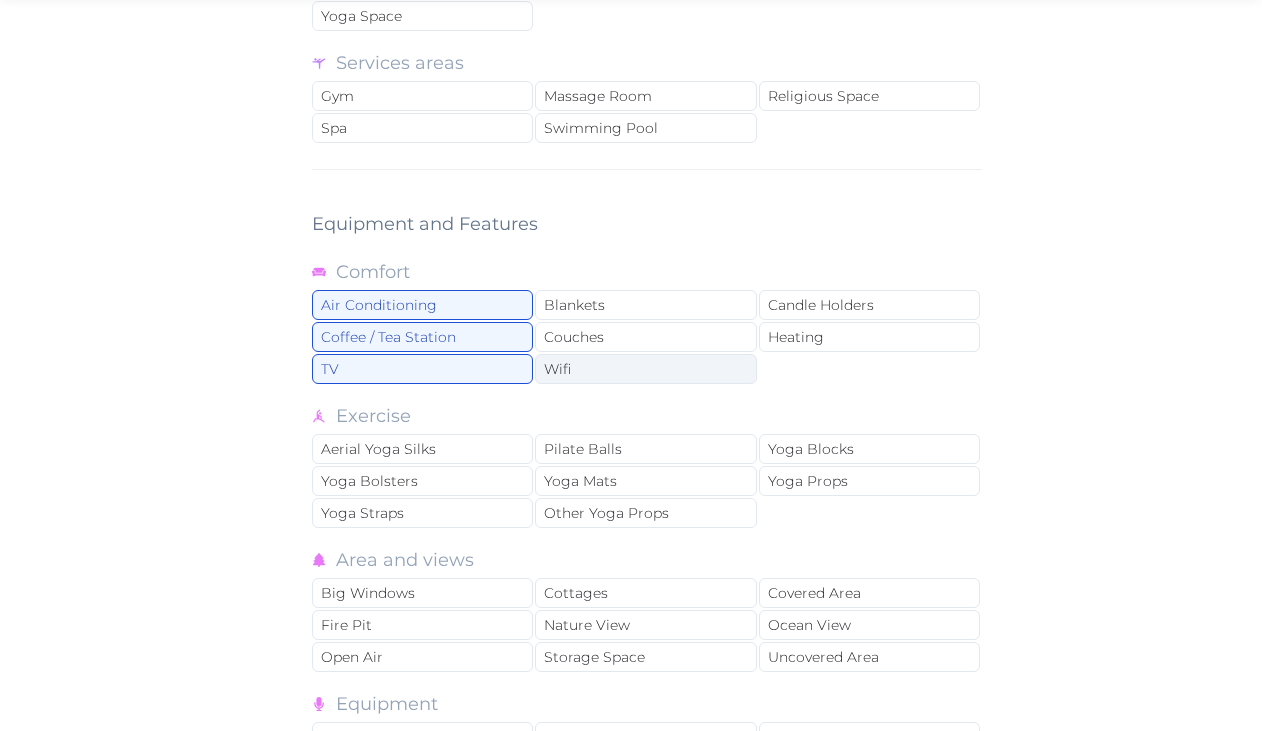click on "Wifi" at bounding box center (645, 369) 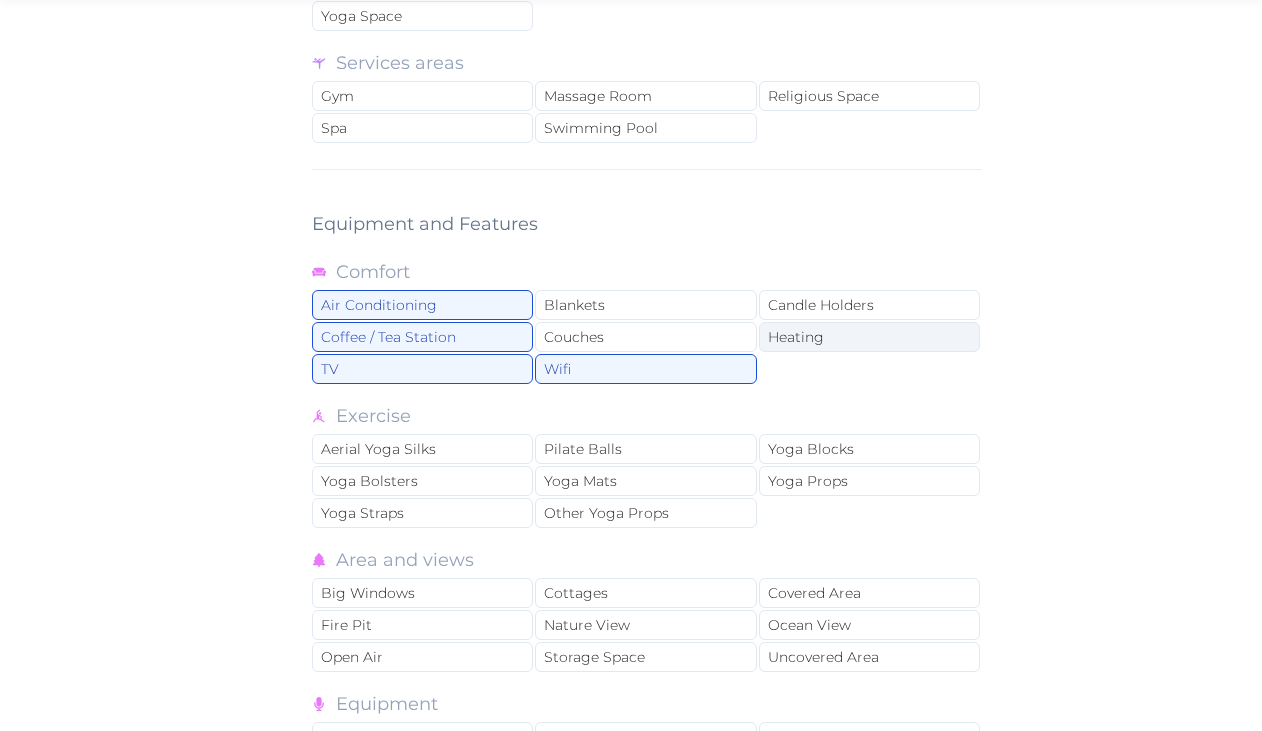 click on "Heating" at bounding box center [869, 337] 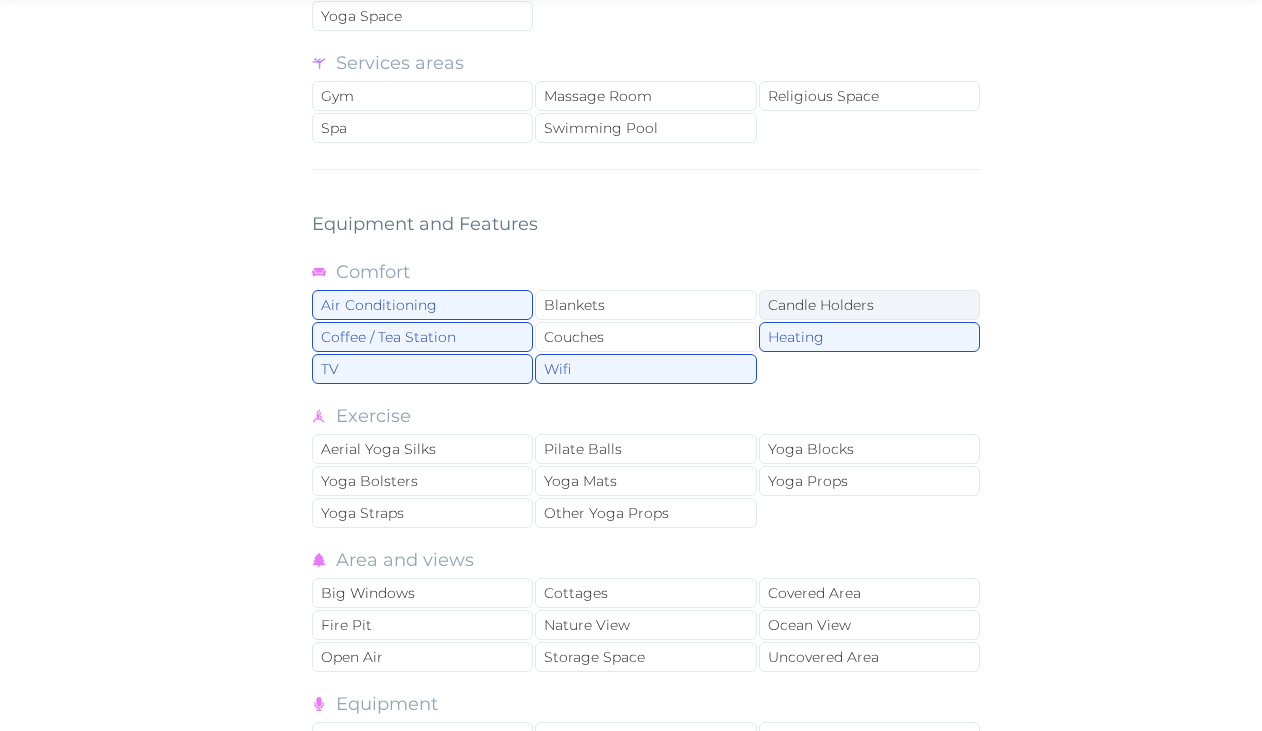 click on "Candle Holders" at bounding box center (869, 305) 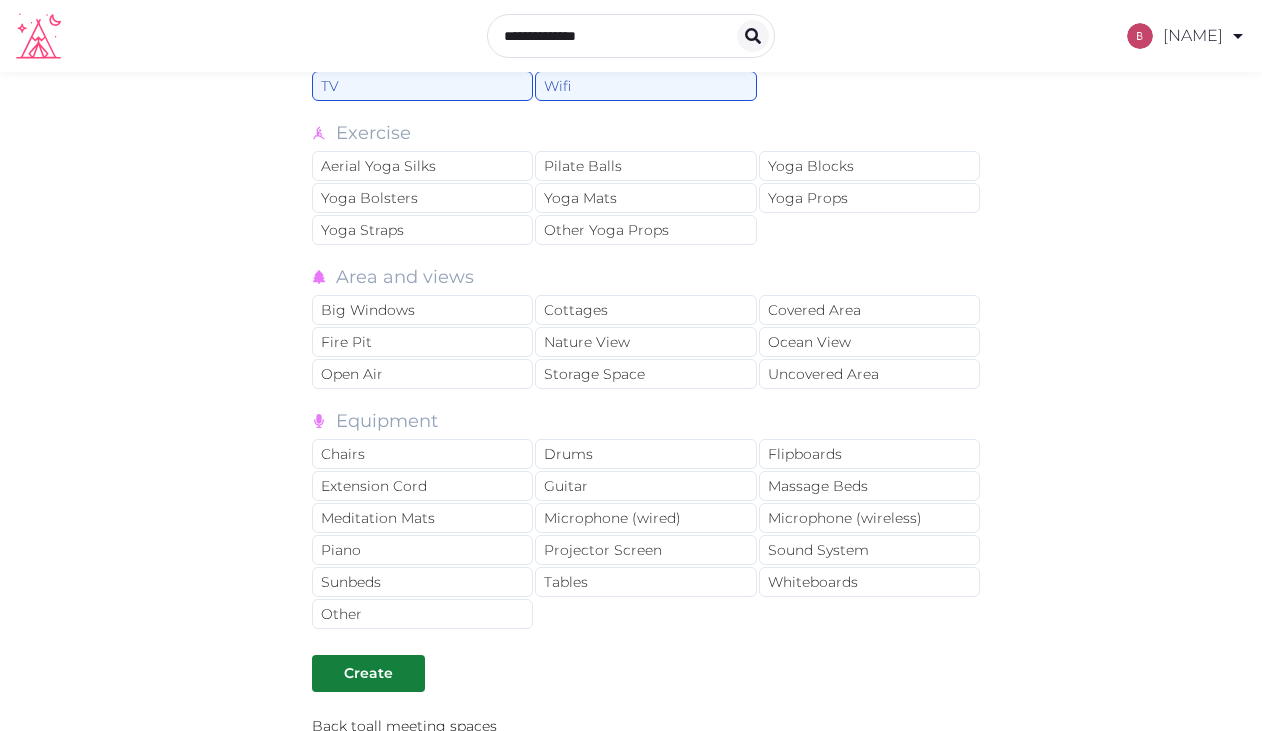 scroll, scrollTop: 2597, scrollLeft: 0, axis: vertical 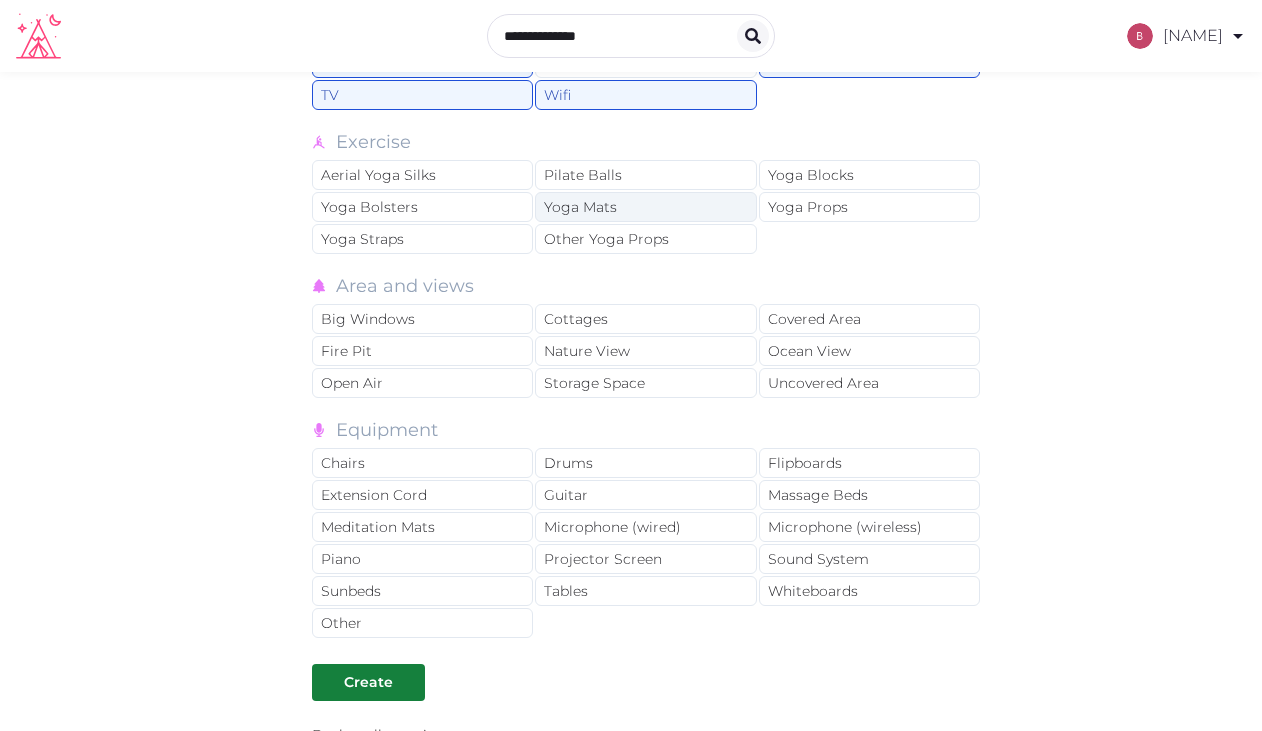 click on "Yoga Mats" at bounding box center [645, 207] 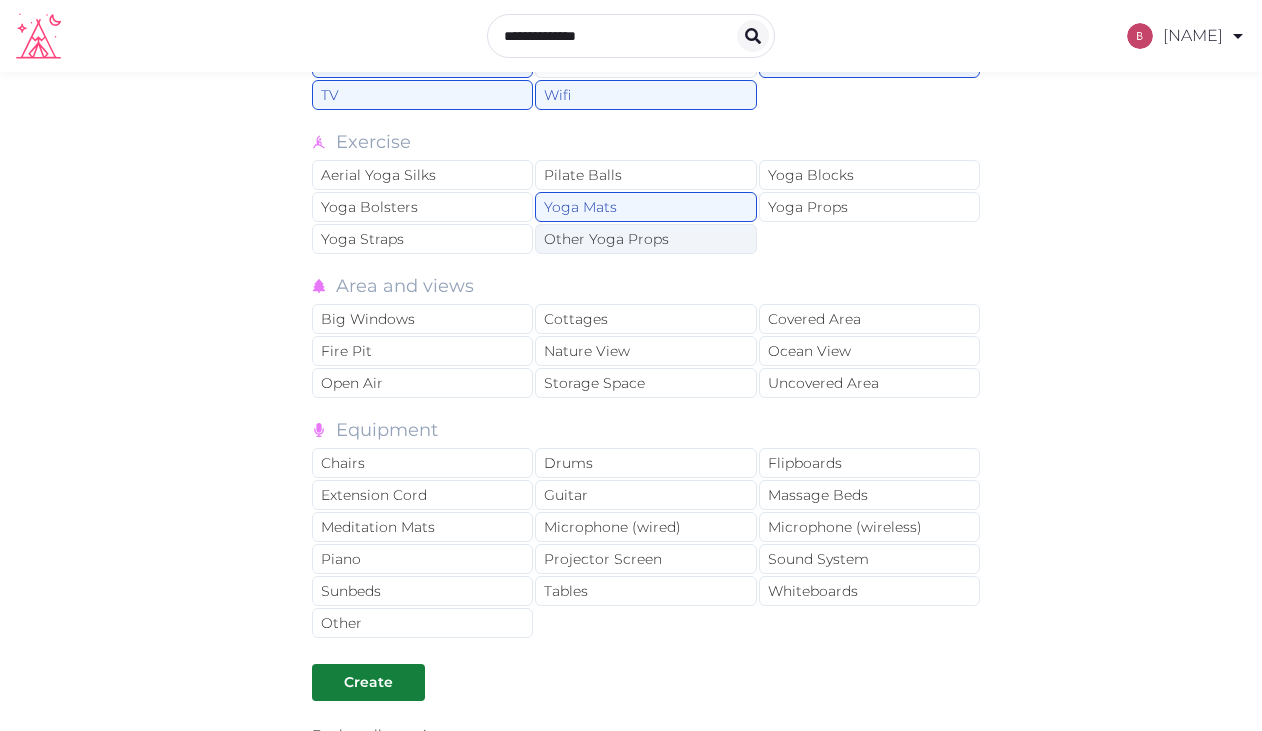 click on "Other Yoga Props" at bounding box center [645, 239] 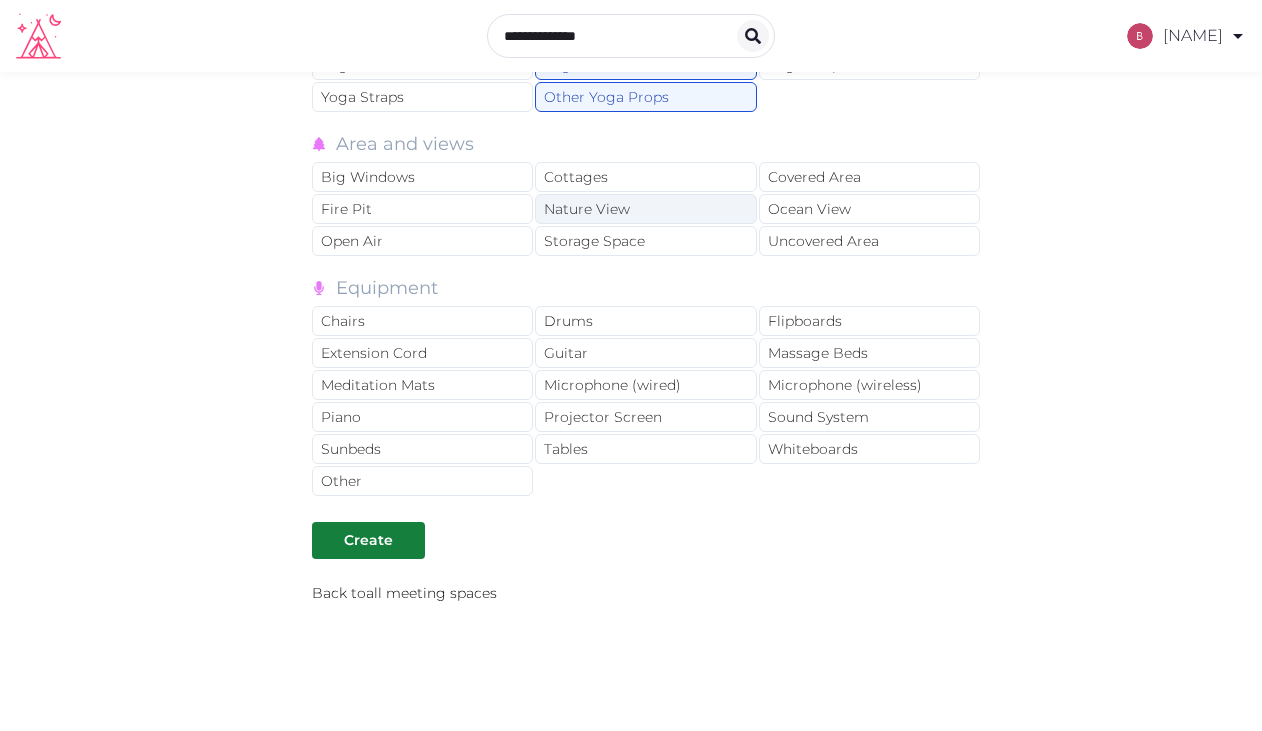 scroll, scrollTop: 2743, scrollLeft: 0, axis: vertical 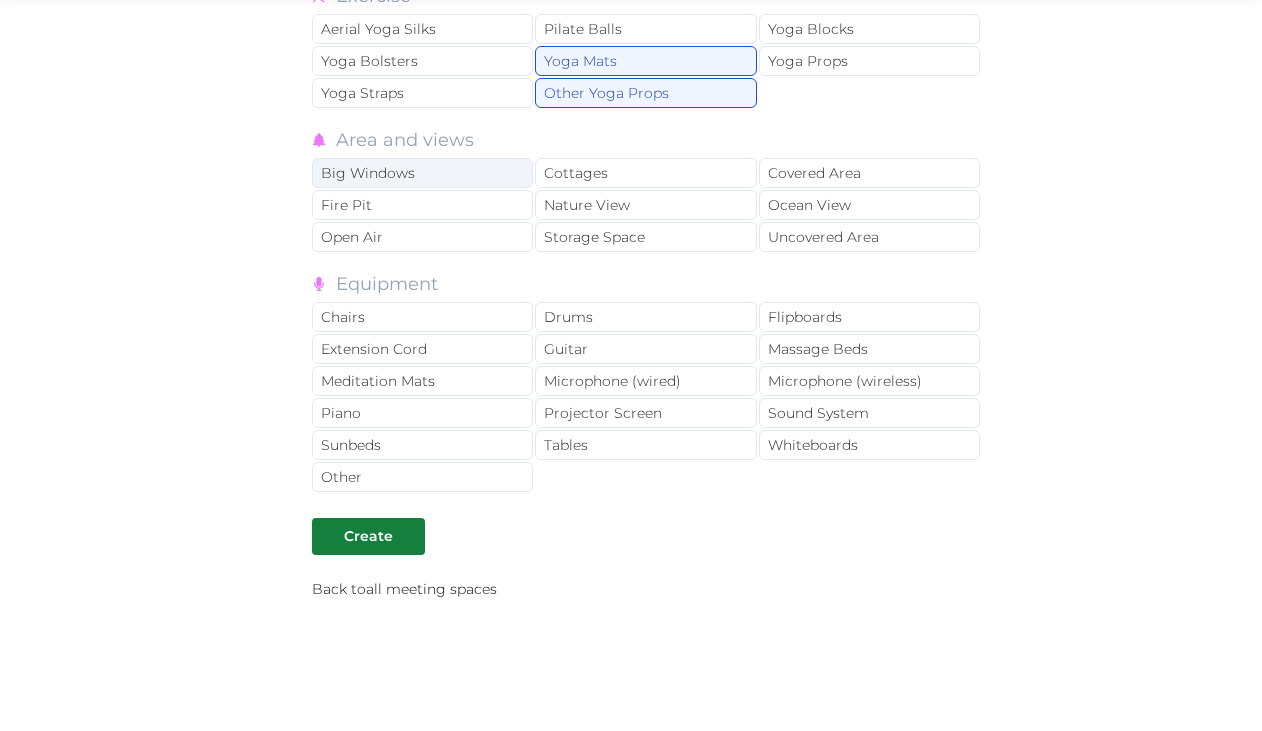 click on "Big Windows" at bounding box center [422, 173] 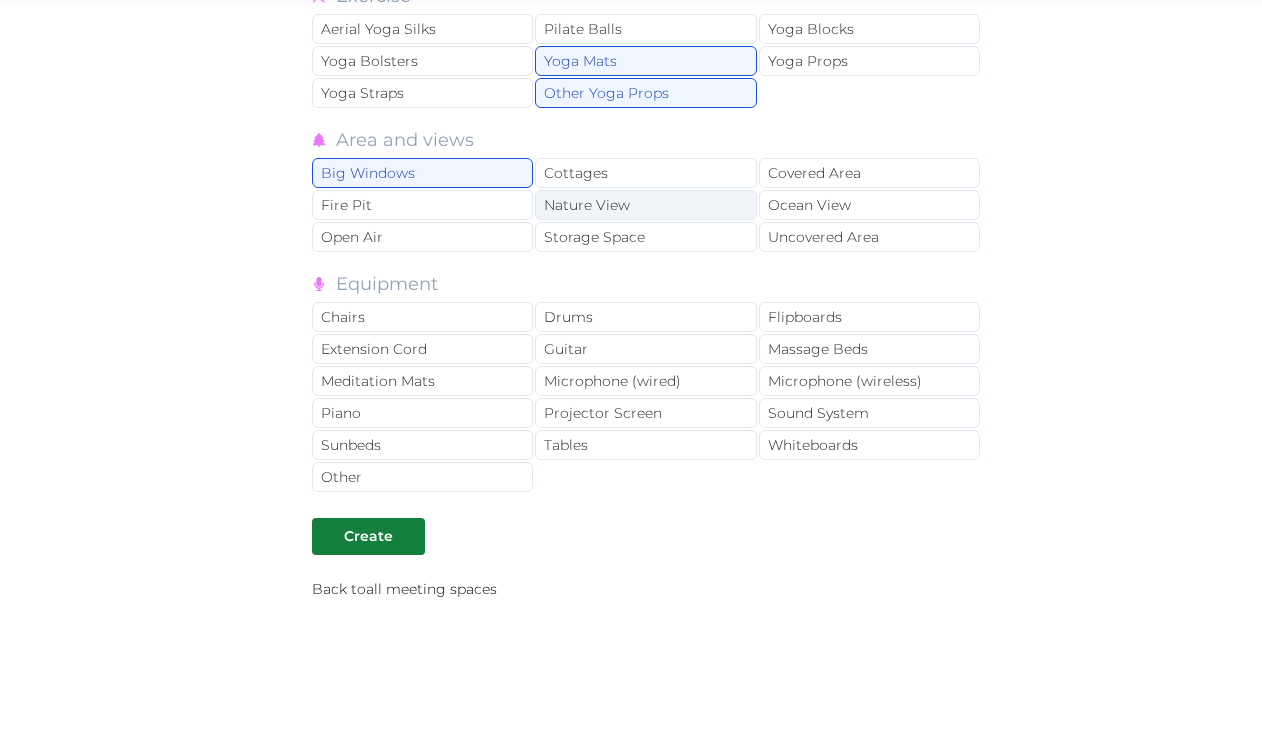 click on "Nature View" at bounding box center [645, 205] 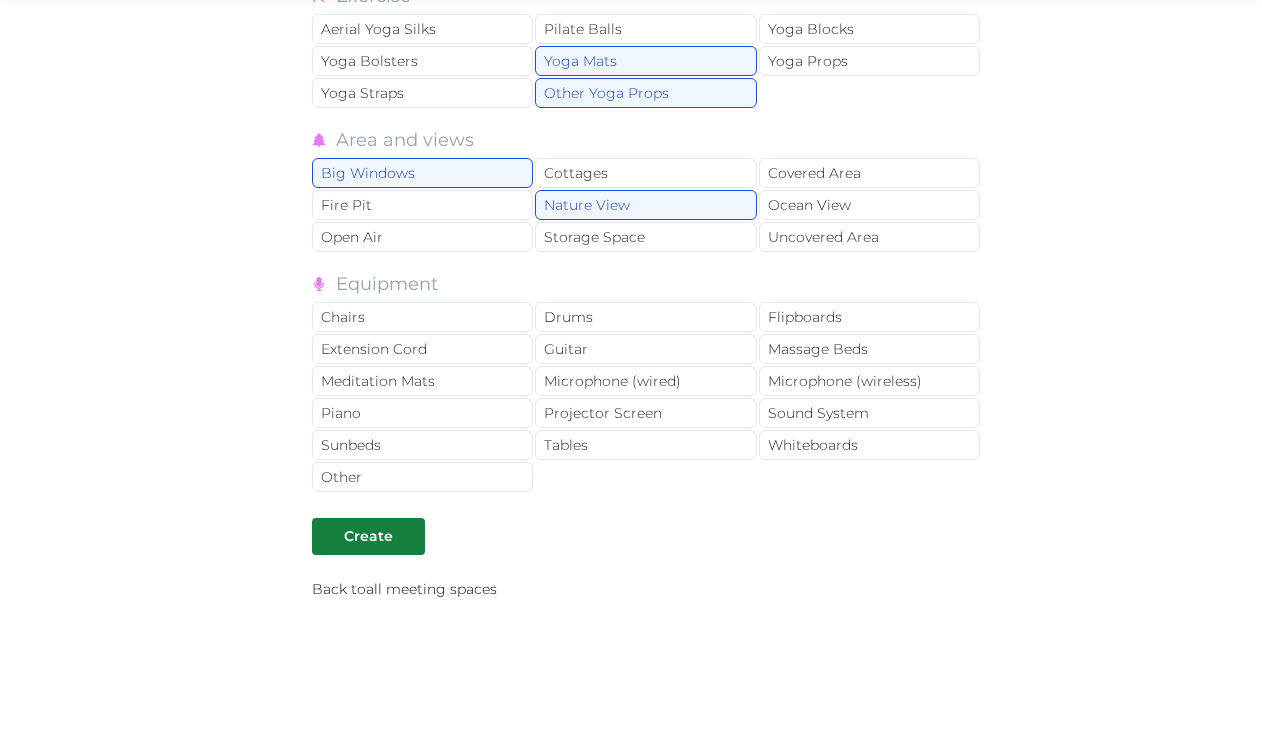 scroll, scrollTop: 2803, scrollLeft: 0, axis: vertical 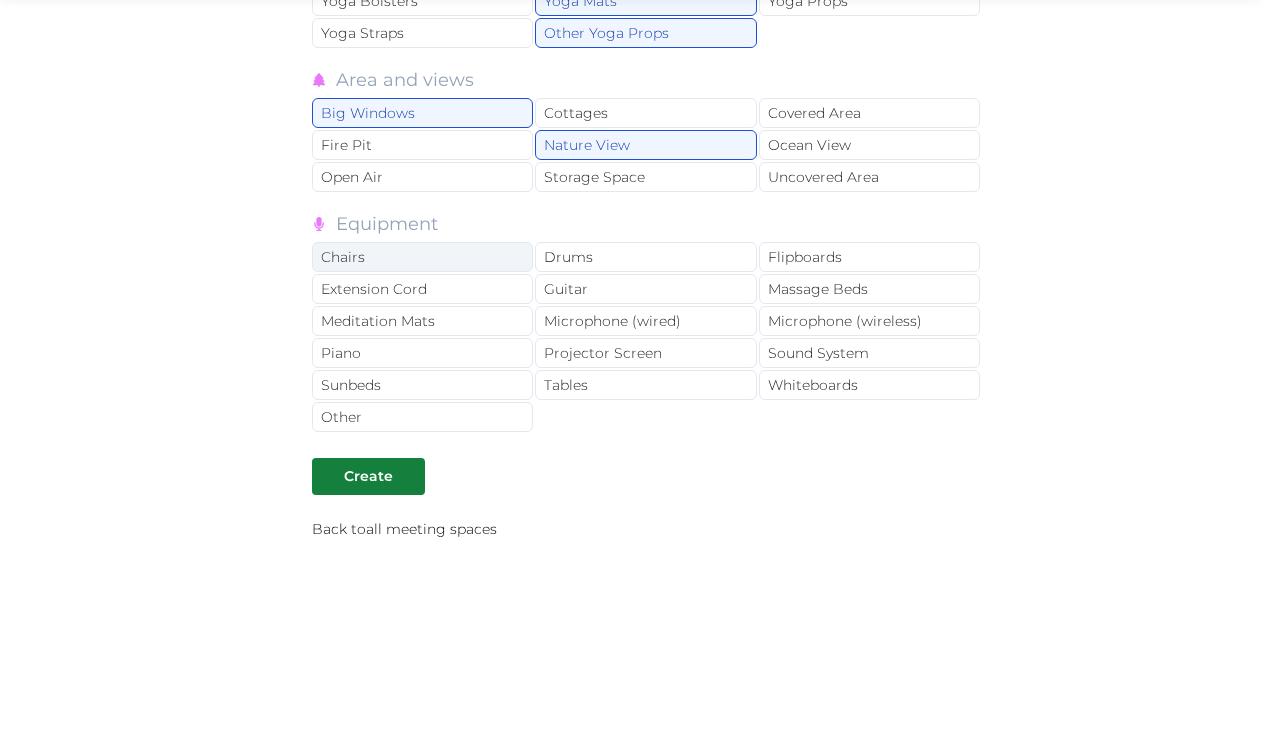 click on "Chairs" at bounding box center (422, 257) 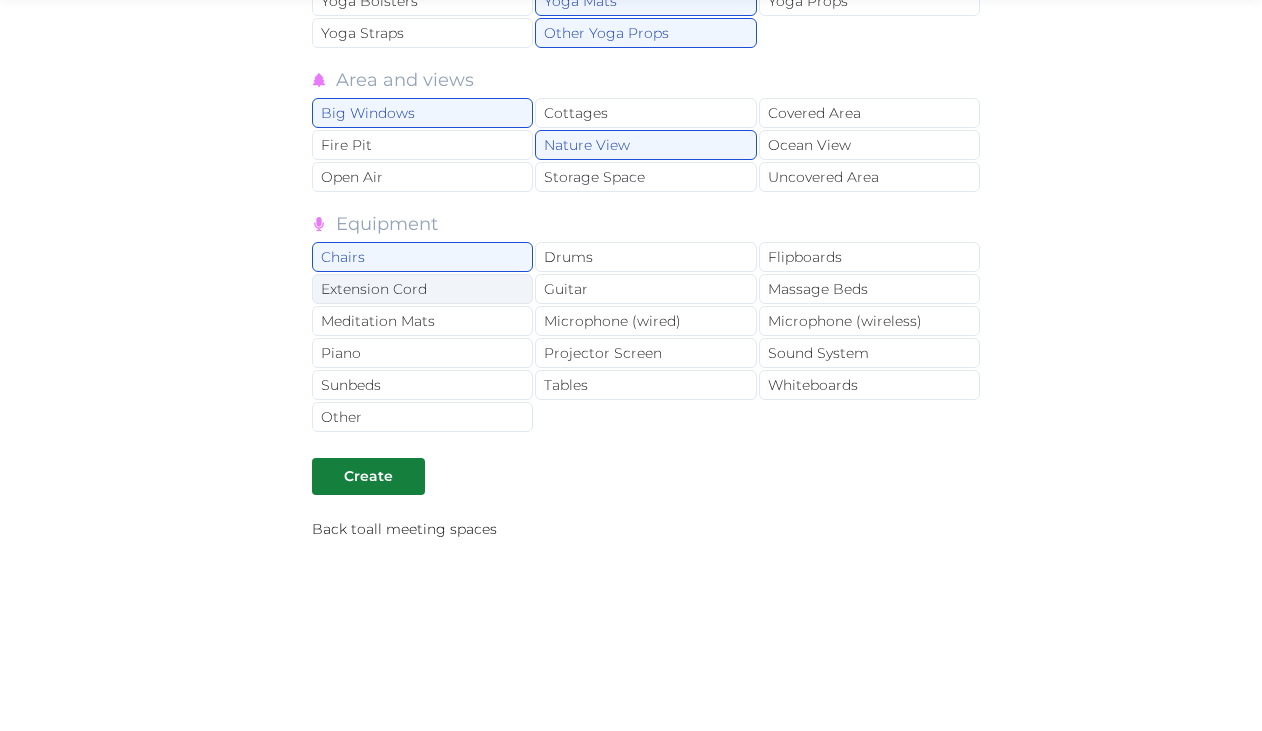 click on "Extension Cord" at bounding box center (422, 289) 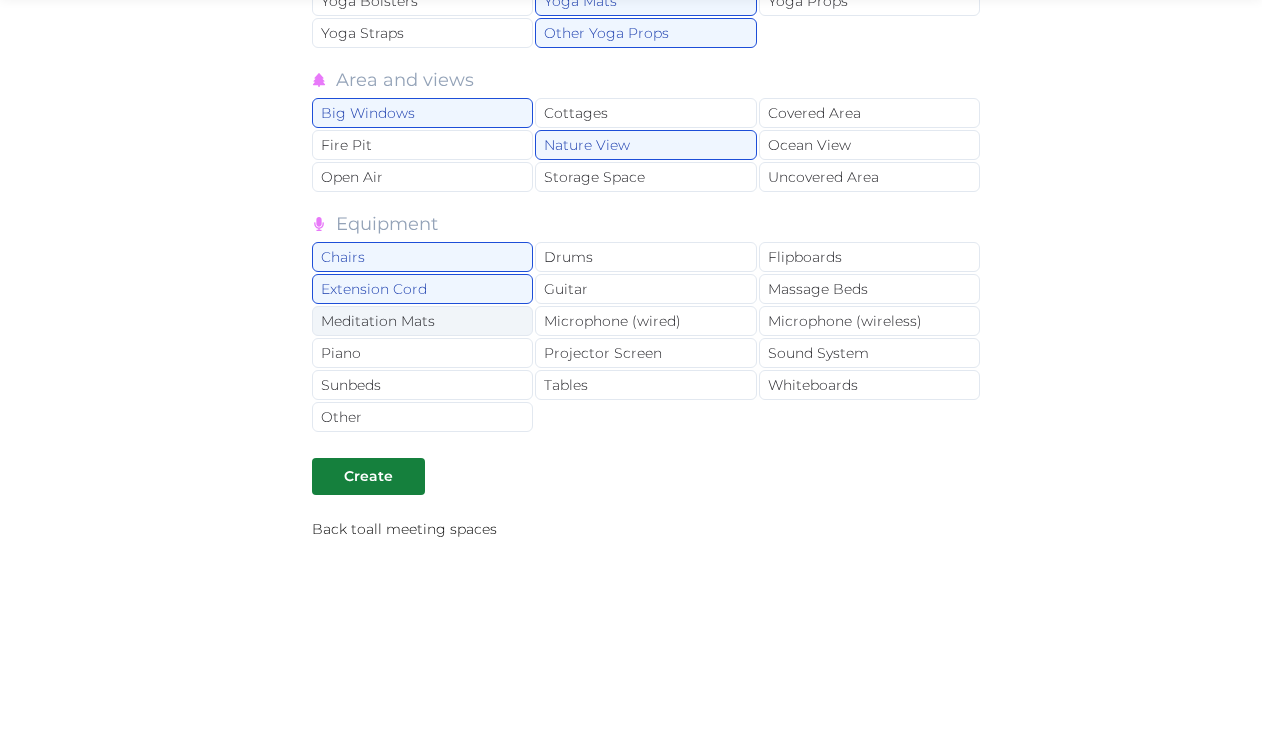 click on "Meditation Mats" at bounding box center [422, 321] 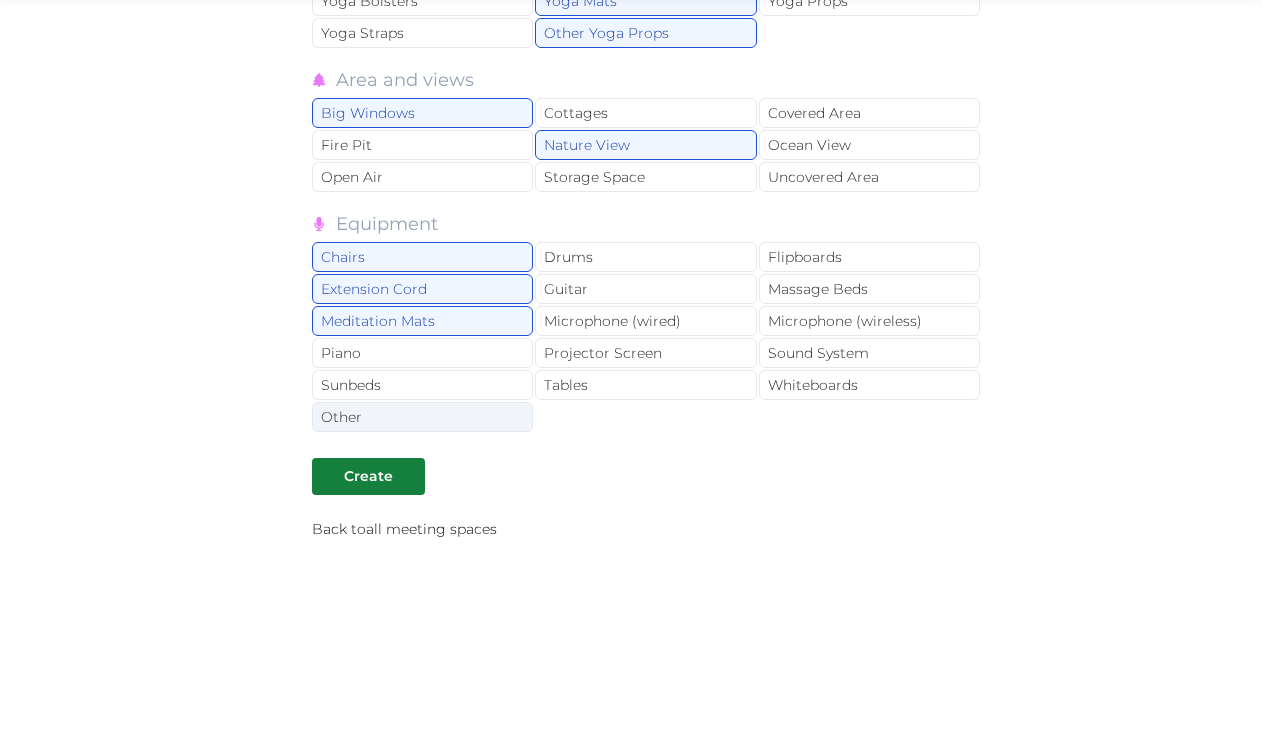 click on "Other" at bounding box center (422, 417) 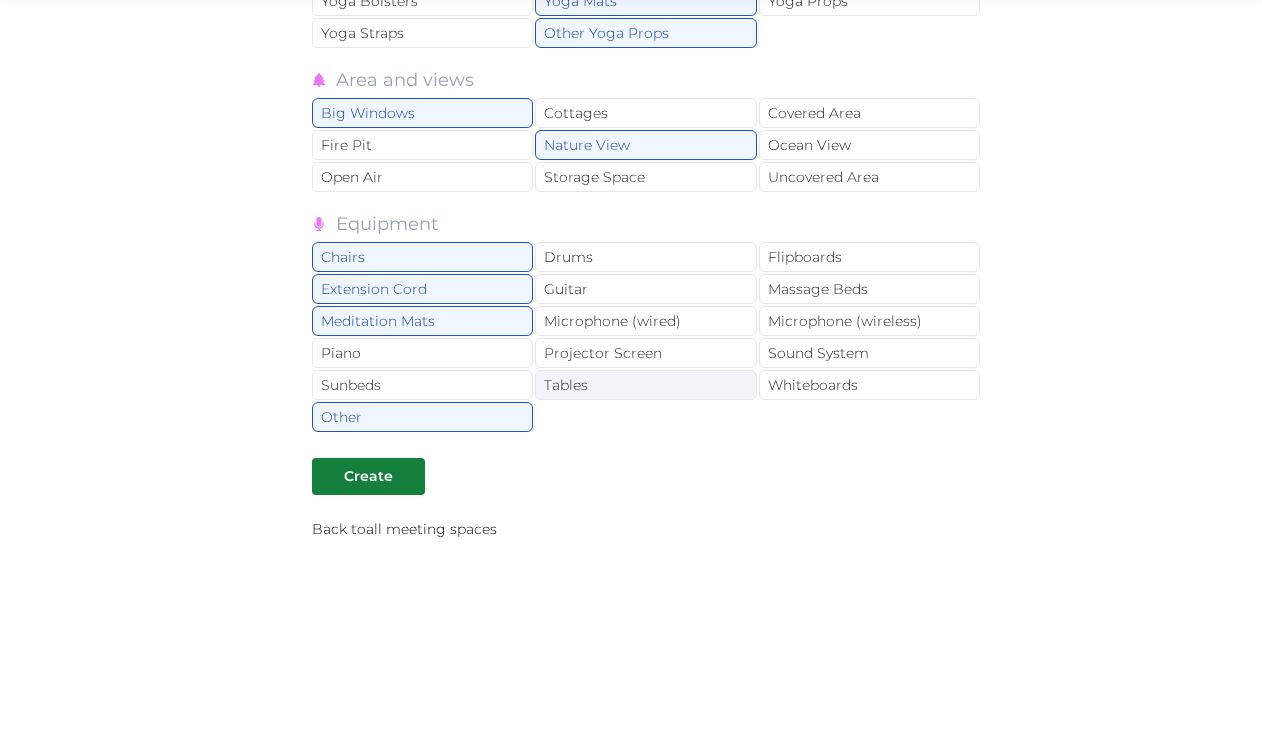 click on "Tables" at bounding box center [645, 385] 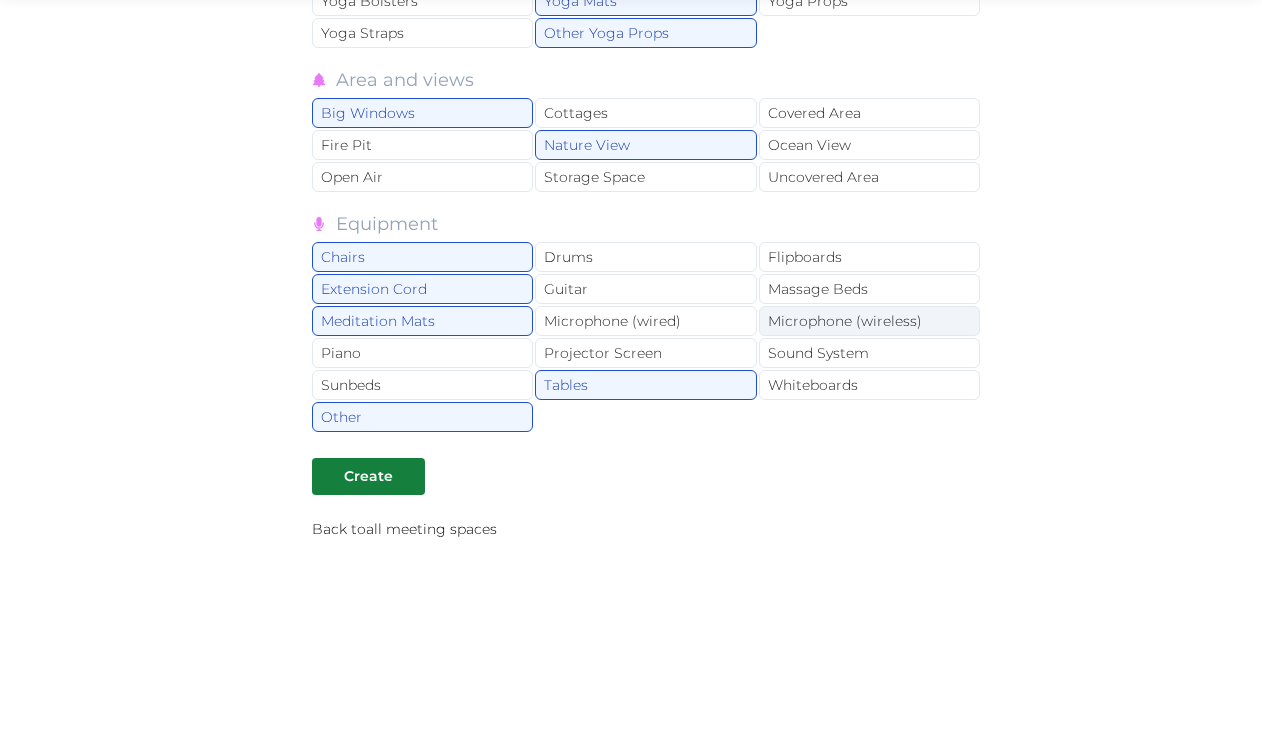 click on "Microphone (wireless)" at bounding box center (869, 321) 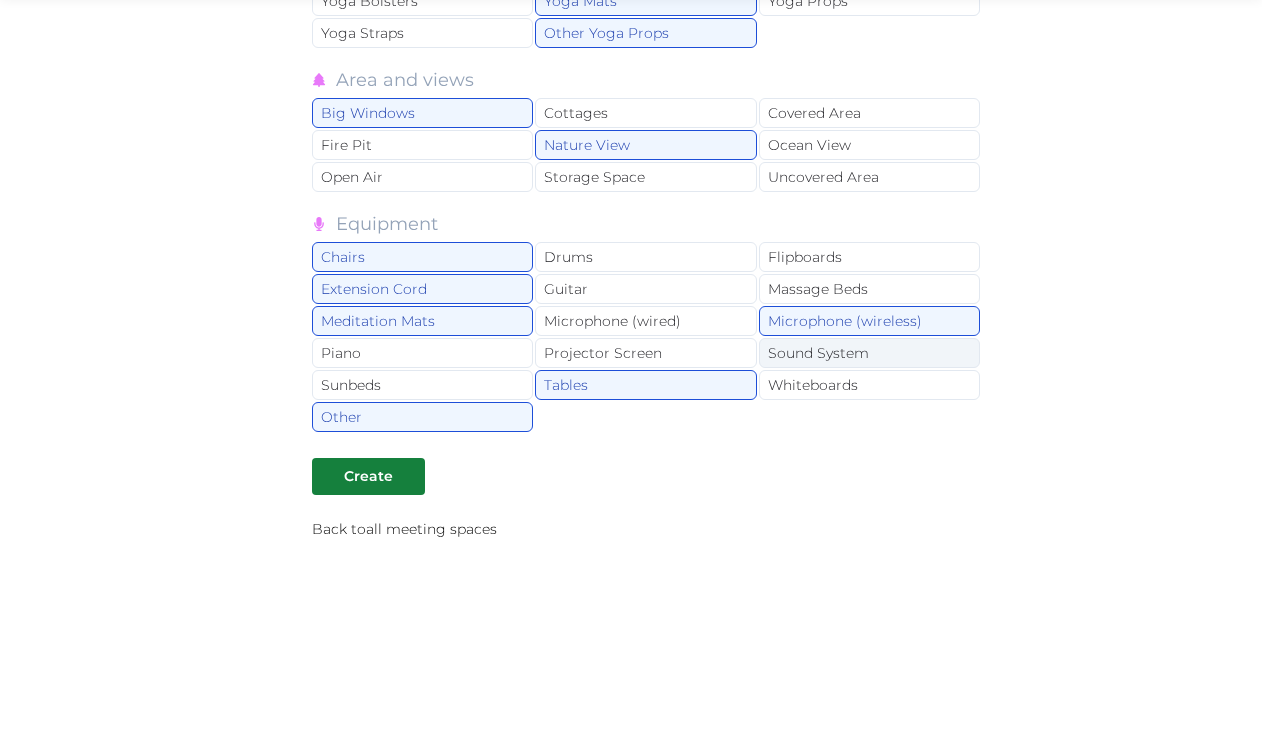click on "Sound System" at bounding box center [869, 353] 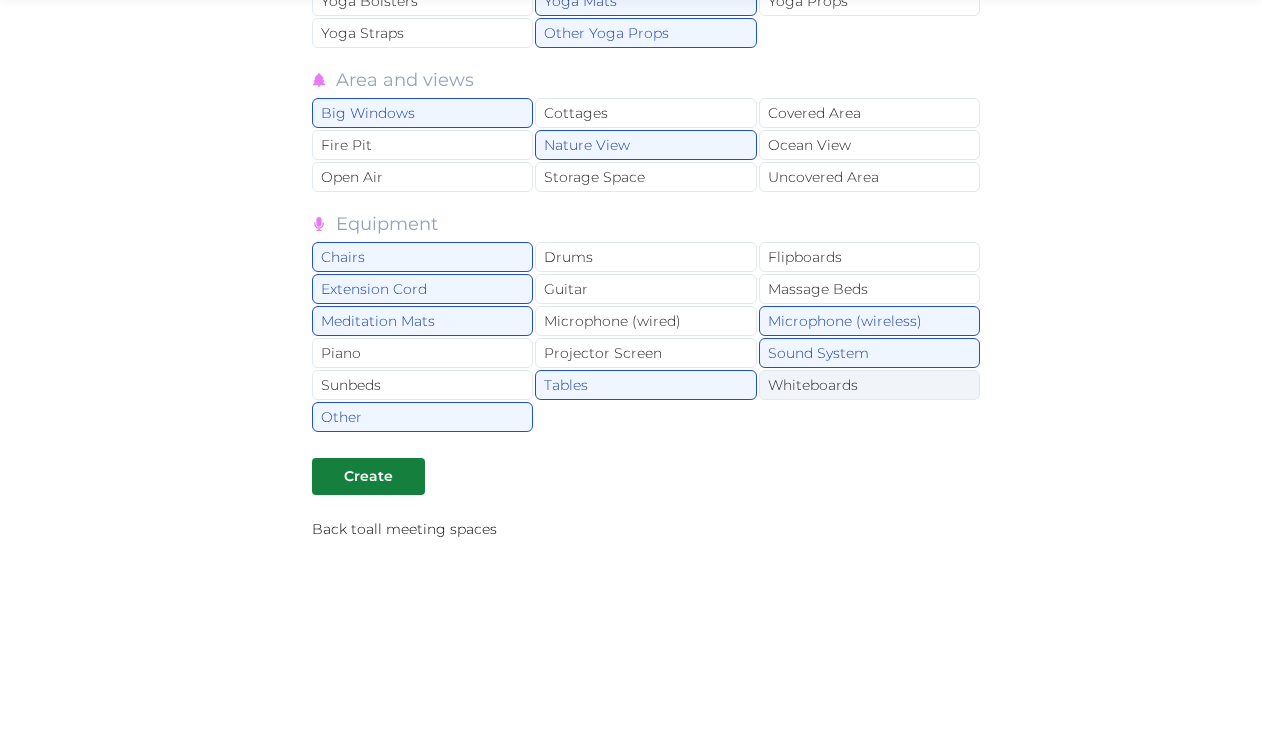 click on "Whiteboards" at bounding box center [869, 385] 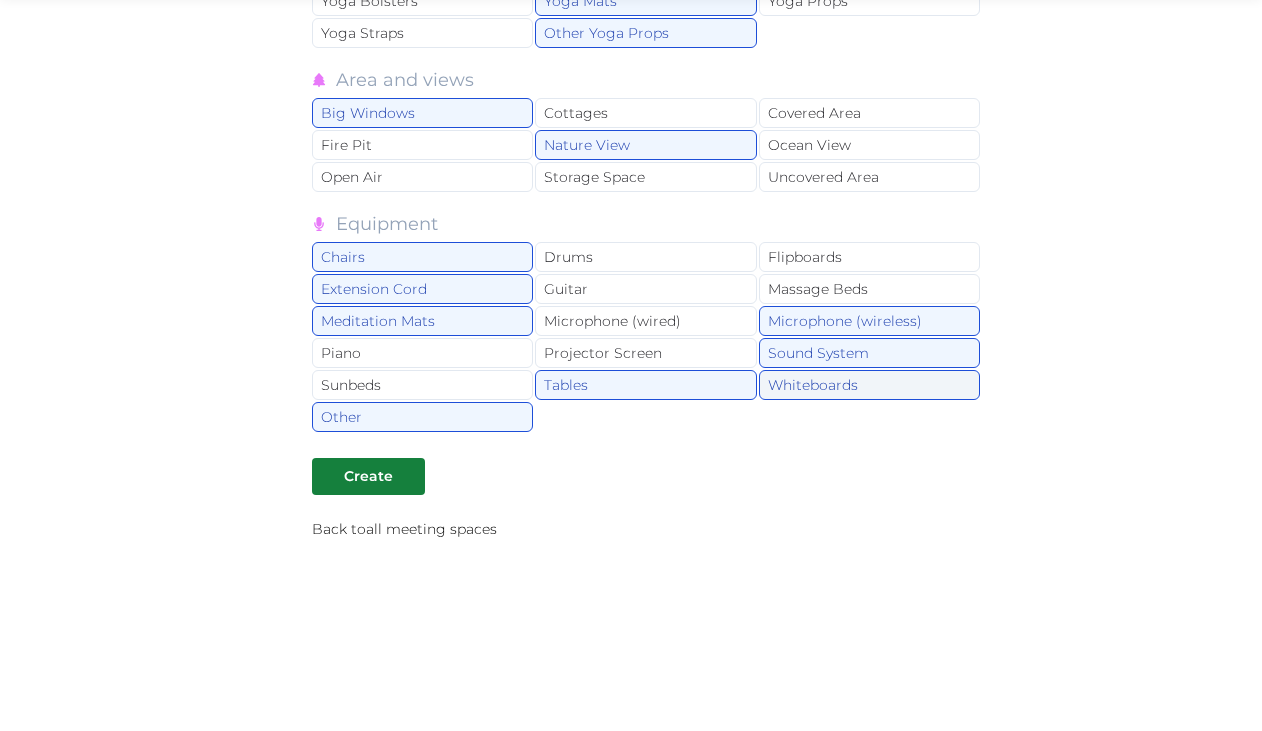 click on "Whiteboards" at bounding box center (869, 385) 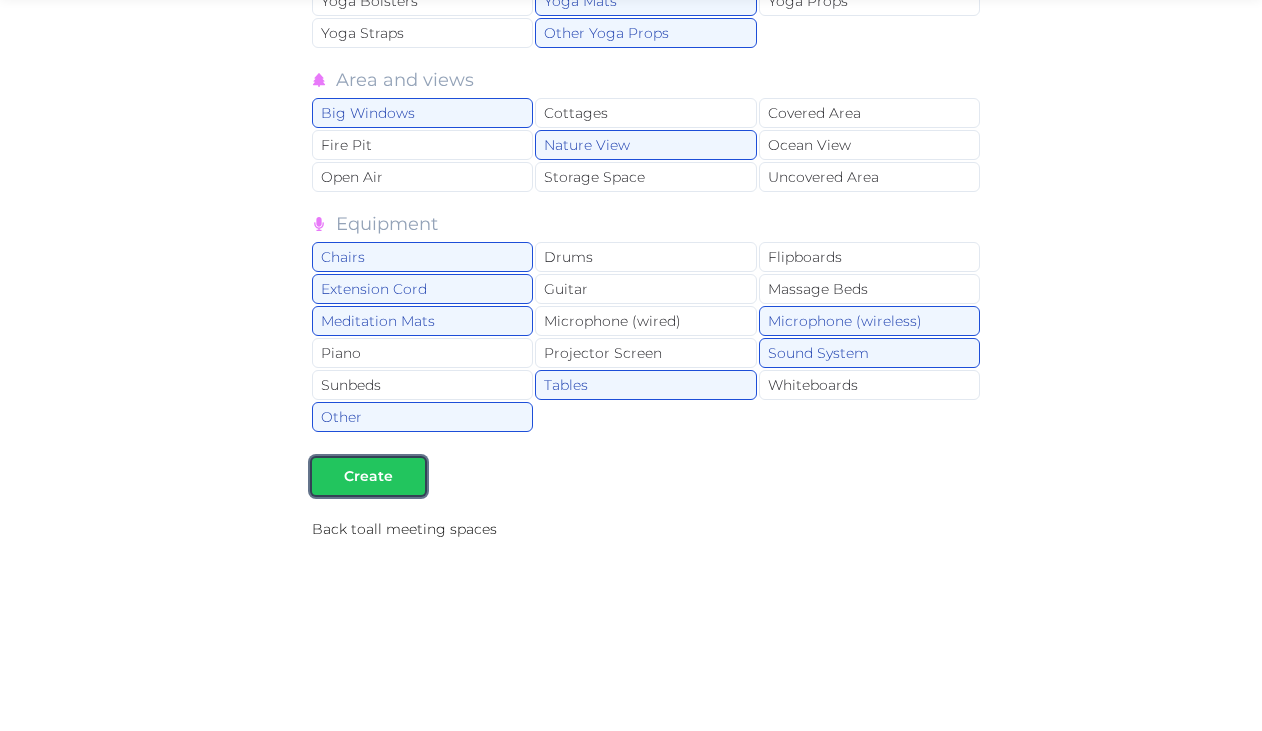 click on "Create" at bounding box center [368, 476] 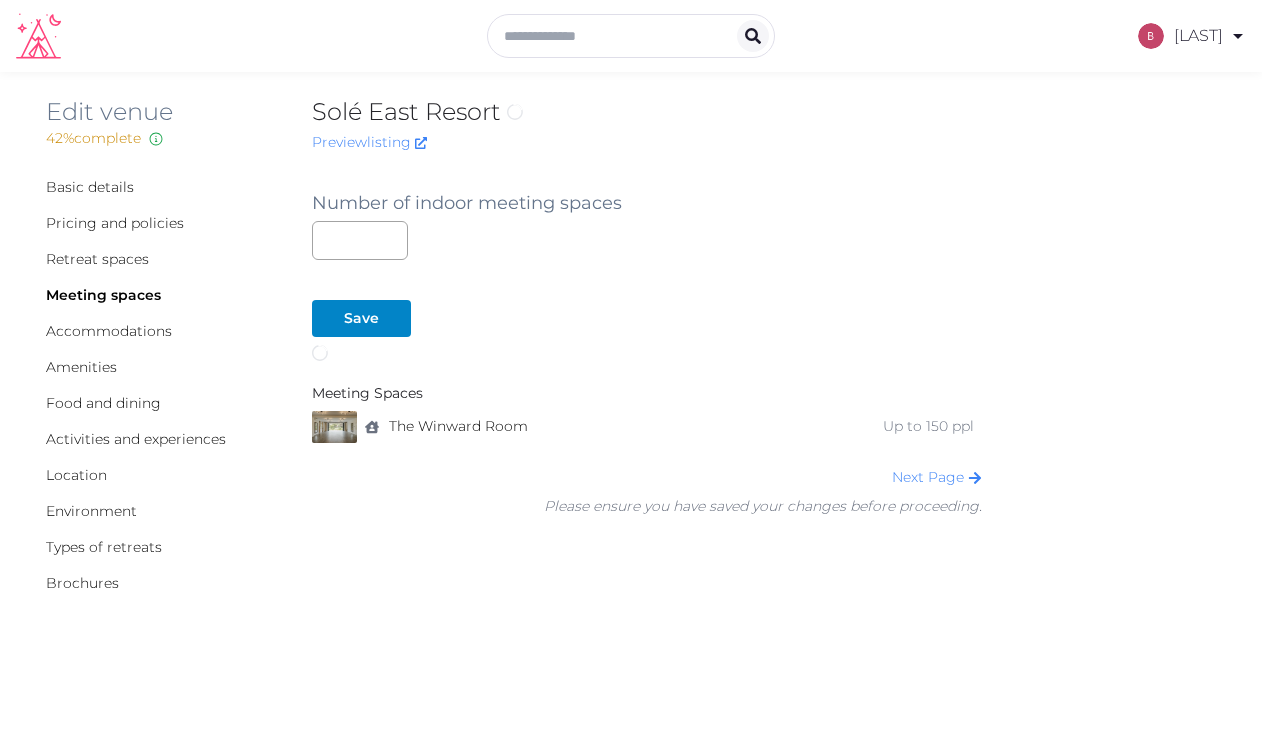 scroll, scrollTop: 0, scrollLeft: 0, axis: both 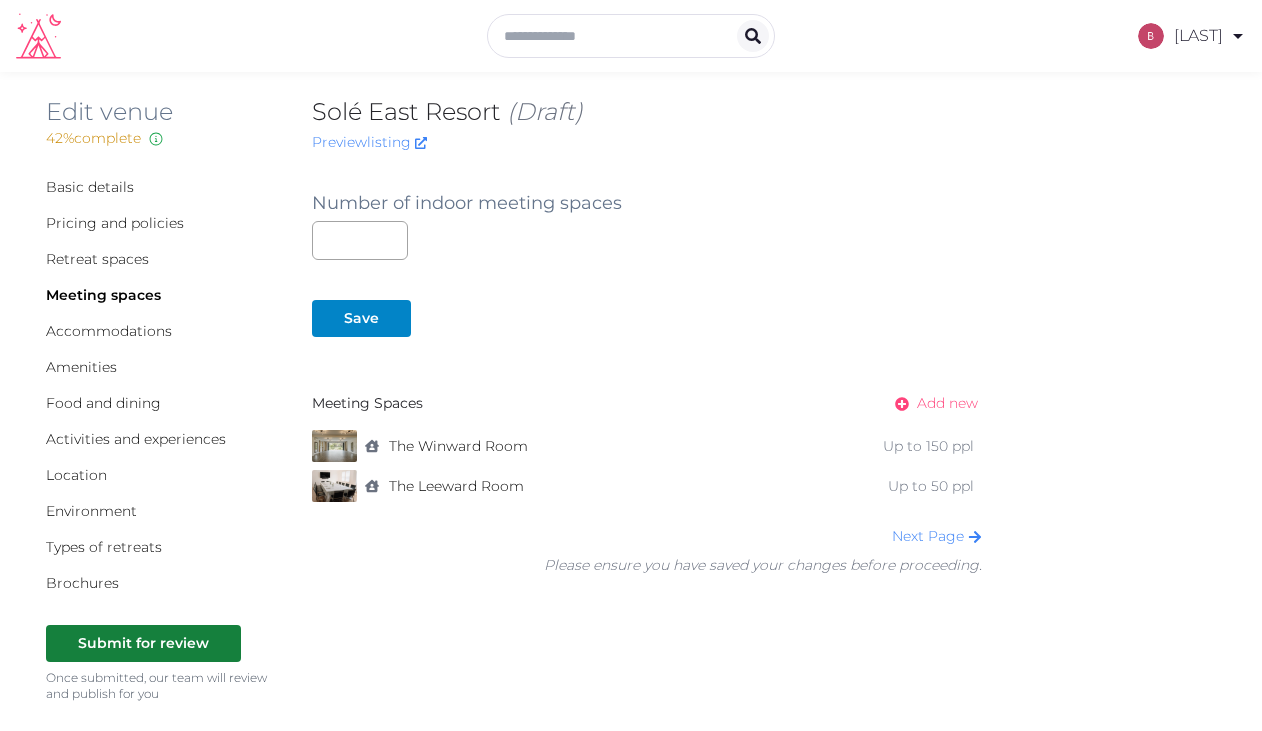 click on "Add new" at bounding box center [947, 403] 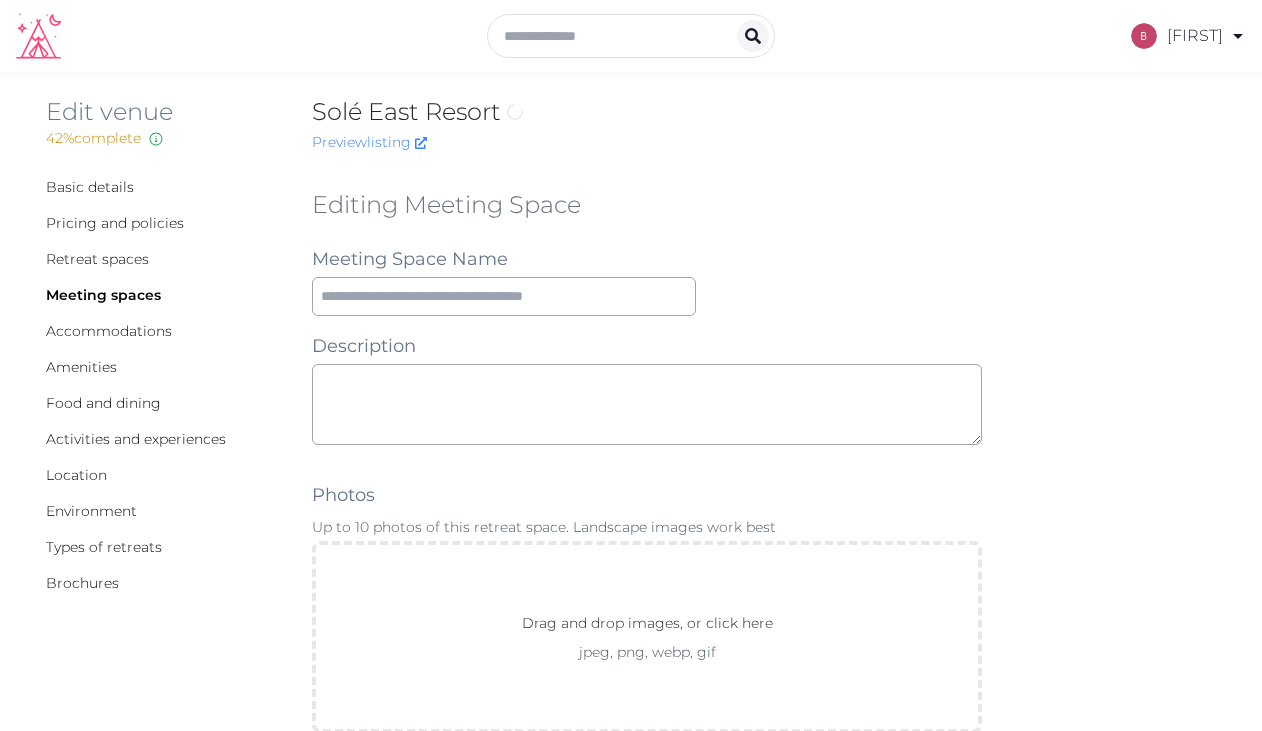 scroll, scrollTop: 0, scrollLeft: 0, axis: both 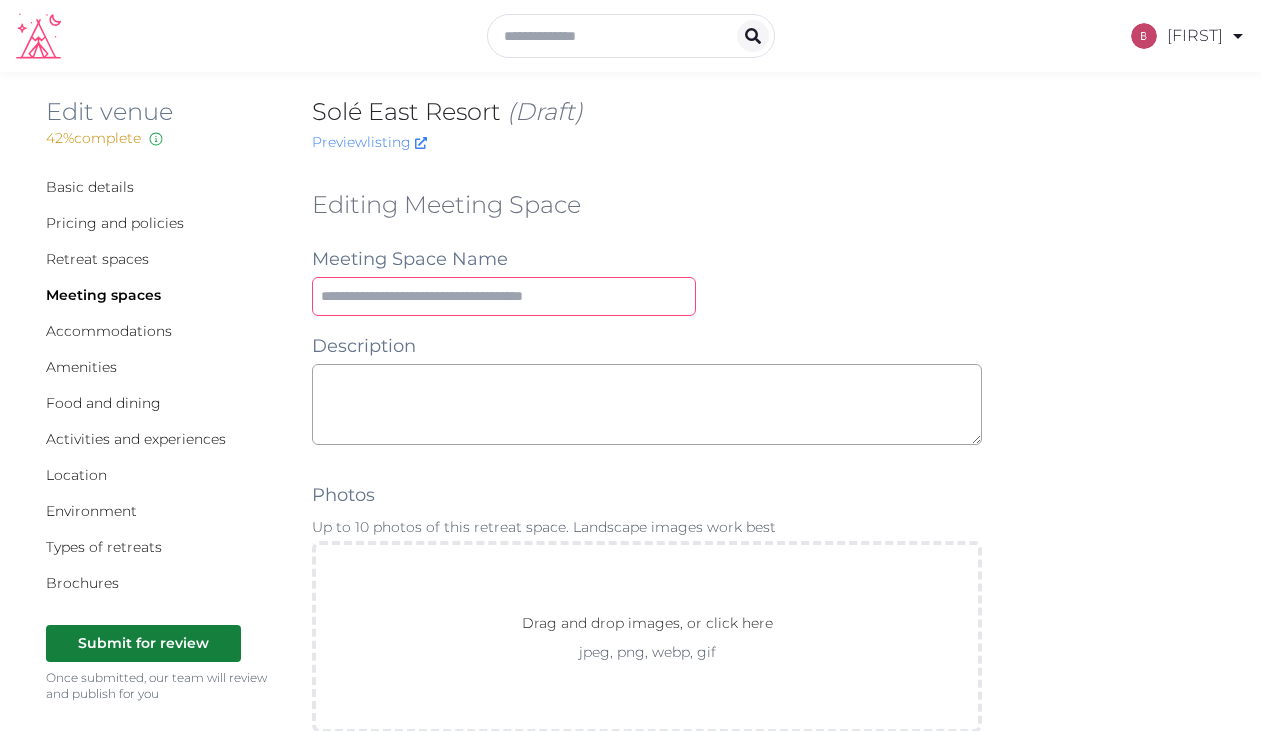 click at bounding box center [504, 296] 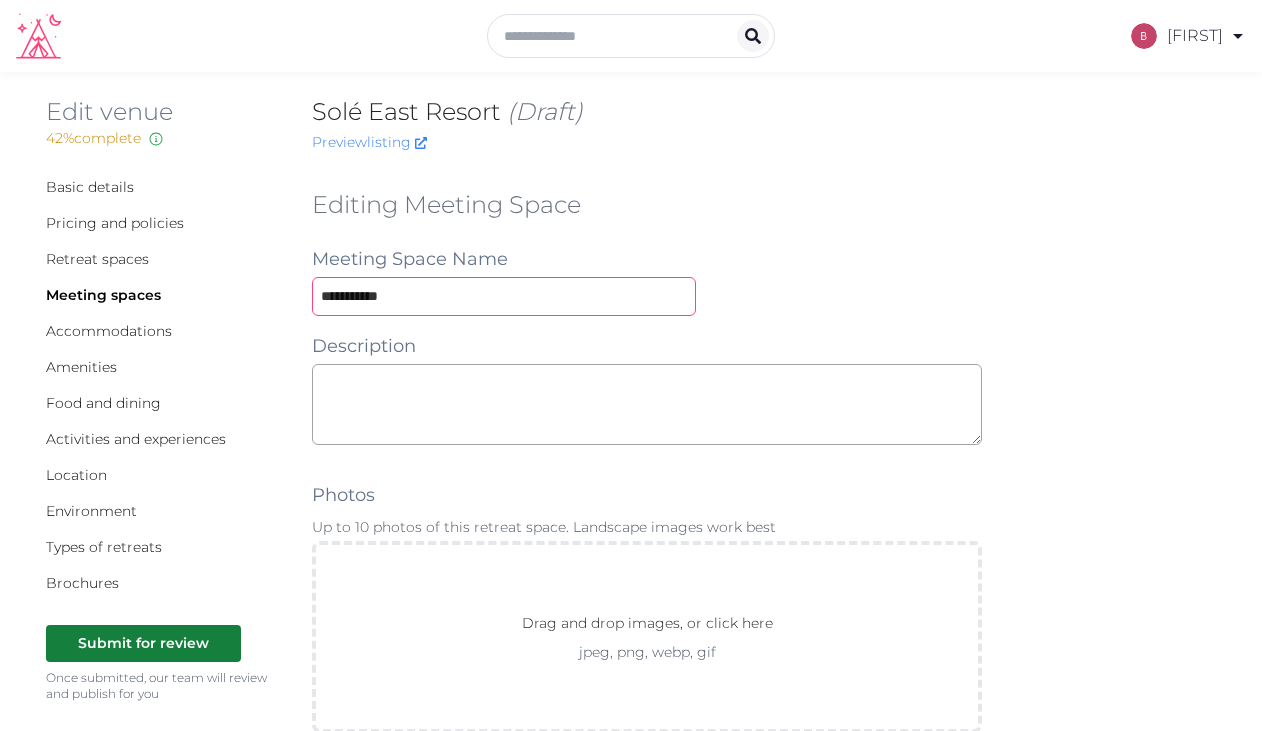 type on "**********" 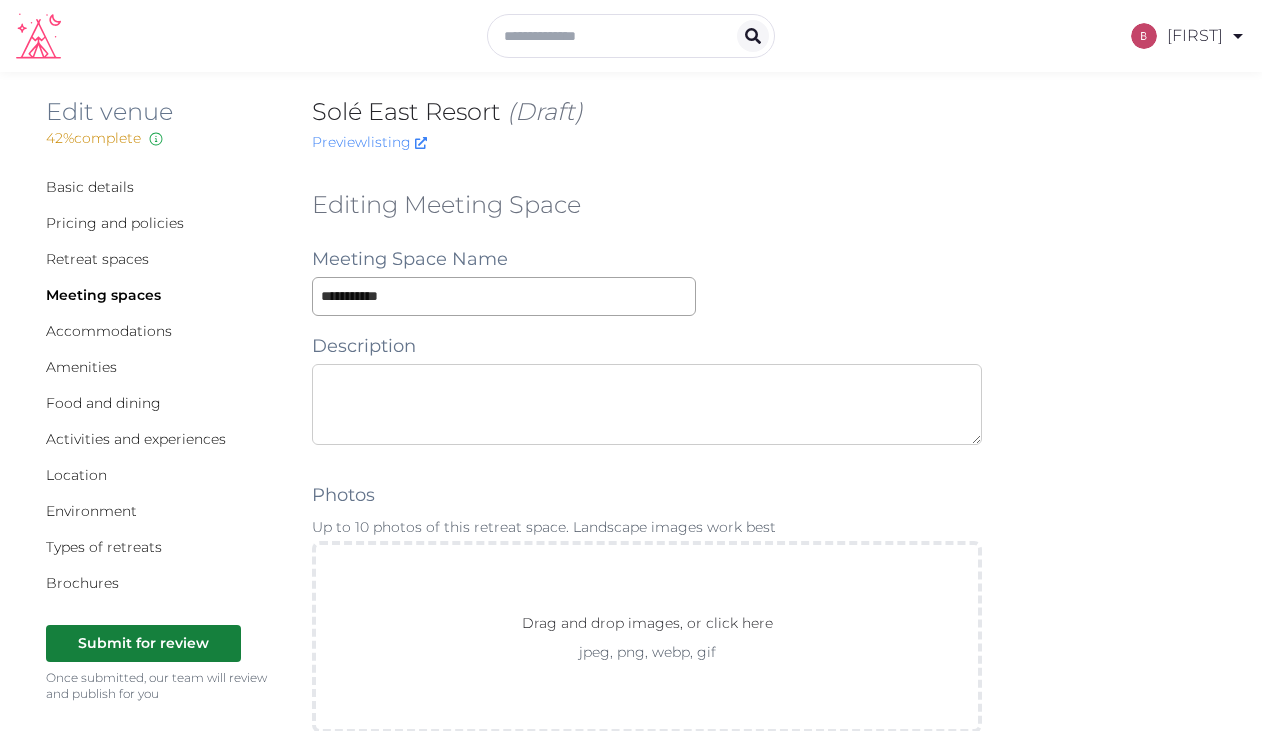 click at bounding box center [647, 404] 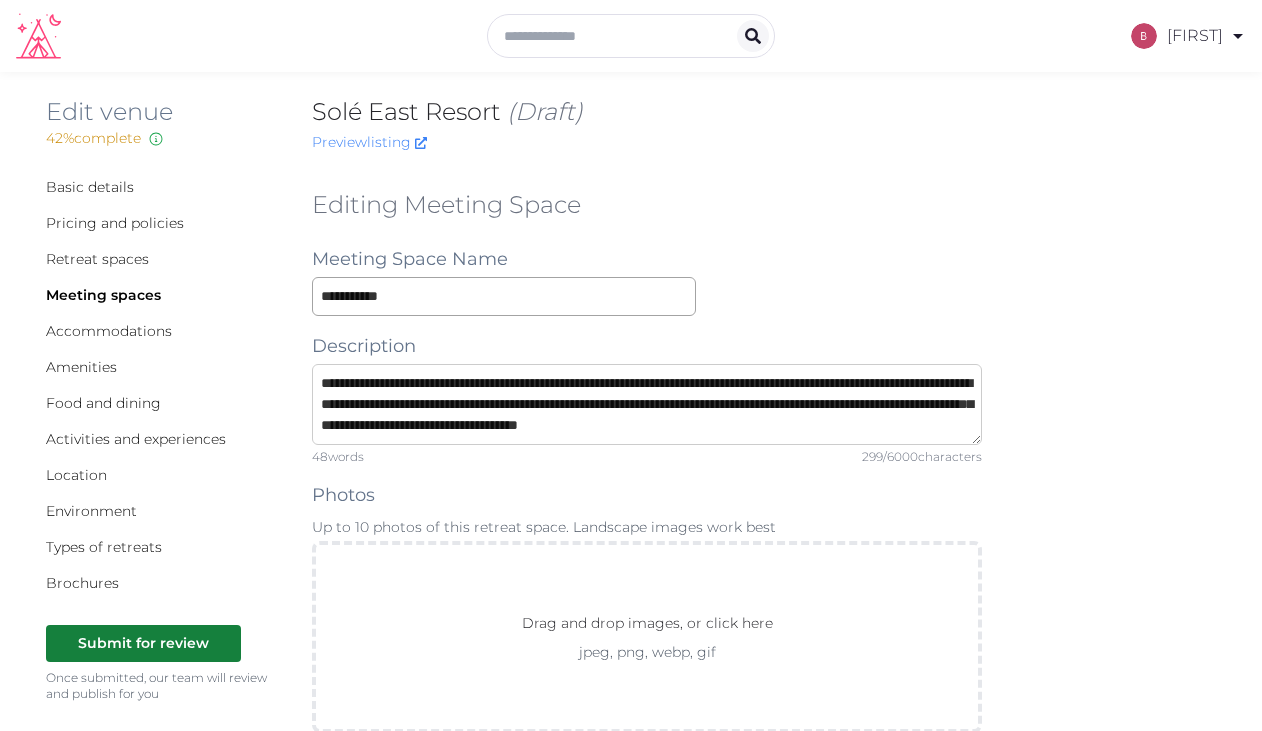 scroll, scrollTop: 19, scrollLeft: 0, axis: vertical 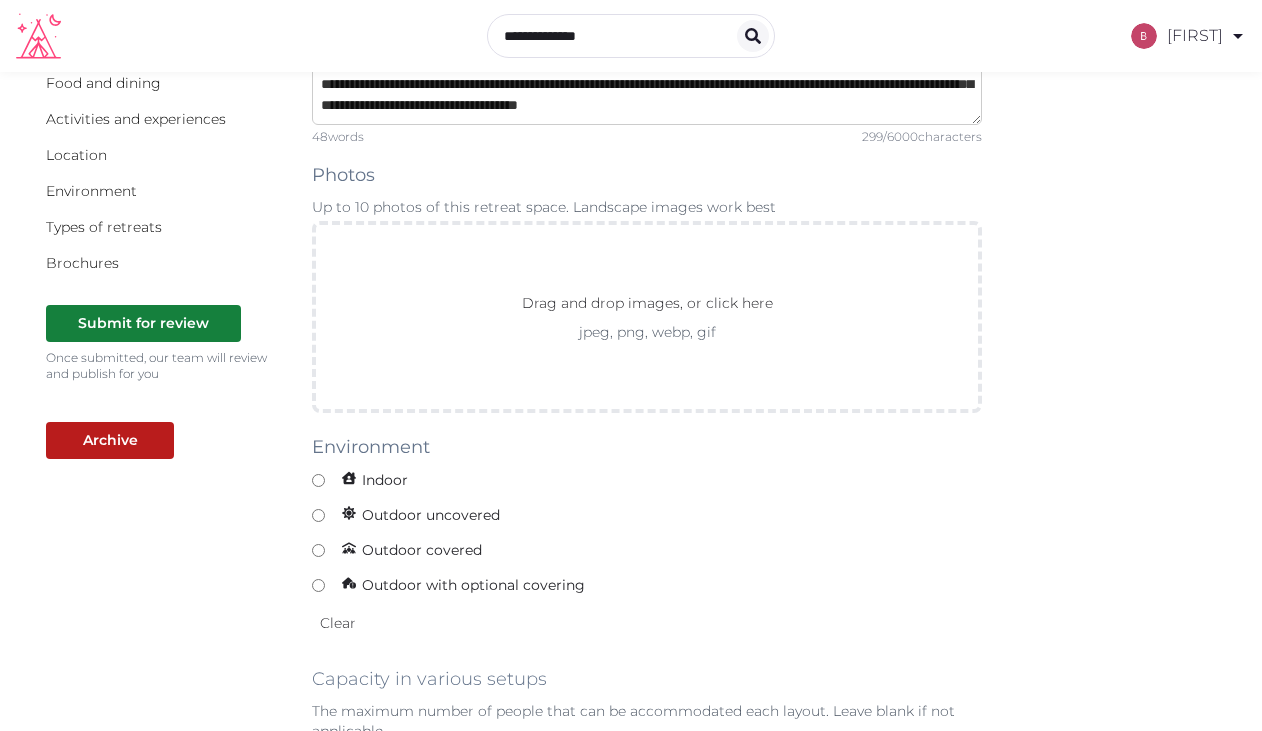 type on "**********" 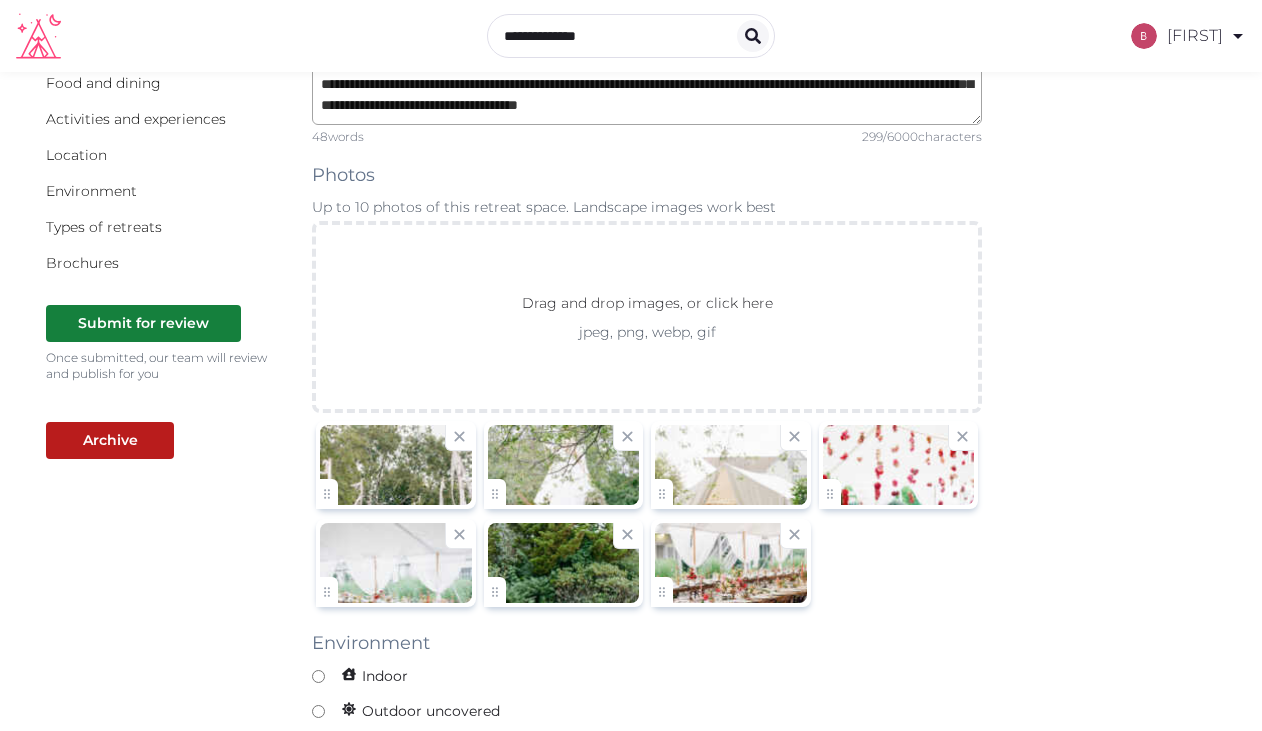 click on "**********" at bounding box center (647, 1095) 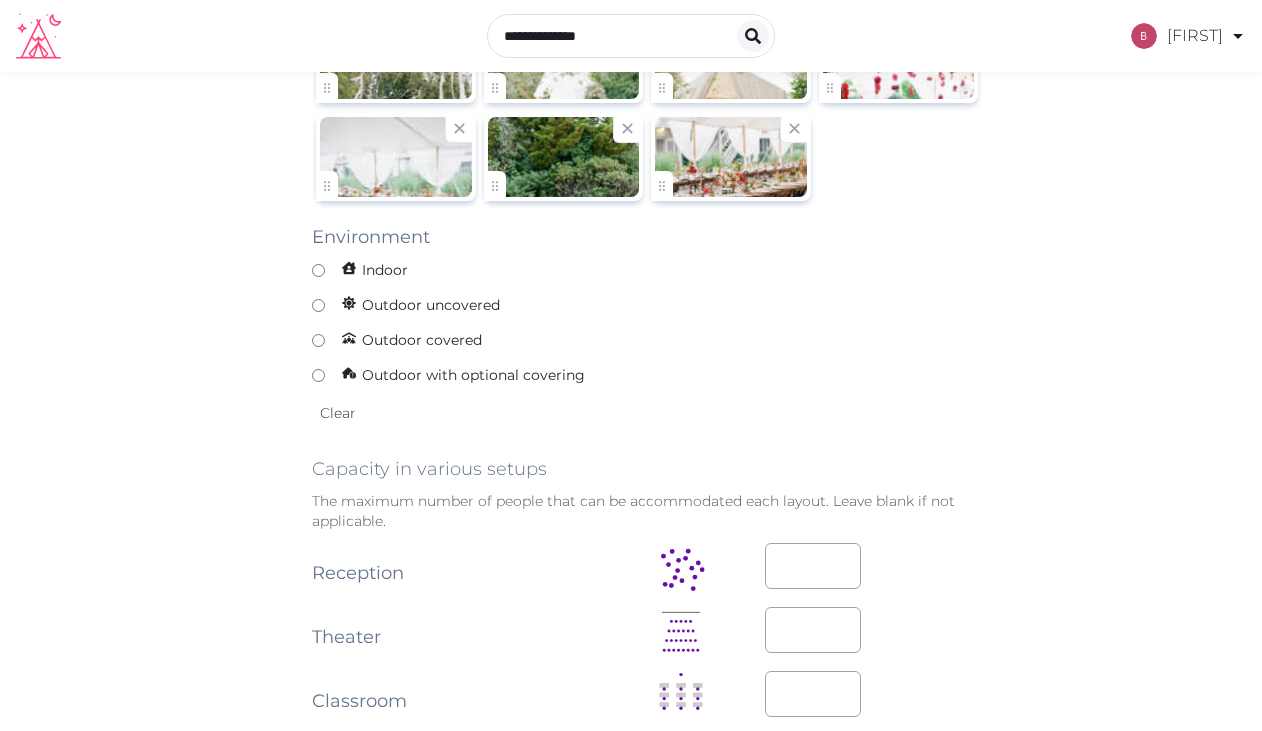 scroll, scrollTop: 756, scrollLeft: 0, axis: vertical 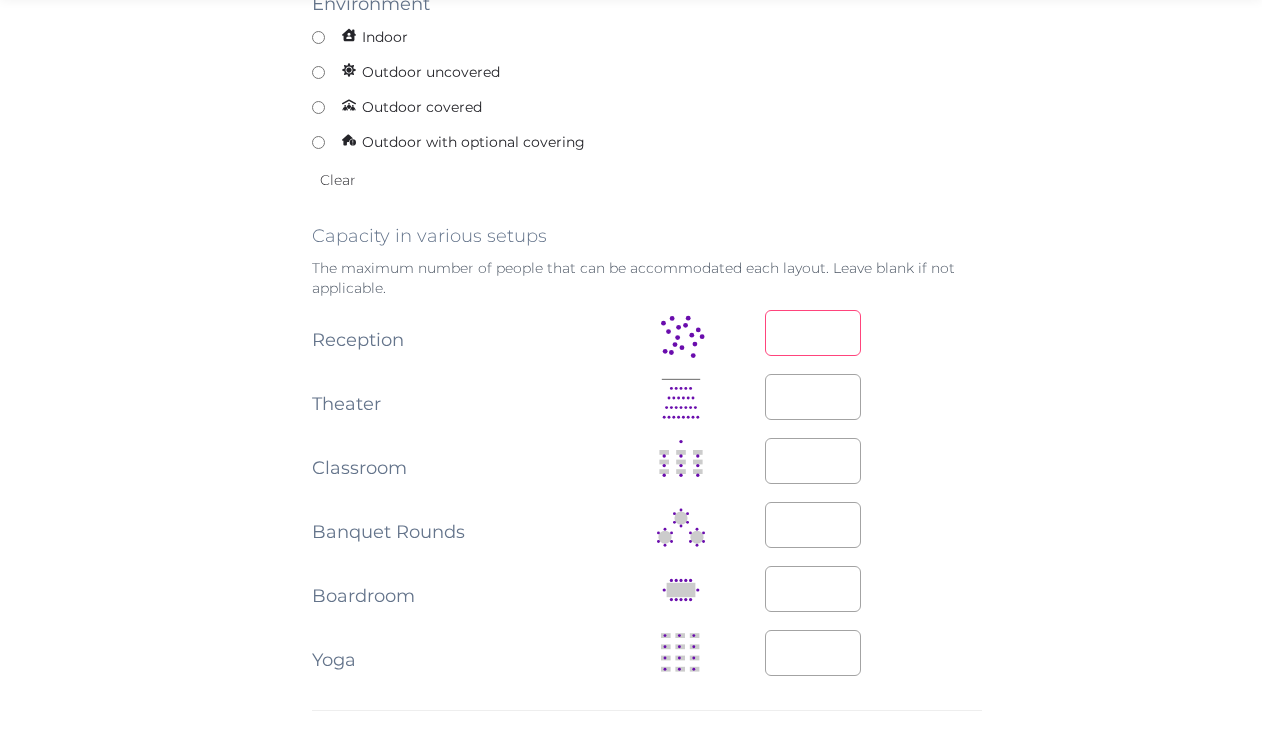 click at bounding box center [873, 333] 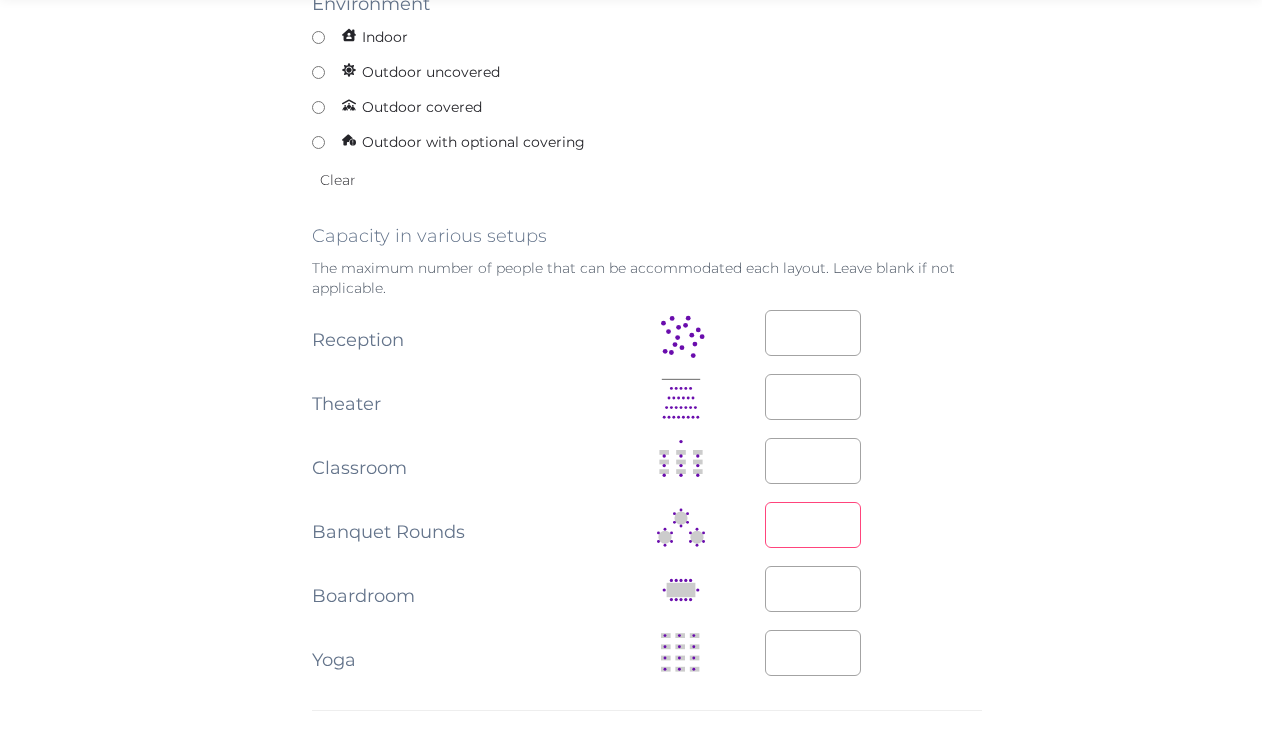 click at bounding box center [813, 525] 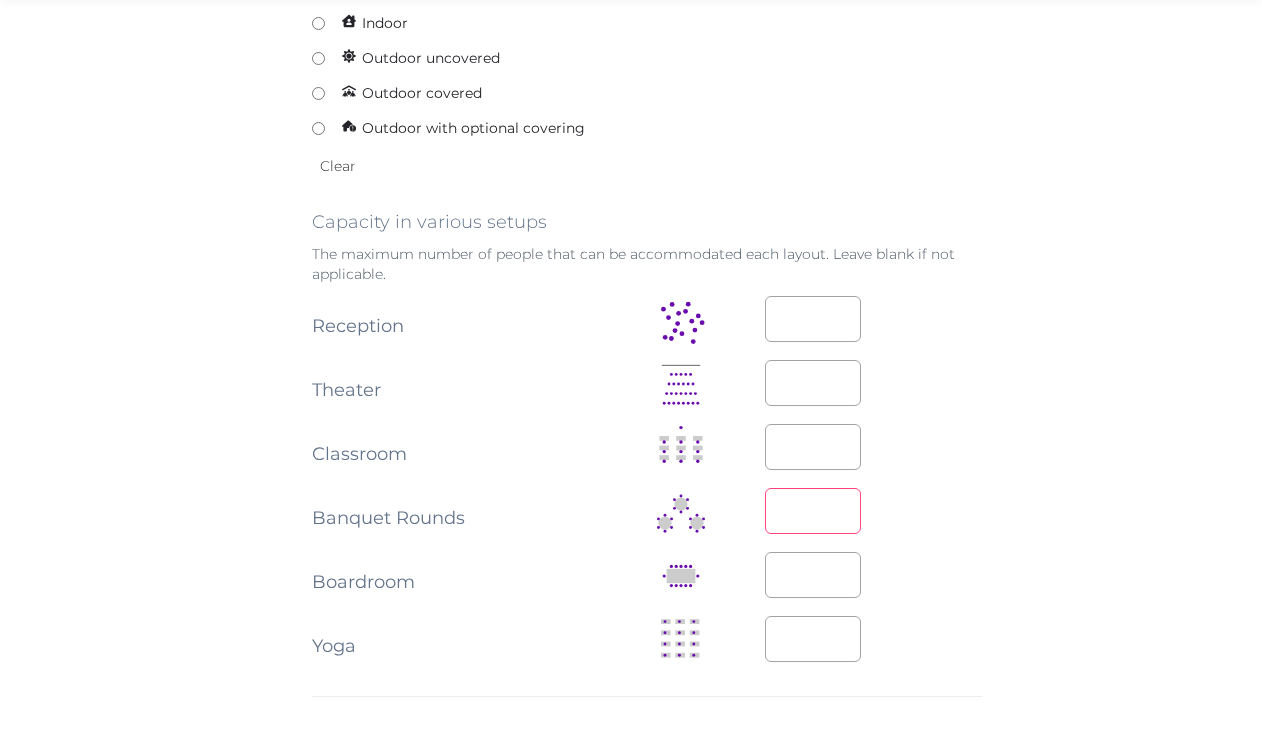 scroll, scrollTop: 975, scrollLeft: 0, axis: vertical 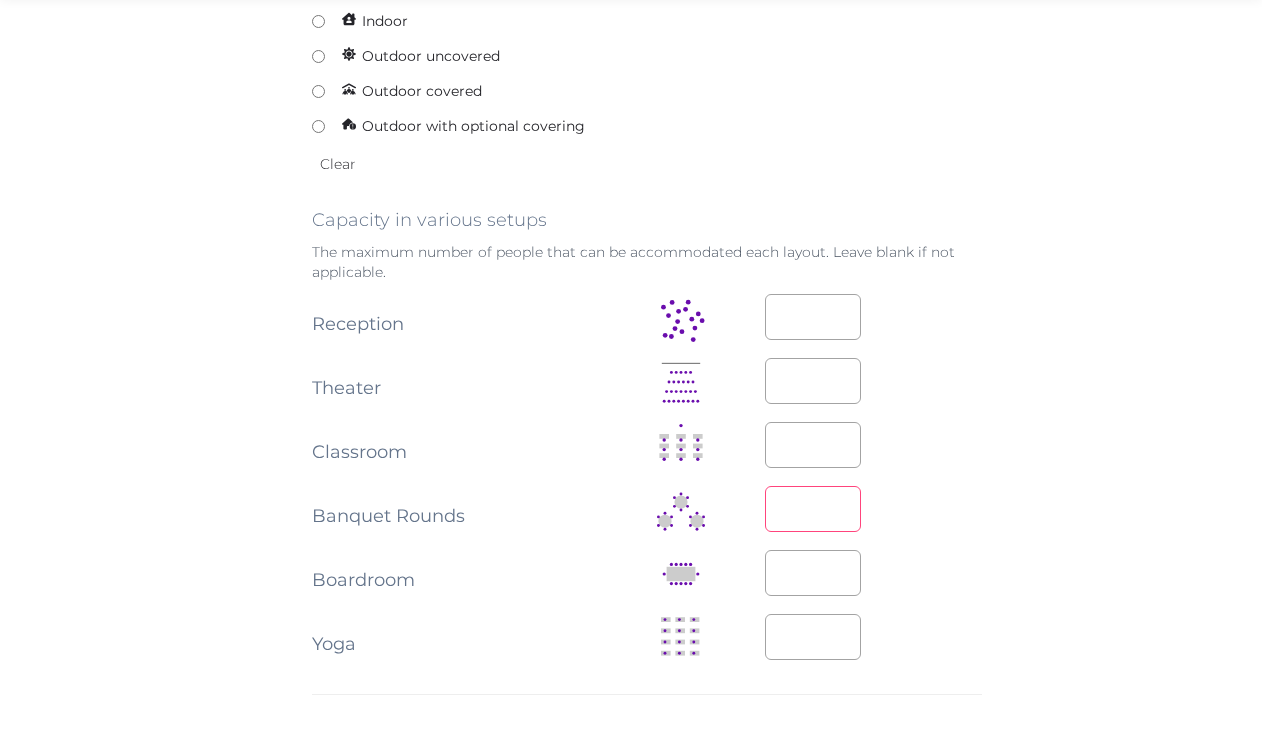 type on "***" 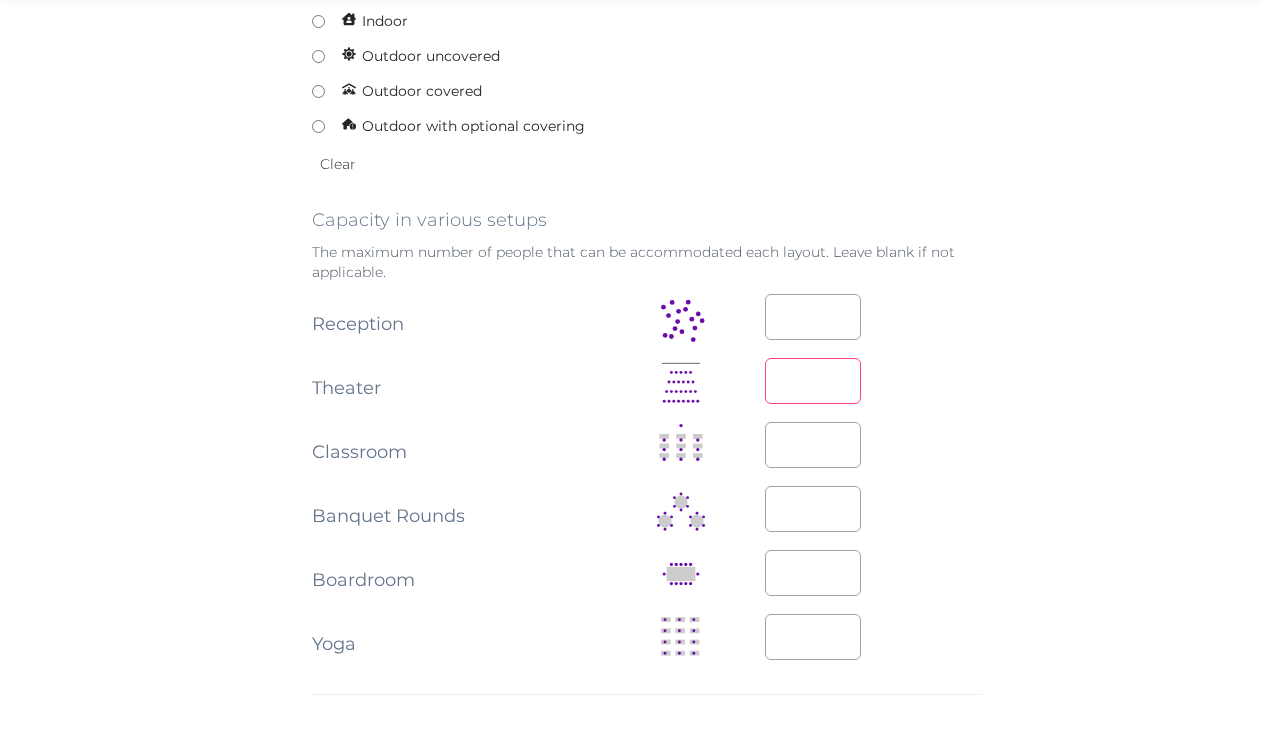 click at bounding box center (813, 381) 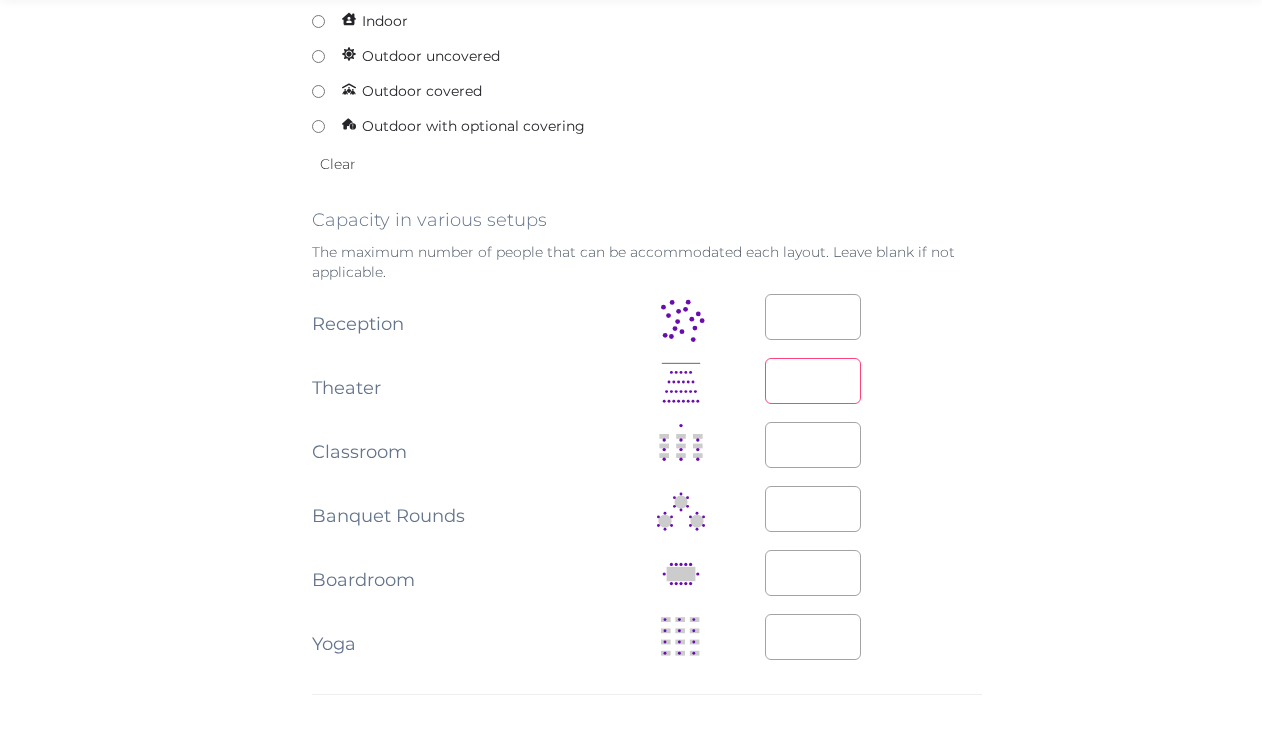 type on "***" 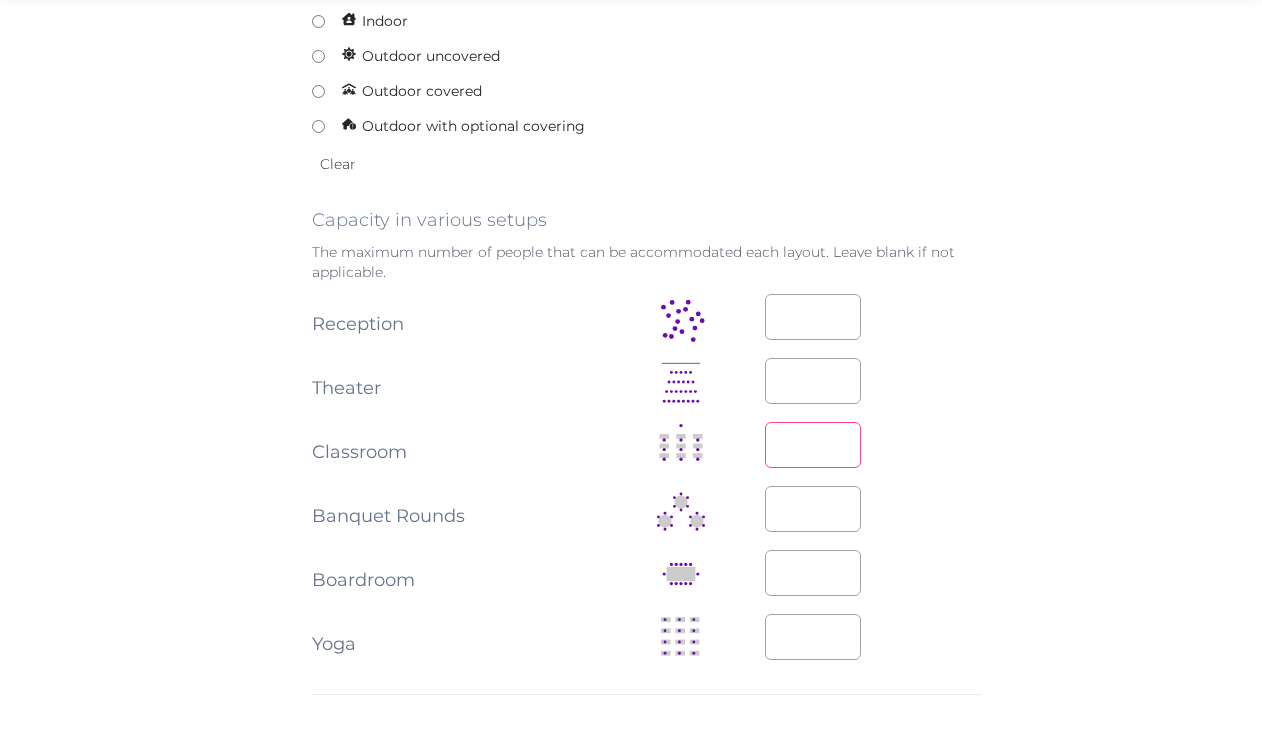 click at bounding box center [813, 445] 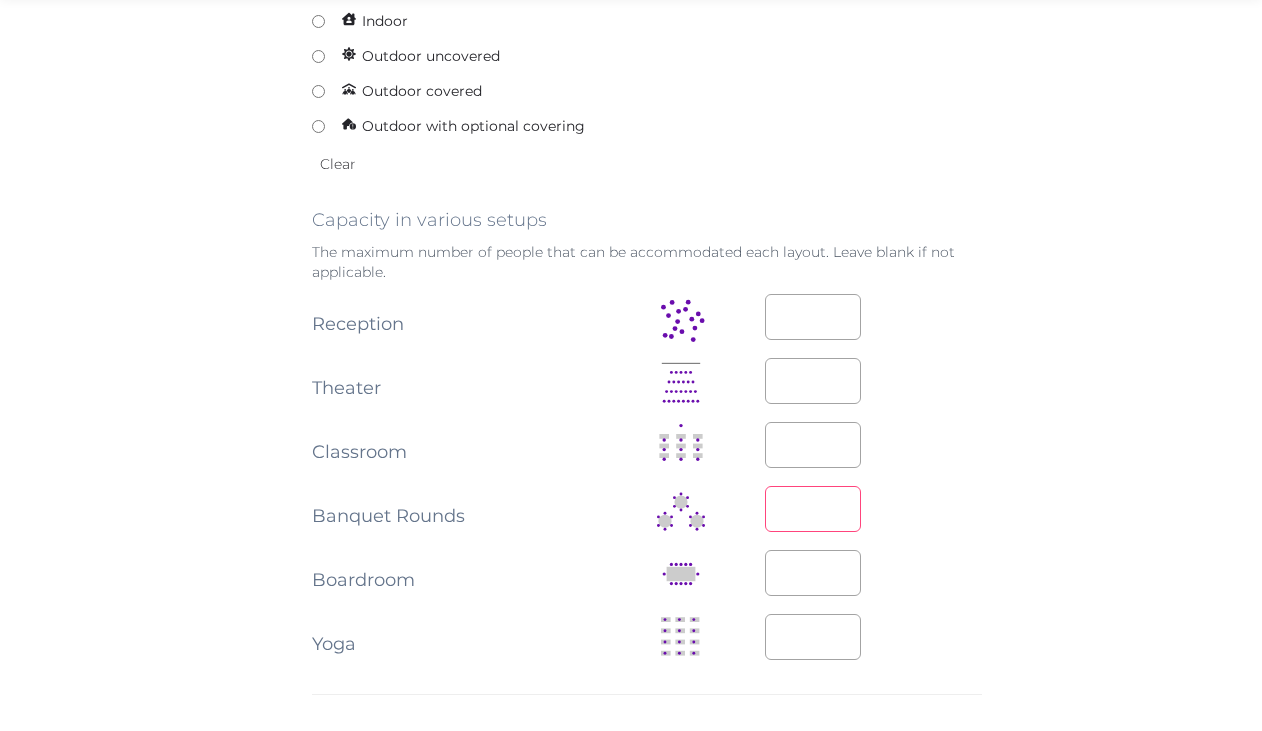 click on "***" at bounding box center (813, 509) 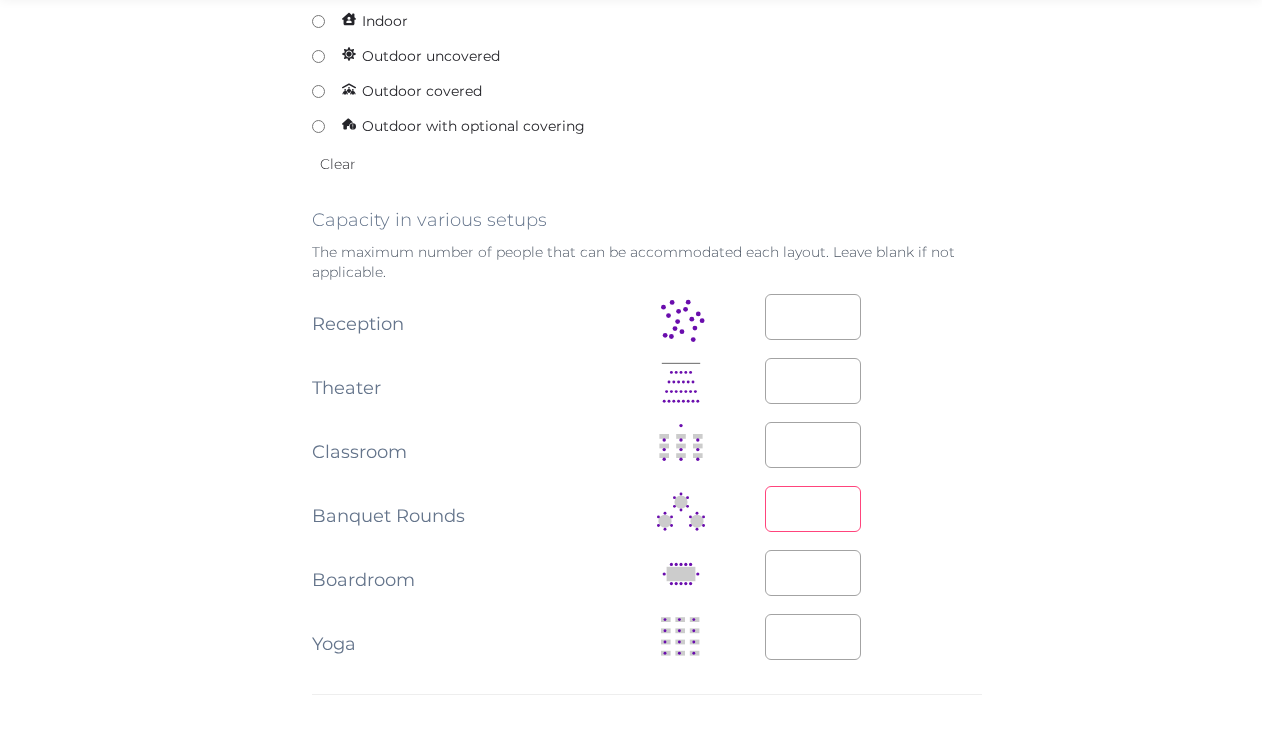 type on "***" 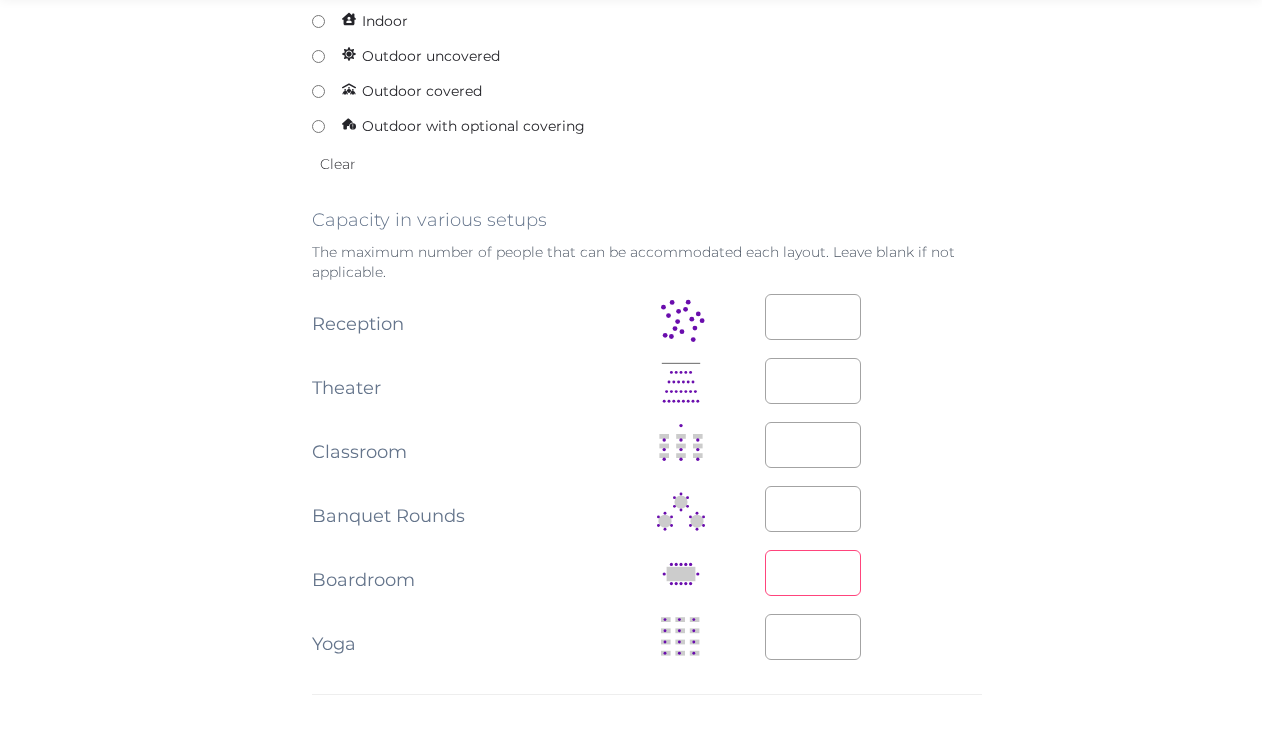 click at bounding box center [873, 574] 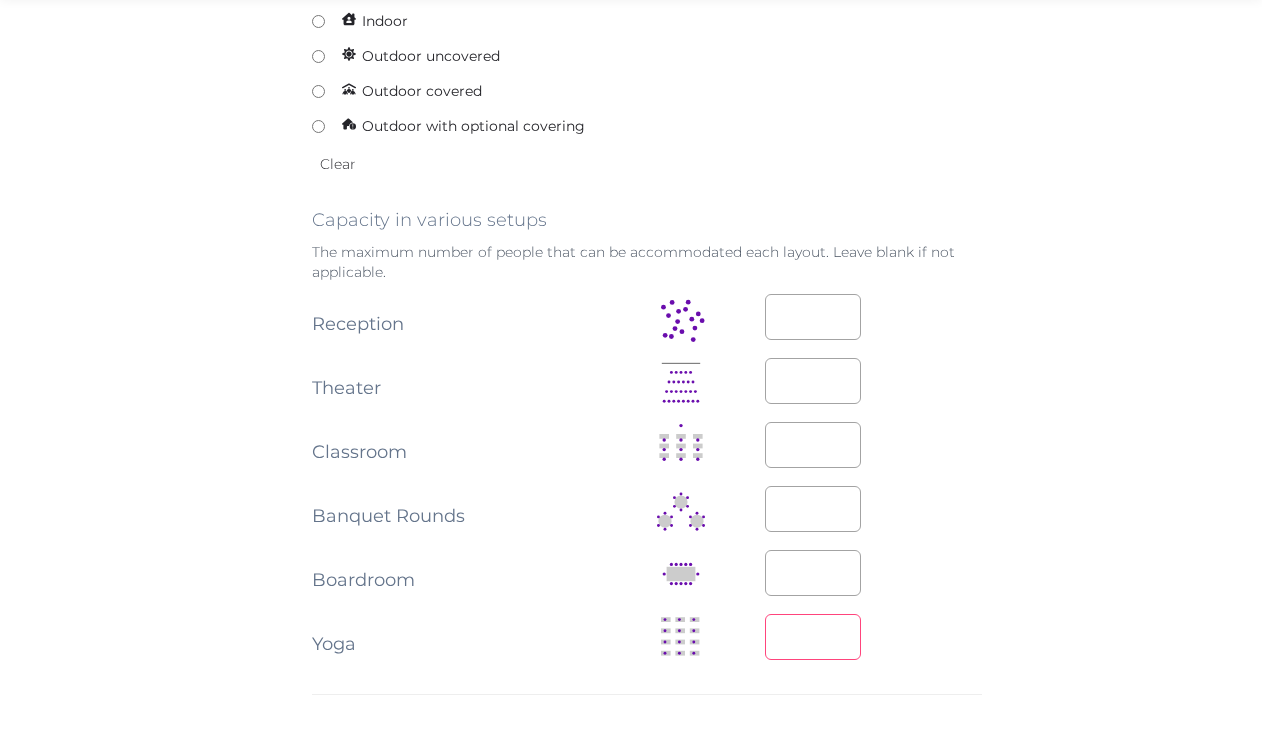 click at bounding box center [813, 637] 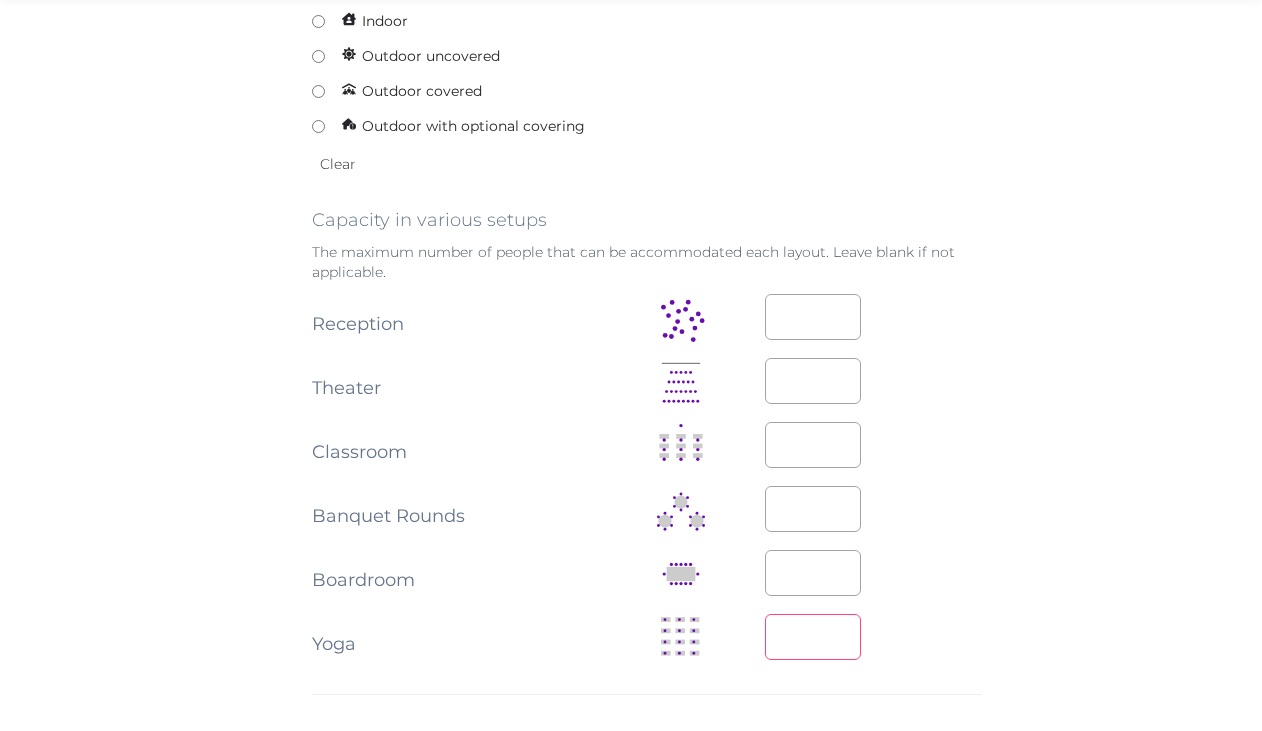 type on "***" 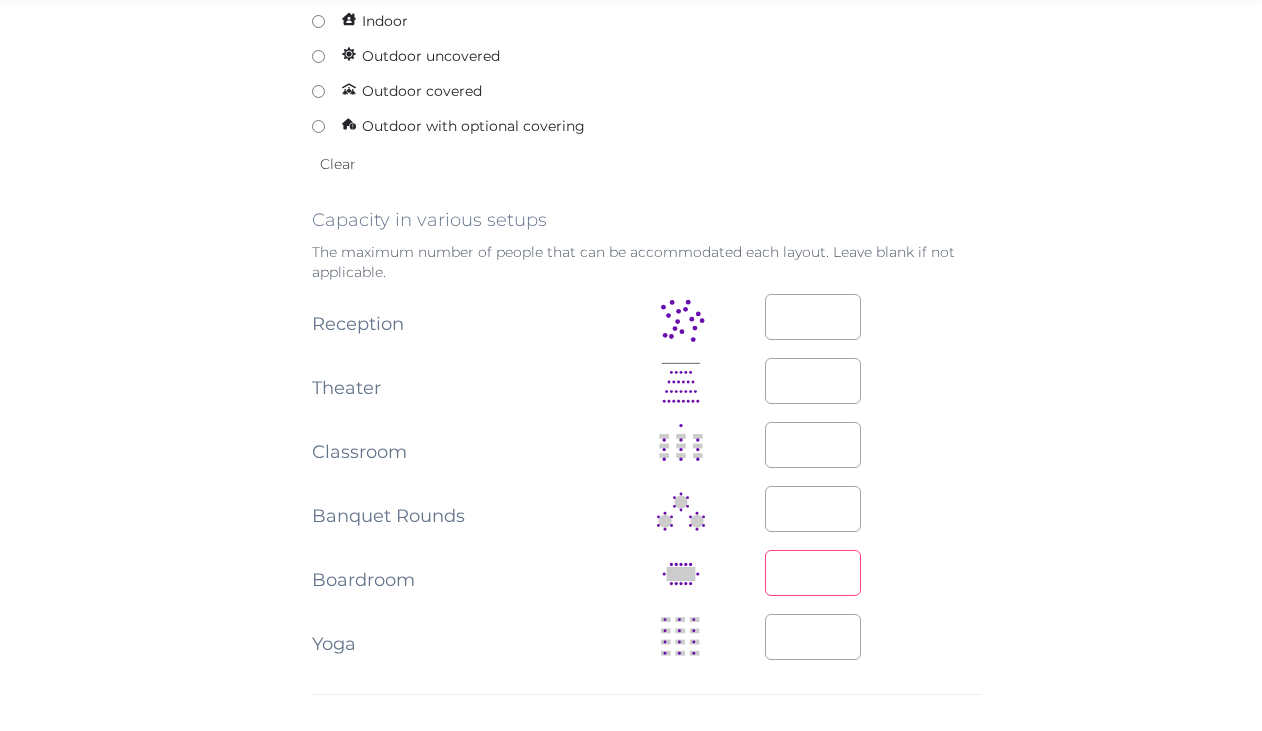 click at bounding box center [813, 573] 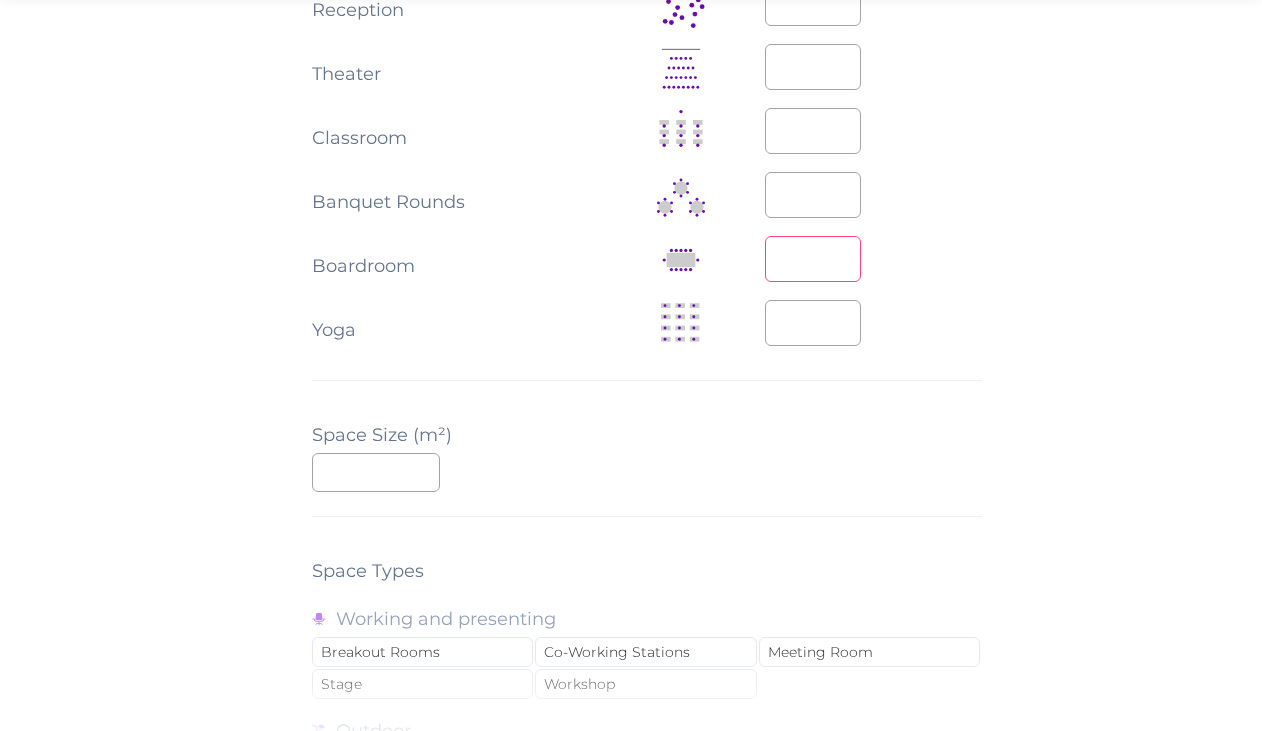 scroll, scrollTop: 1340, scrollLeft: 0, axis: vertical 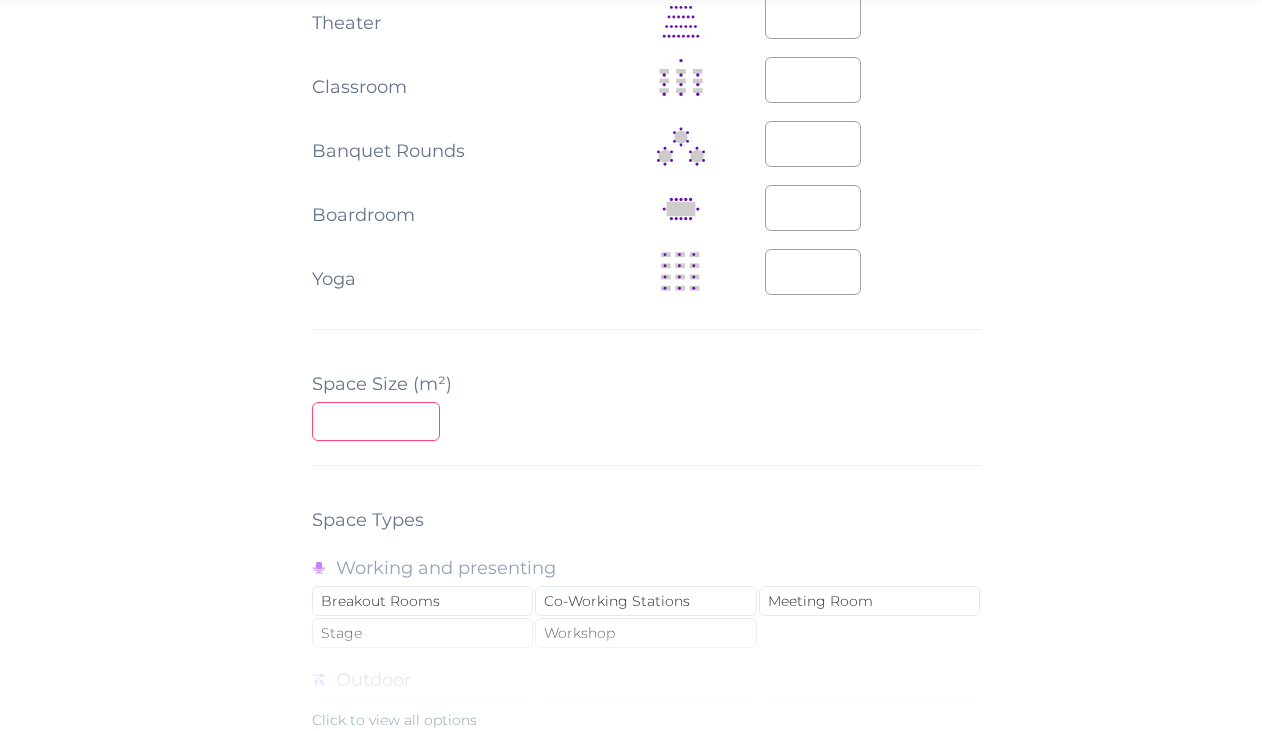 click at bounding box center [376, 421] 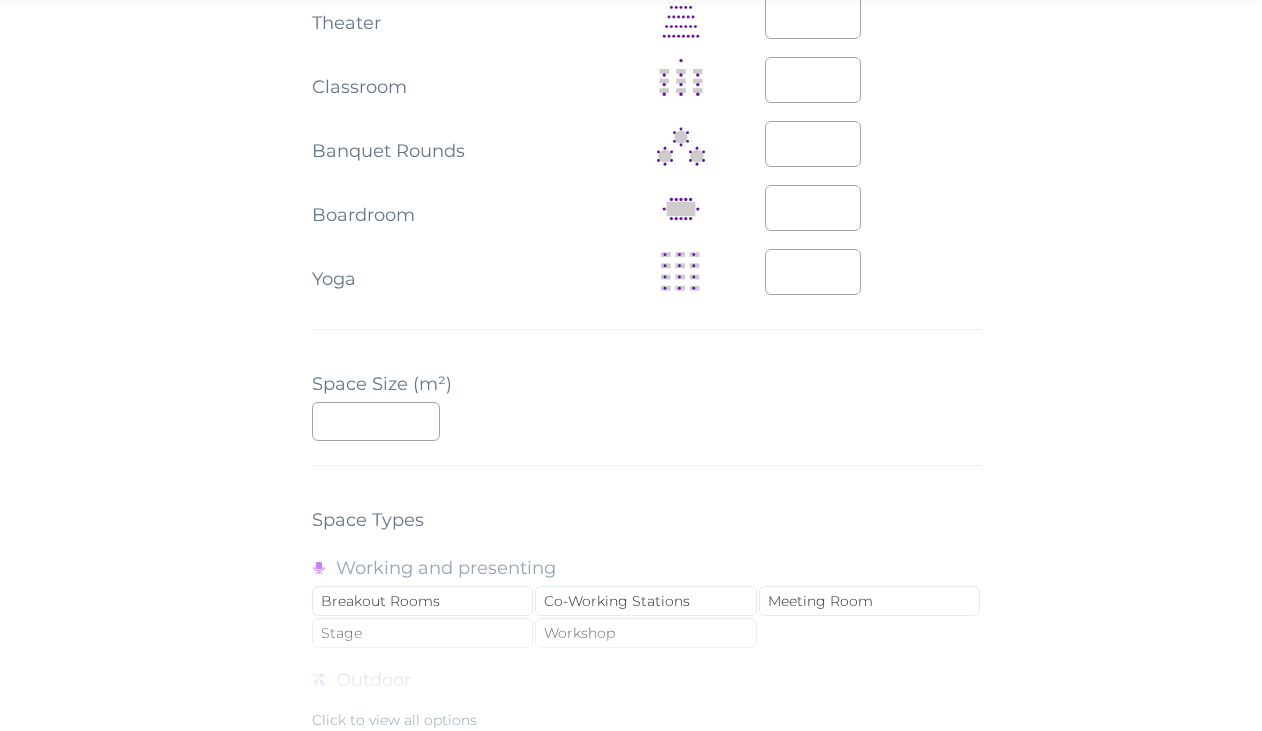 click on "**********" at bounding box center [647, 75] 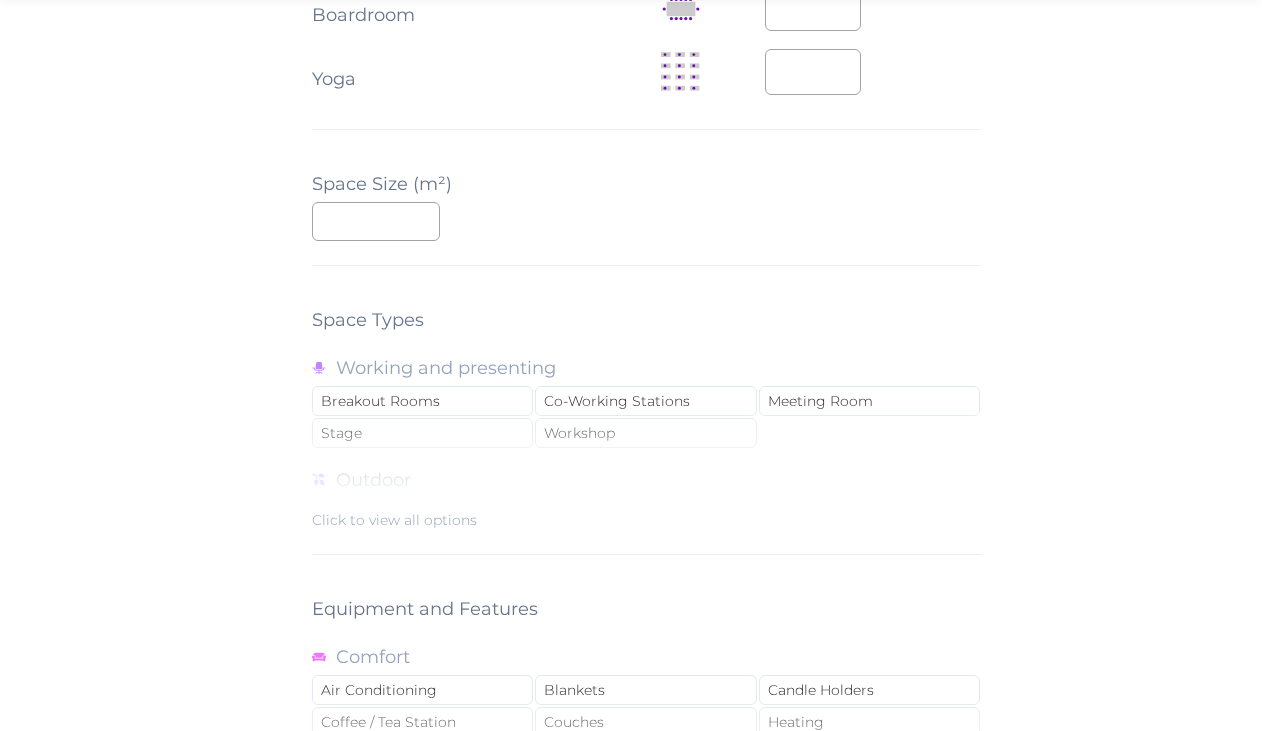 scroll, scrollTop: 1669, scrollLeft: 0, axis: vertical 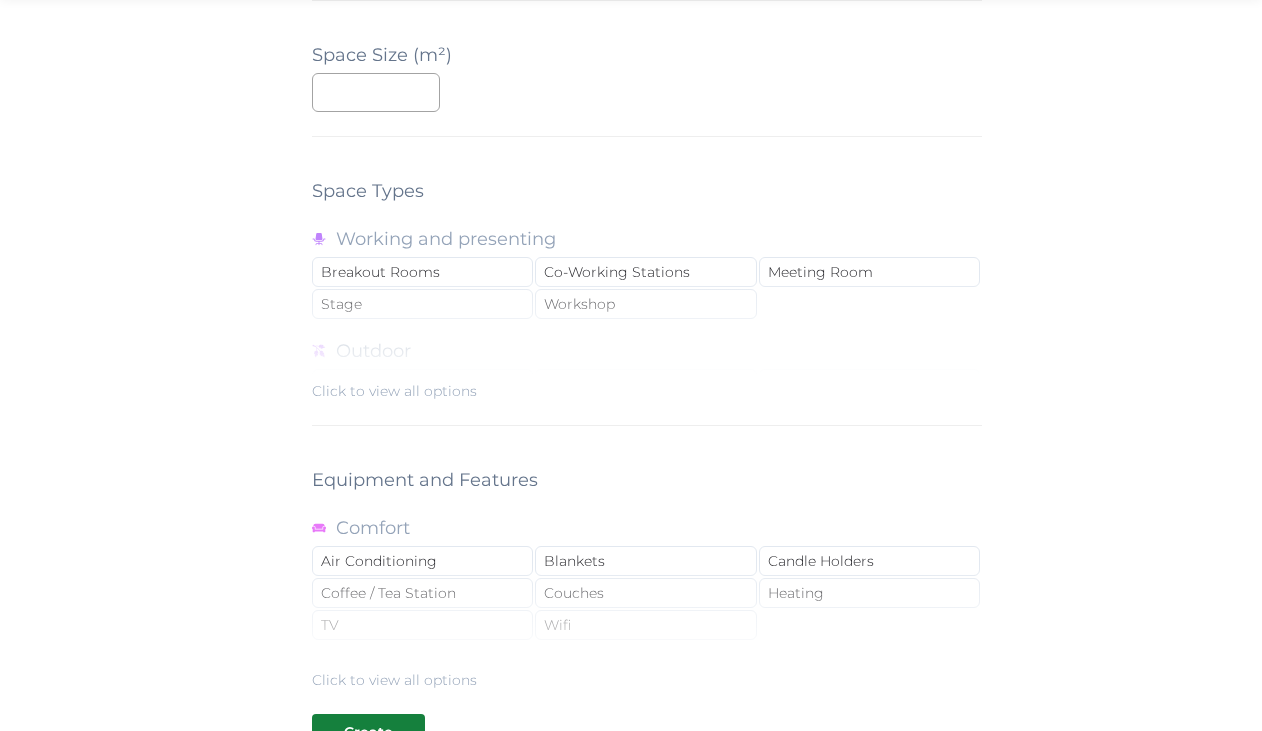 click on "Click to view all options" at bounding box center (647, 337) 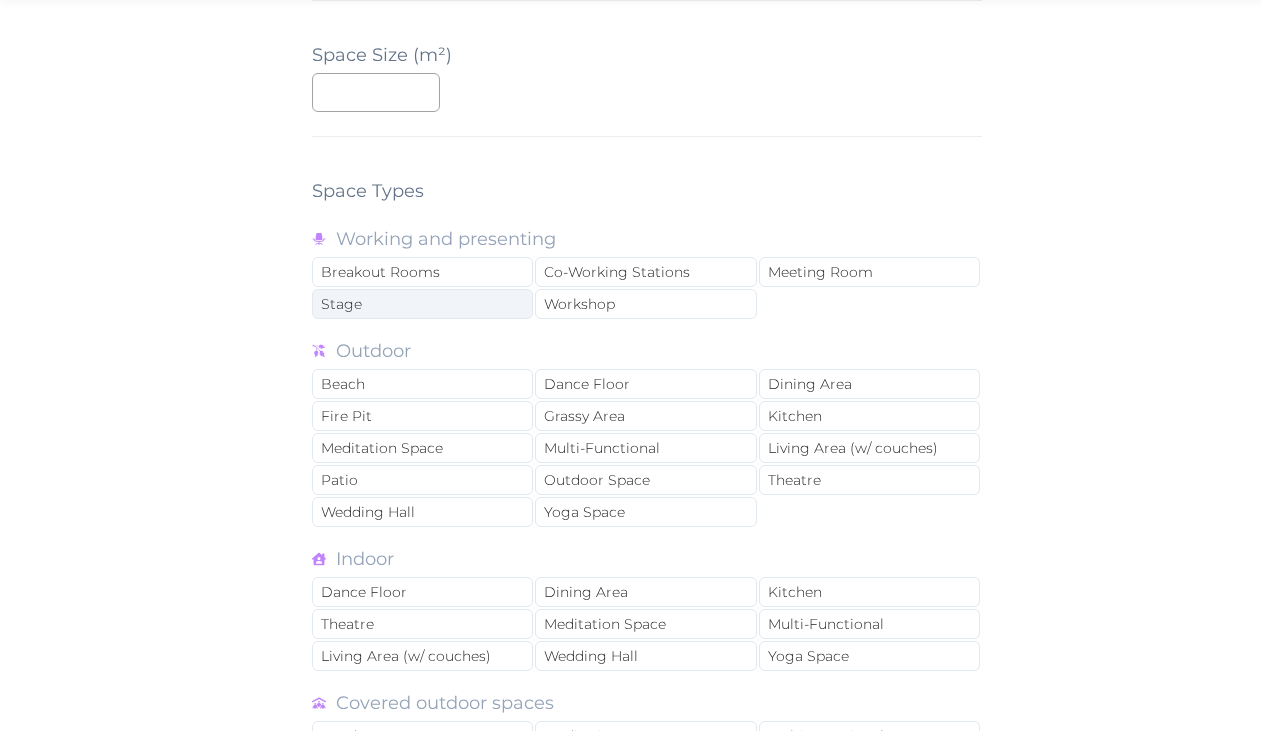 click on "Stage" at bounding box center (422, 304) 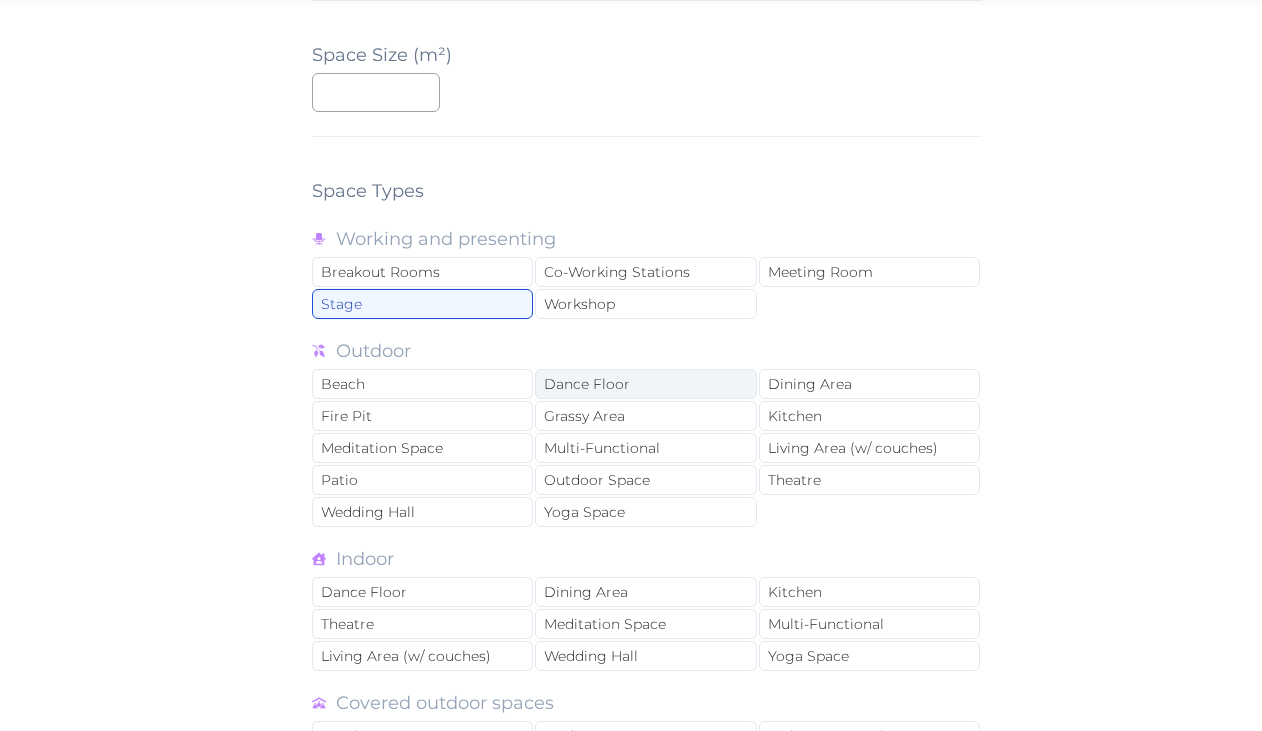 click on "Dance Floor" at bounding box center [645, 384] 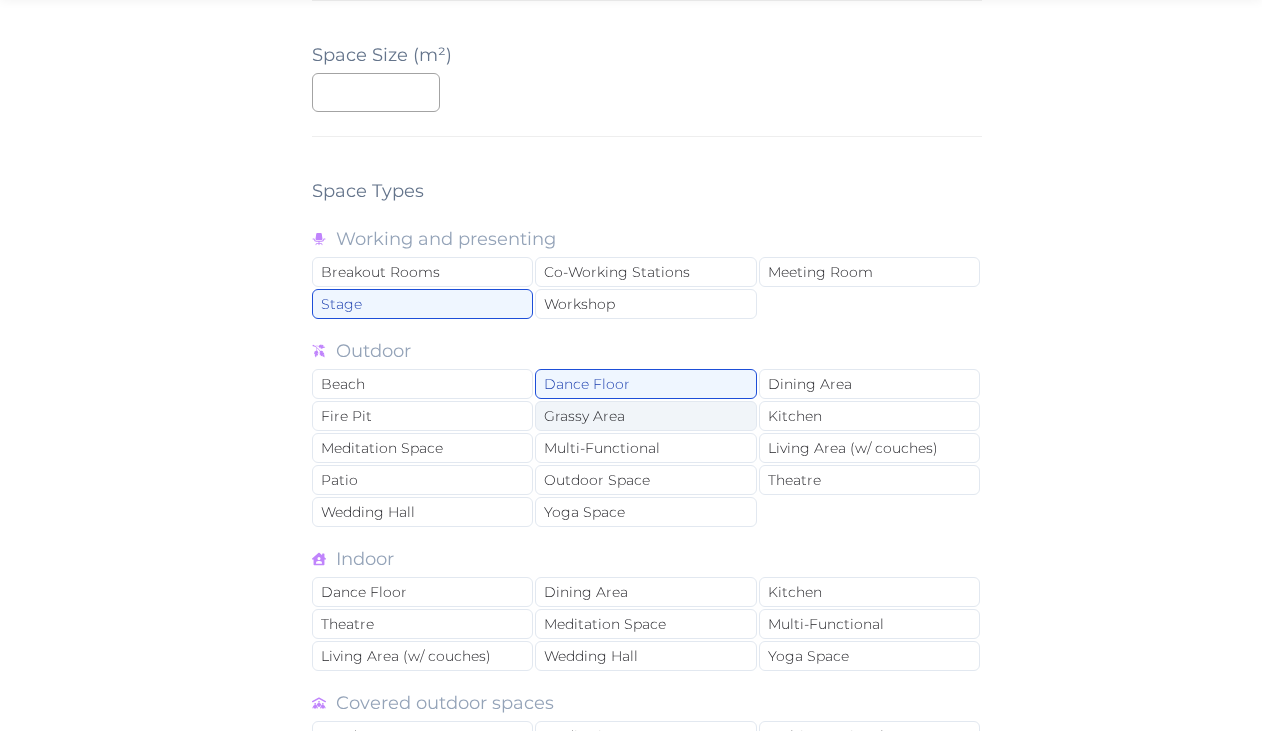 click on "Grassy Area" at bounding box center (645, 416) 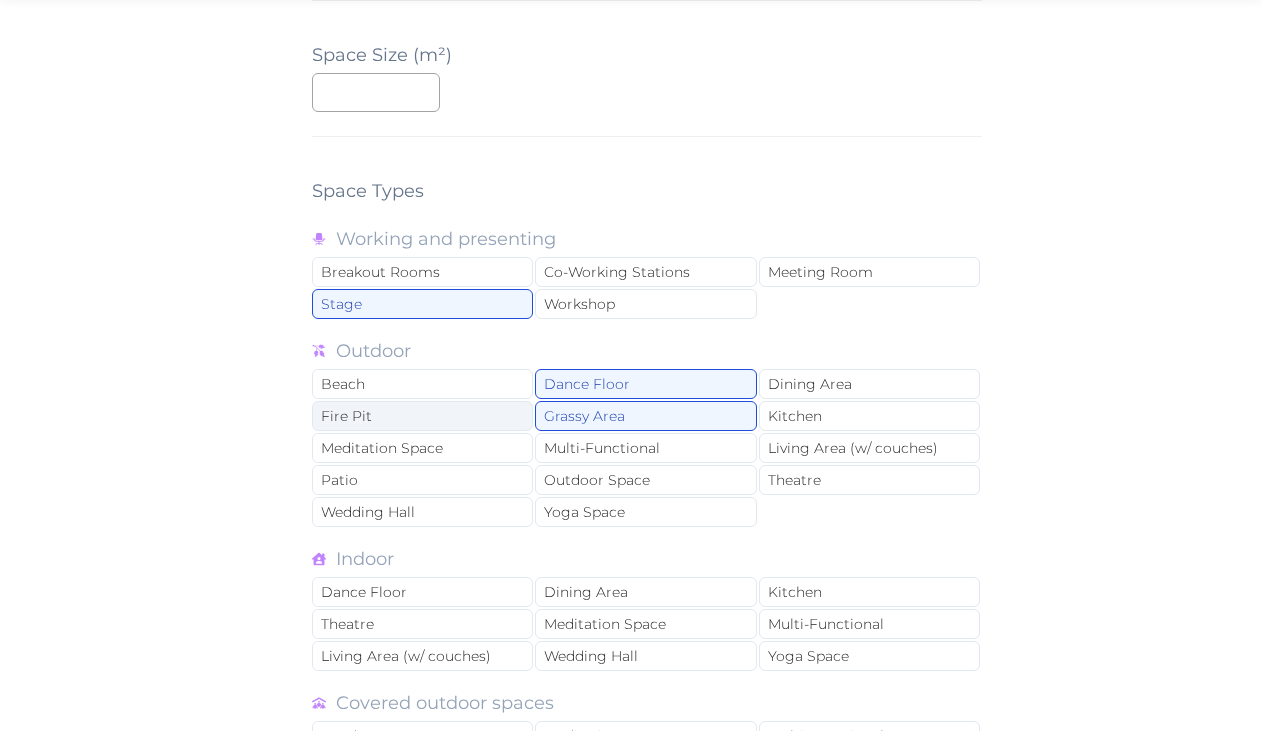 click on "Fire Pit" at bounding box center [422, 416] 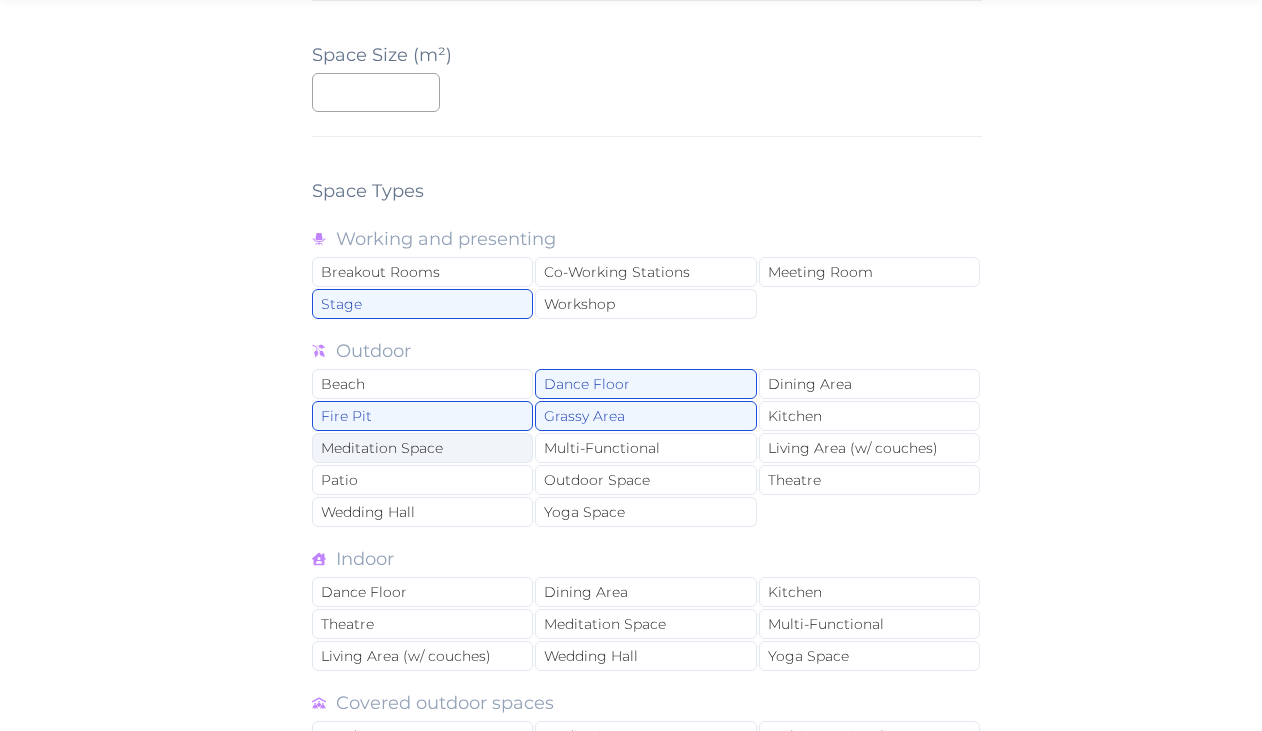 click on "Meditation Space" at bounding box center [422, 448] 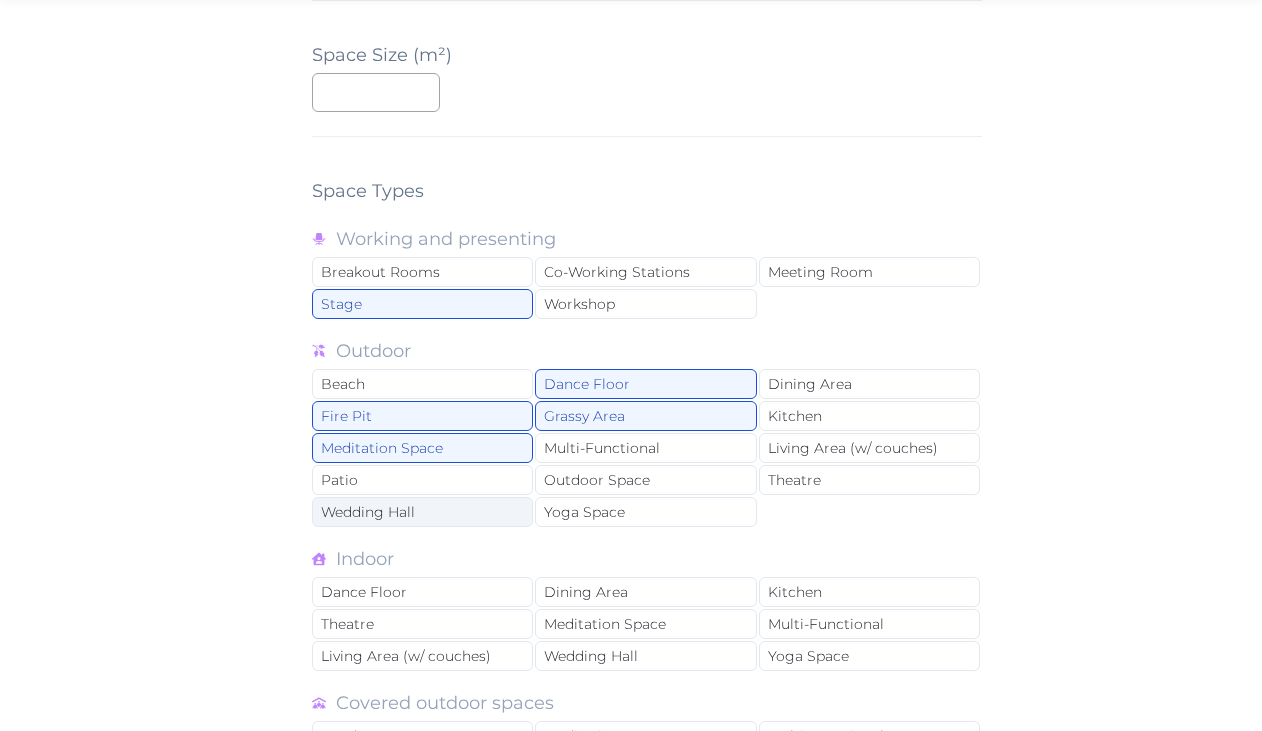 click on "Wedding Hall" at bounding box center (422, 512) 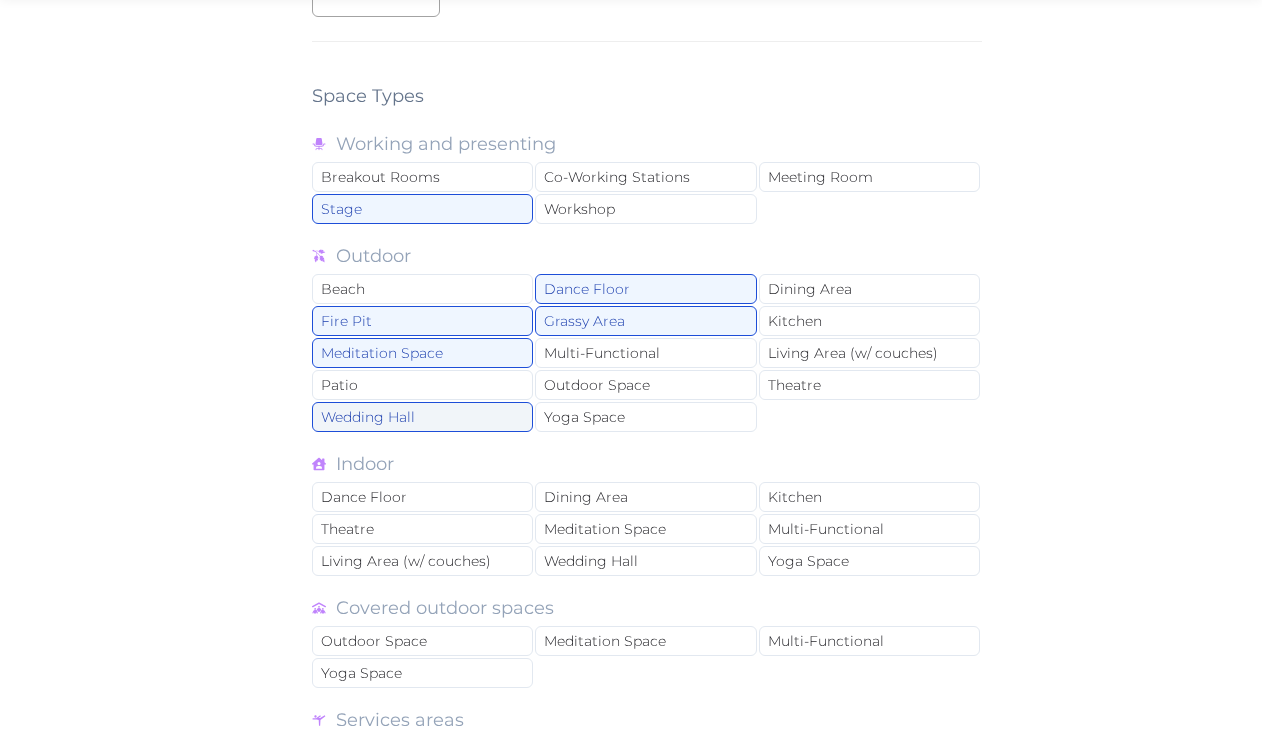 scroll, scrollTop: 1766, scrollLeft: 0, axis: vertical 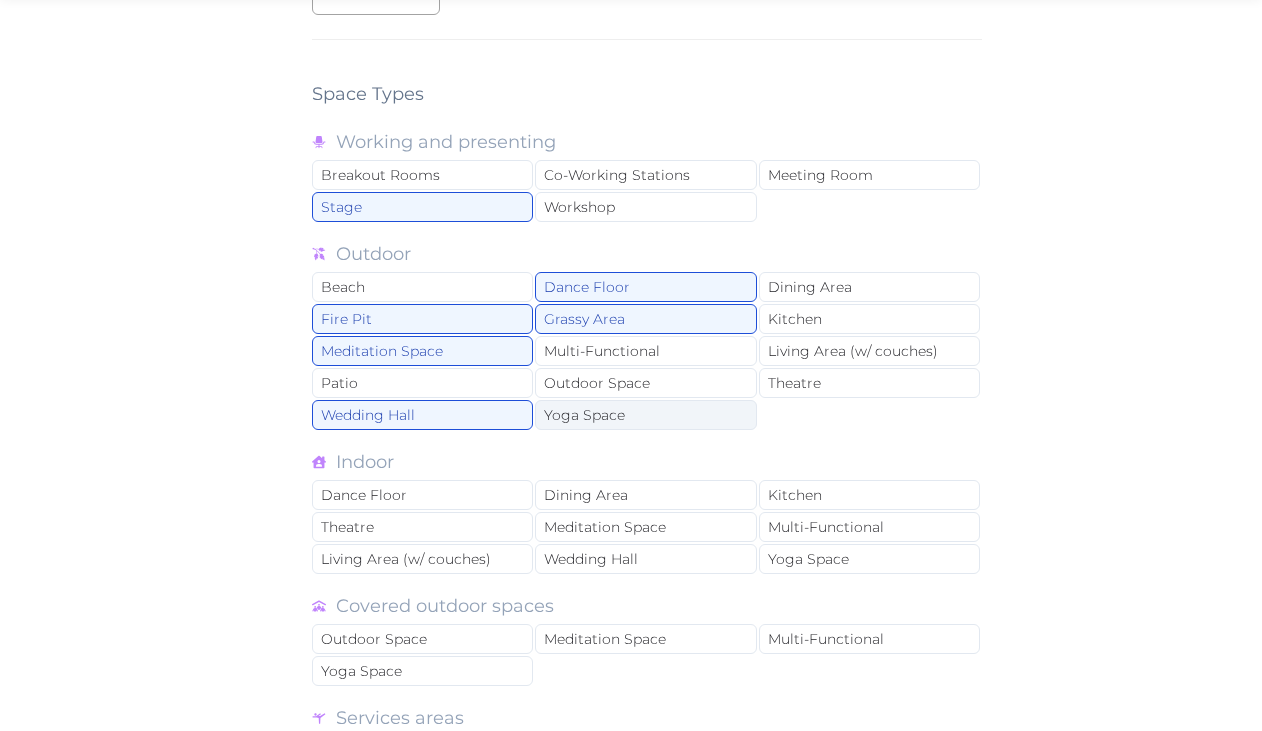 click on "Yoga Space" at bounding box center [645, 415] 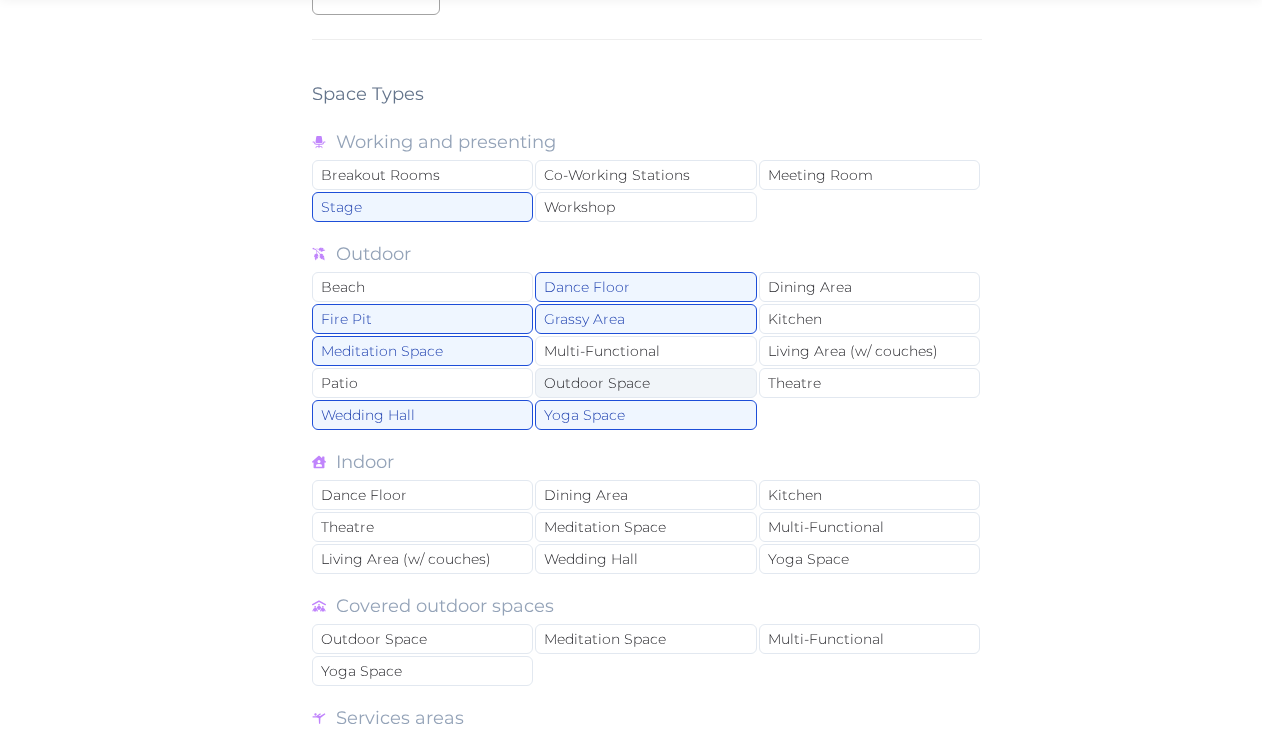 click on "Outdoor Space" at bounding box center [645, 383] 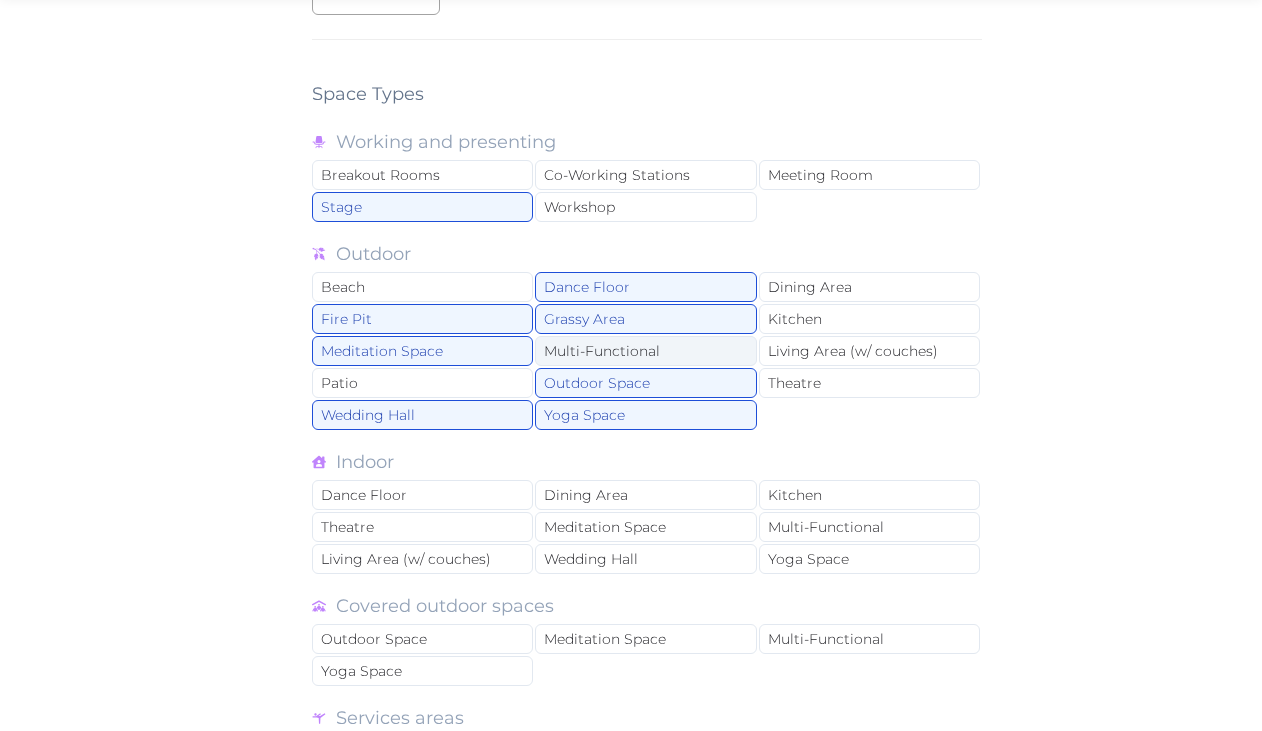 click on "Multi-Functional" at bounding box center (645, 351) 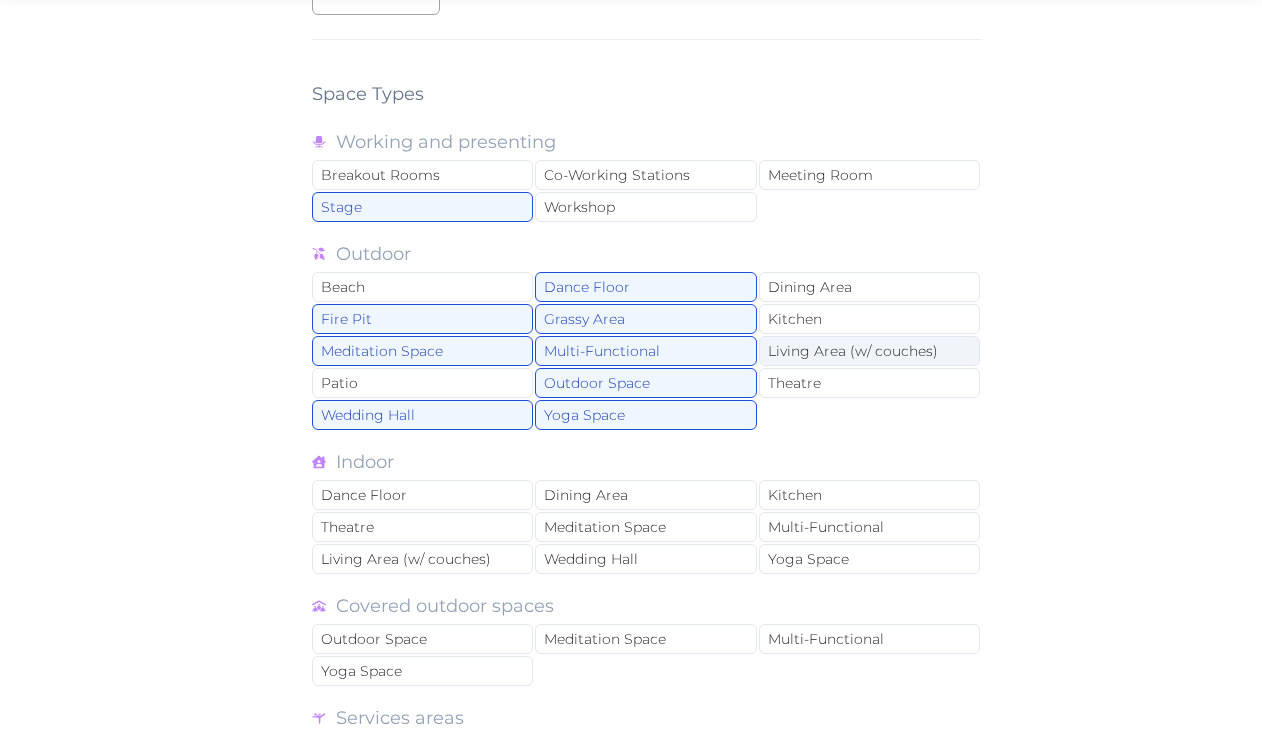 click on "Living Area (w/ couches)" at bounding box center [869, 351] 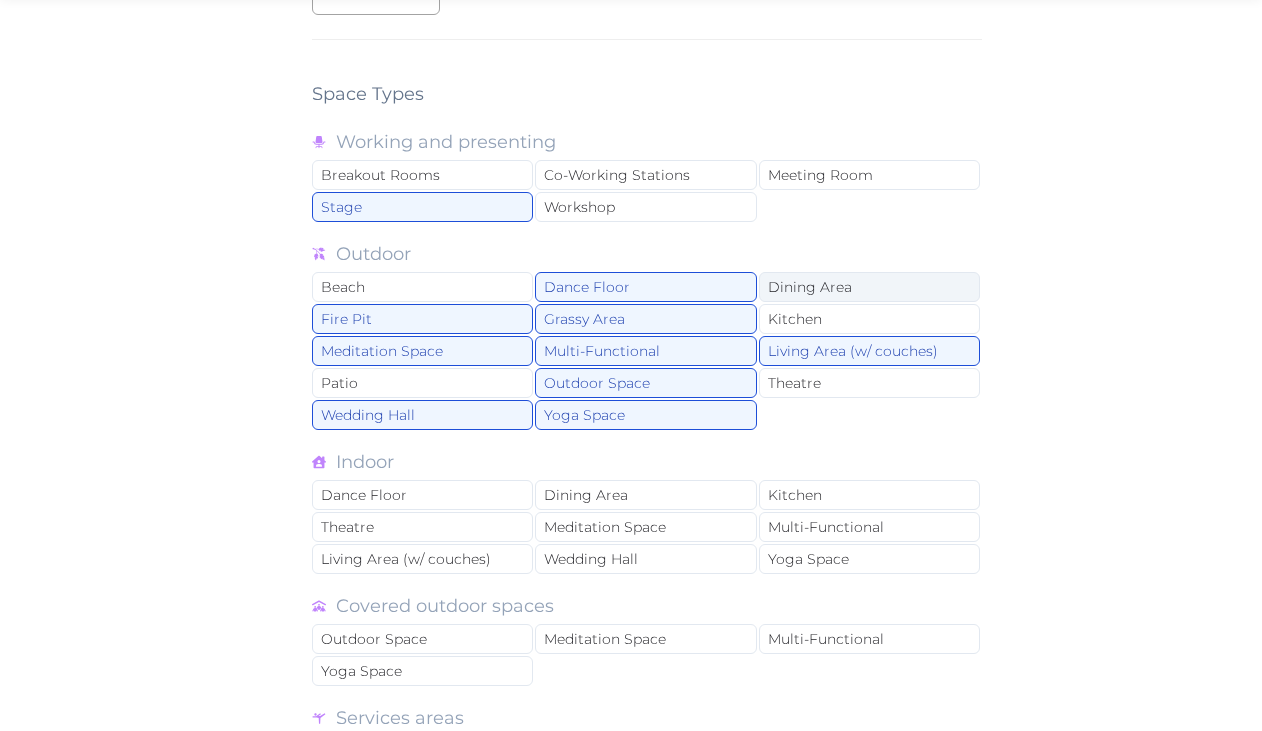 click on "Dining Area" at bounding box center (869, 287) 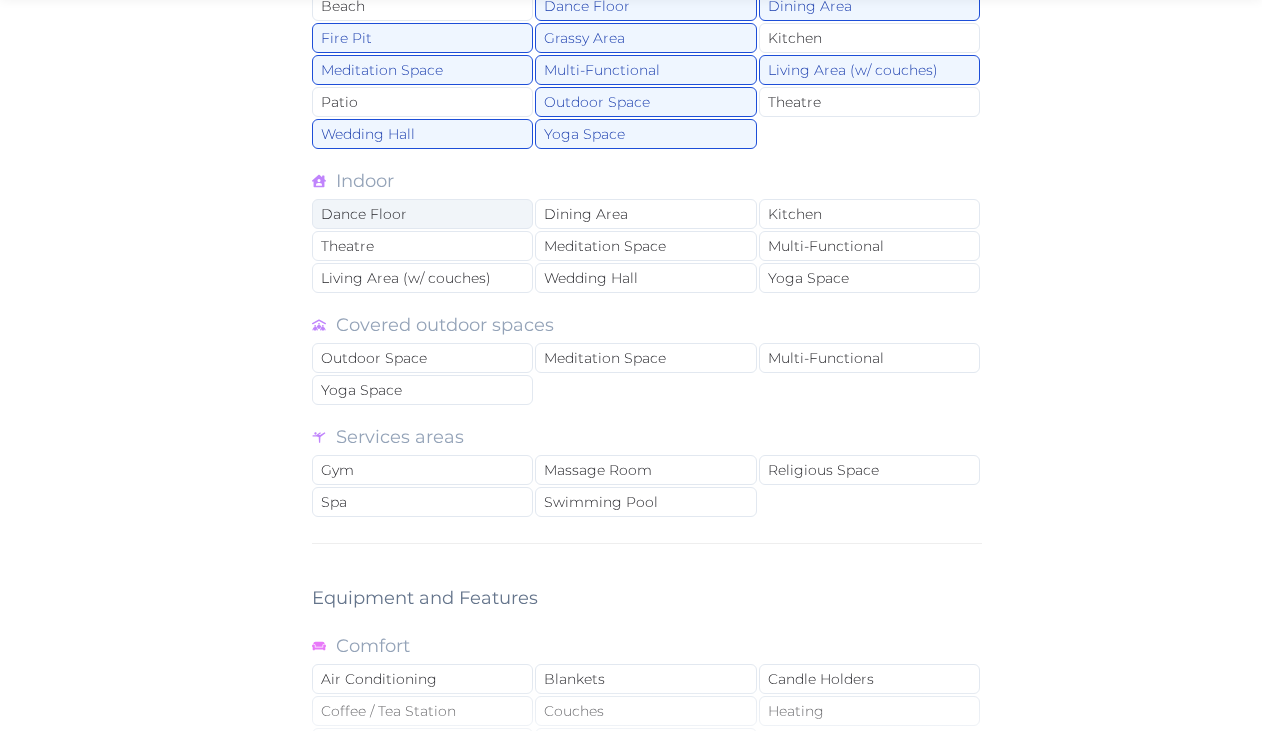 scroll, scrollTop: 2060, scrollLeft: 0, axis: vertical 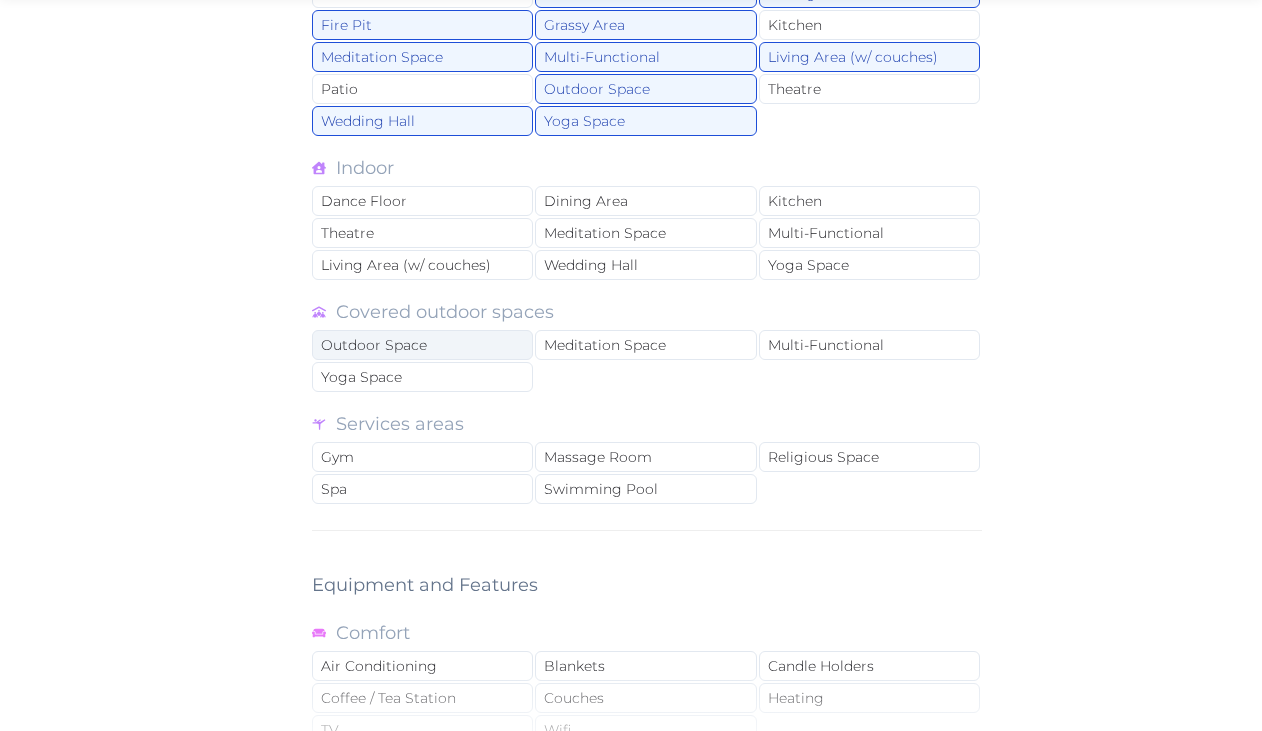 click on "Outdoor Space" at bounding box center (422, 345) 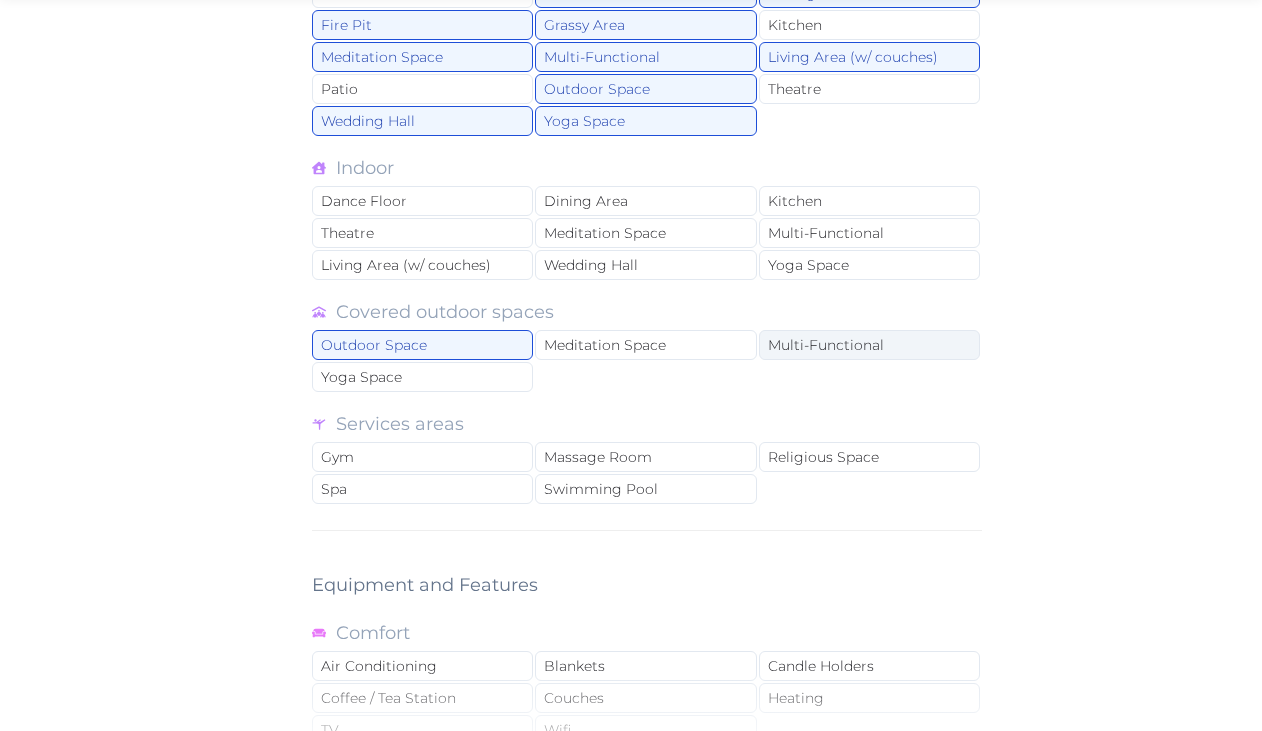 click on "Multi-Functional" at bounding box center (869, 345) 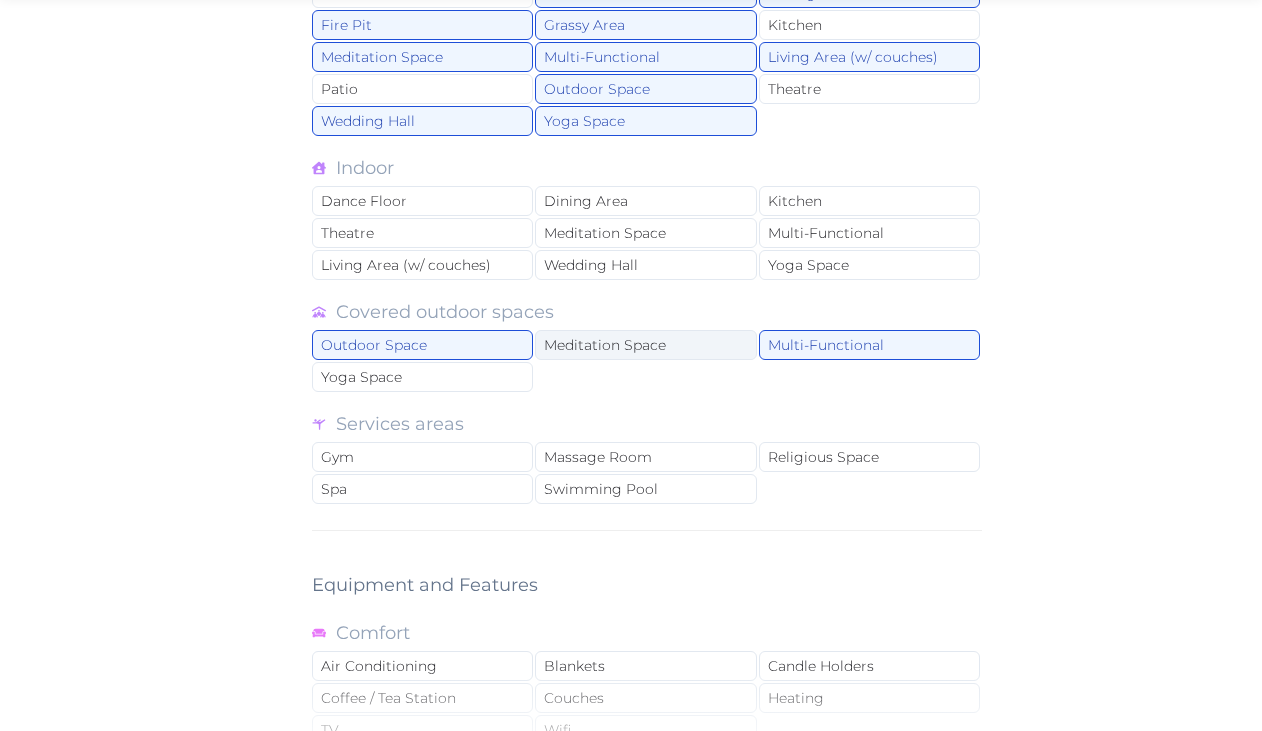 click on "Meditation Space" at bounding box center (645, 345) 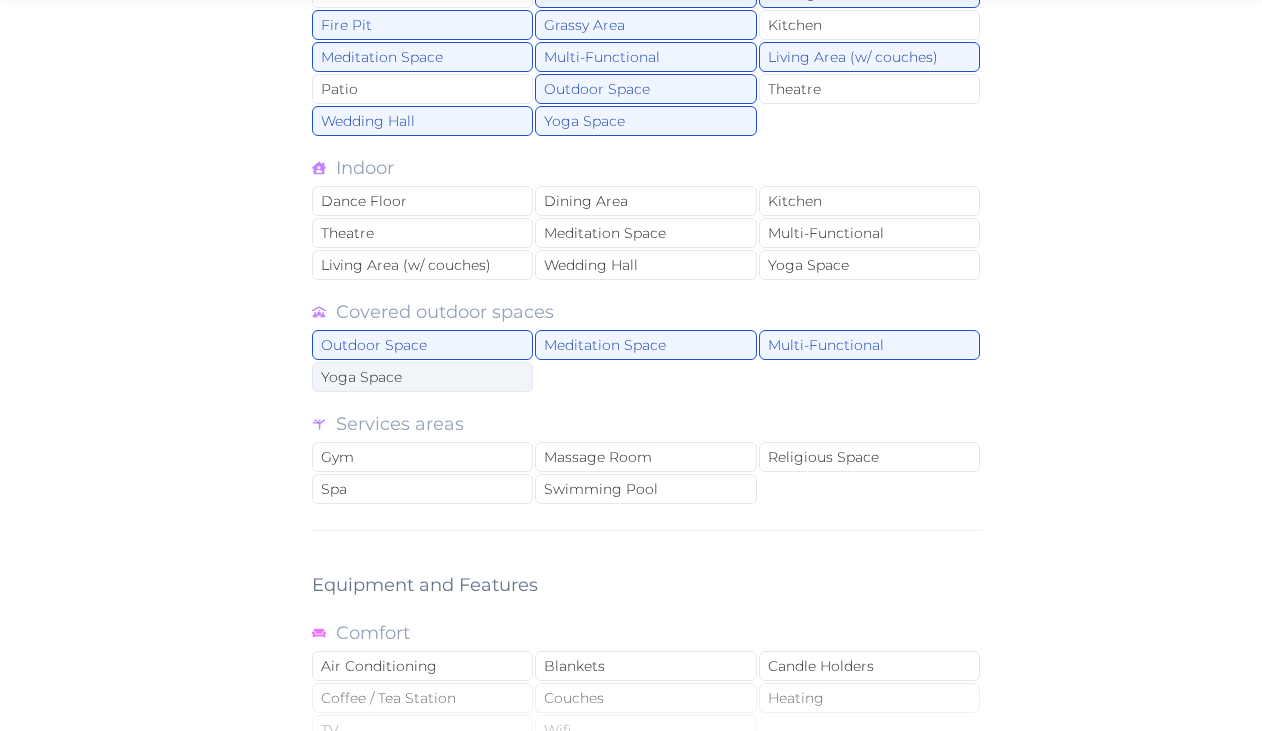 click on "Yoga Space" at bounding box center (422, 377) 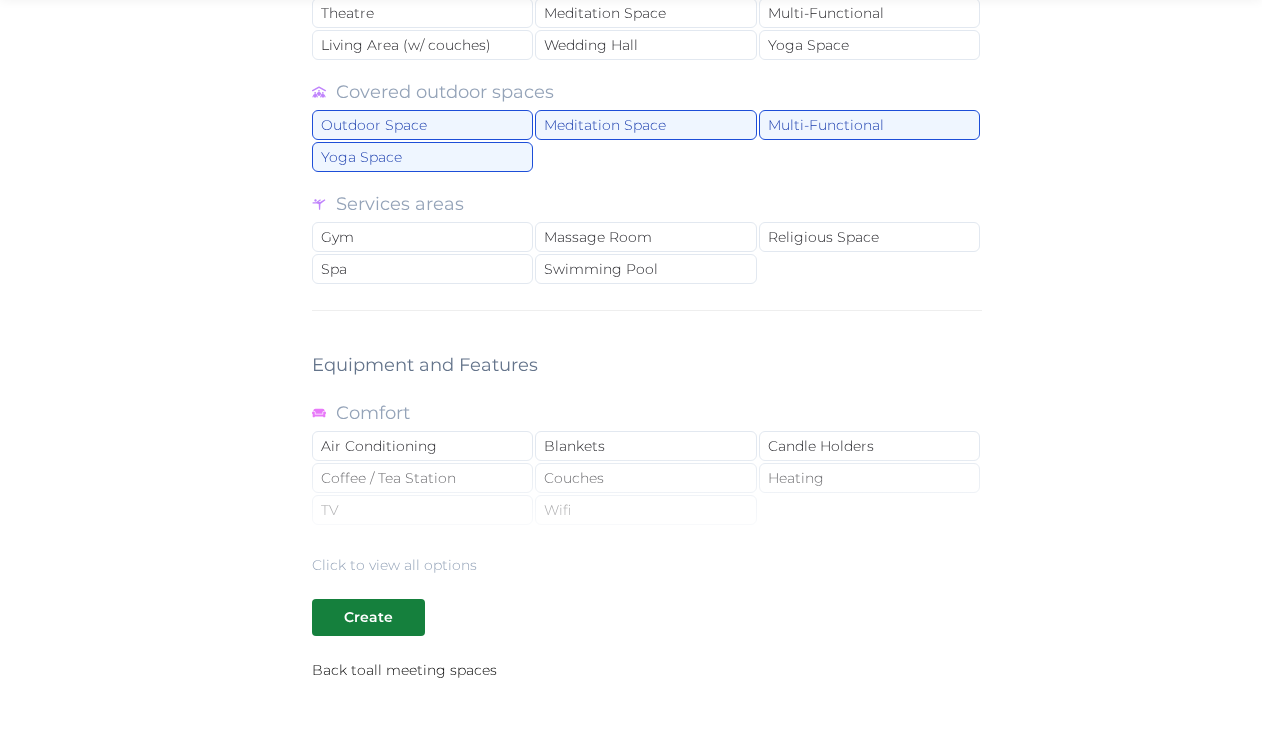 scroll, scrollTop: 2421, scrollLeft: 0, axis: vertical 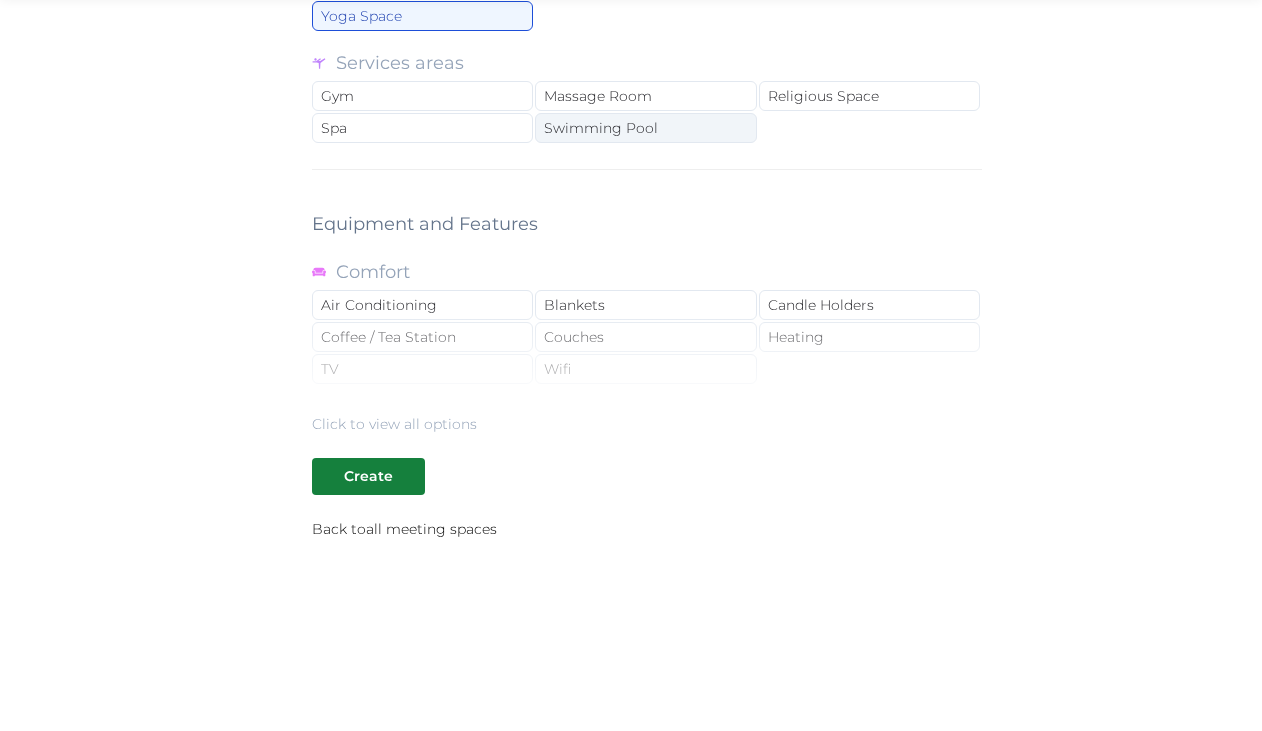 click on "Swimming Pool" at bounding box center [645, 128] 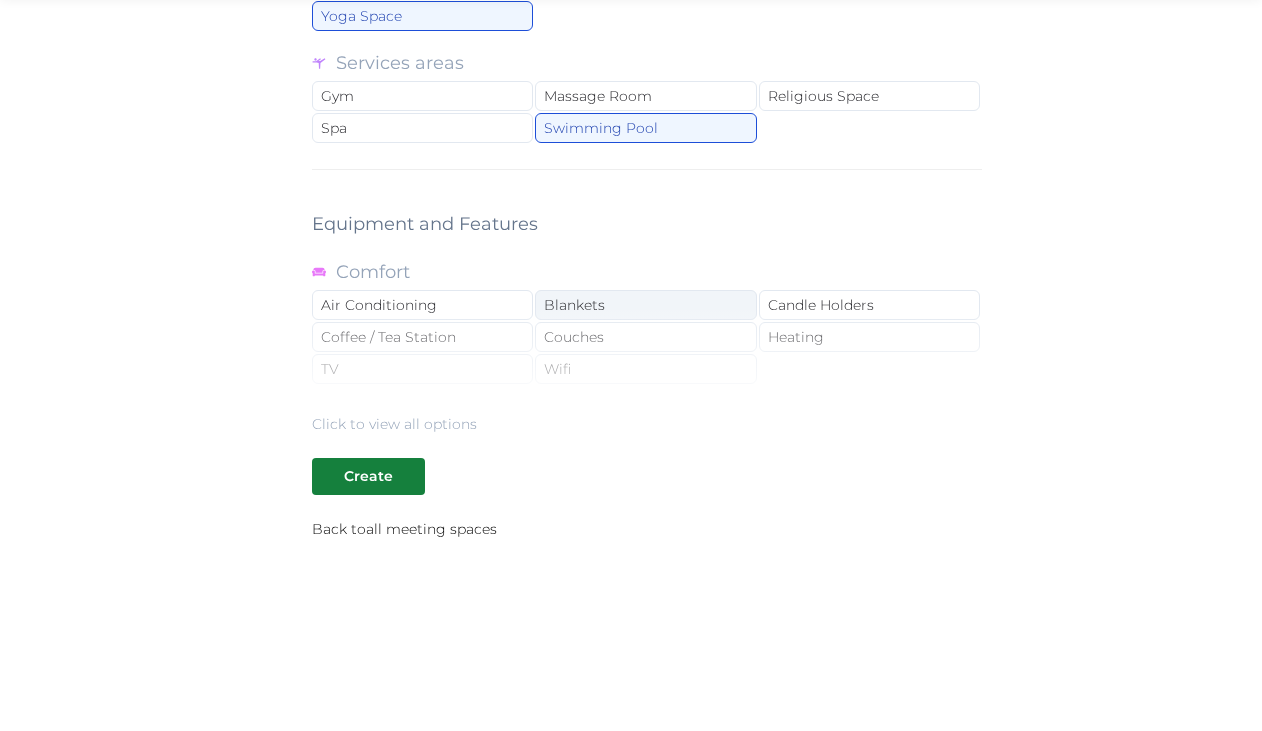 click on "Blankets" at bounding box center [645, 305] 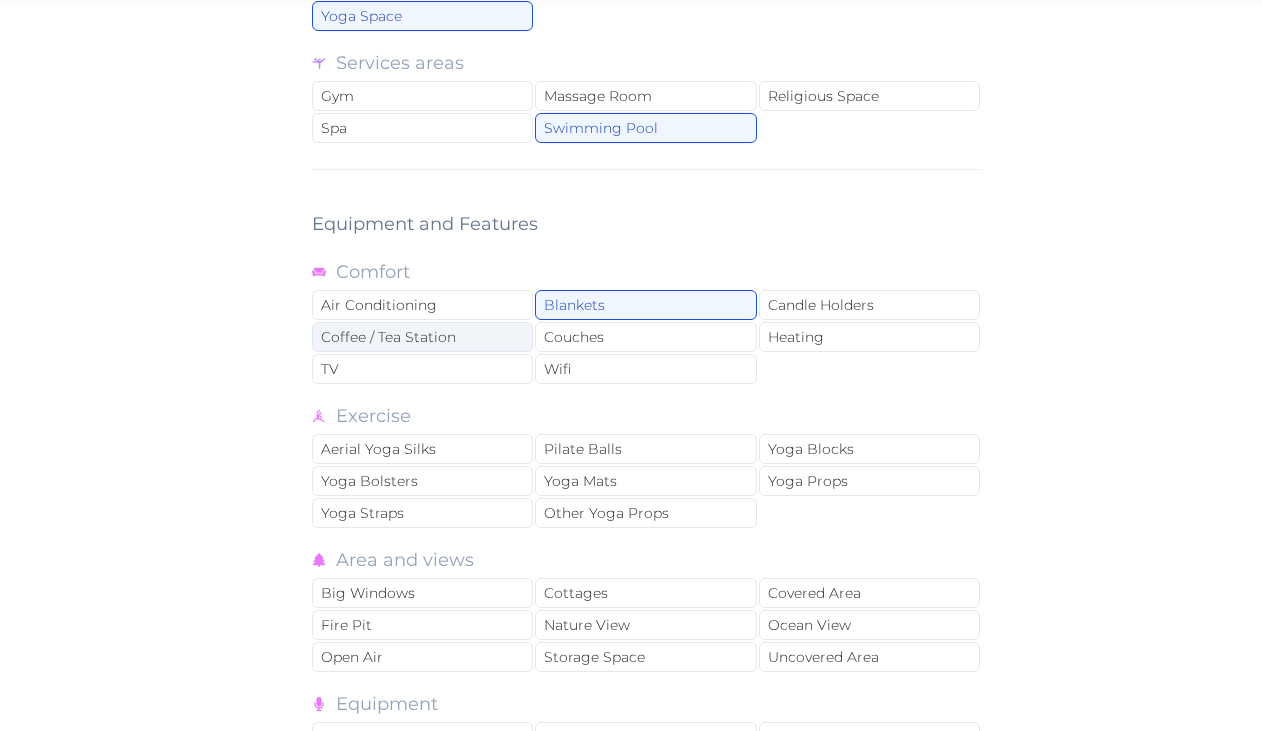 click on "Coffee / Tea Station" at bounding box center (422, 337) 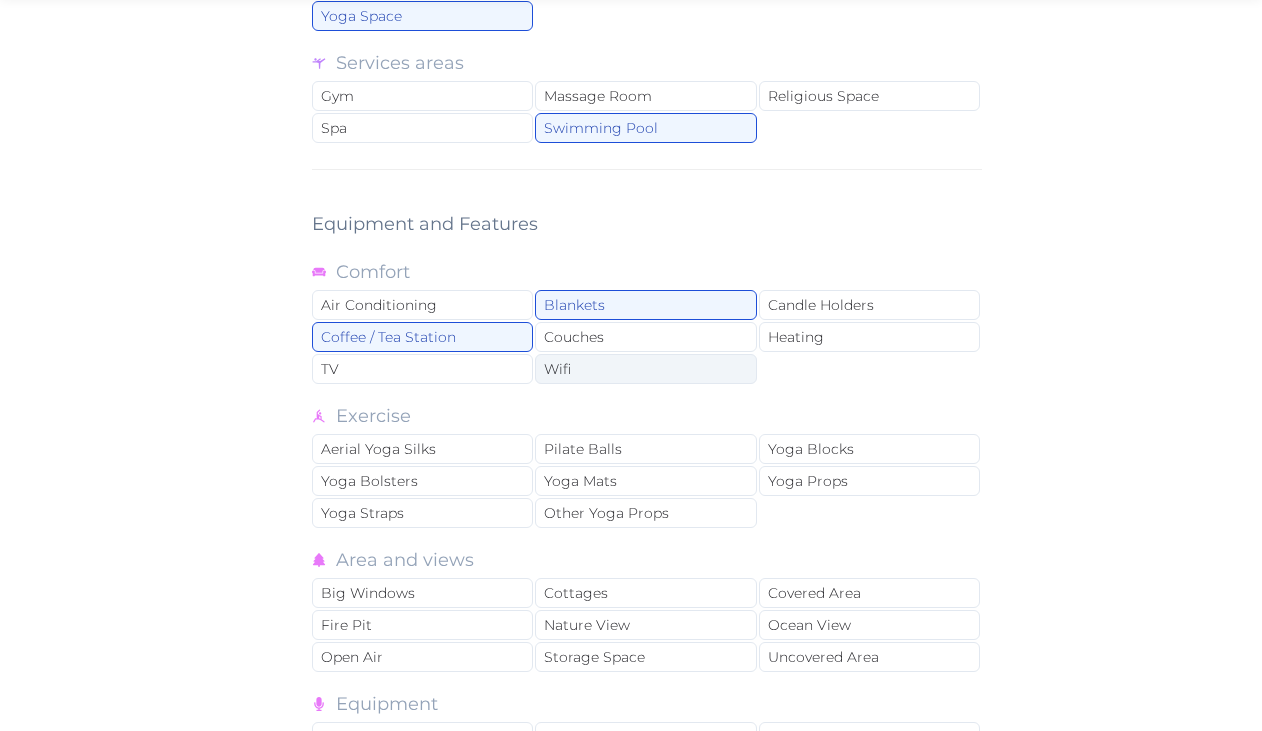 click on "Wifi" at bounding box center (645, 369) 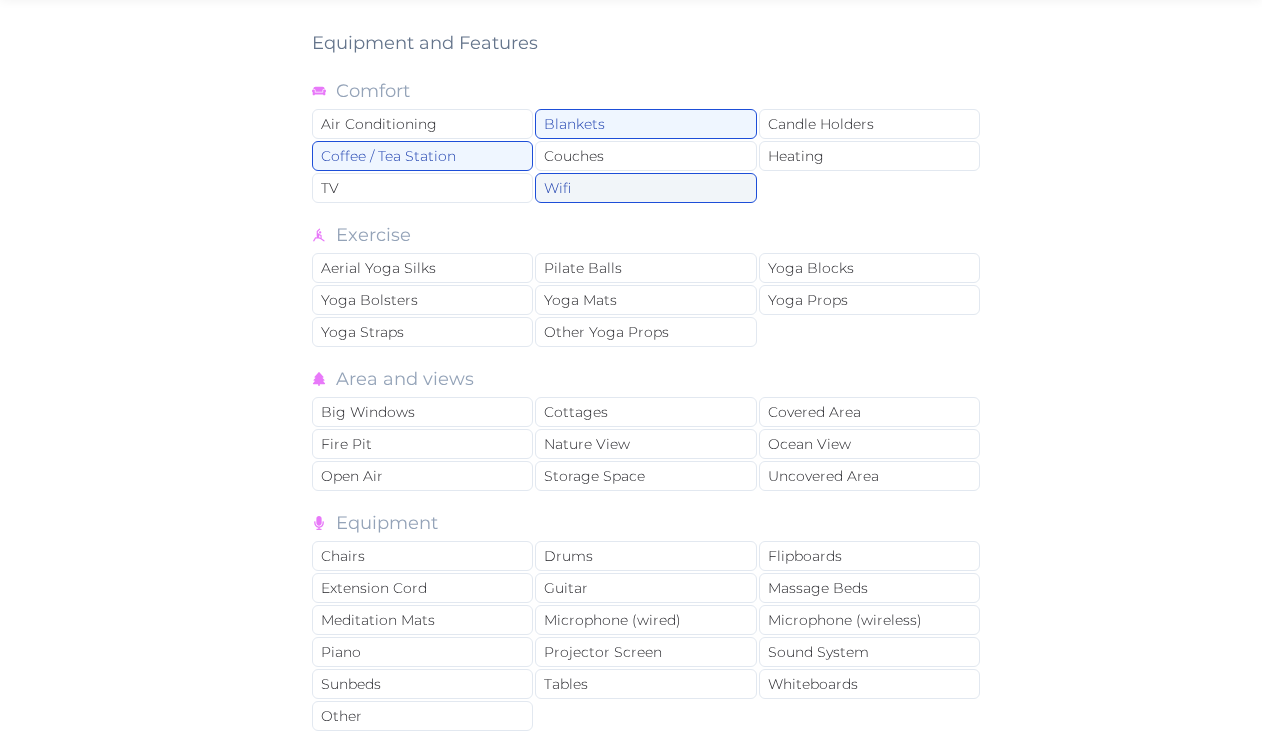 scroll, scrollTop: 2608, scrollLeft: 0, axis: vertical 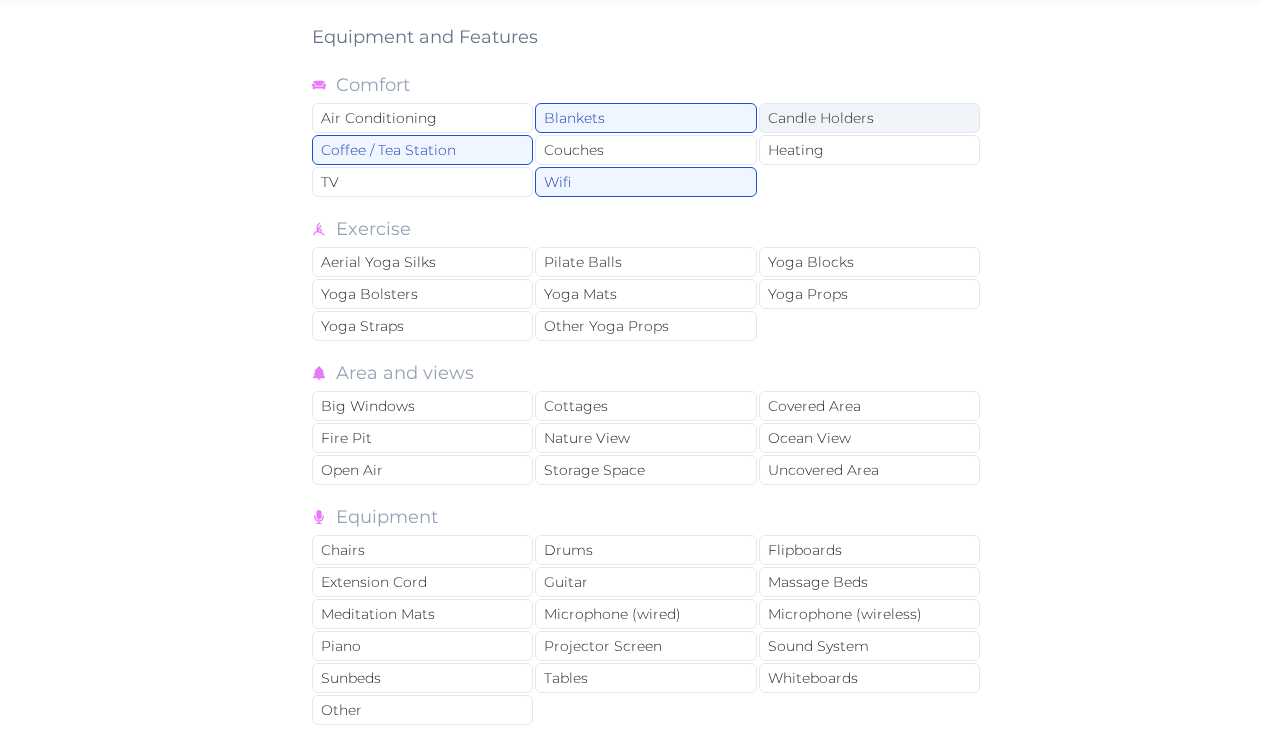 click on "Candle Holders" at bounding box center (869, 118) 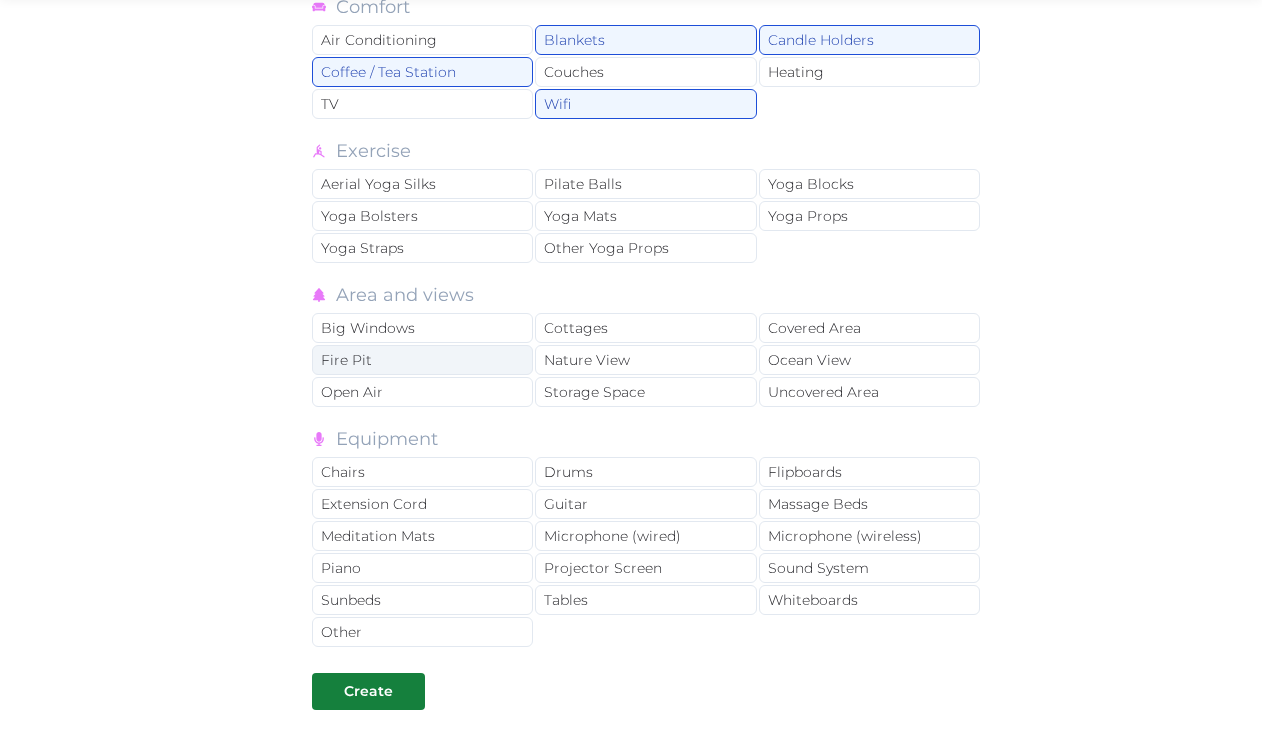 scroll, scrollTop: 2698, scrollLeft: 0, axis: vertical 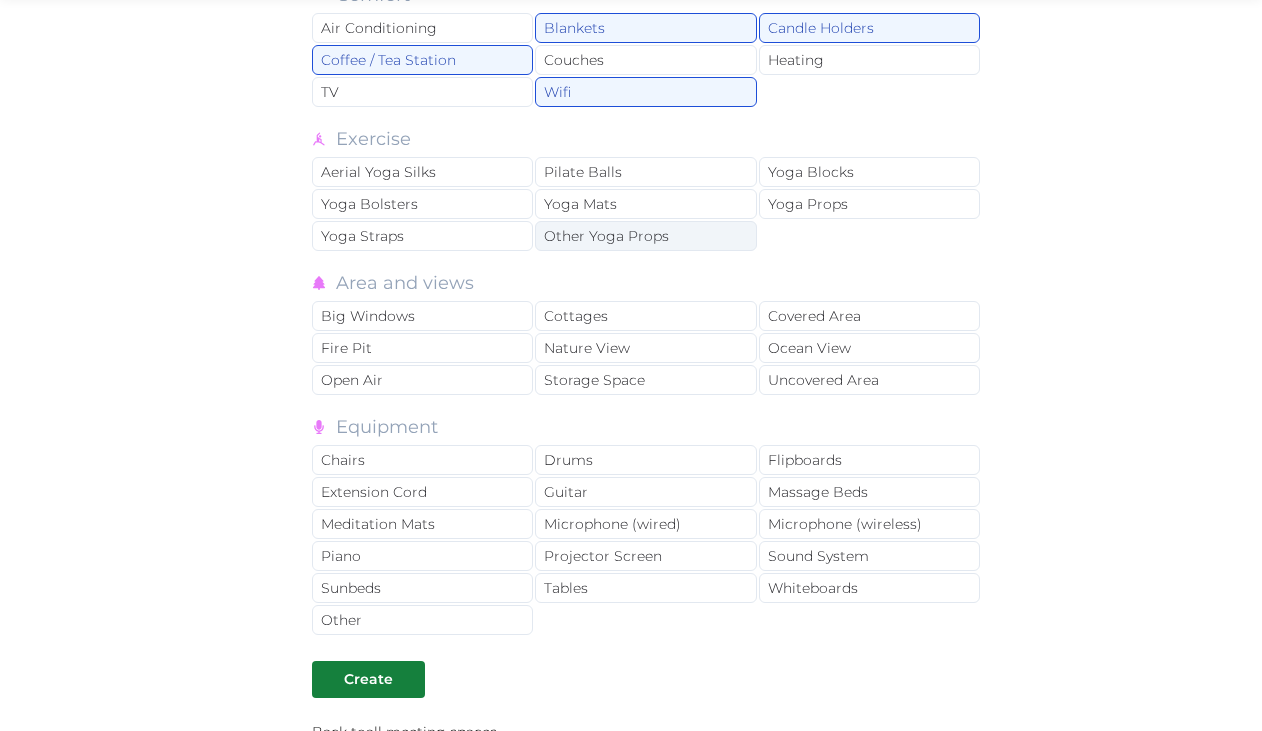 click on "Other Yoga Props" at bounding box center (645, 236) 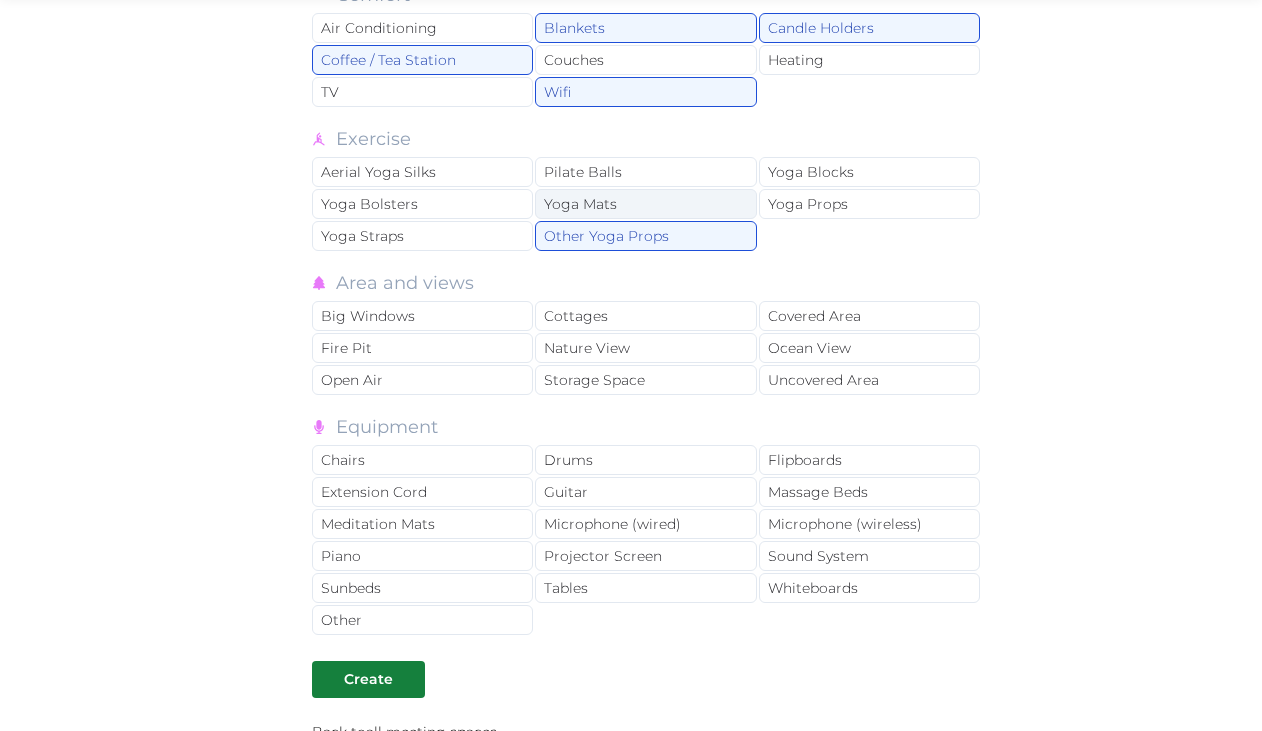 click on "Yoga Mats" at bounding box center (645, 204) 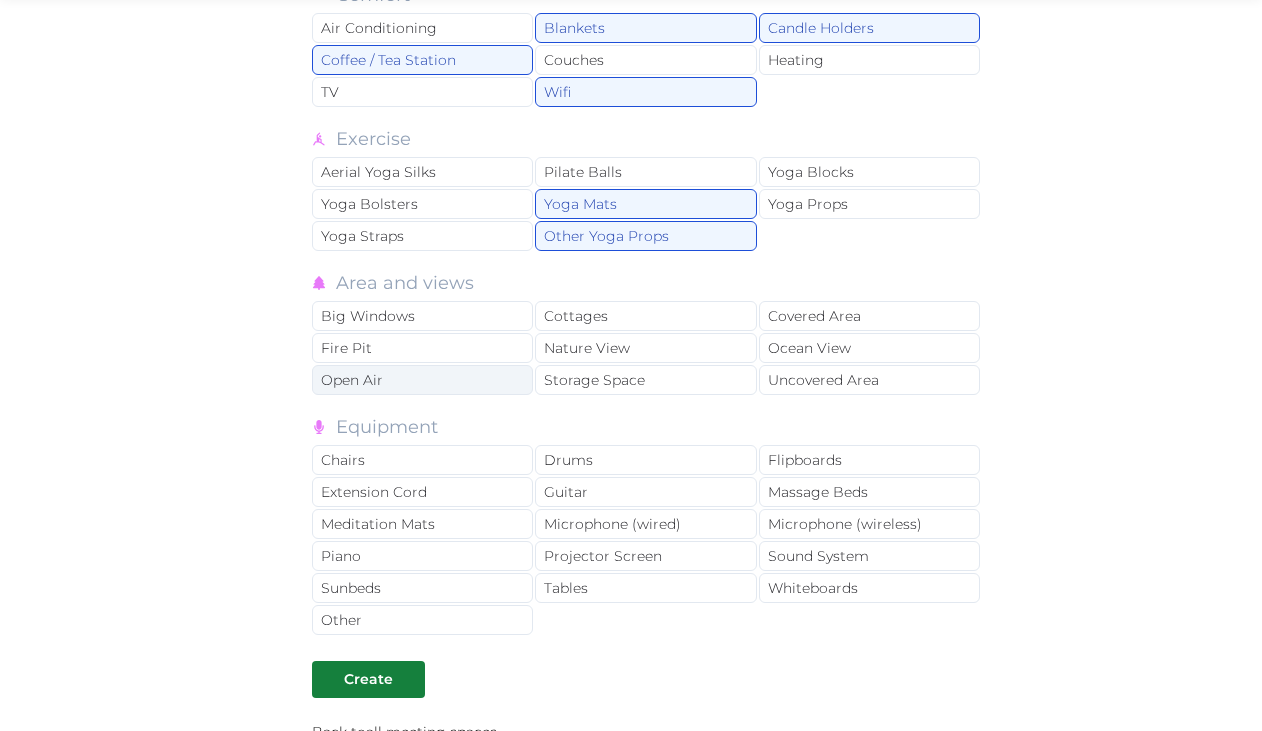 click on "Open Air" at bounding box center (422, 380) 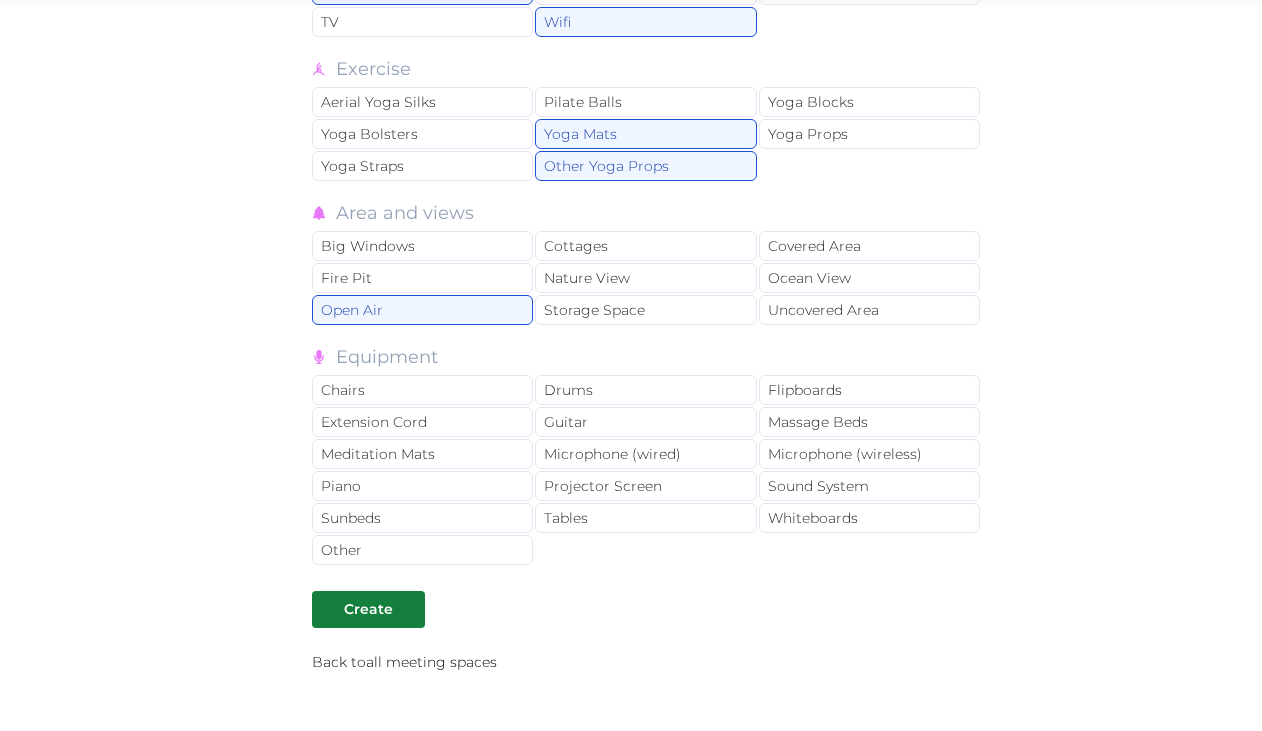 scroll, scrollTop: 2777, scrollLeft: 0, axis: vertical 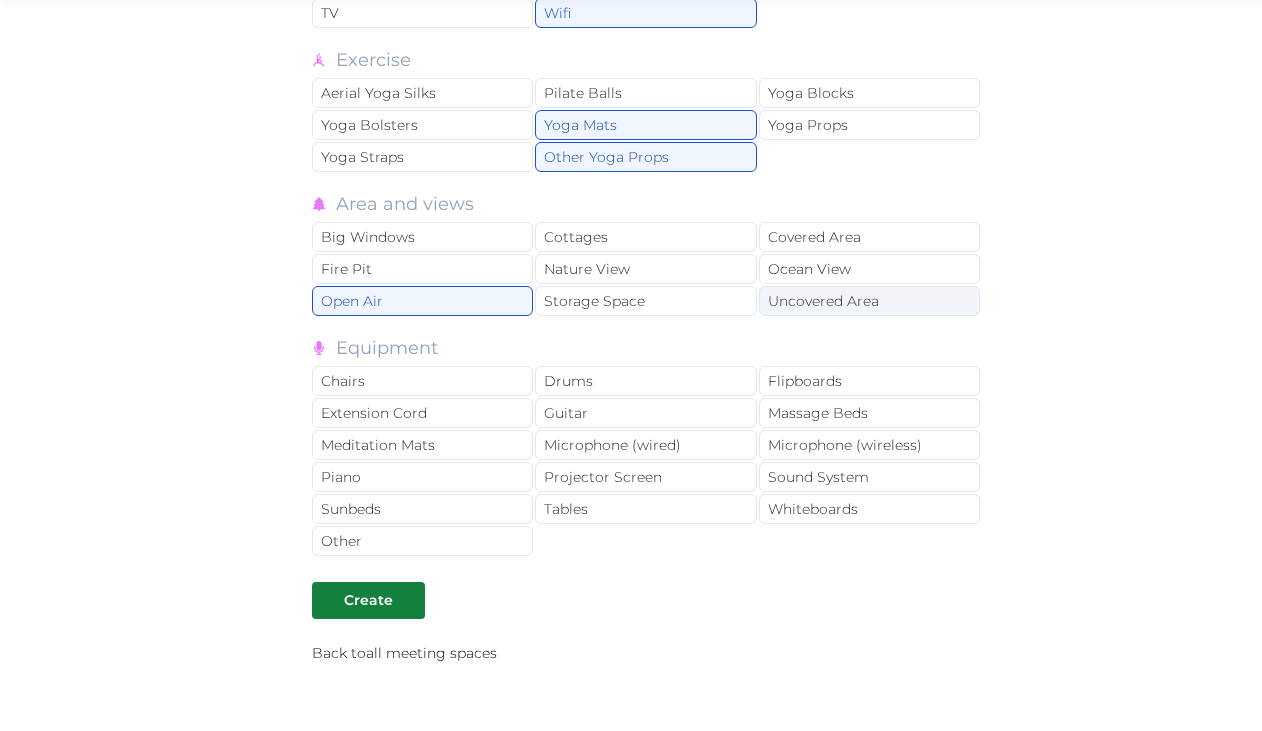 click on "Uncovered Area" at bounding box center (869, 301) 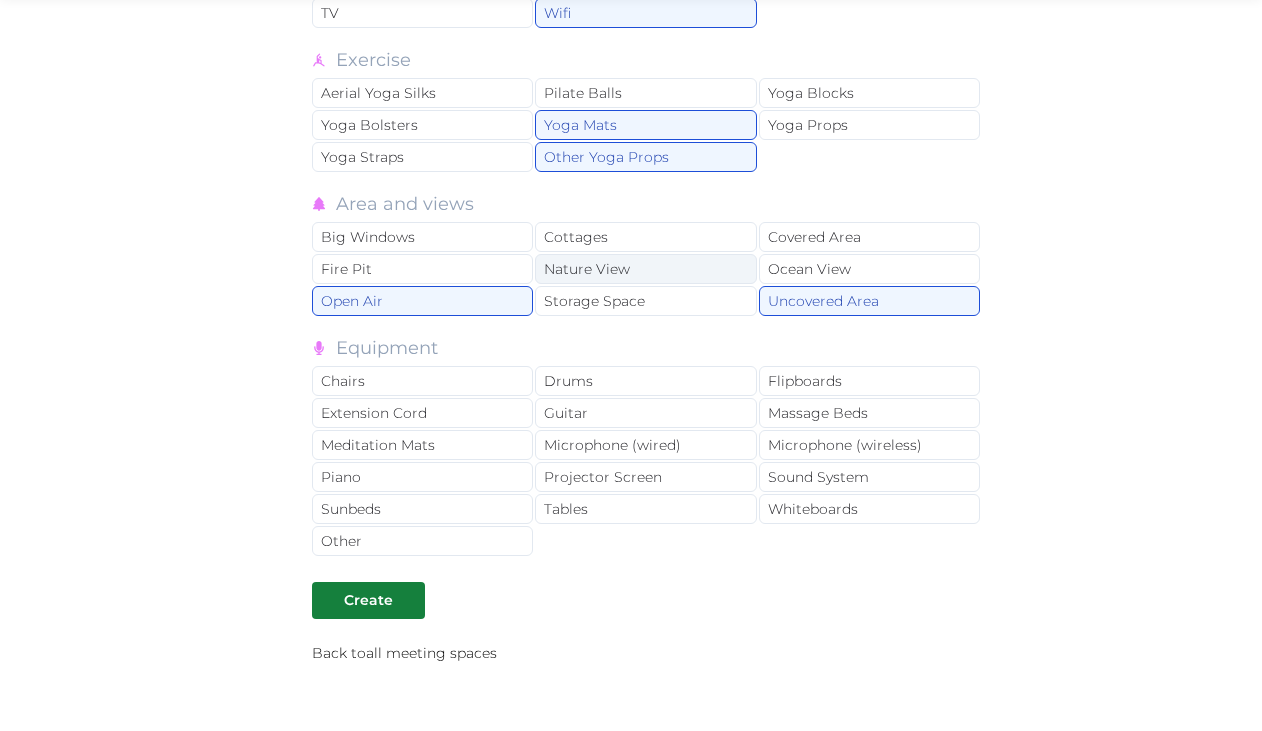 click on "Nature View" at bounding box center [645, 269] 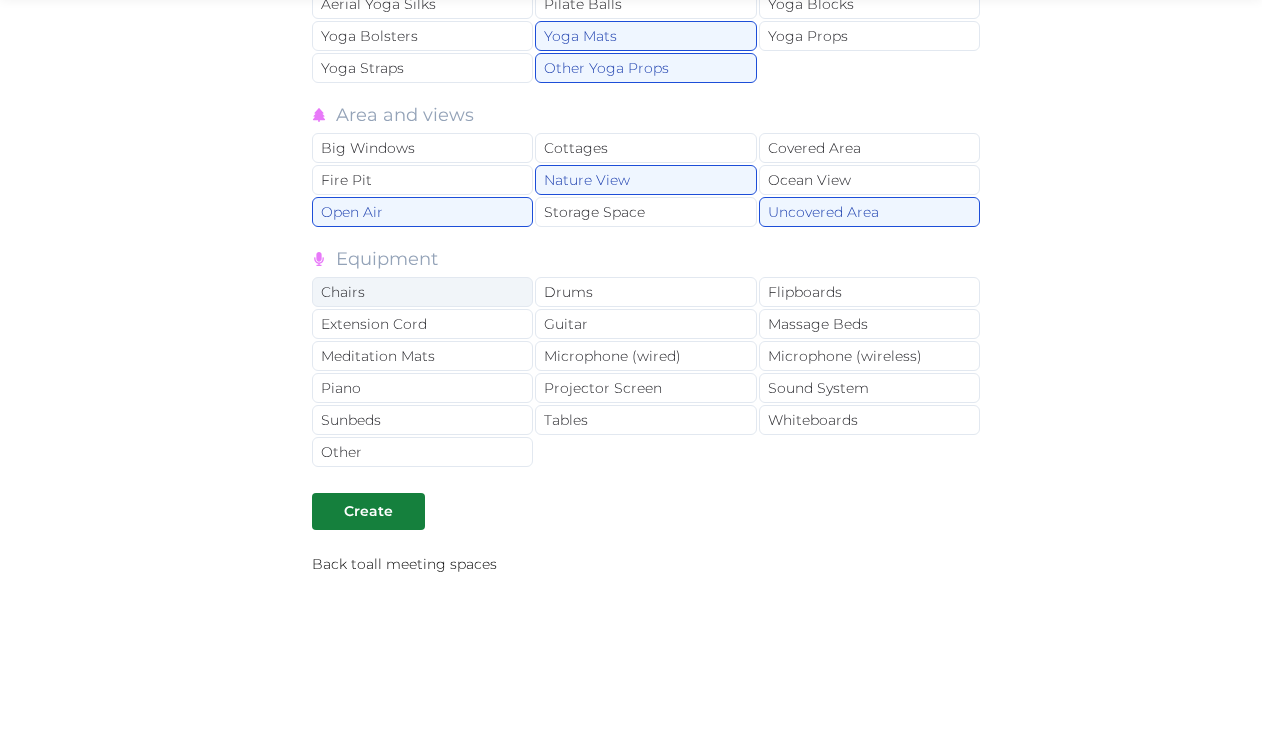 scroll, scrollTop: 2901, scrollLeft: 0, axis: vertical 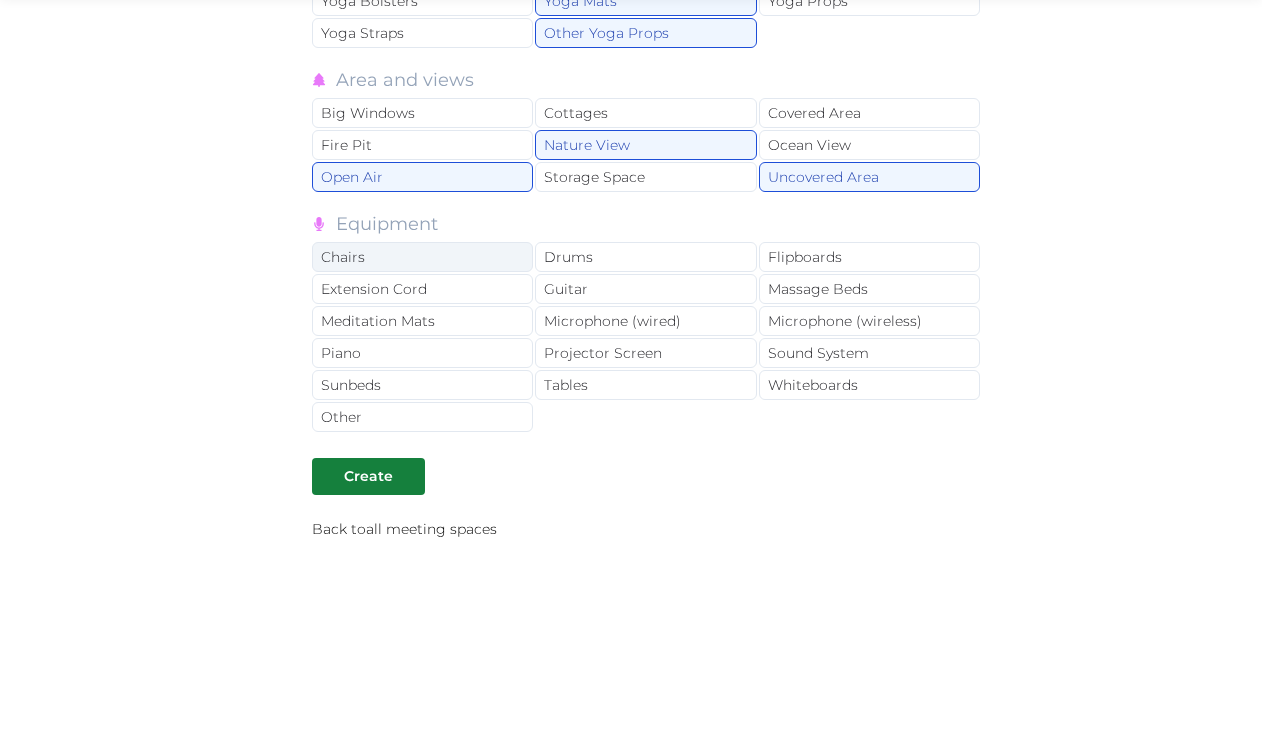 click on "Chairs" at bounding box center (422, 257) 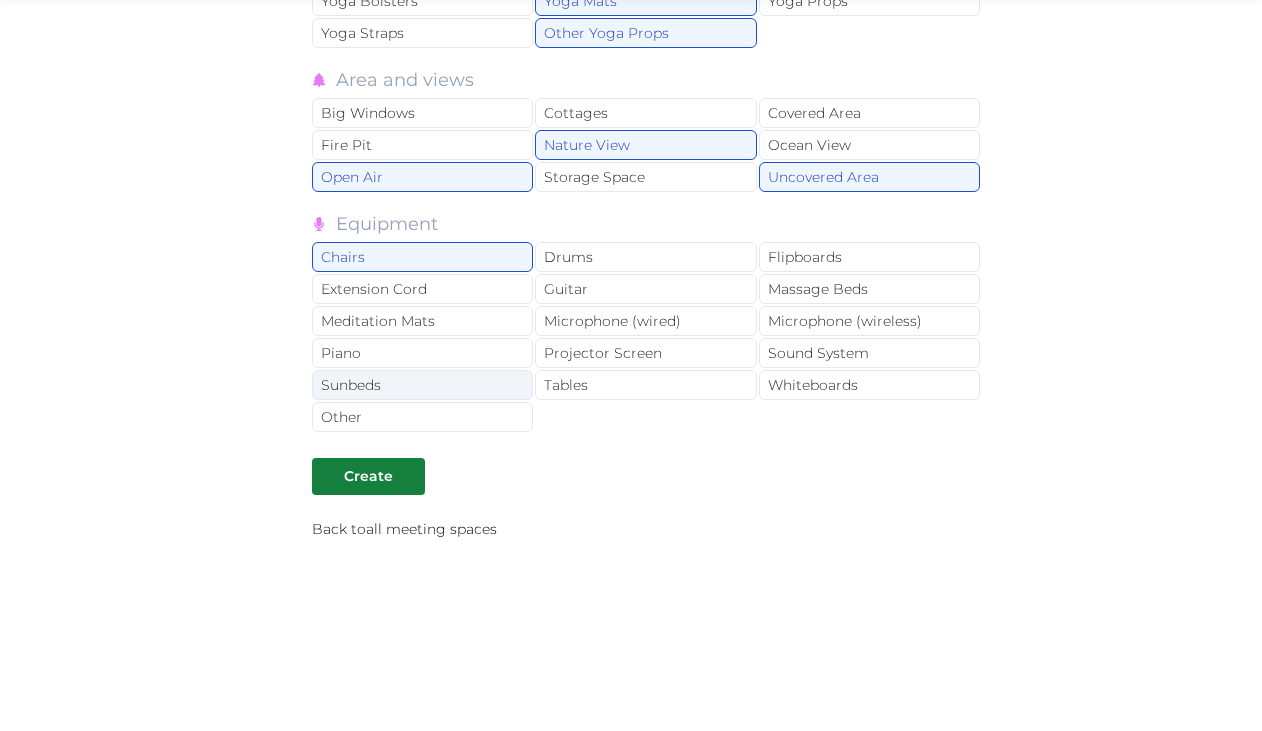 click on "Sunbeds" at bounding box center (422, 385) 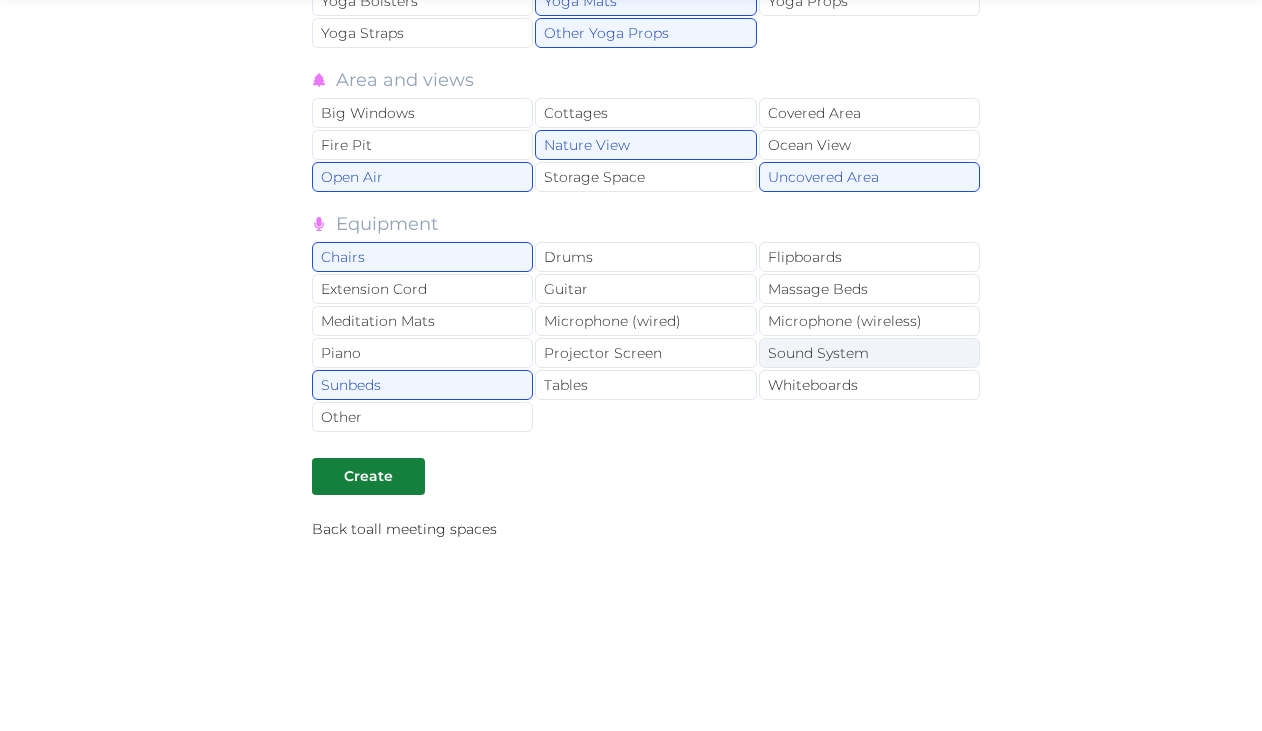 click on "Sound System" at bounding box center [869, 353] 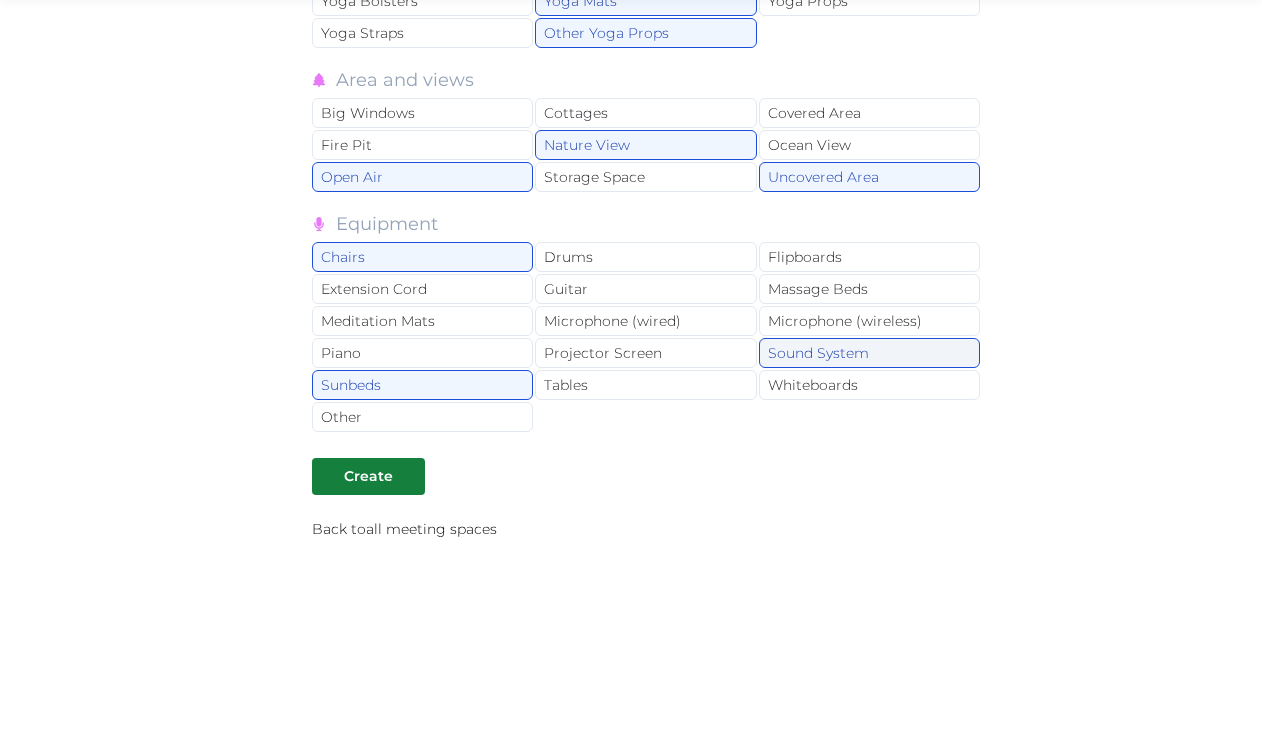 click on "Sound System" at bounding box center (869, 353) 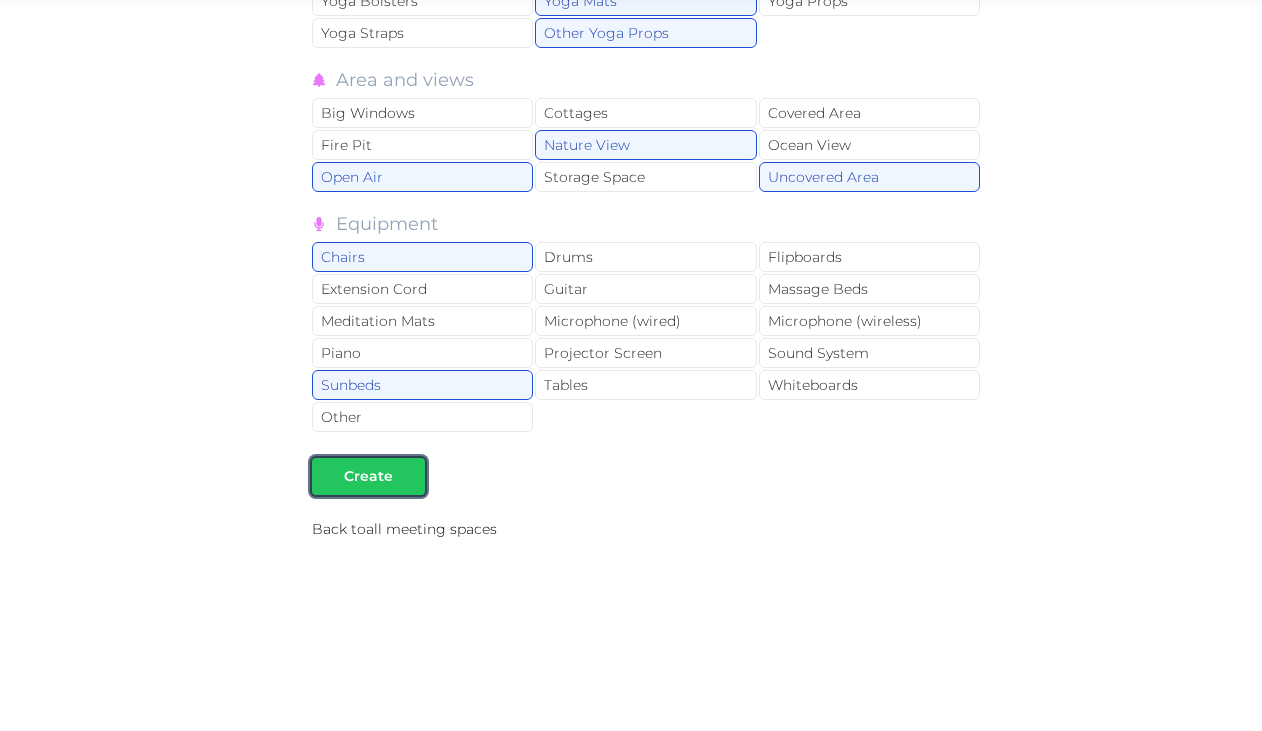 click on "Create" at bounding box center [368, 476] 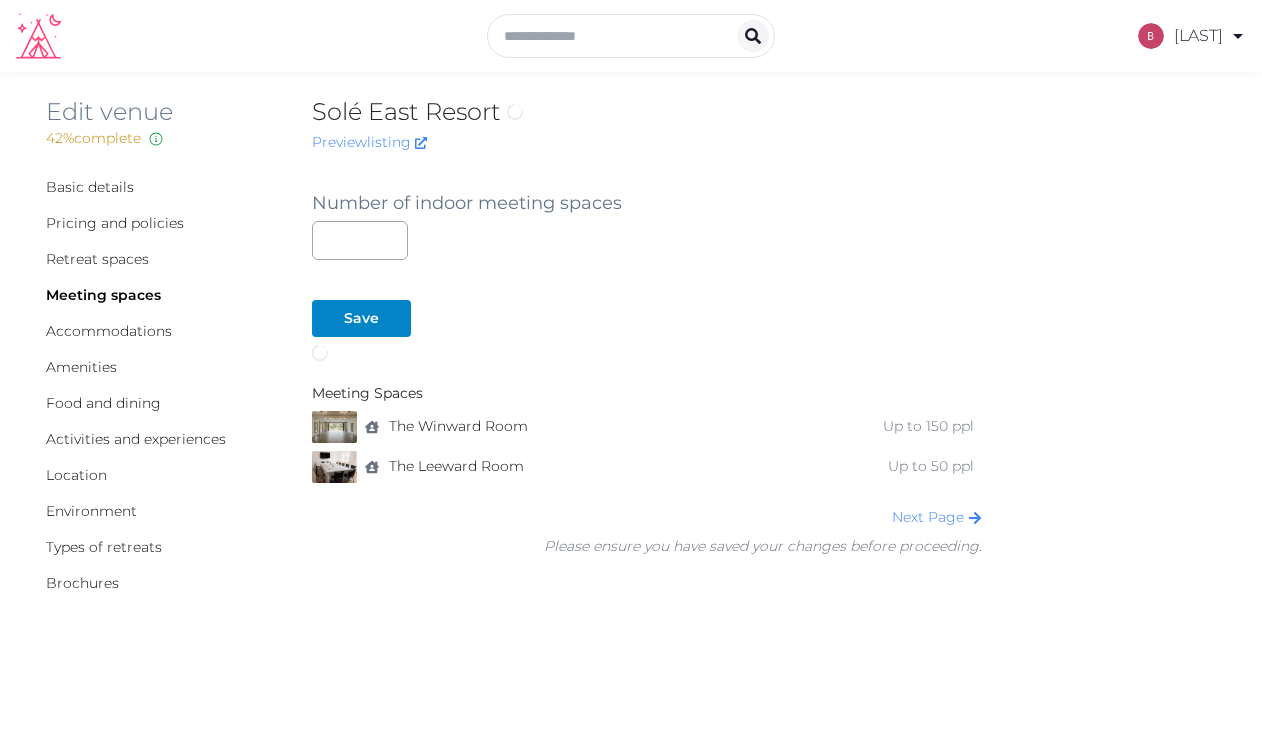 scroll, scrollTop: 0, scrollLeft: 0, axis: both 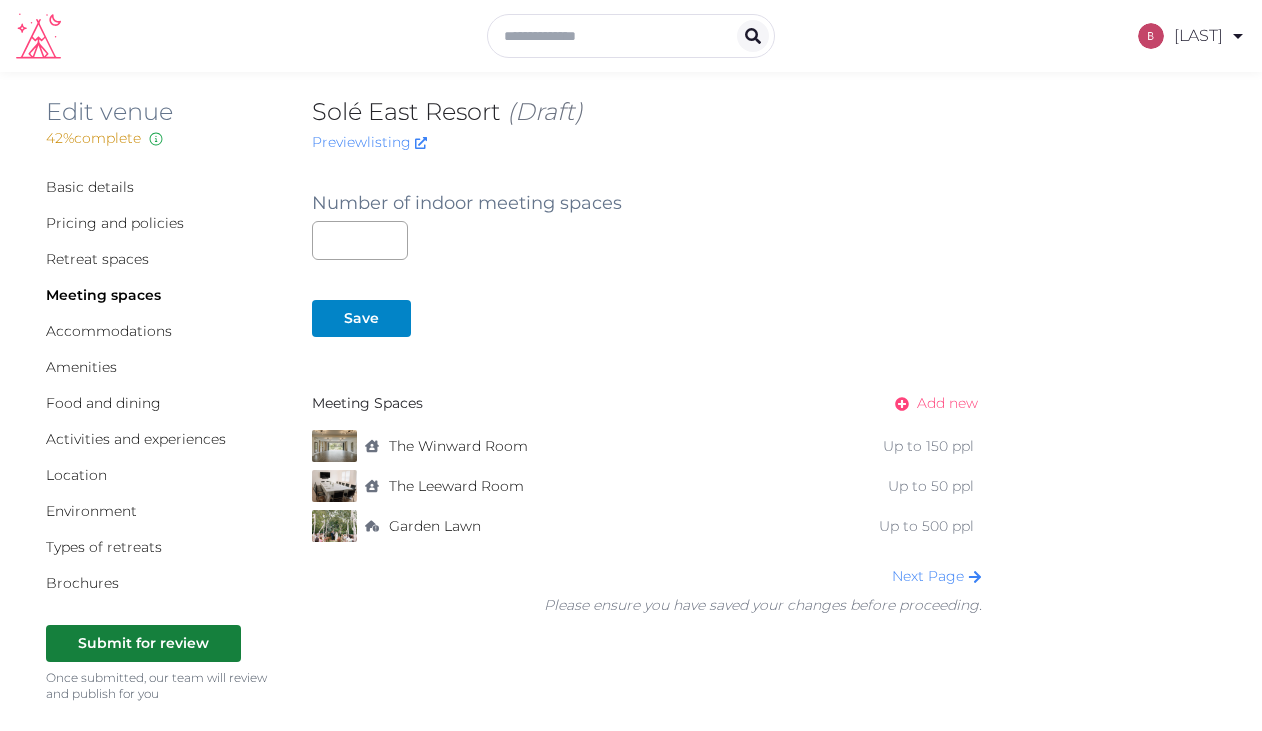 click on "Add new" at bounding box center [930, 403] 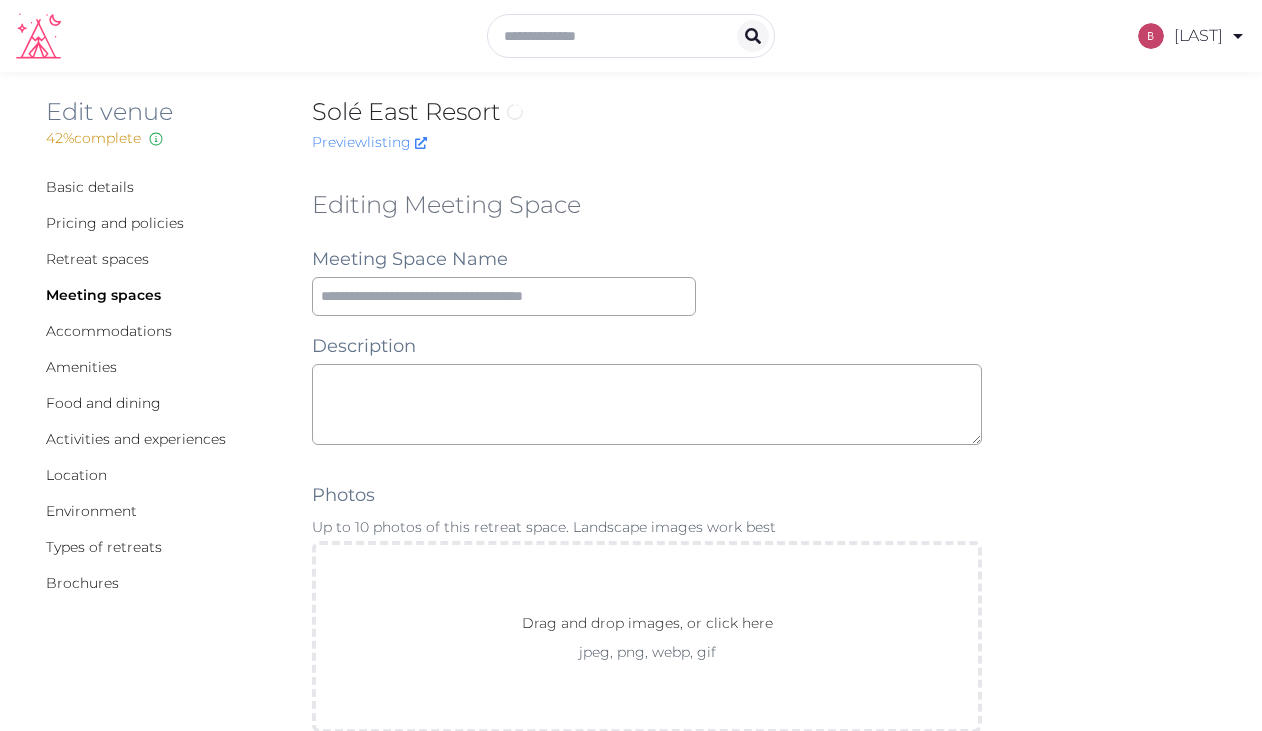 scroll, scrollTop: 0, scrollLeft: 0, axis: both 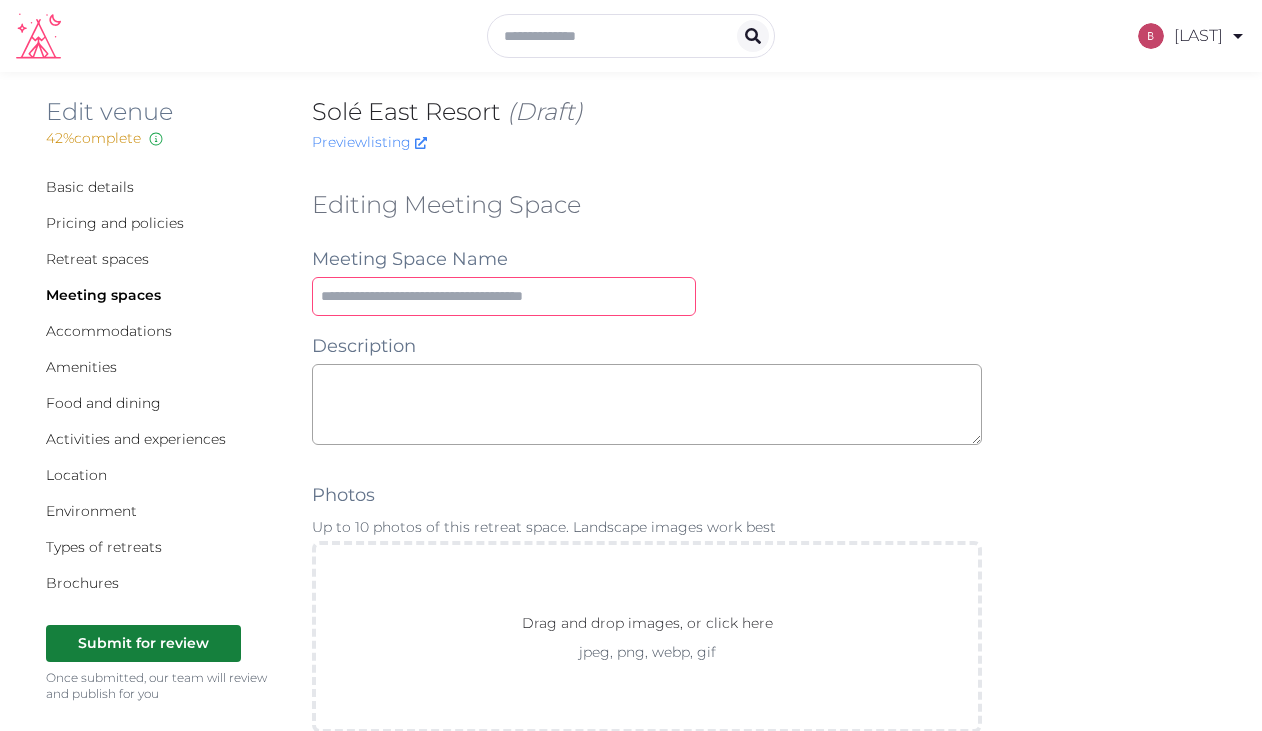 click at bounding box center (504, 296) 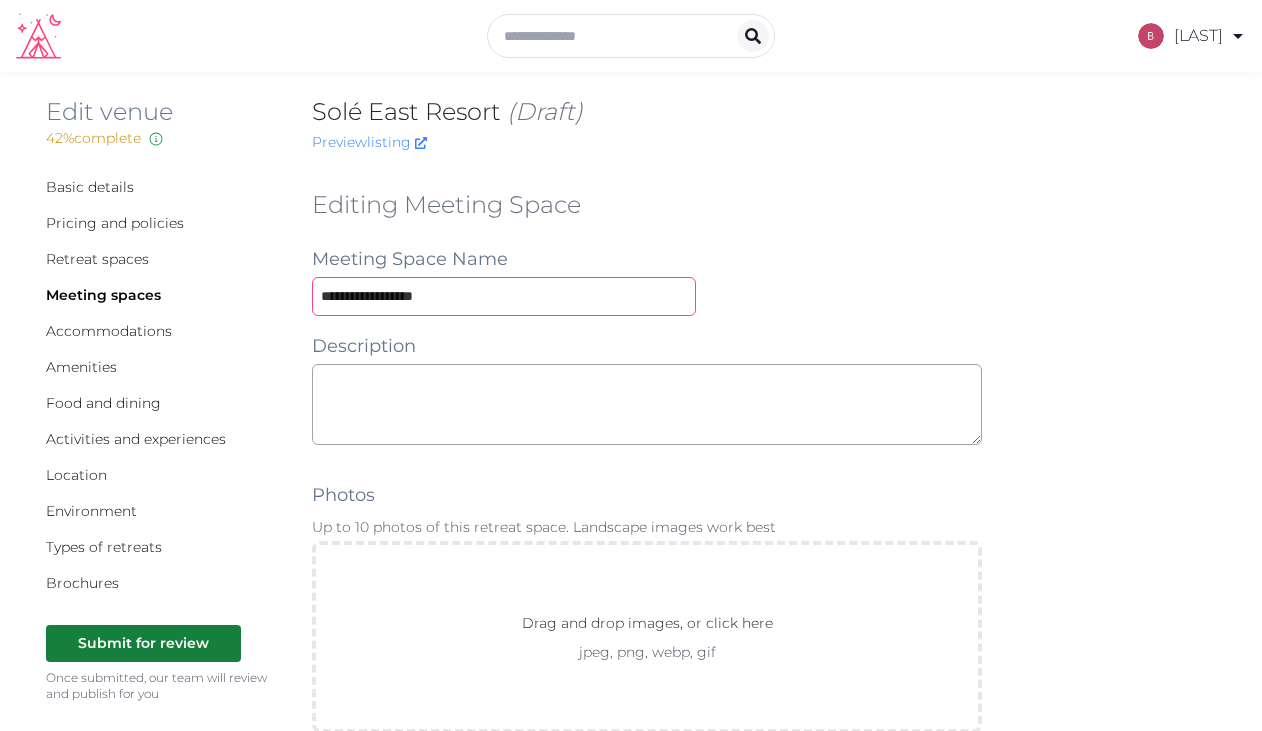type on "**********" 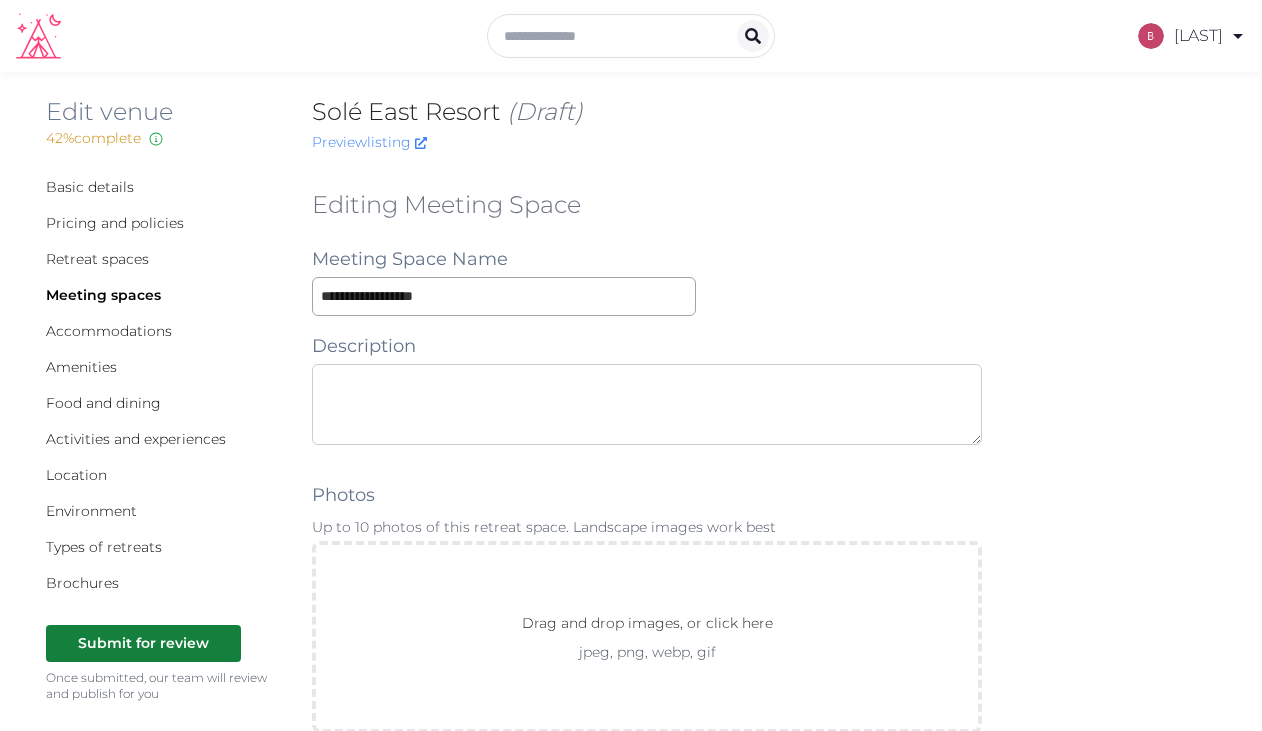 click at bounding box center (647, 404) 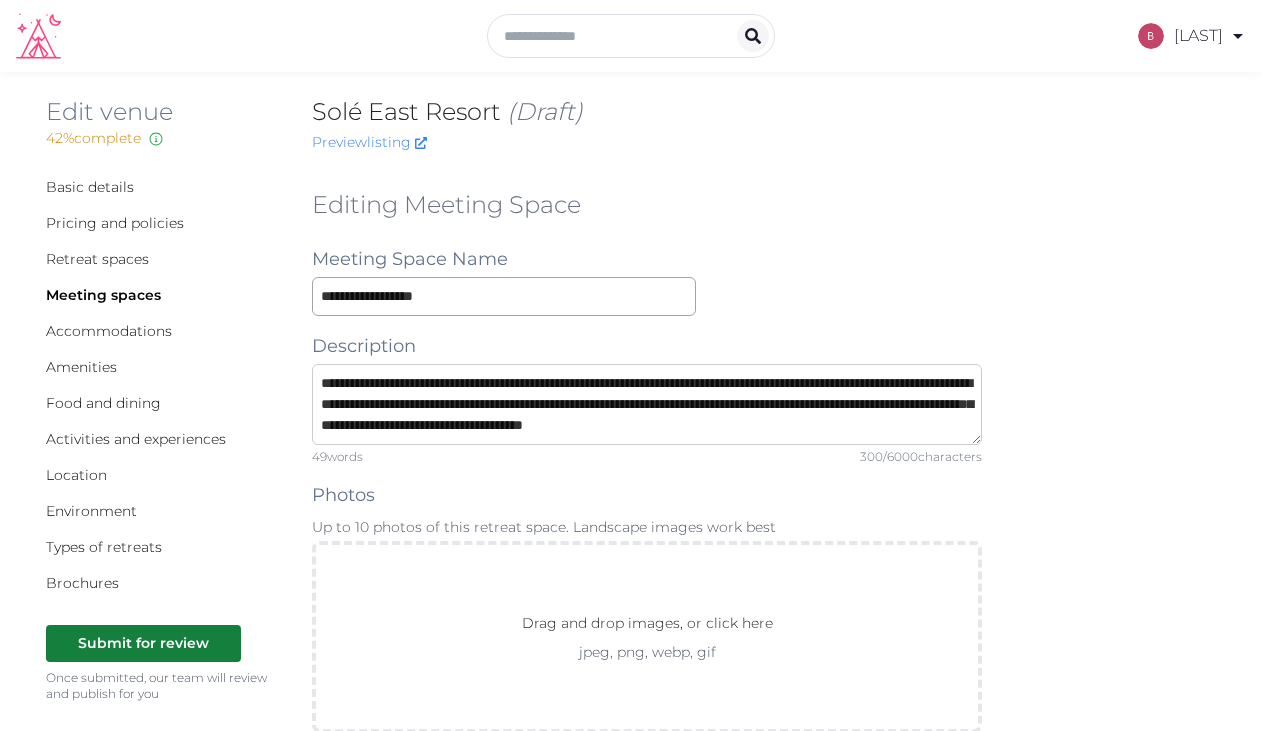 scroll, scrollTop: 11, scrollLeft: 0, axis: vertical 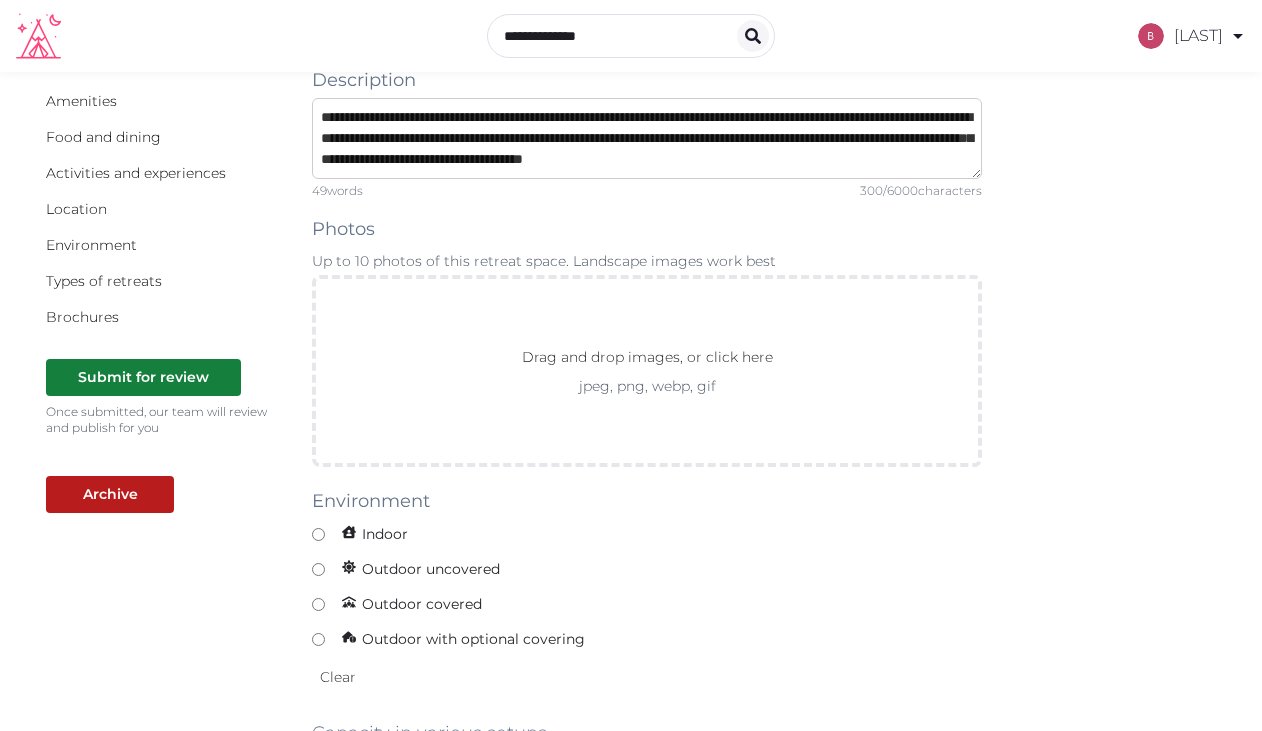 type on "**********" 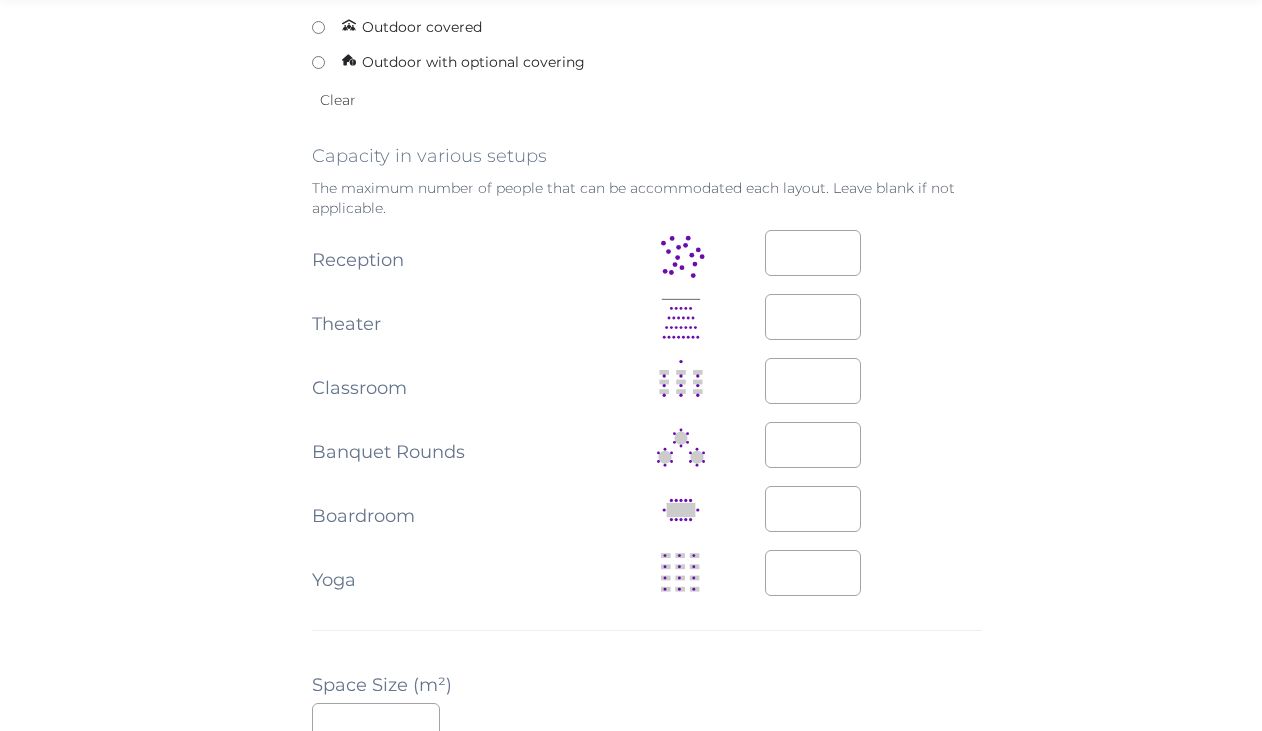 scroll, scrollTop: 851, scrollLeft: 0, axis: vertical 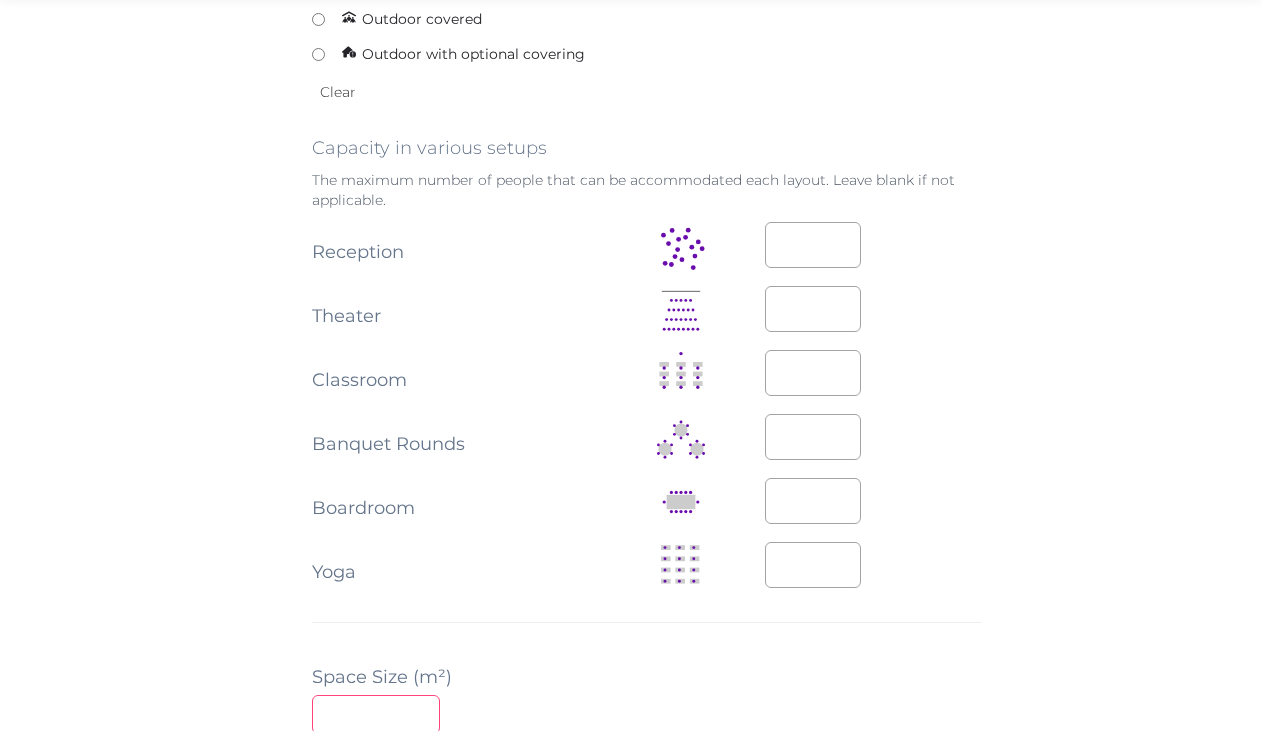 click at bounding box center [376, 714] 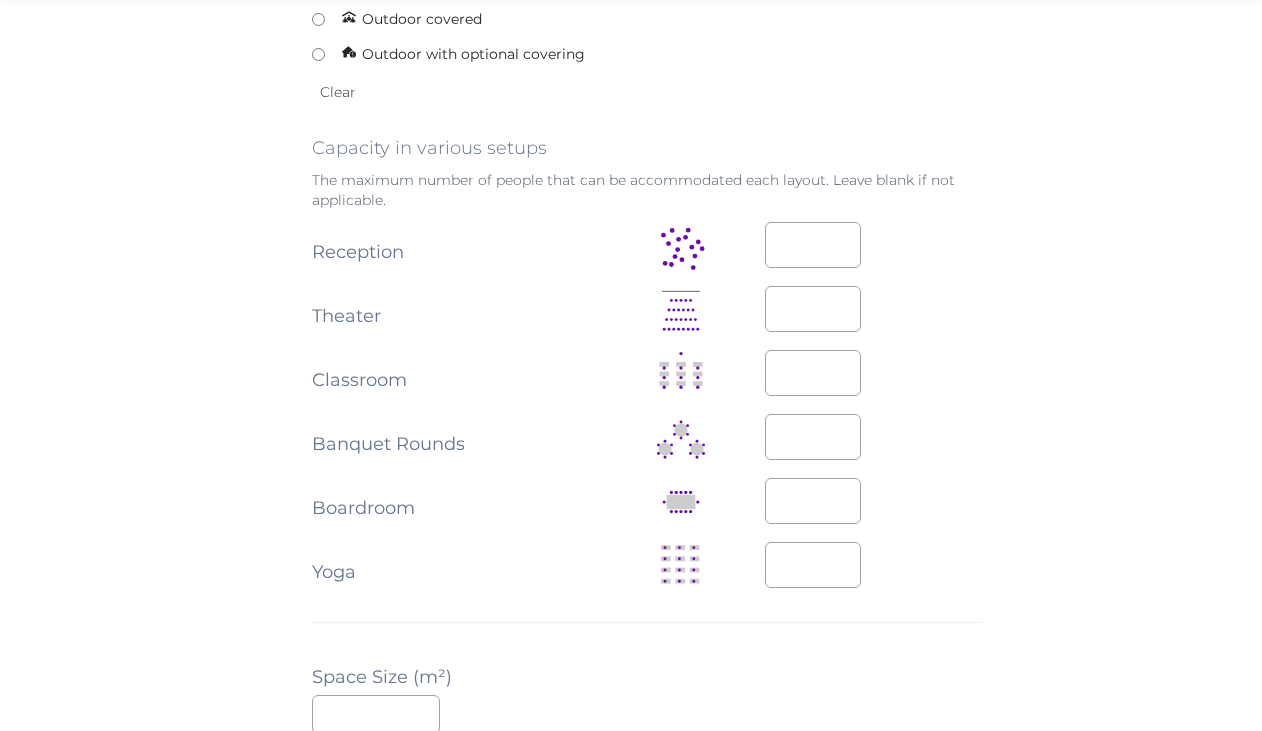click at bounding box center (873, 246) 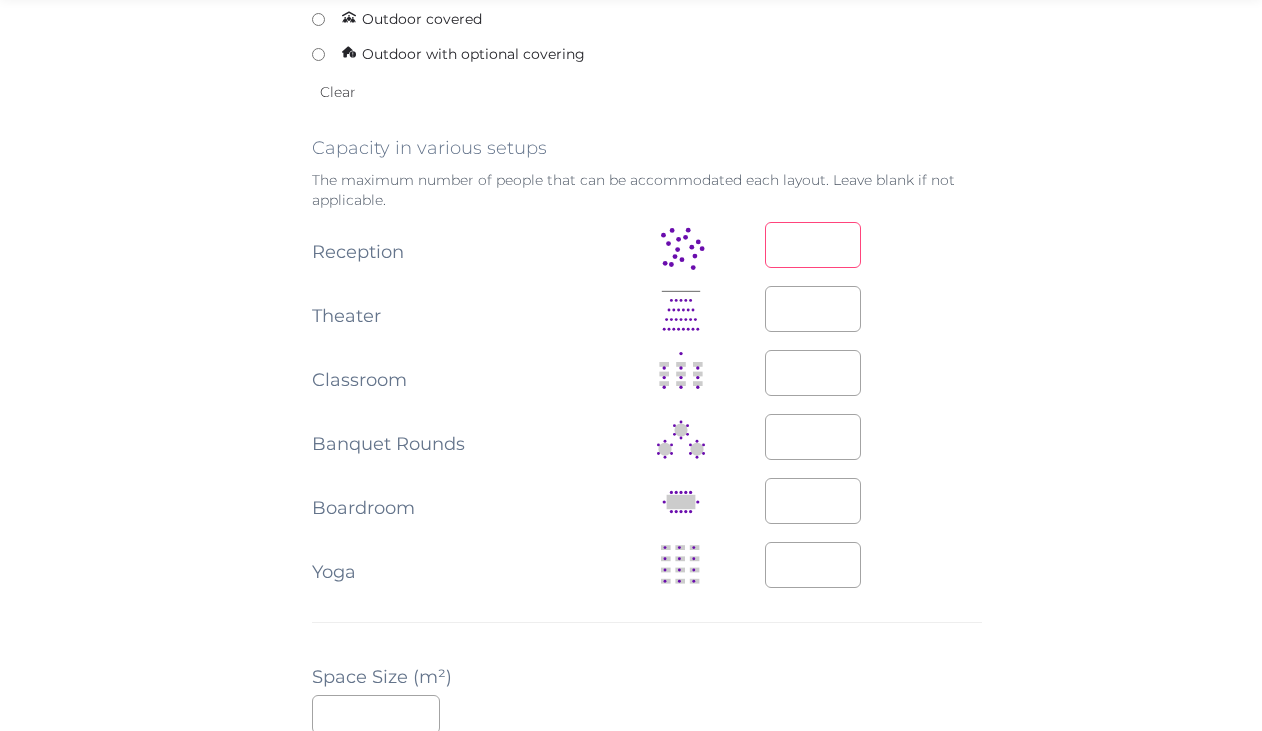 click at bounding box center (813, 245) 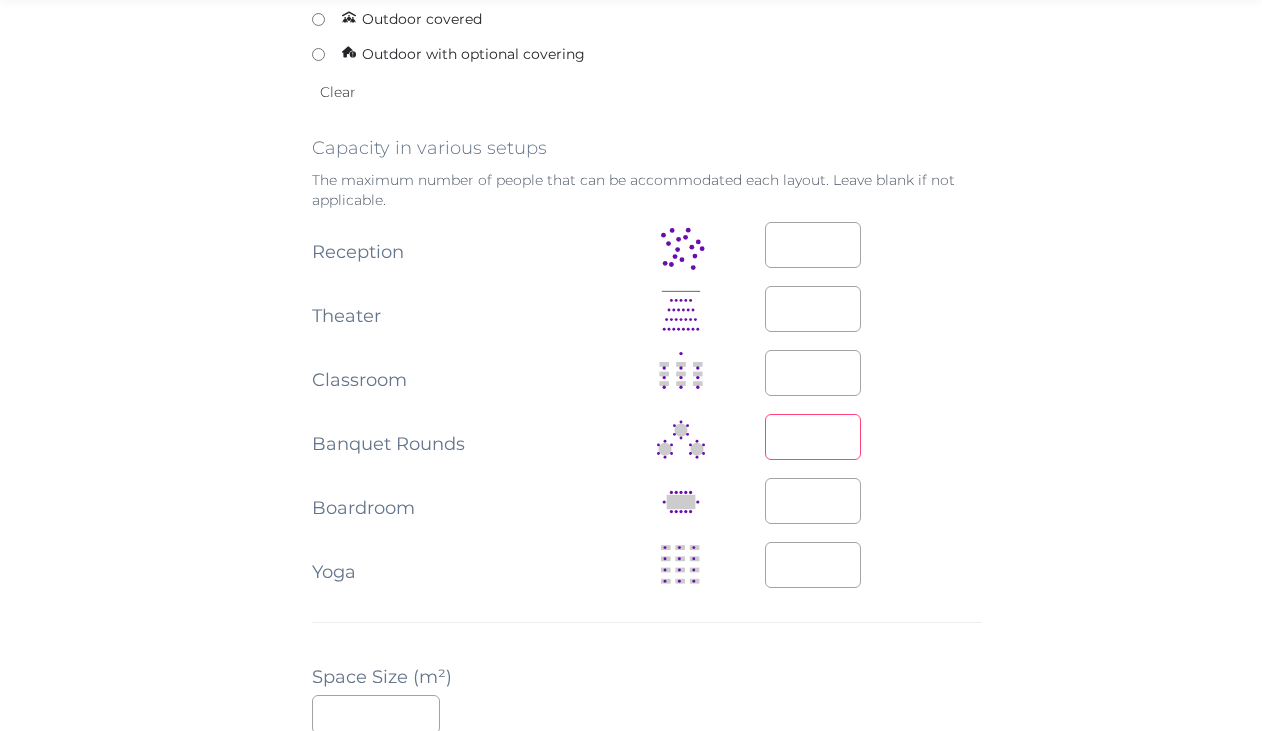 click at bounding box center (813, 437) 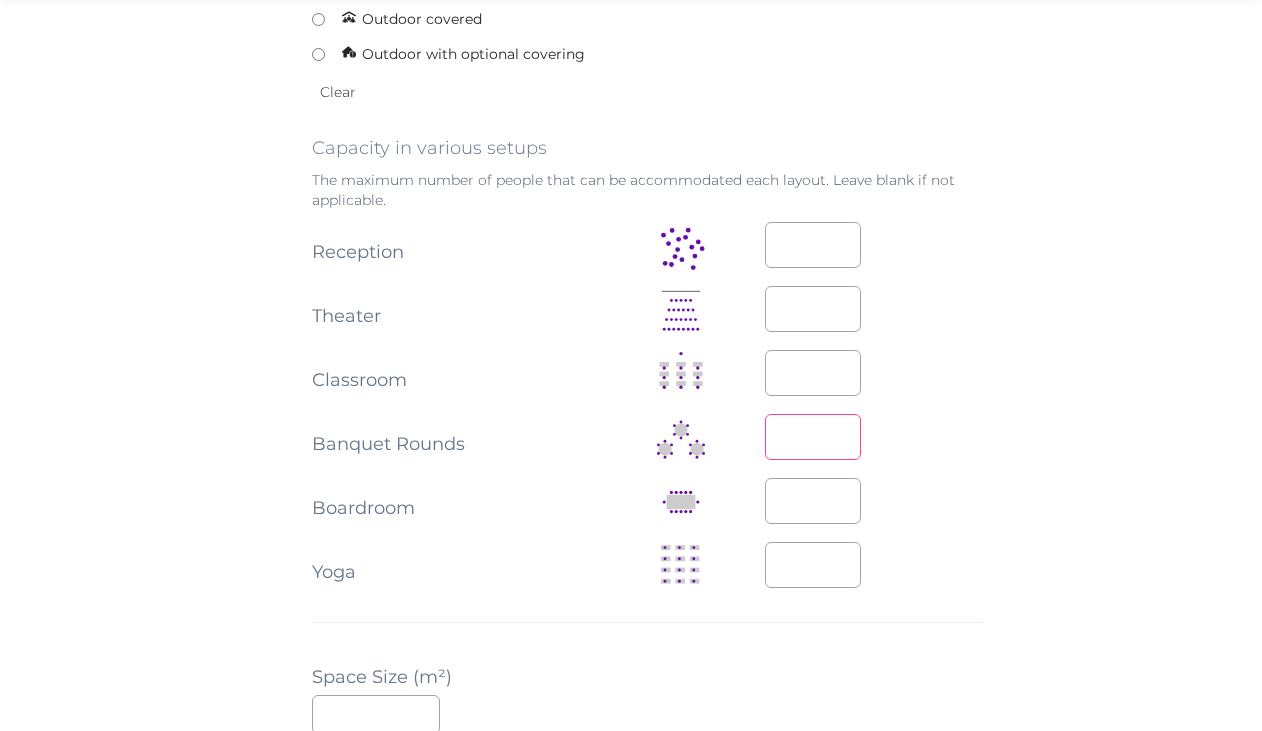 type on "*" 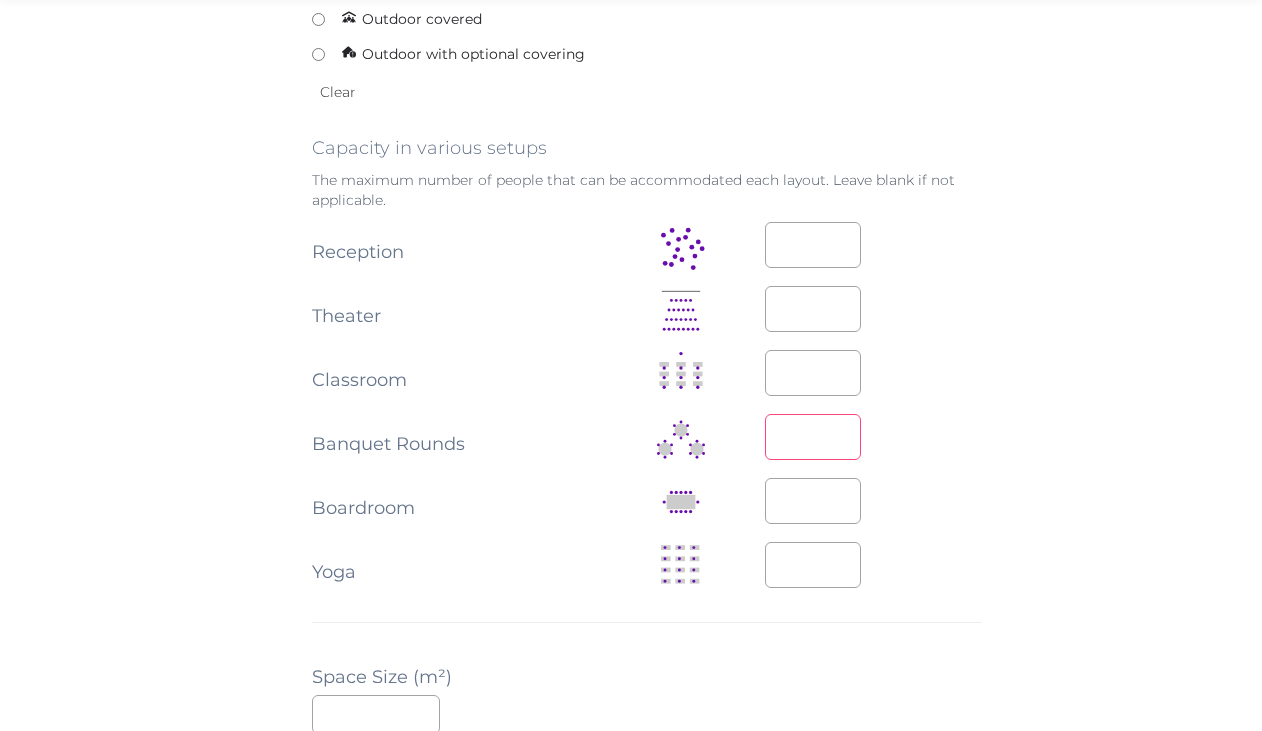 type on "***" 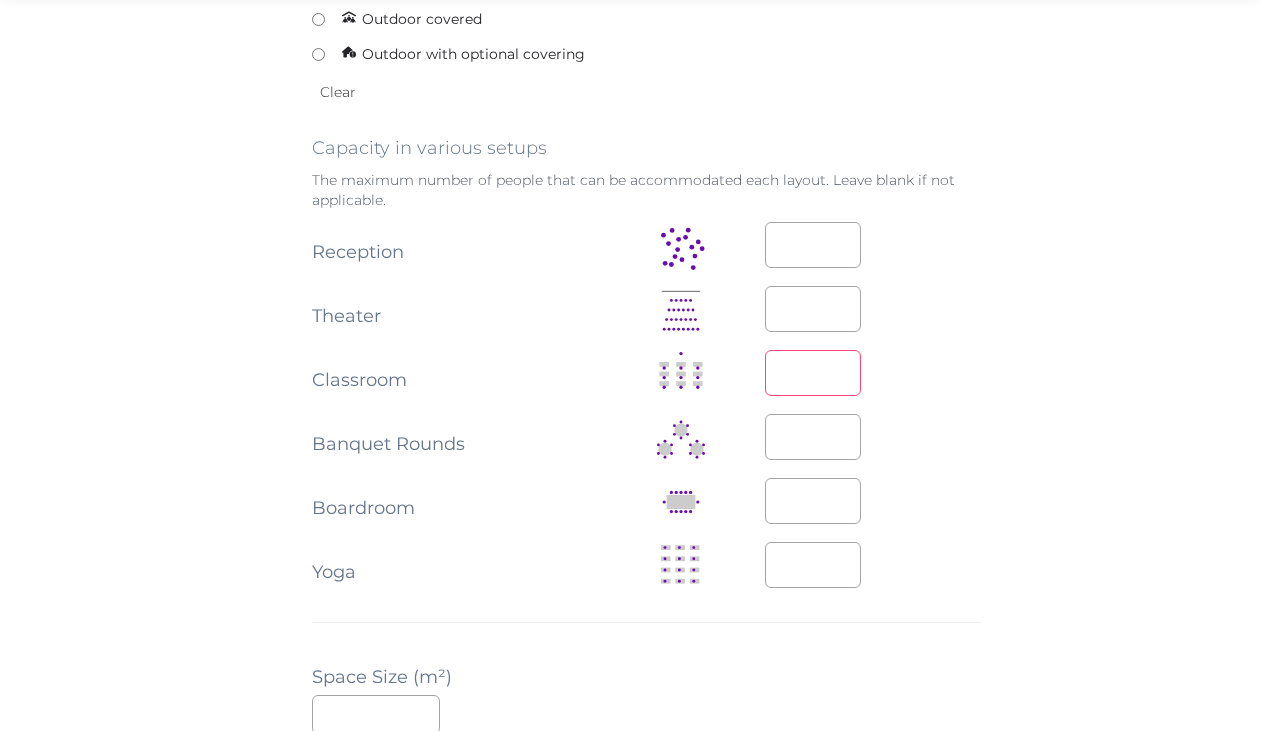 click at bounding box center [813, 373] 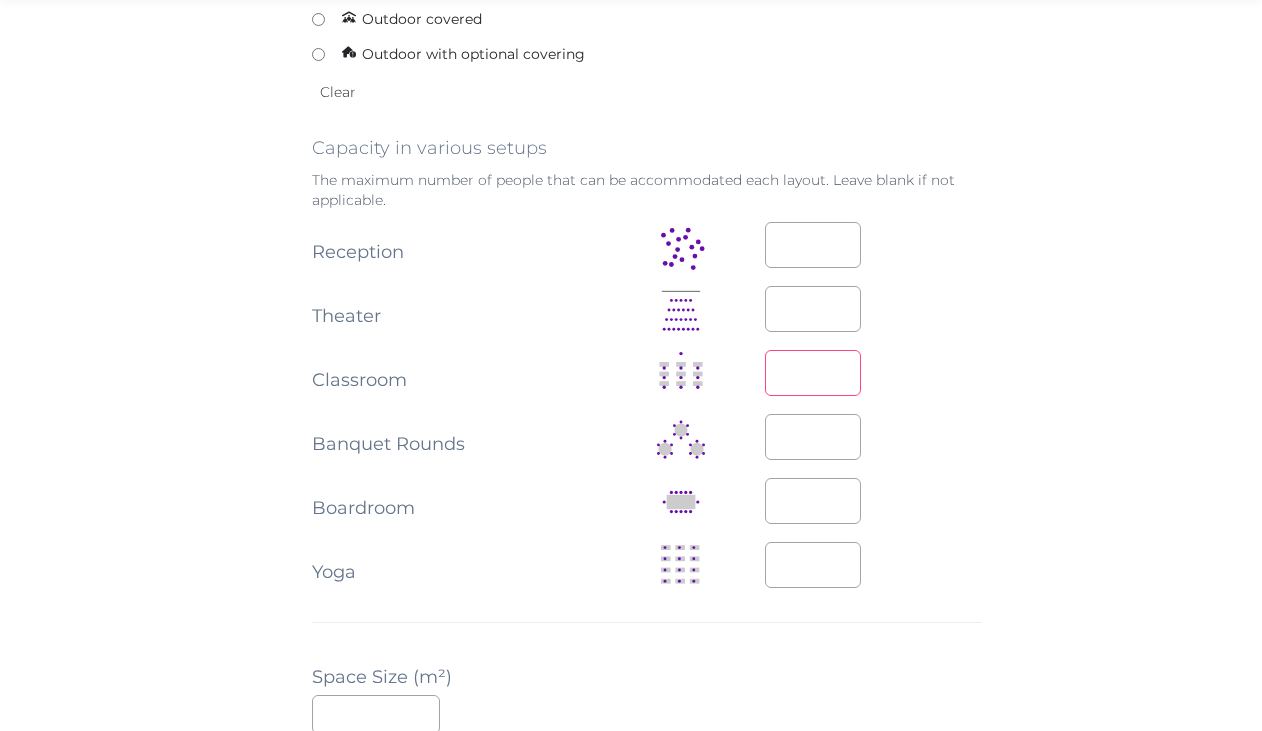 type on "***" 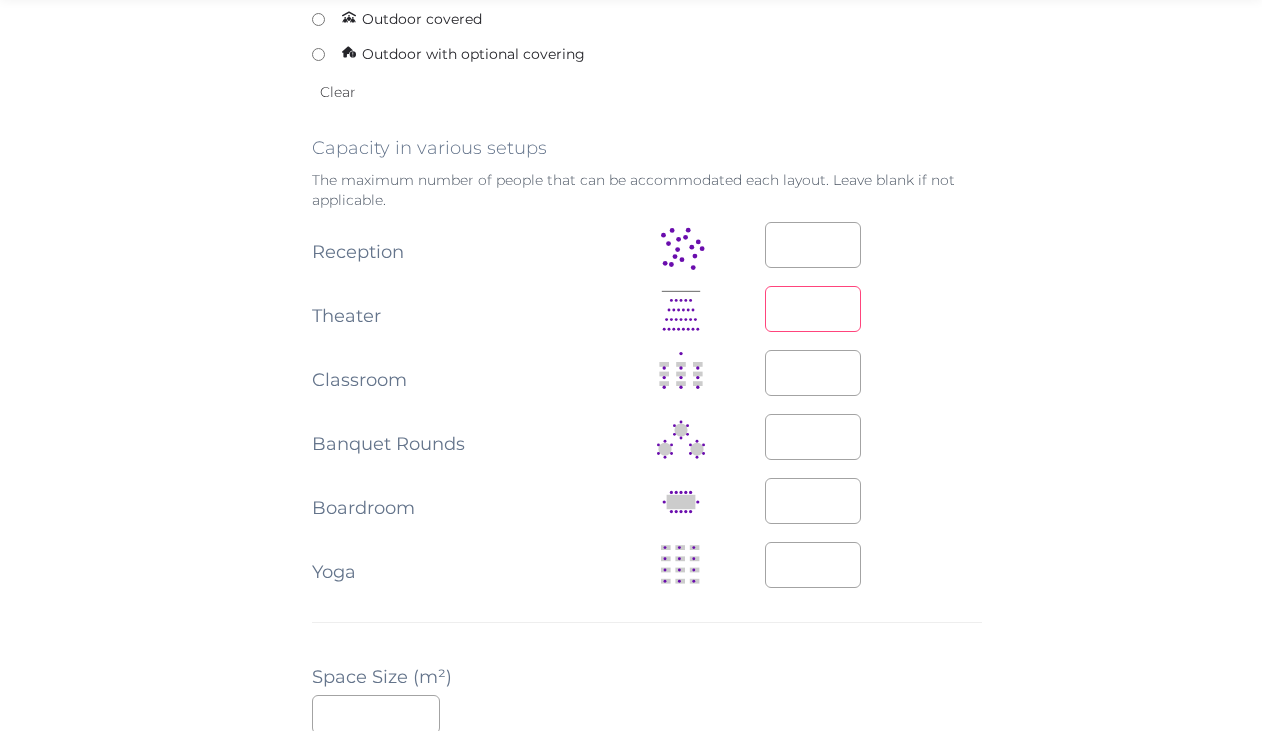click at bounding box center (813, 309) 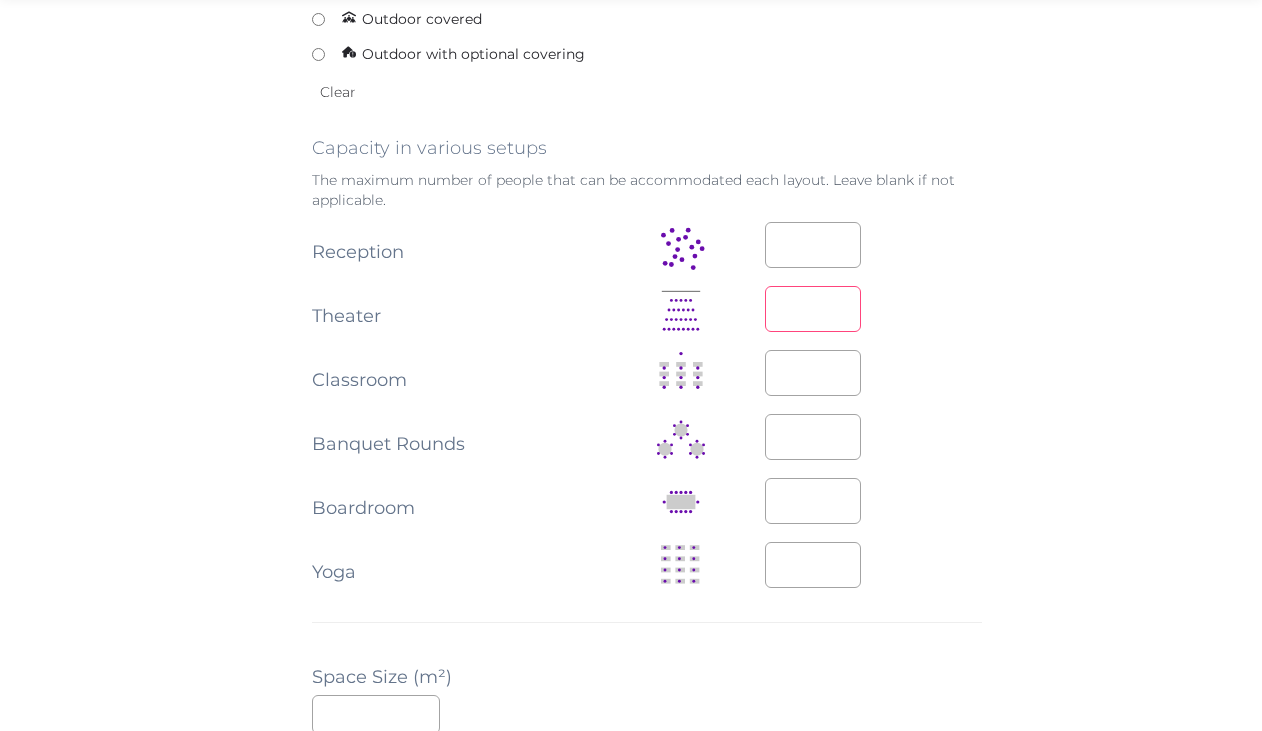 type on "***" 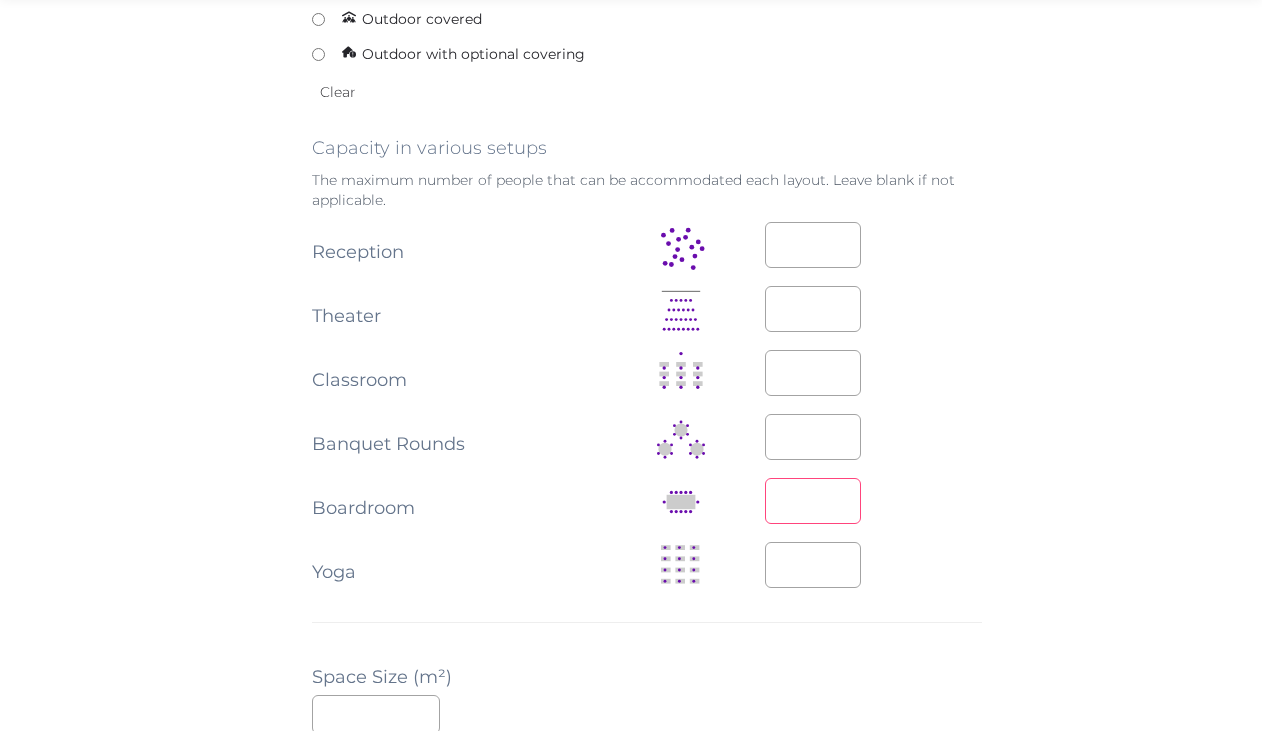 click at bounding box center [813, 501] 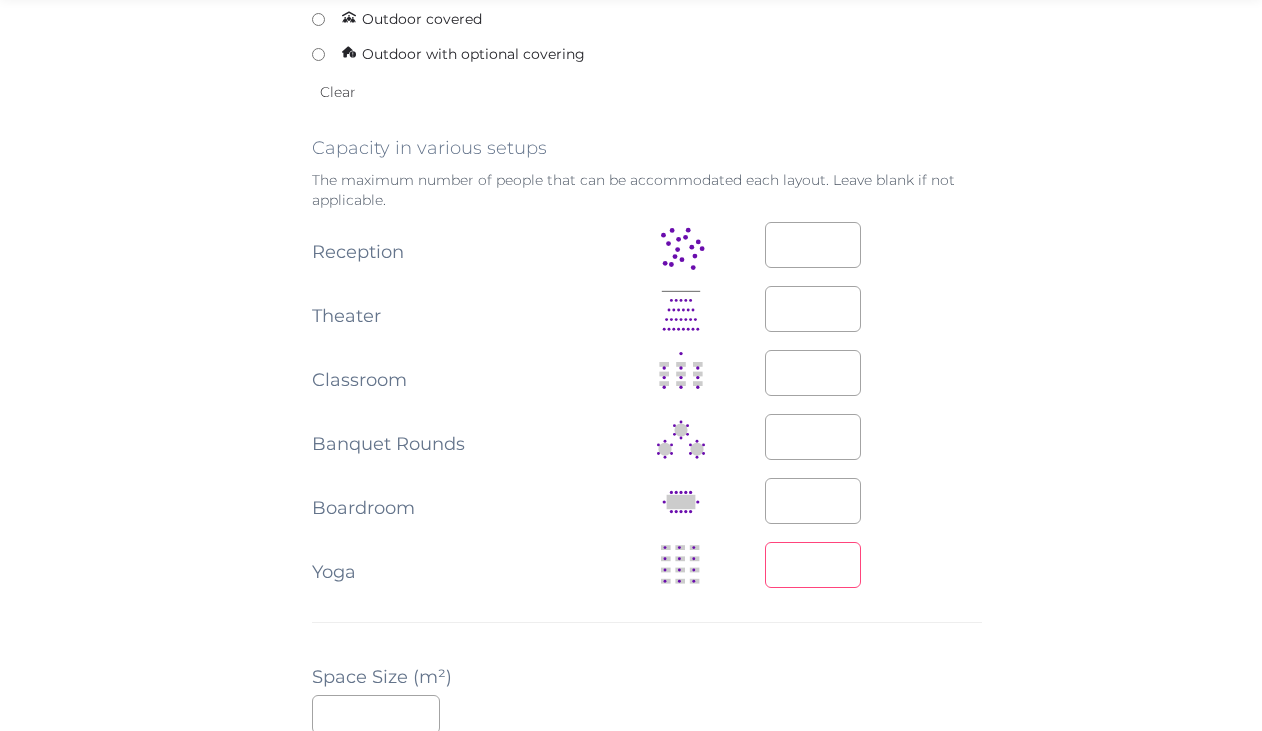 type on "*" 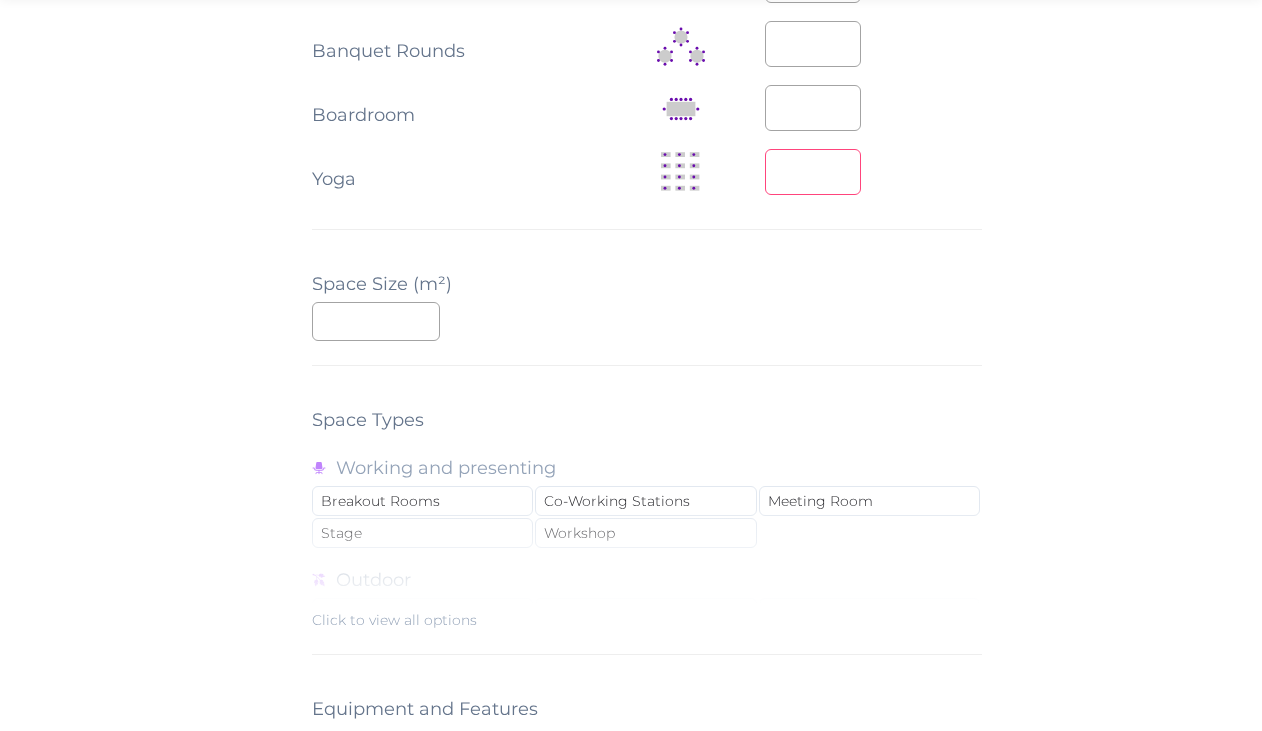 scroll, scrollTop: 1317, scrollLeft: 0, axis: vertical 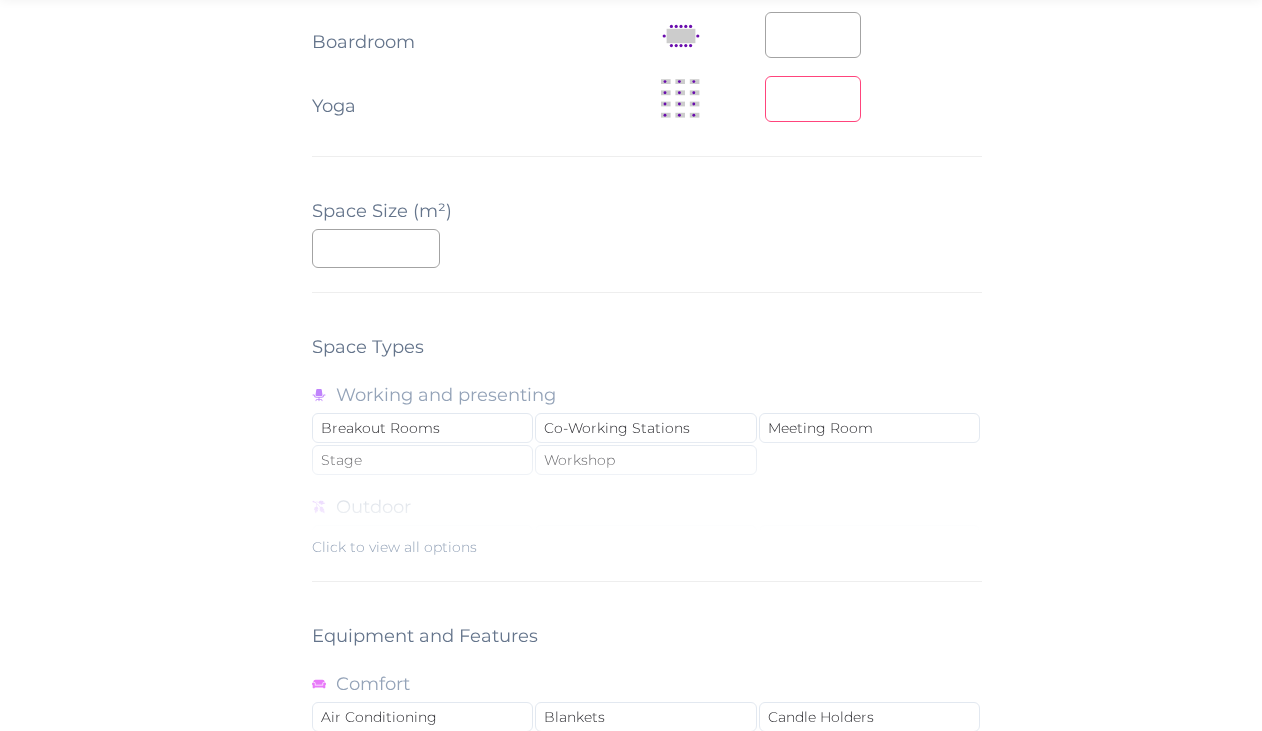 type on "**" 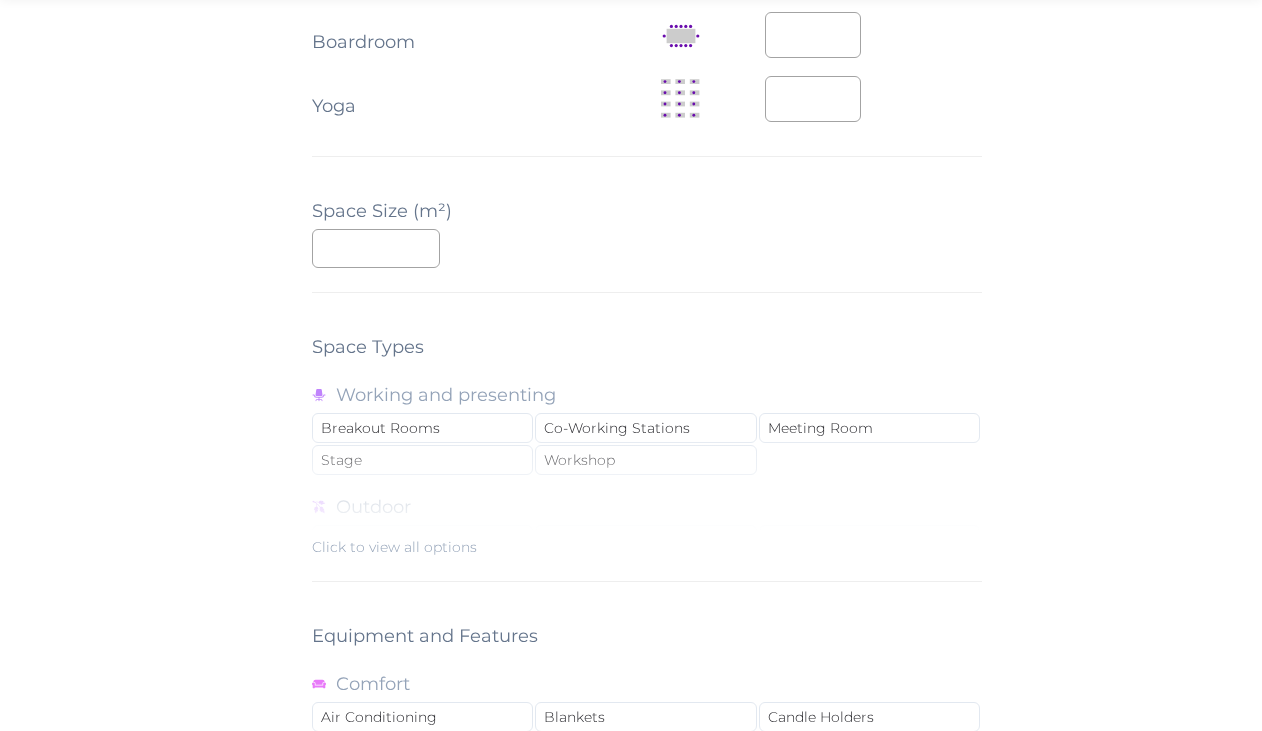 click on "Click to view all options" at bounding box center (394, 547) 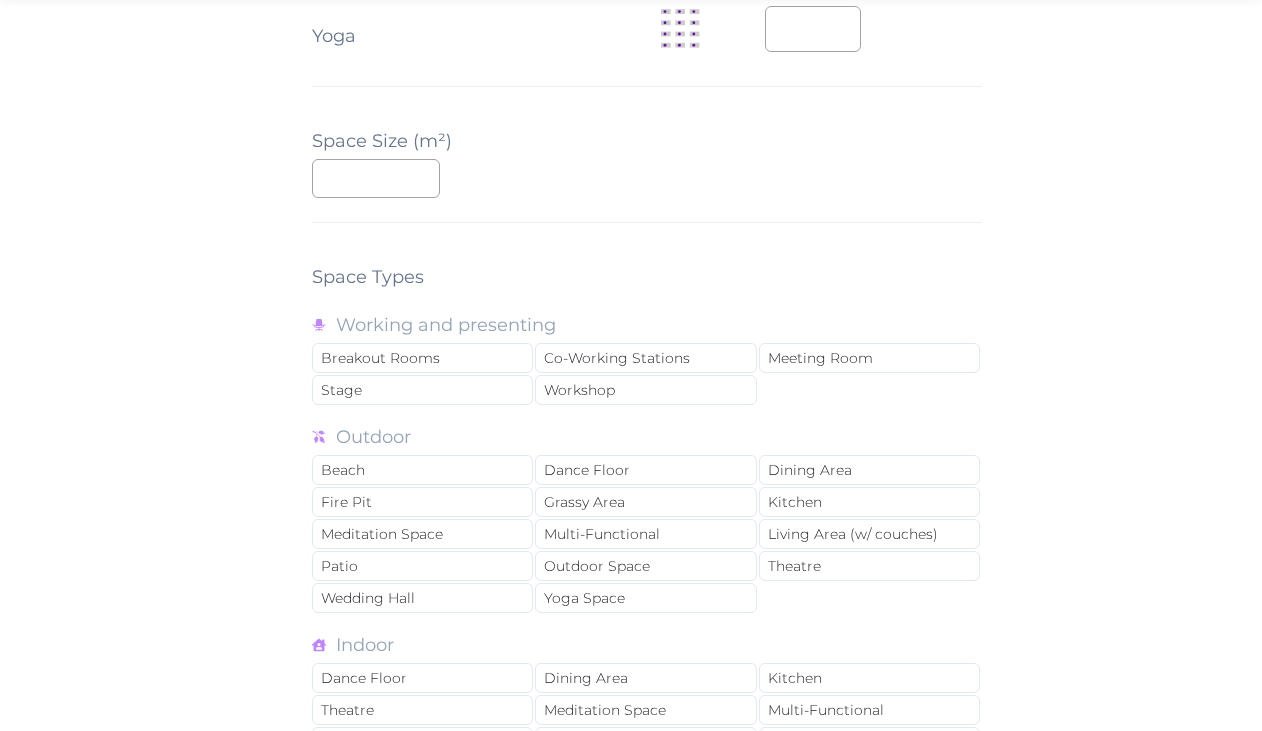 scroll, scrollTop: 1431, scrollLeft: 0, axis: vertical 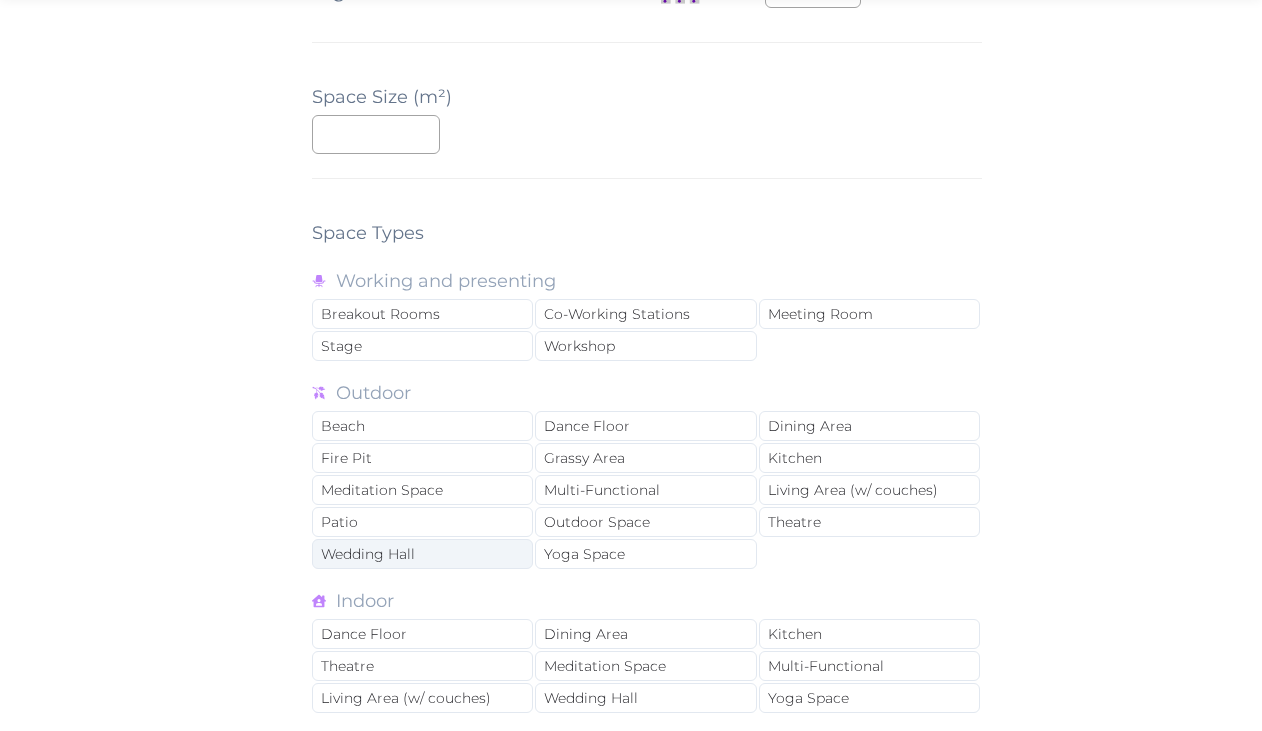 click on "Wedding Hall" at bounding box center (422, 554) 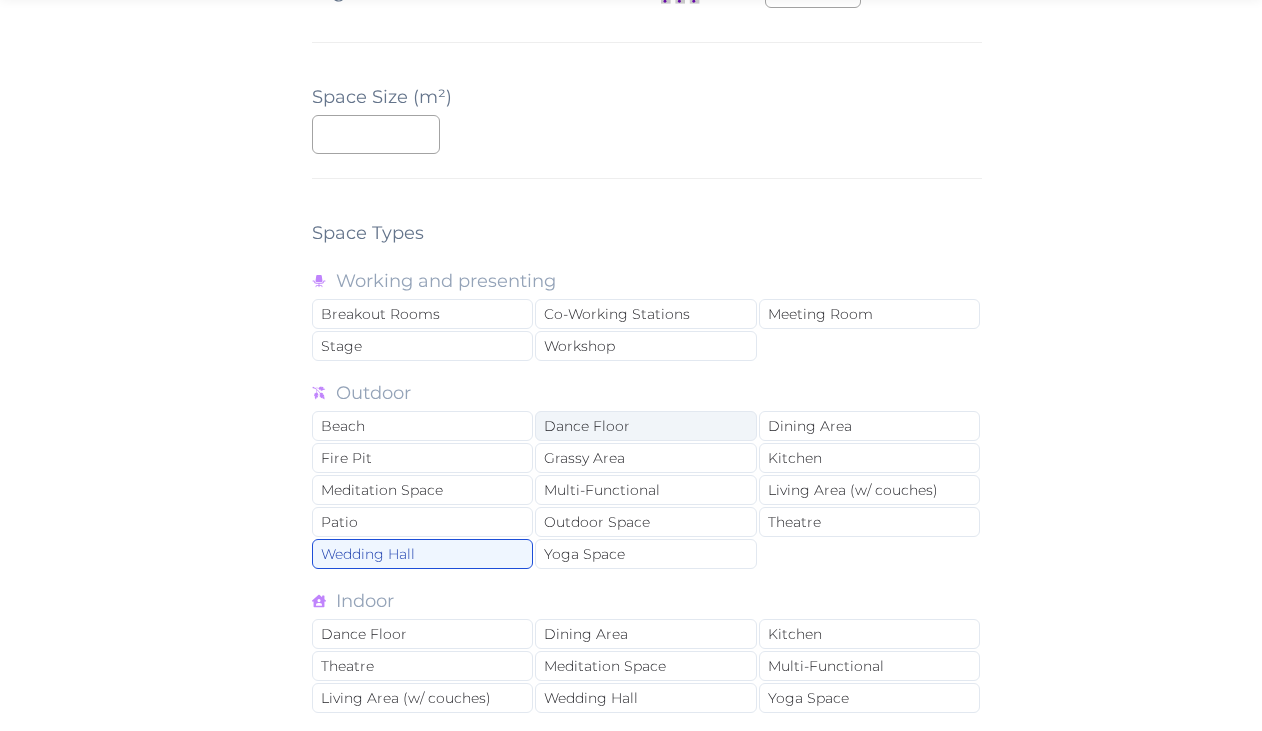 click on "Dance Floor" at bounding box center (645, 426) 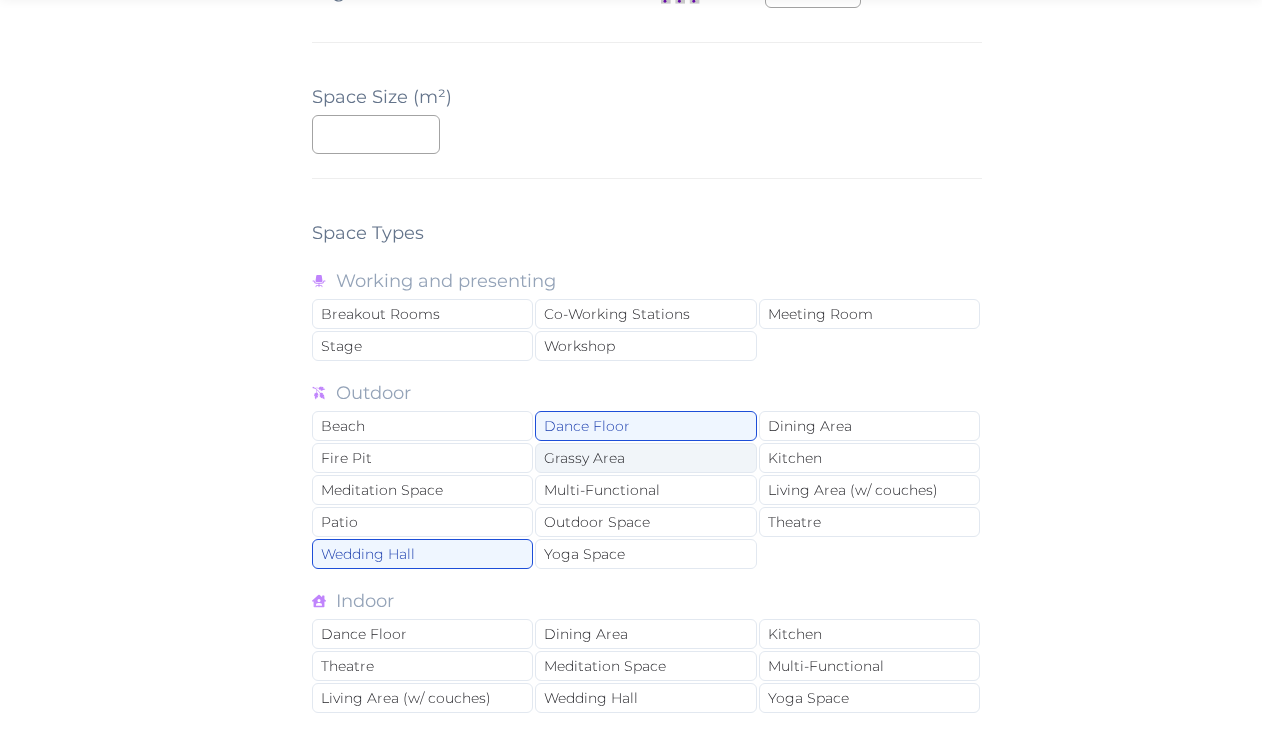 click on "Grassy Area" at bounding box center [645, 458] 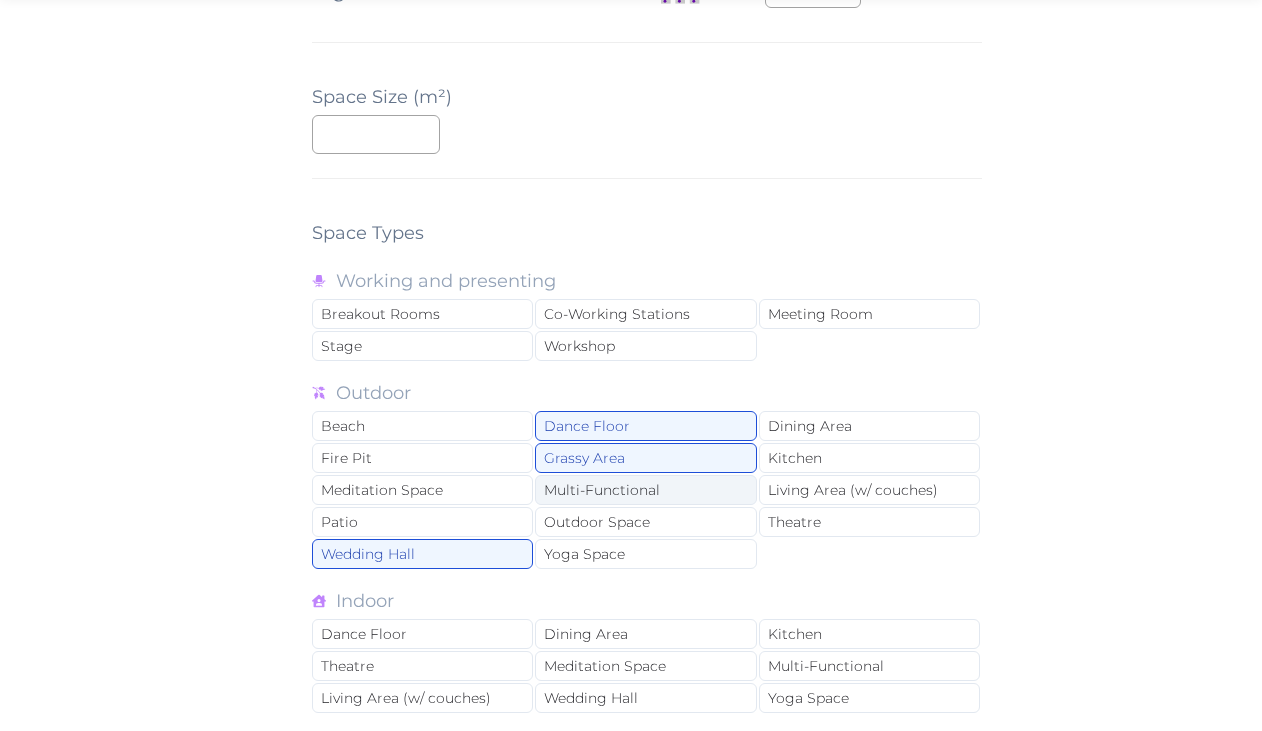 click on "Multi-Functional" at bounding box center [645, 490] 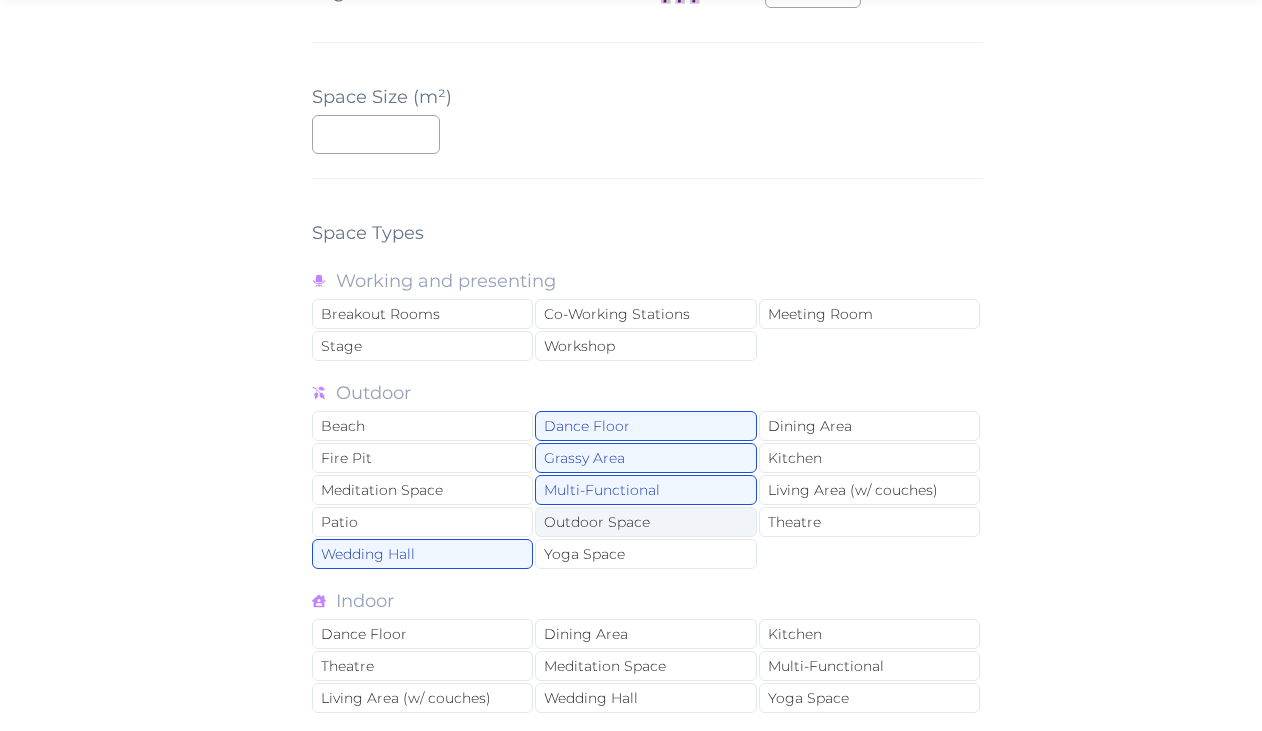 click on "Outdoor Space" at bounding box center [645, 522] 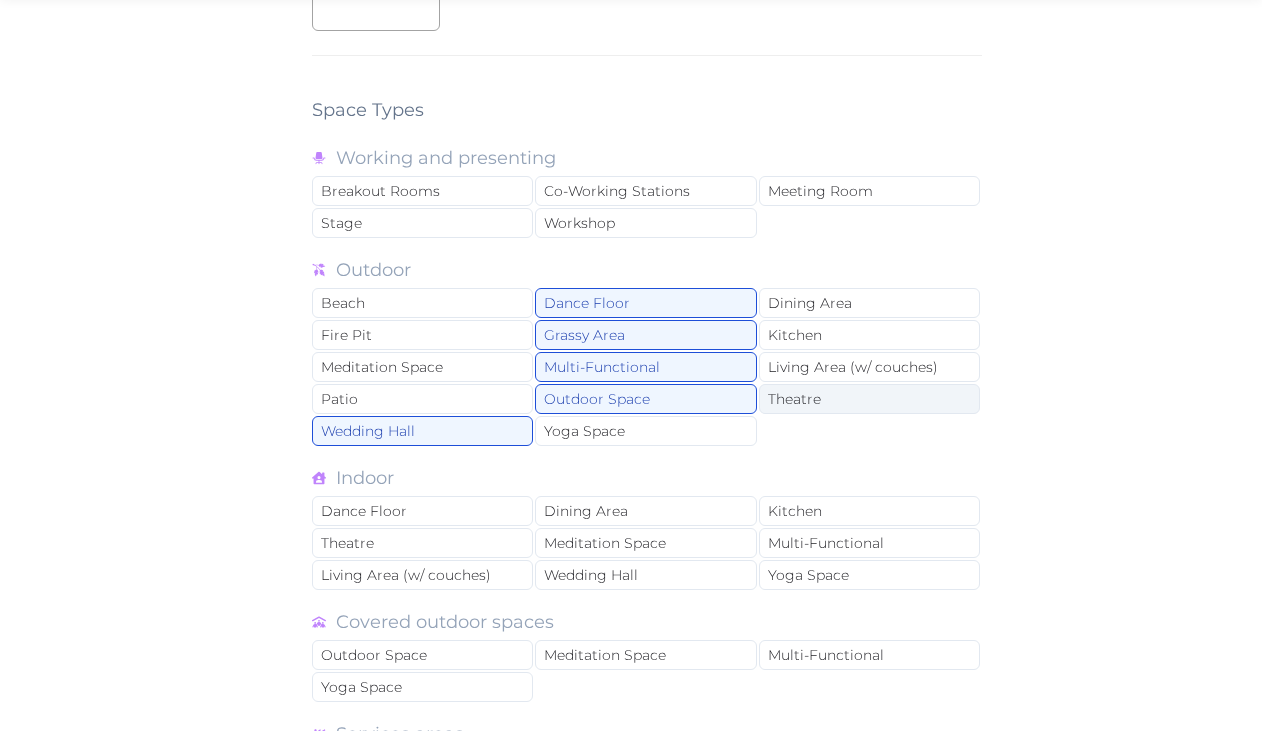 scroll, scrollTop: 1591, scrollLeft: 0, axis: vertical 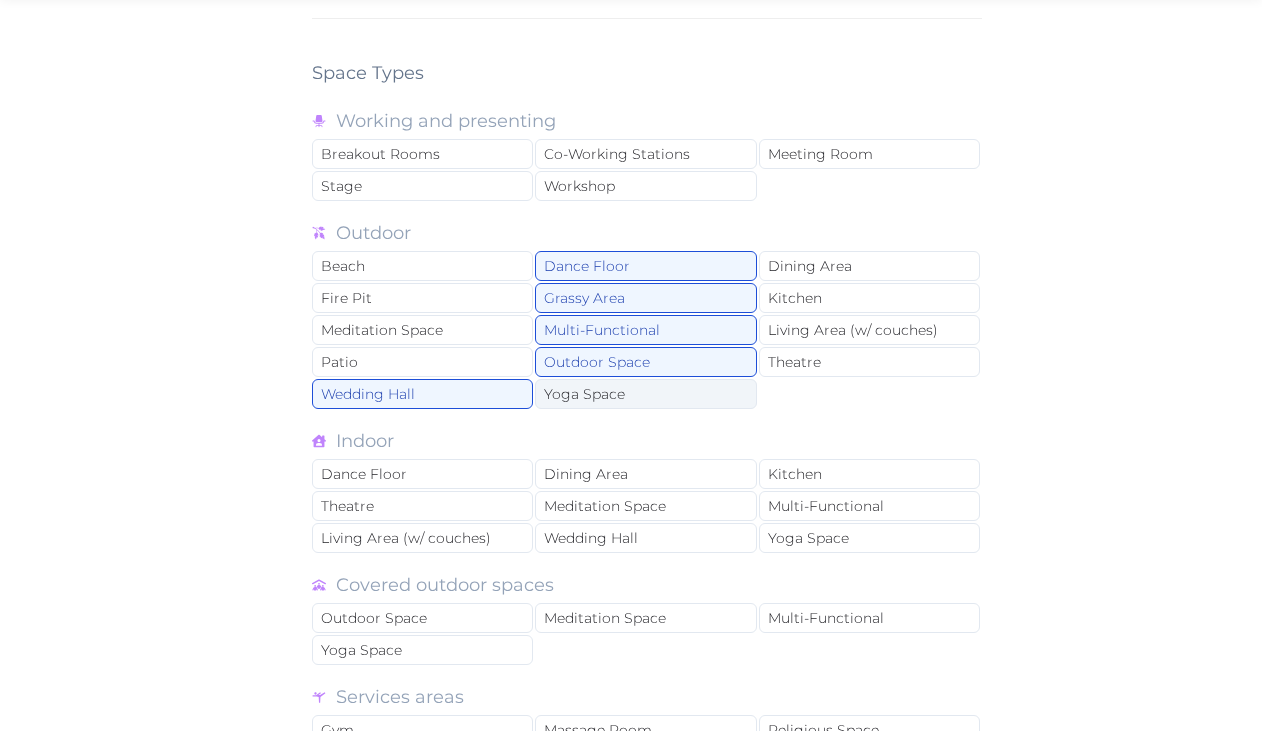 click on "Yoga Space" at bounding box center (645, 394) 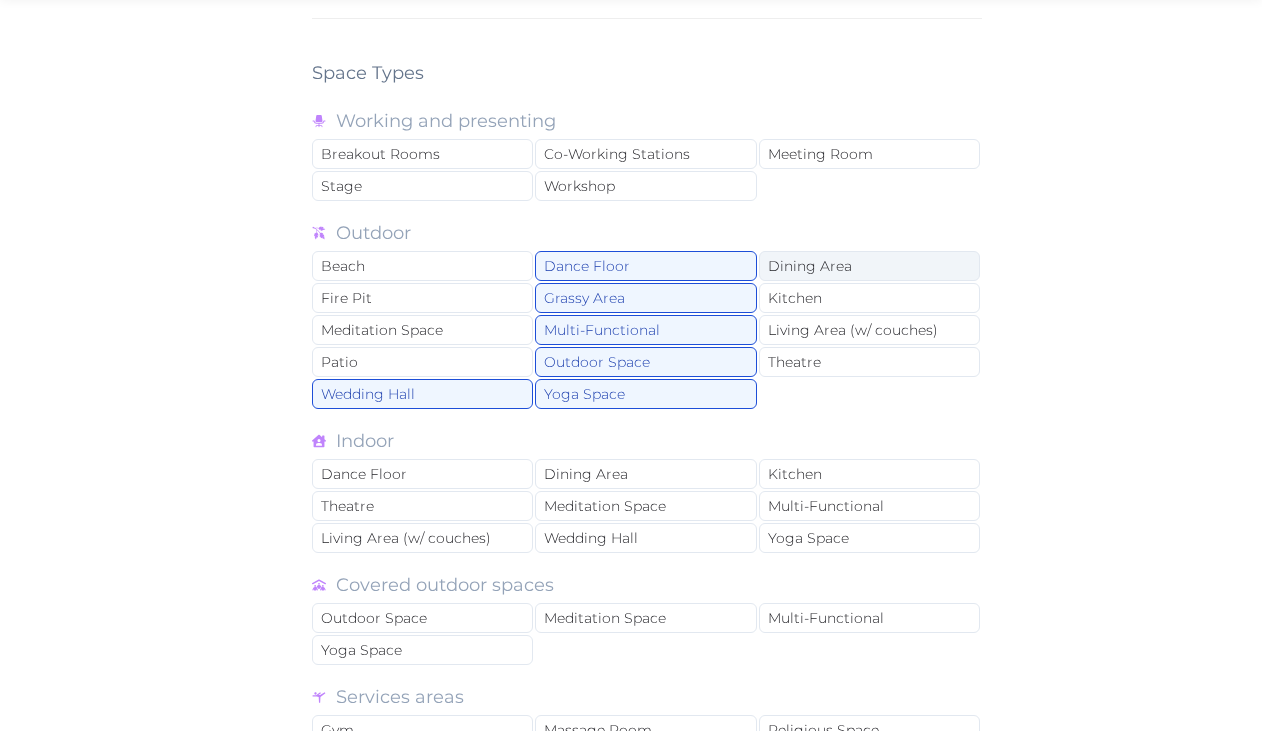 click on "Dining Area" at bounding box center (869, 266) 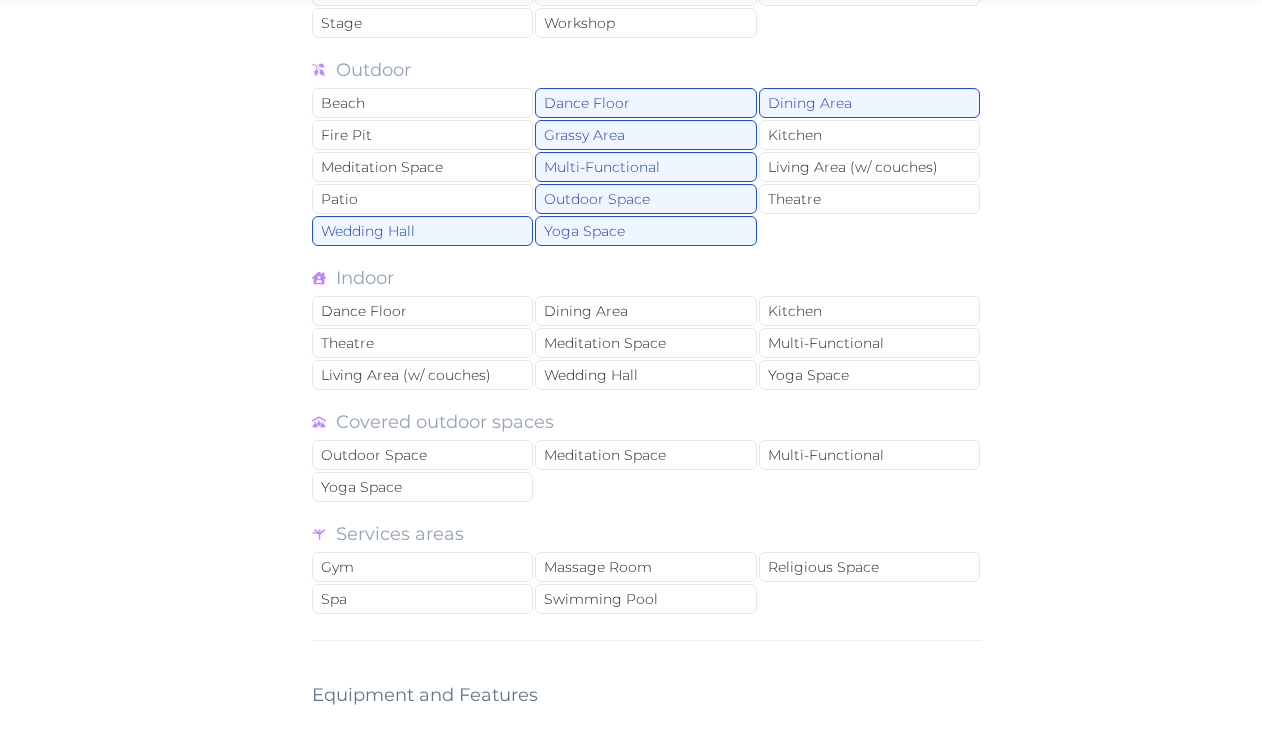 scroll, scrollTop: 1774, scrollLeft: 0, axis: vertical 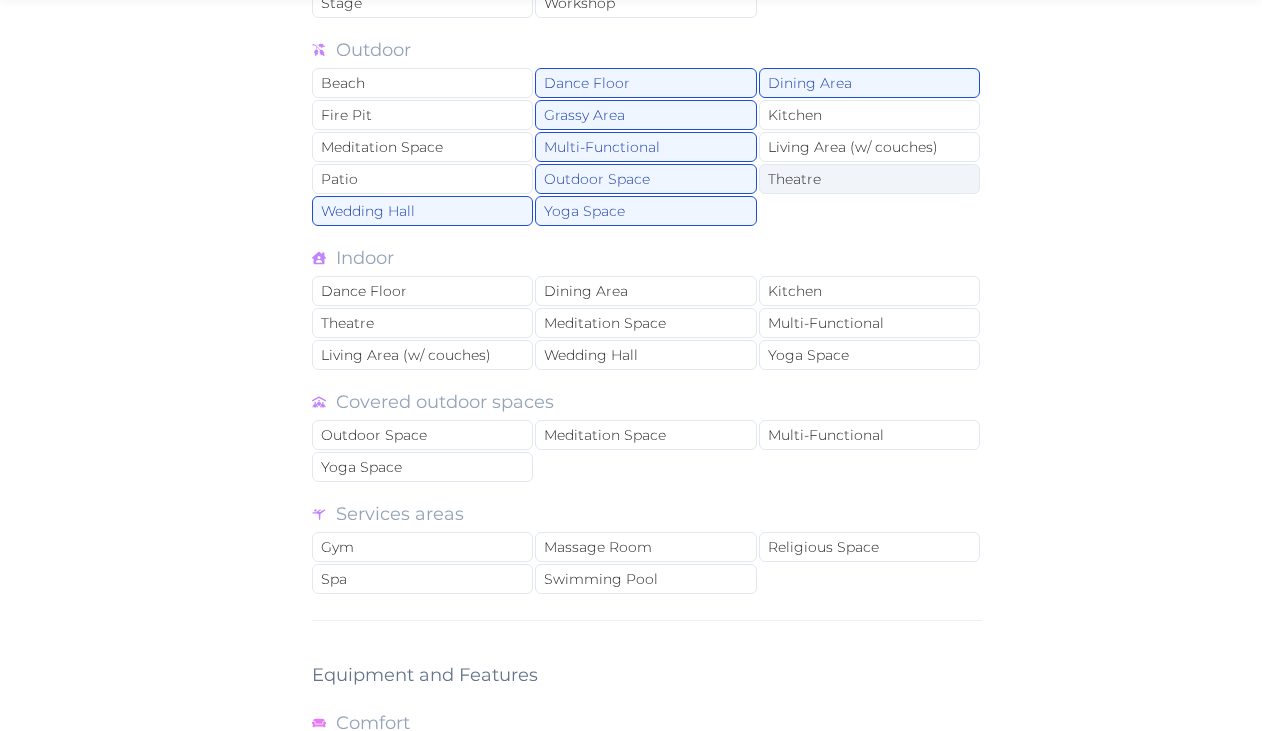 click on "Theatre" at bounding box center (869, 179) 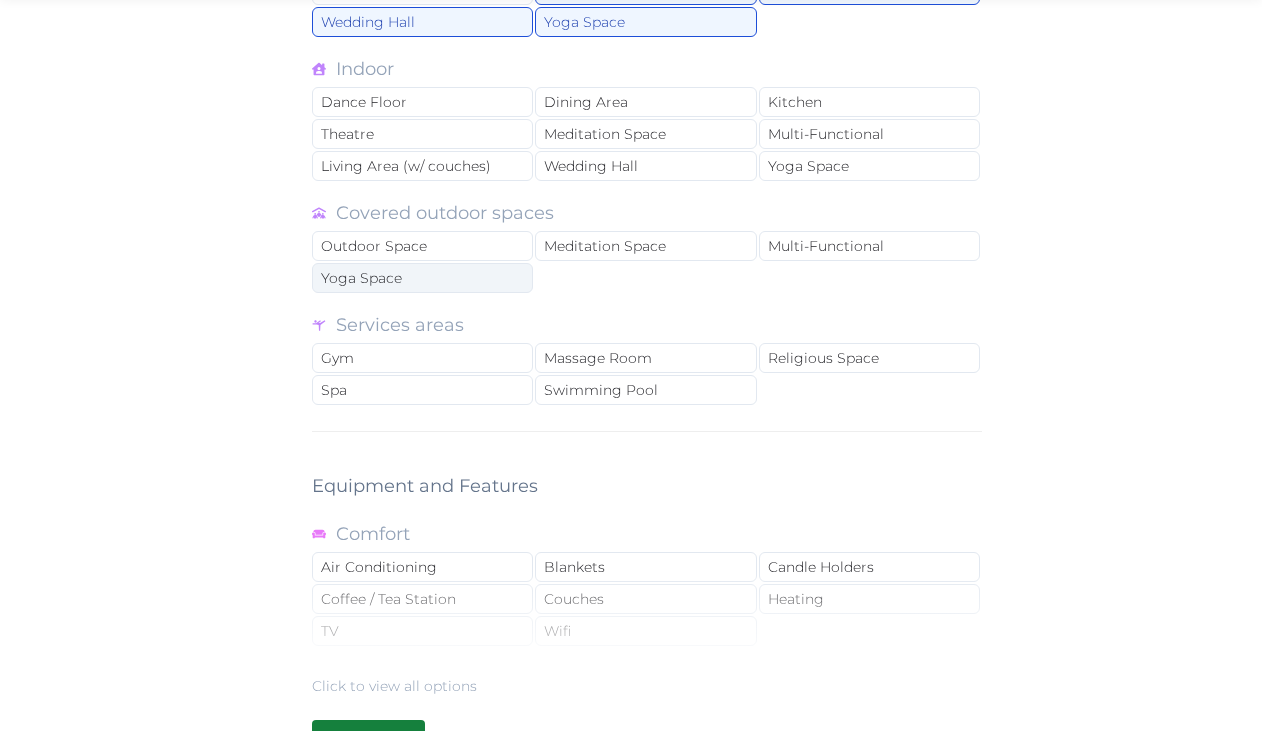 scroll, scrollTop: 1972, scrollLeft: 0, axis: vertical 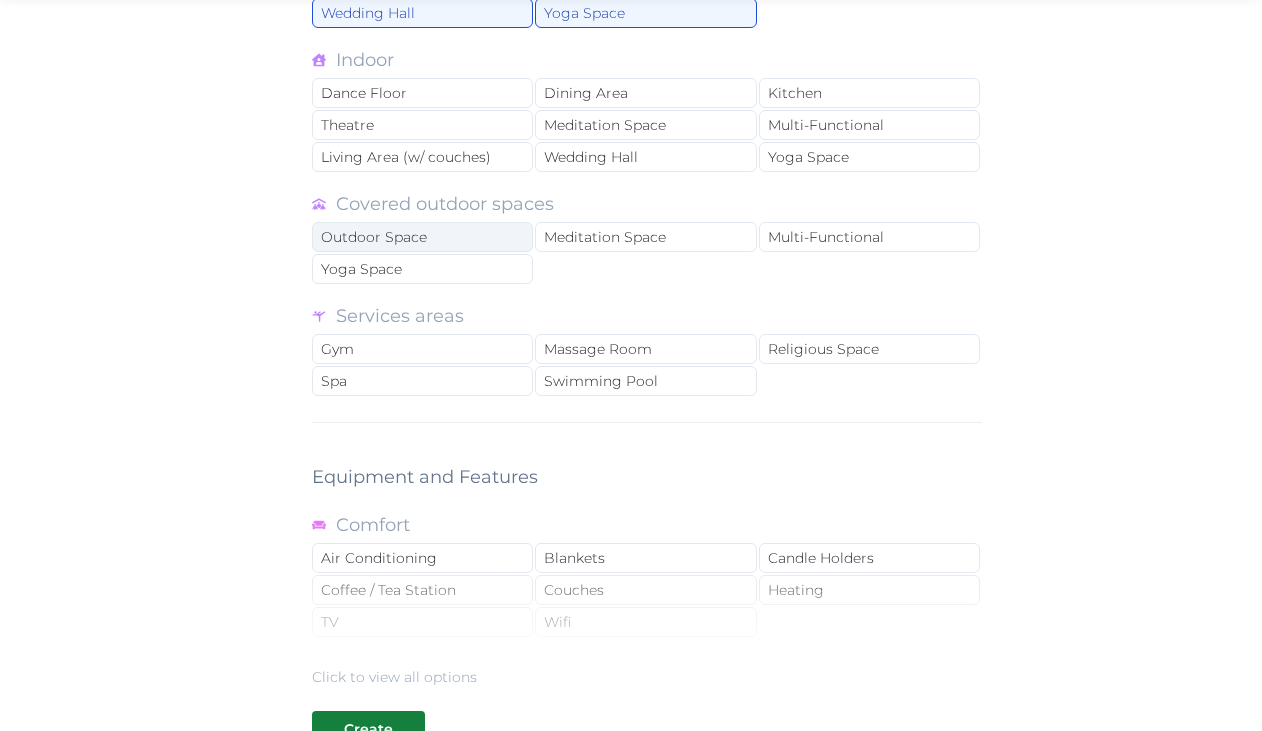 click on "Outdoor Space" at bounding box center (422, 237) 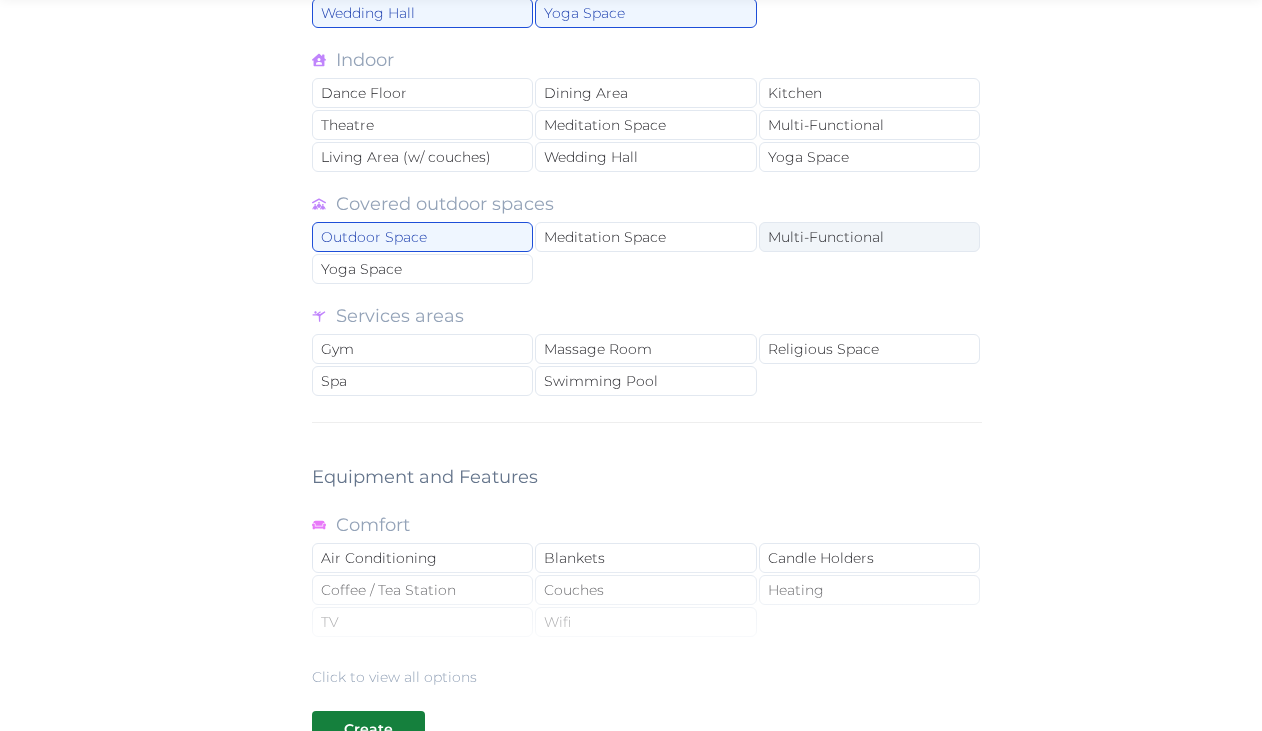 click on "Multi-Functional" at bounding box center [869, 237] 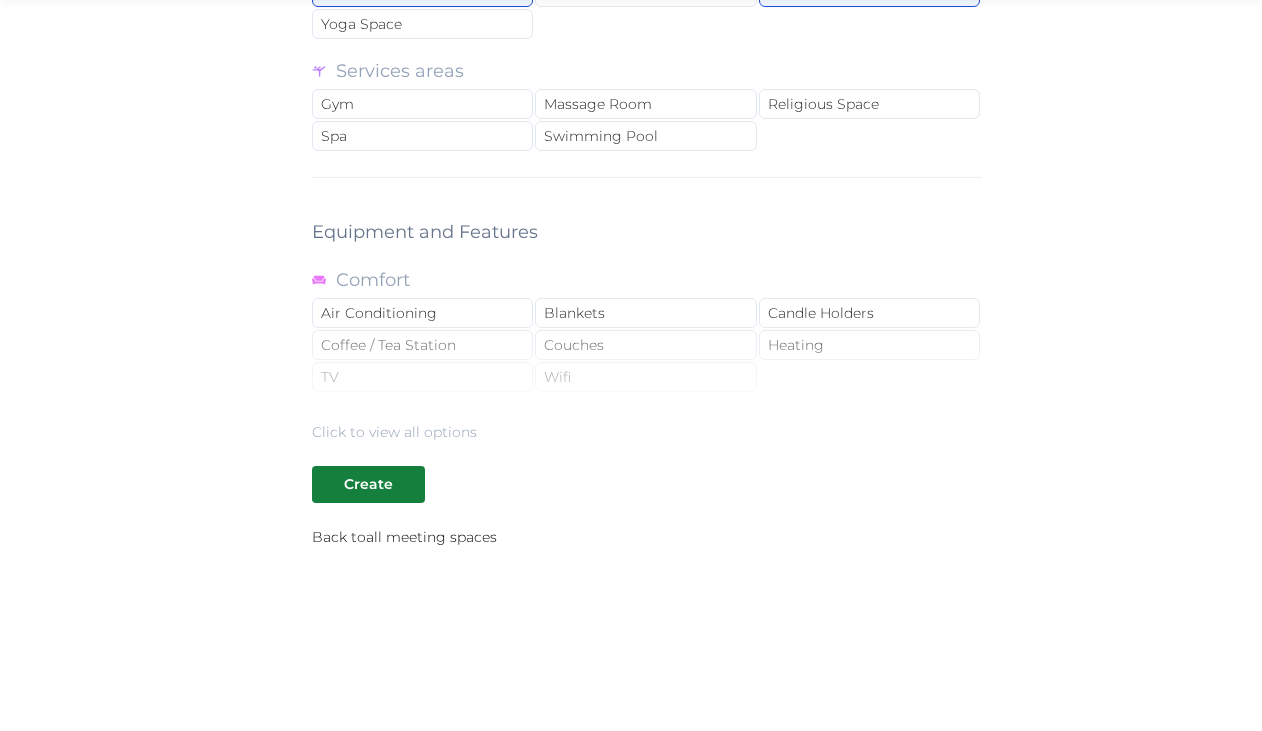 scroll, scrollTop: 2219, scrollLeft: 0, axis: vertical 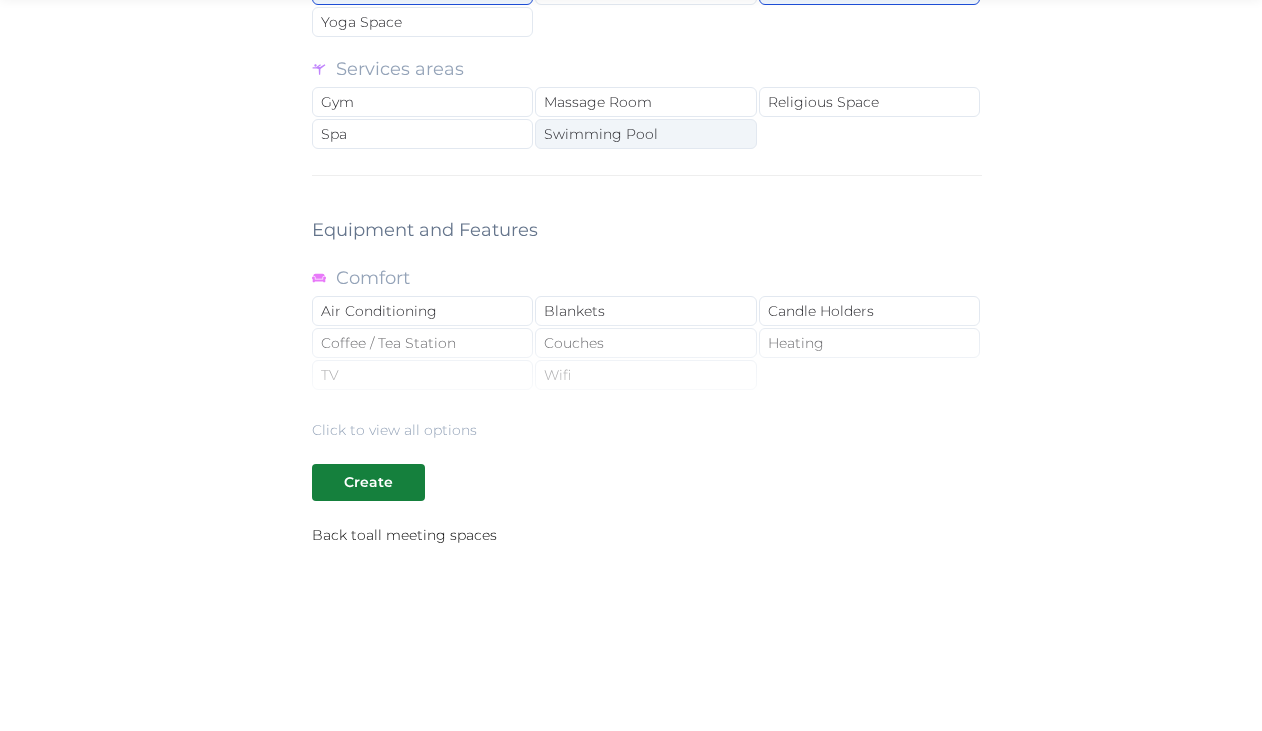 click on "Swimming Pool" at bounding box center (645, 134) 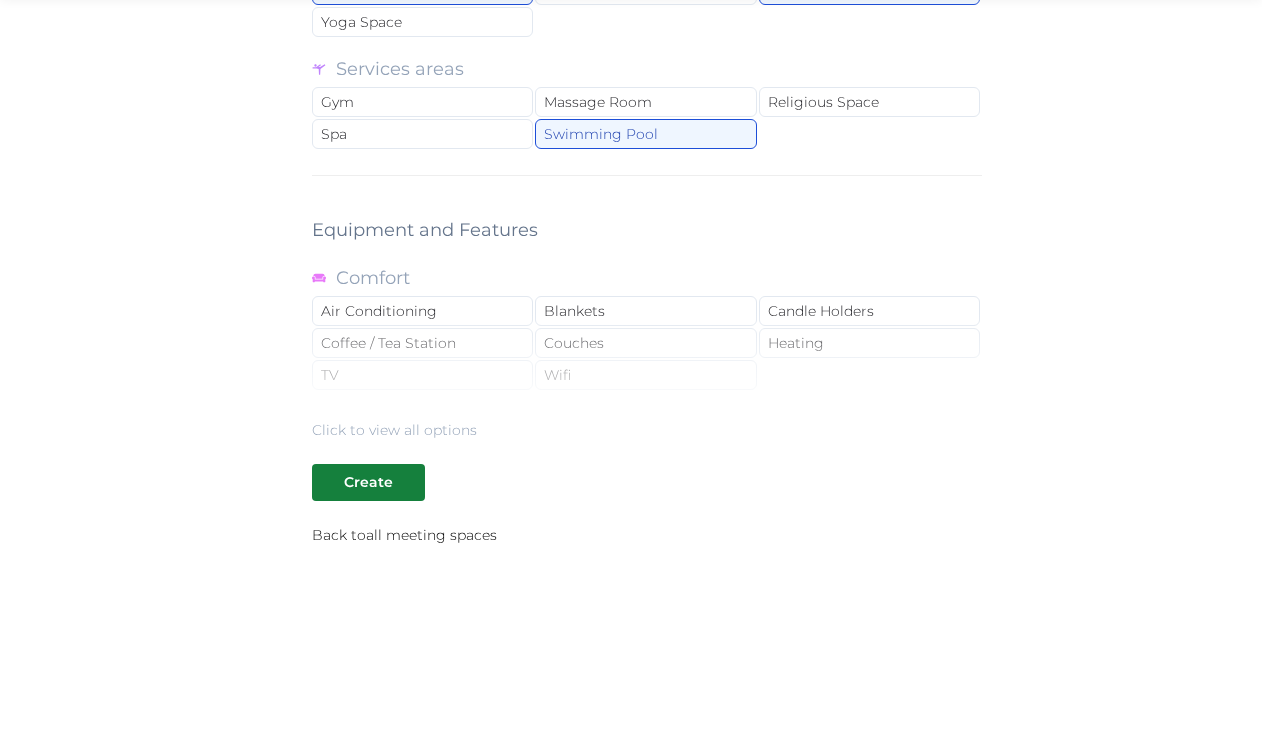 click on "Click to view all options" at bounding box center (394, 430) 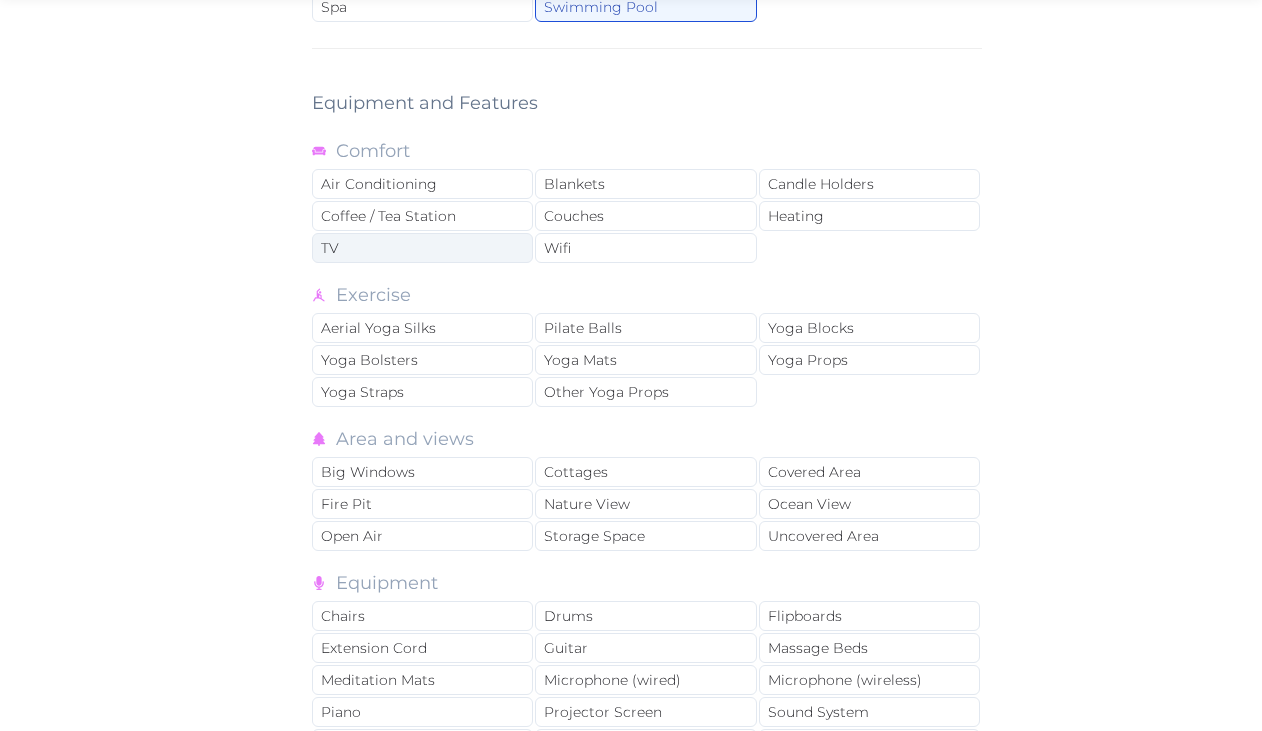 scroll, scrollTop: 2348, scrollLeft: 0, axis: vertical 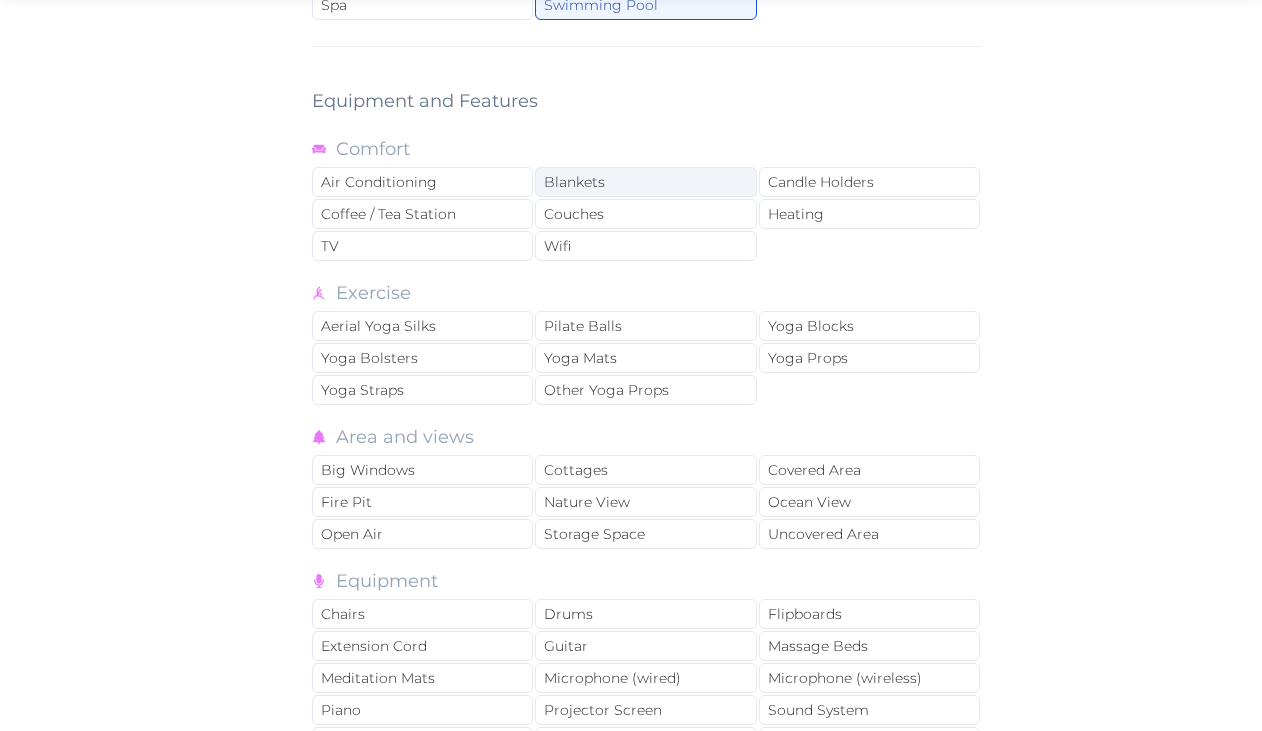 click on "Blankets" at bounding box center (645, 182) 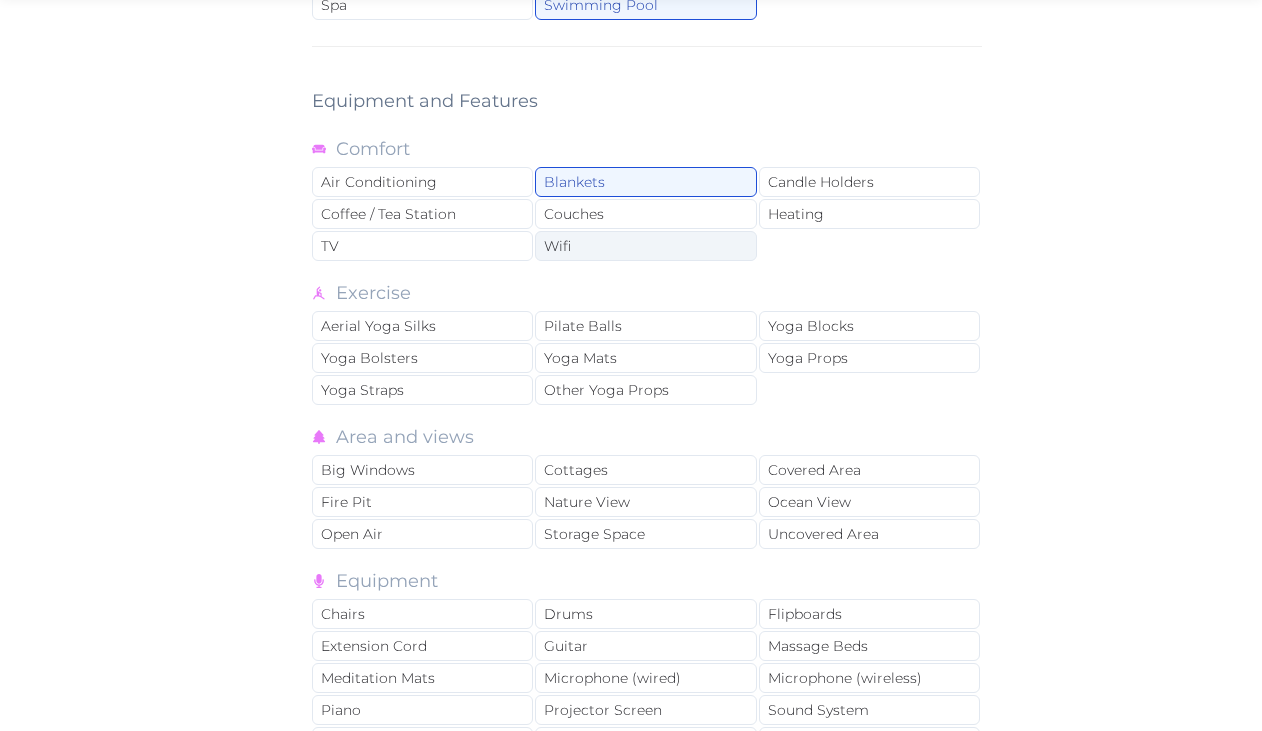 click on "Wifi" at bounding box center [645, 246] 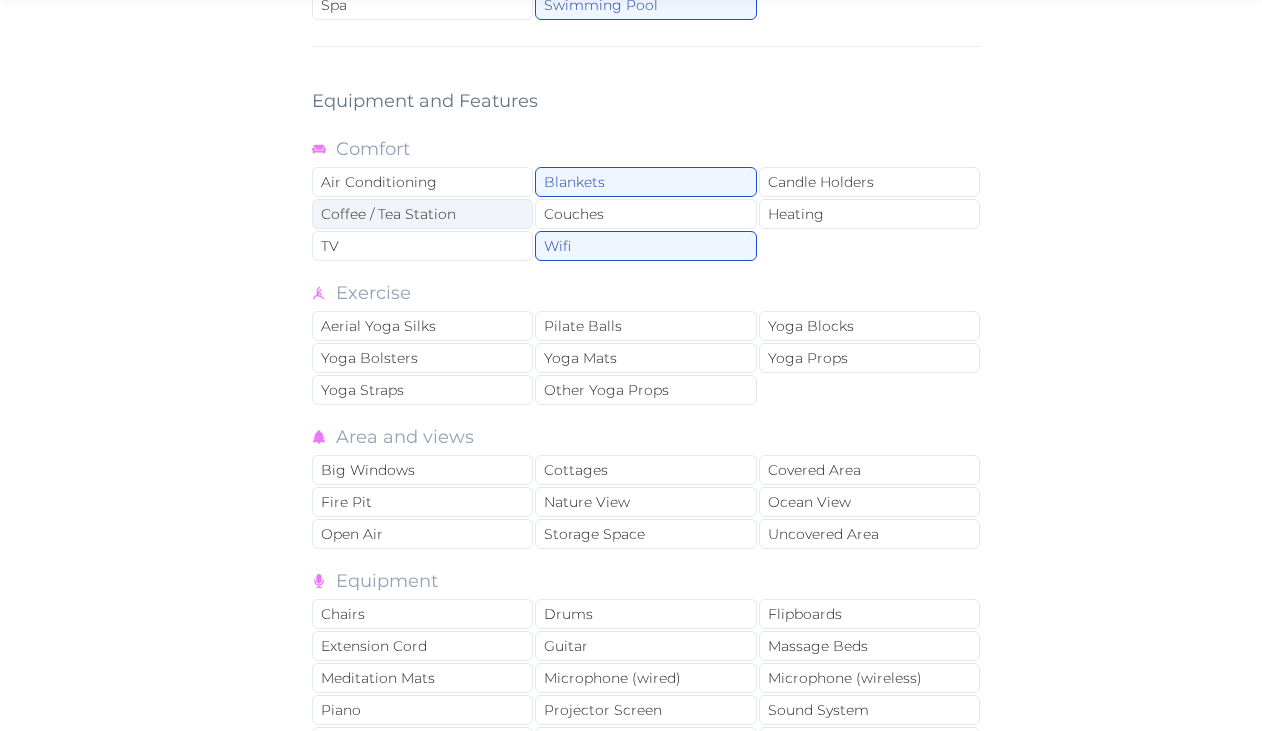click on "Coffee / Tea Station" at bounding box center [422, 214] 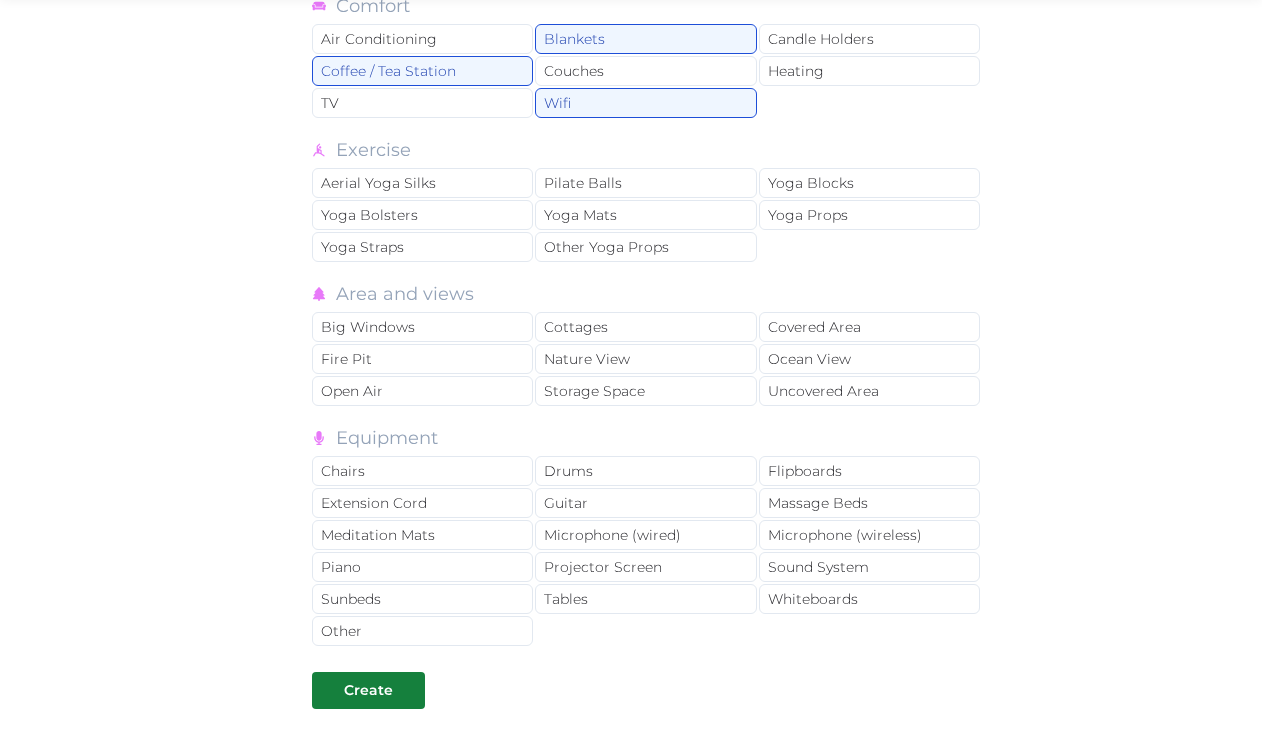 scroll, scrollTop: 2493, scrollLeft: 0, axis: vertical 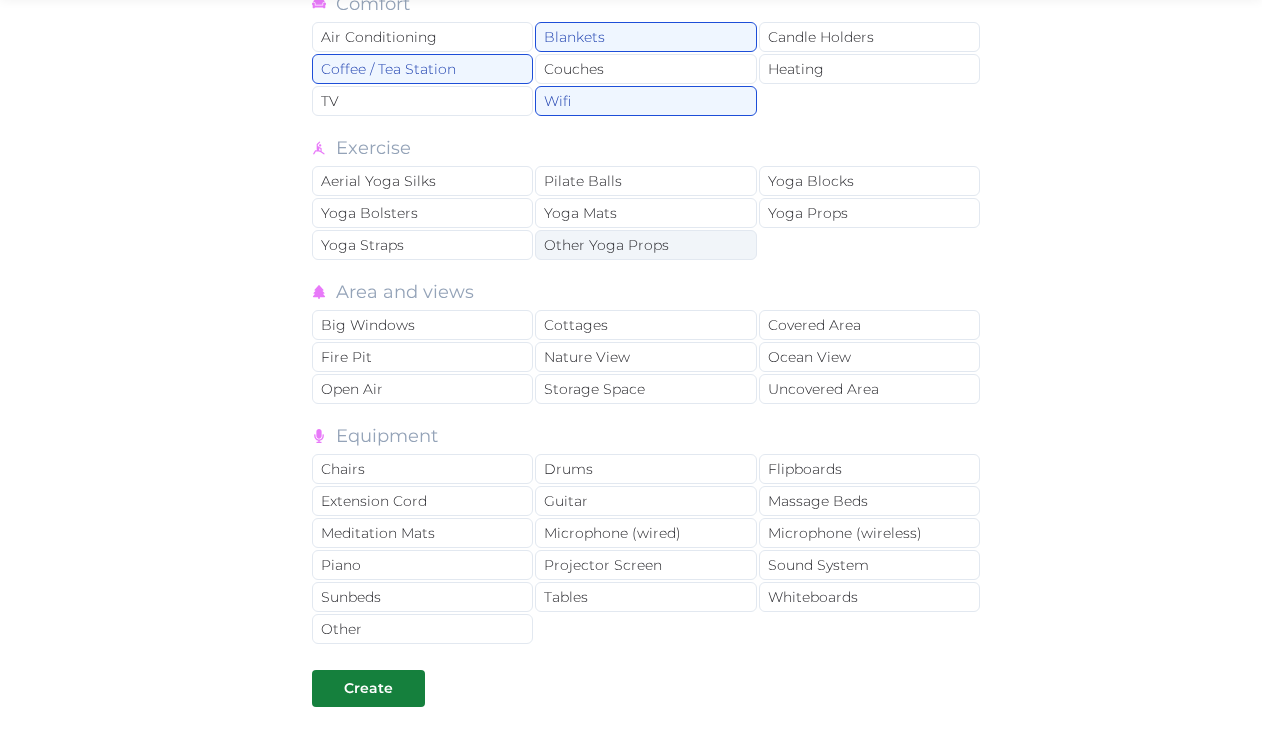 click on "Other Yoga Props" at bounding box center [645, 245] 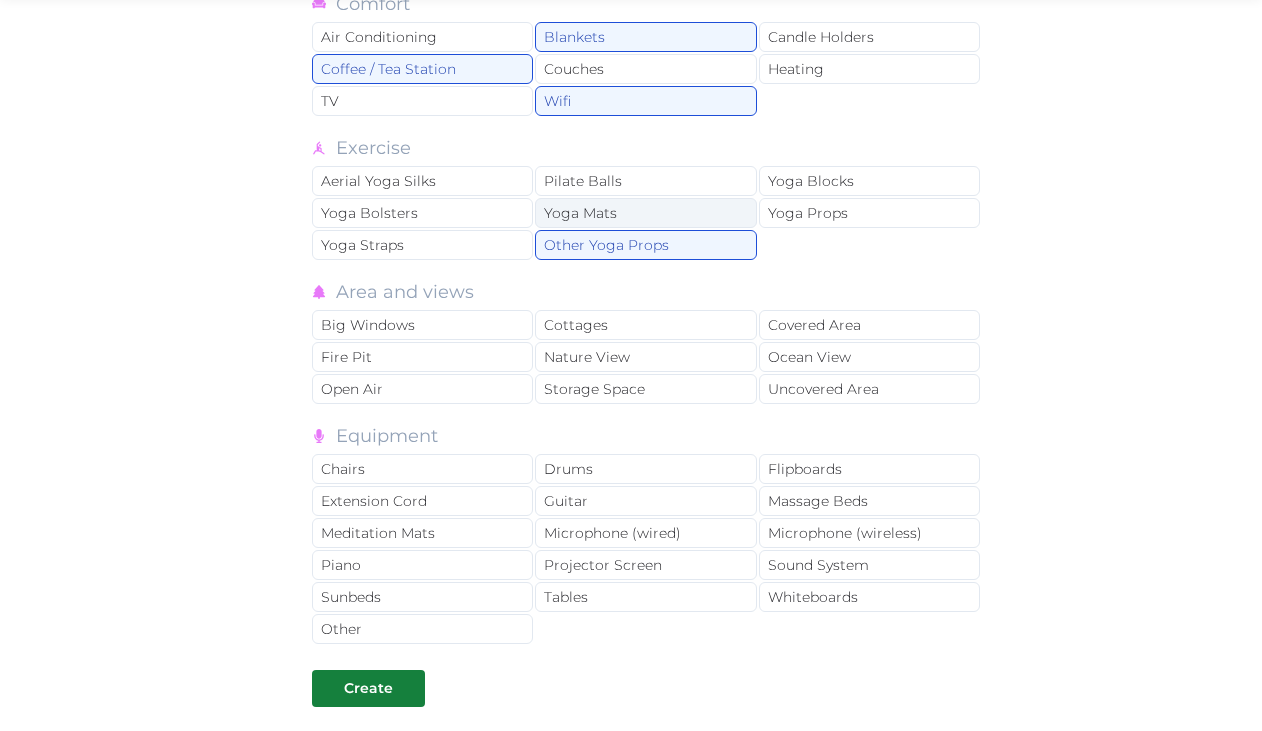 click on "Yoga Mats" at bounding box center [645, 213] 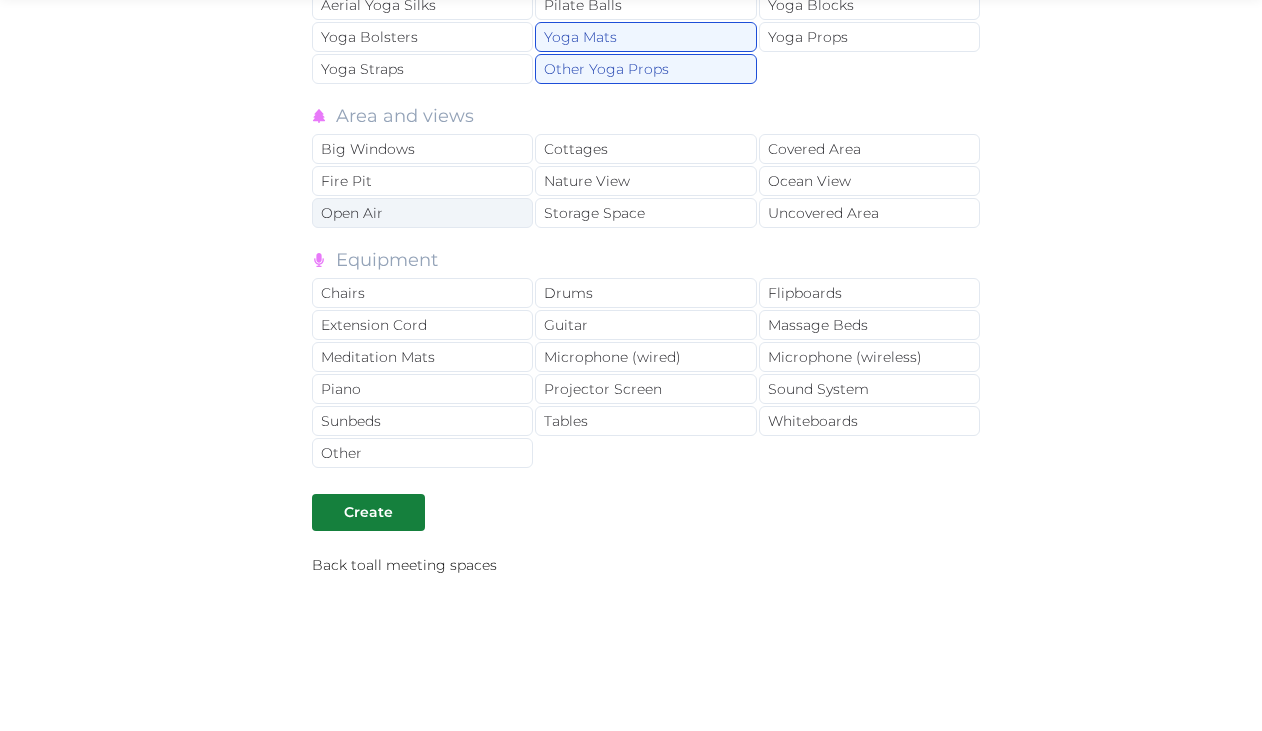 scroll, scrollTop: 2679, scrollLeft: 0, axis: vertical 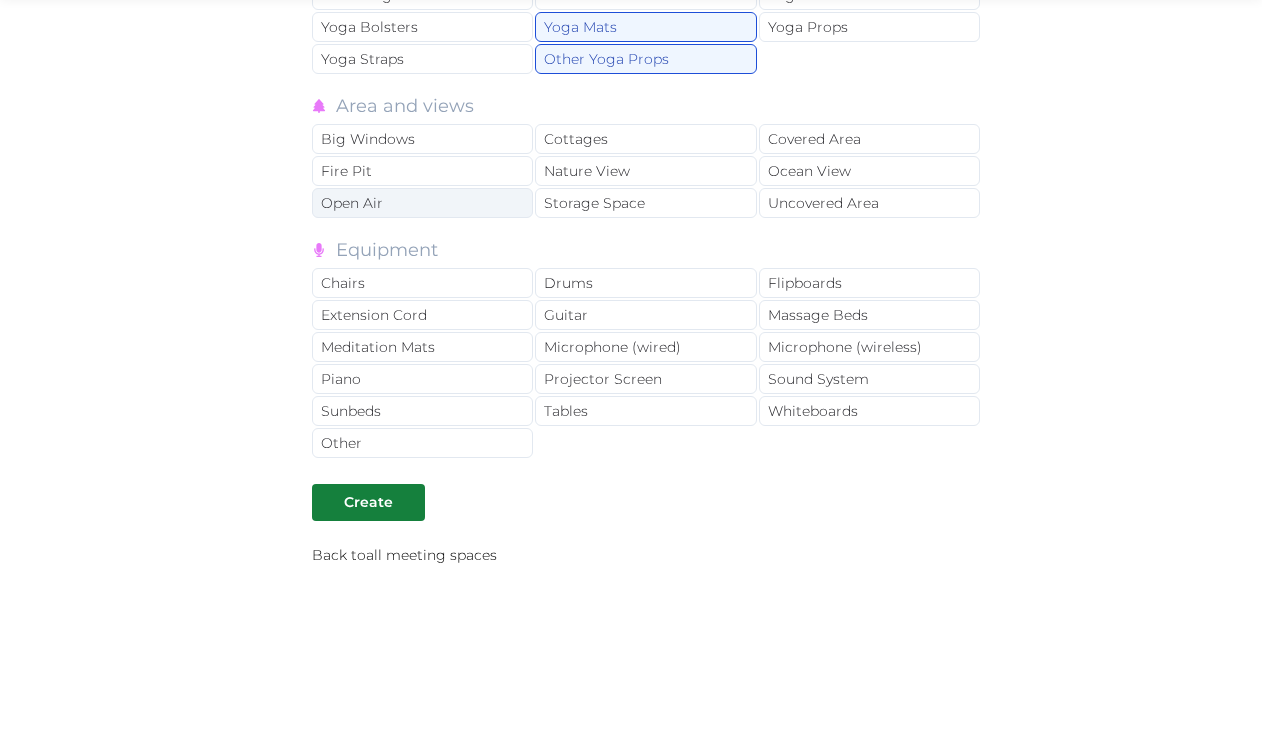 click on "Open Air" at bounding box center [422, 203] 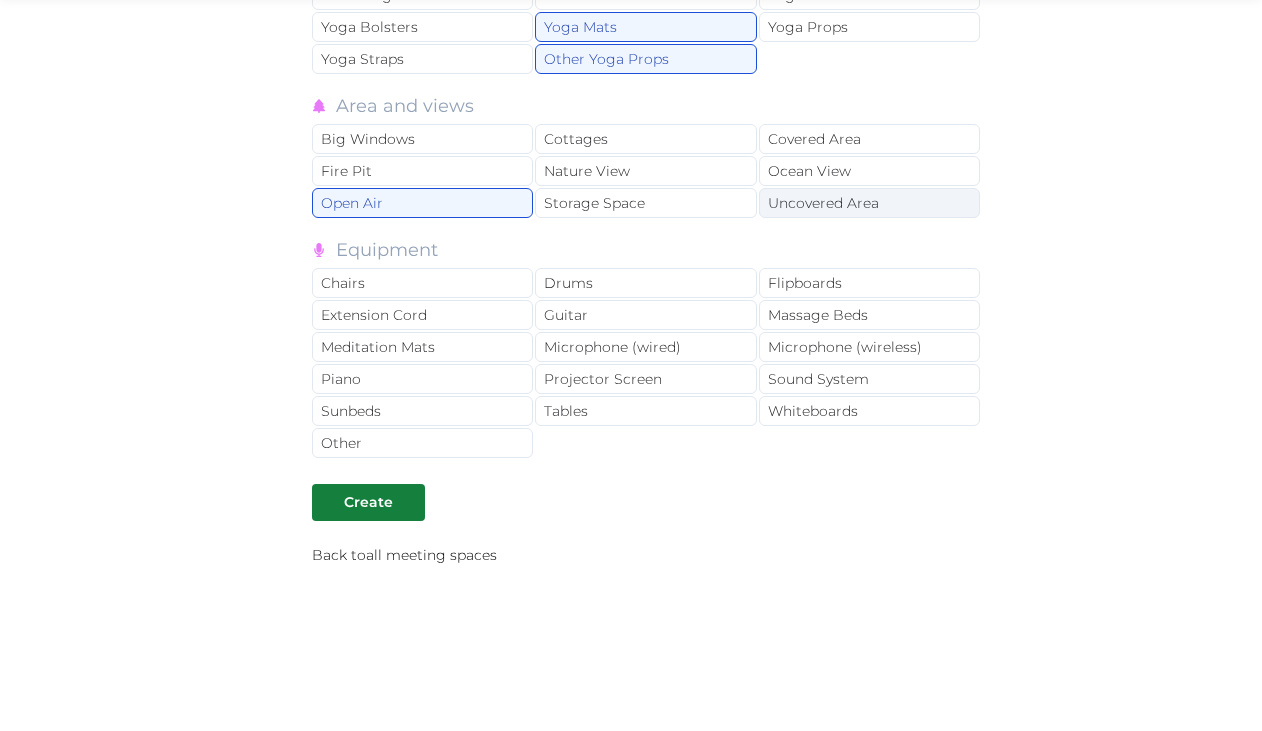 click on "Uncovered Area" at bounding box center [869, 203] 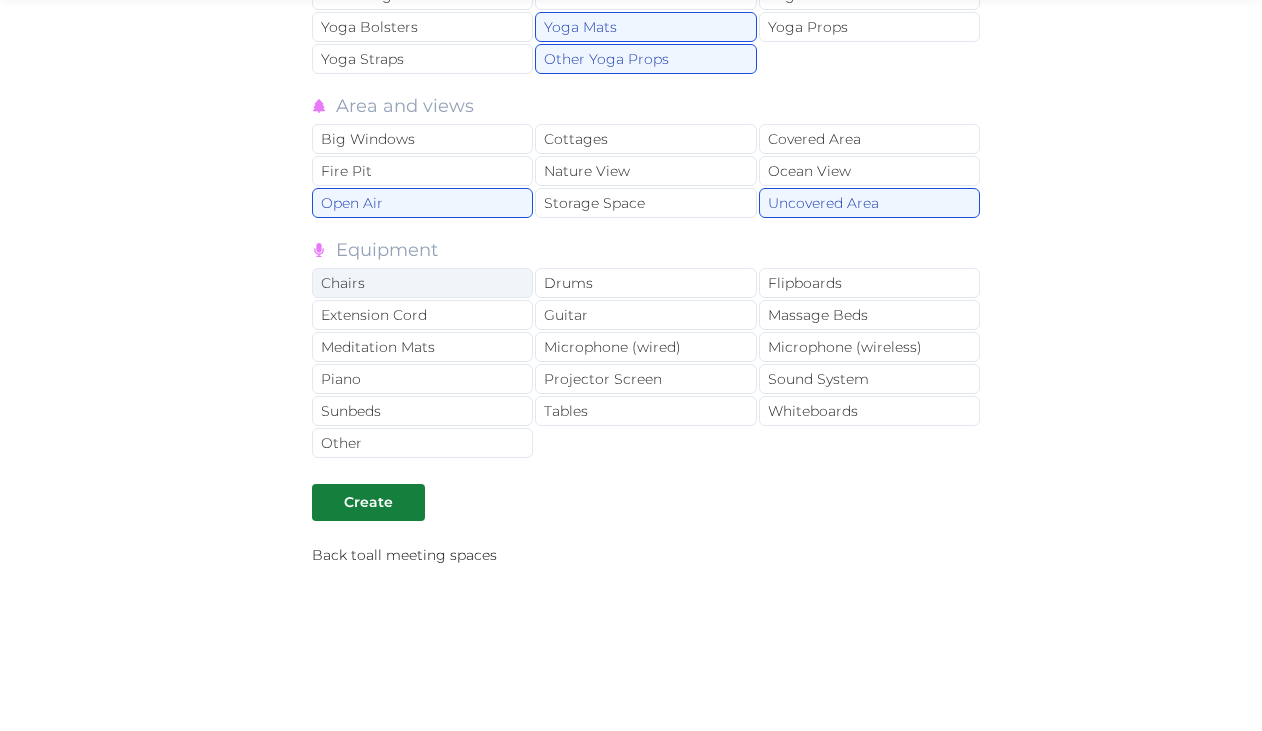click on "Chairs" at bounding box center (422, 283) 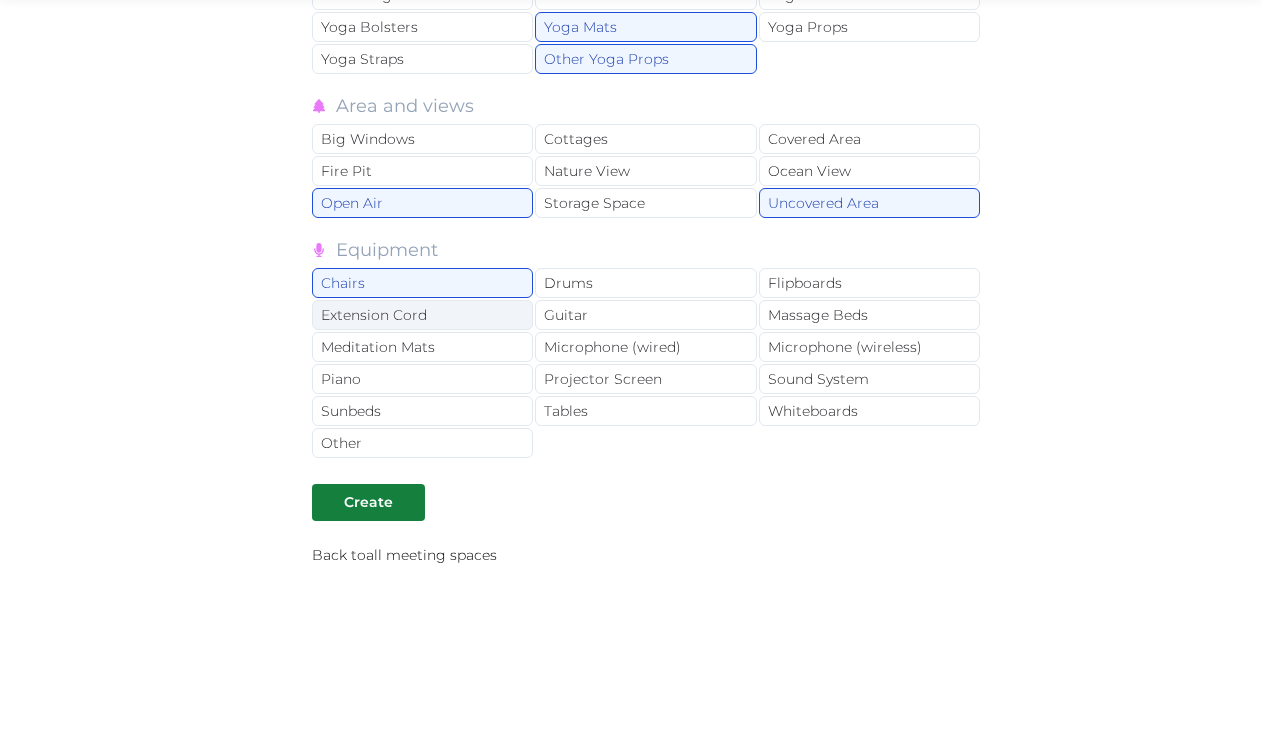 click on "Extension Cord" at bounding box center [422, 315] 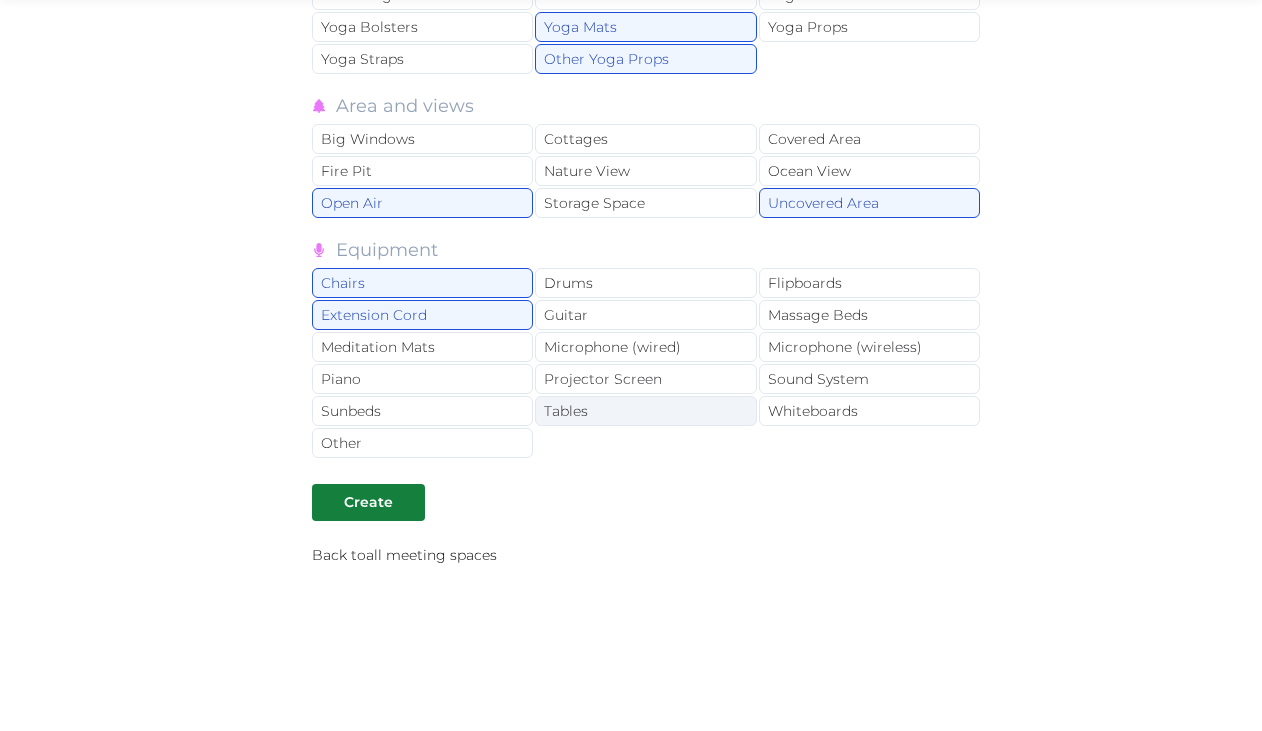 click on "Tables" at bounding box center (645, 411) 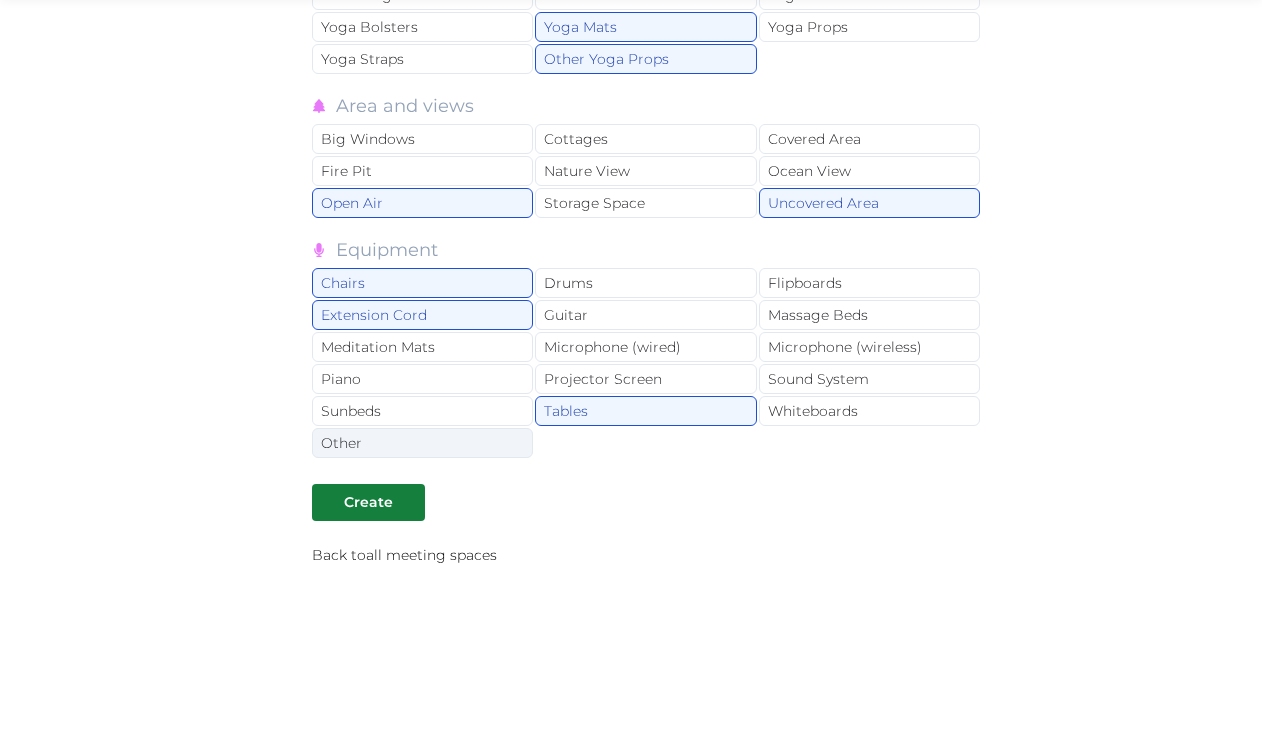 click on "Other" at bounding box center (422, 443) 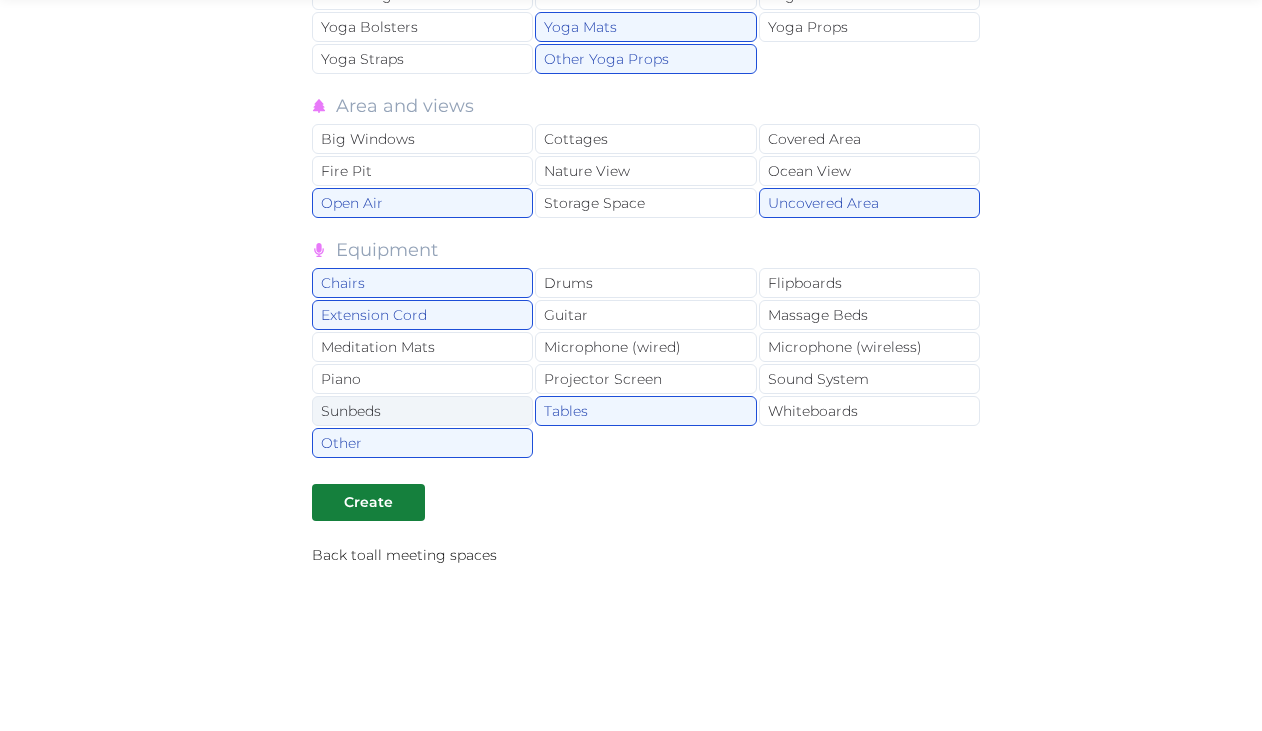 click on "Sunbeds" at bounding box center (422, 411) 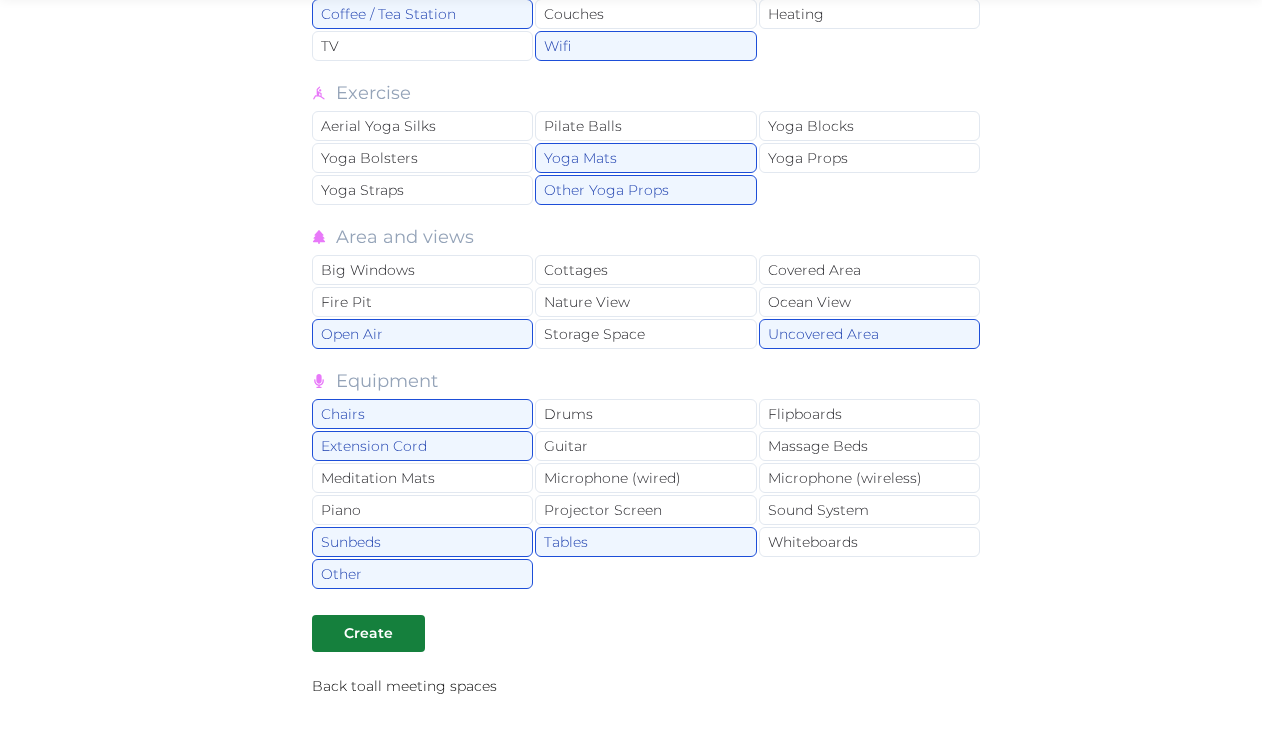 scroll, scrollTop: 2803, scrollLeft: 0, axis: vertical 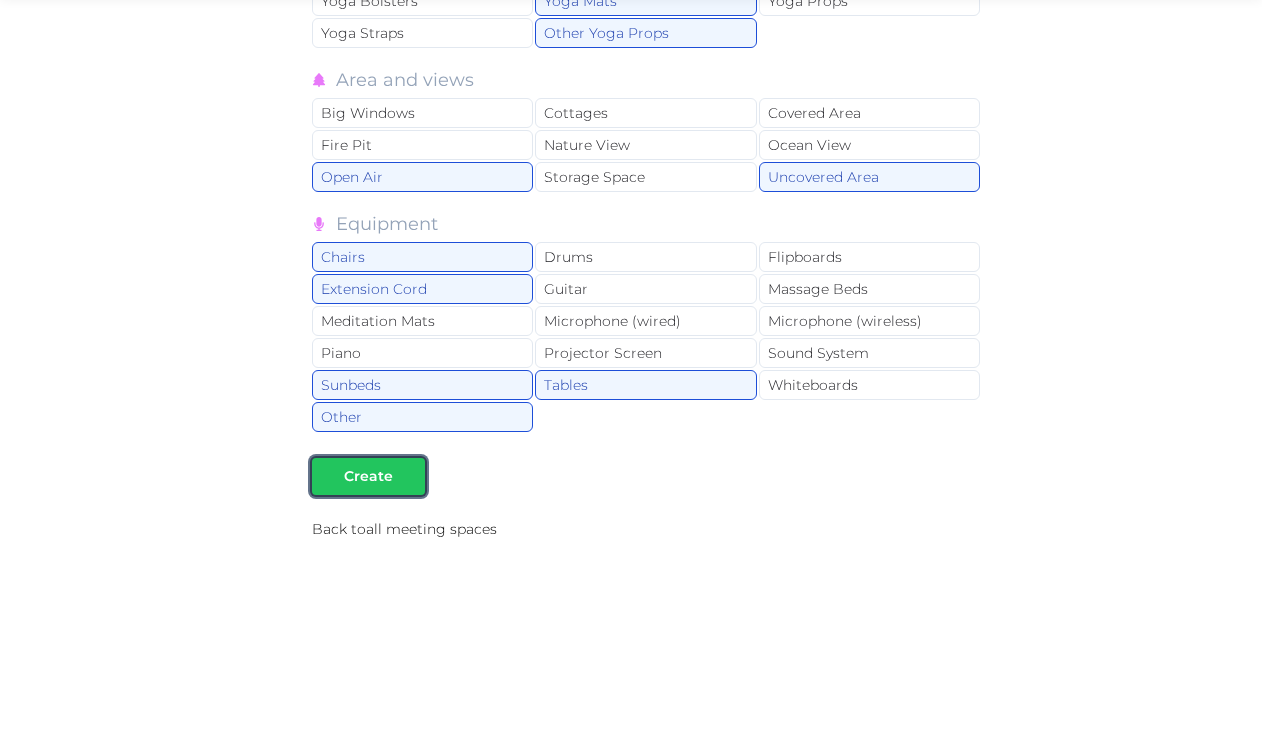 click on "Create" at bounding box center (368, 476) 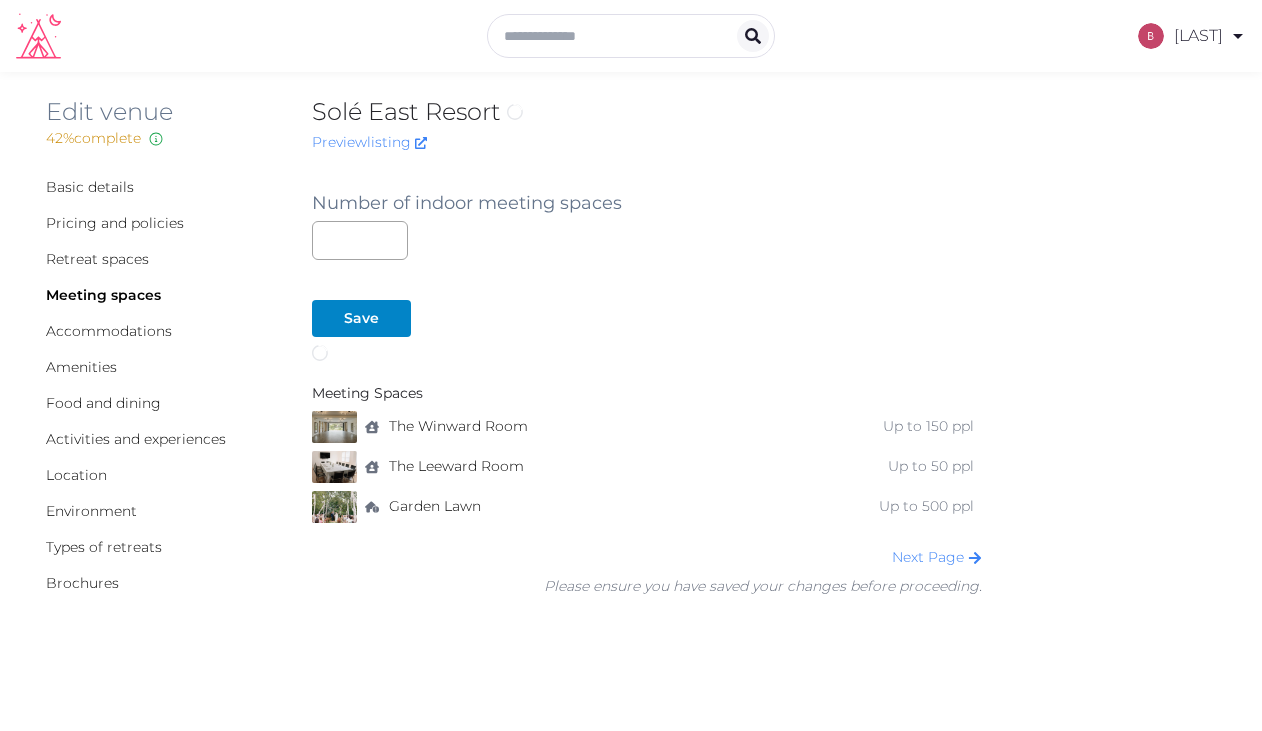scroll, scrollTop: 0, scrollLeft: 0, axis: both 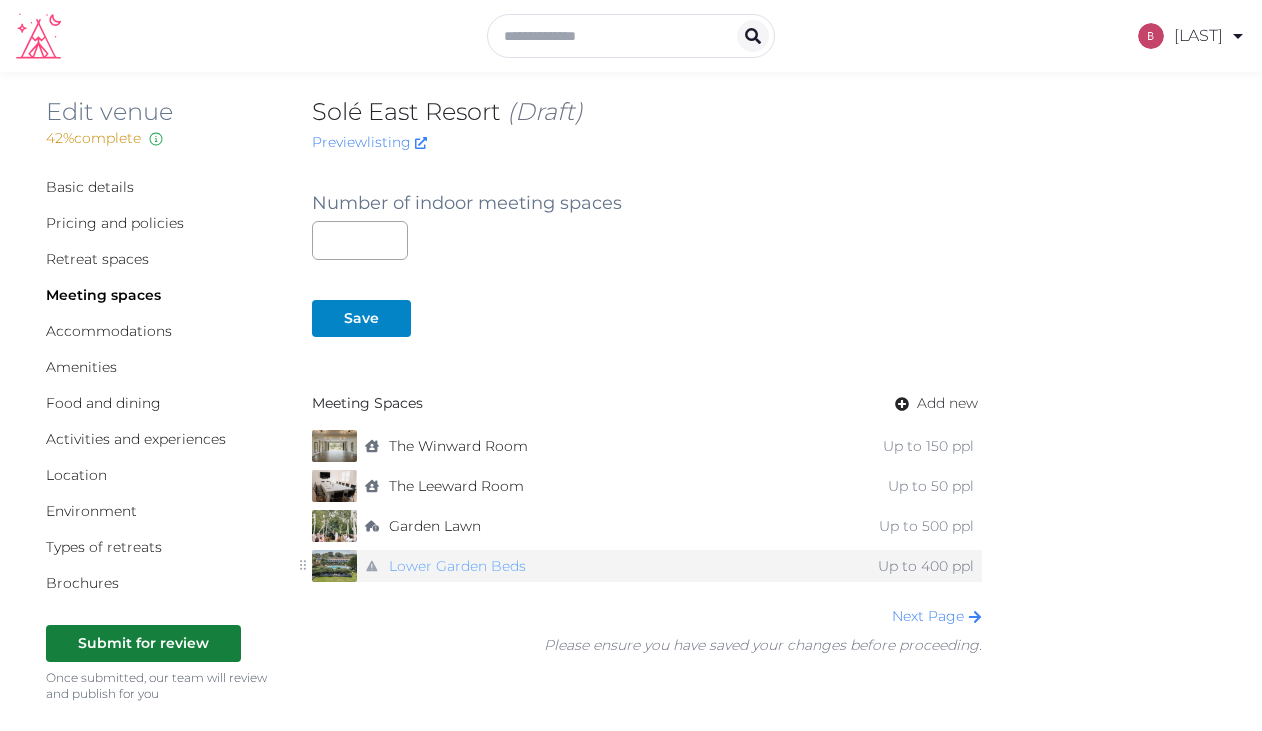 click on "Lower Garden Beds" at bounding box center [457, 566] 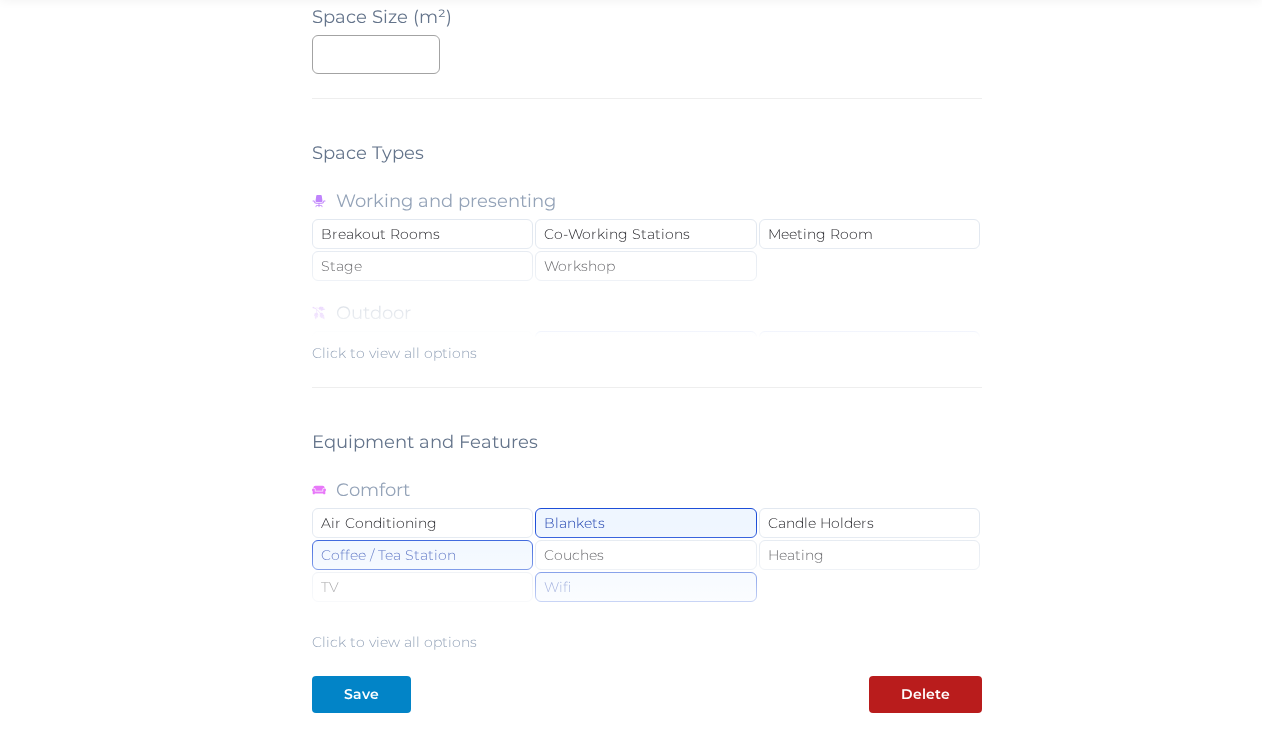 scroll, scrollTop: 1827, scrollLeft: 0, axis: vertical 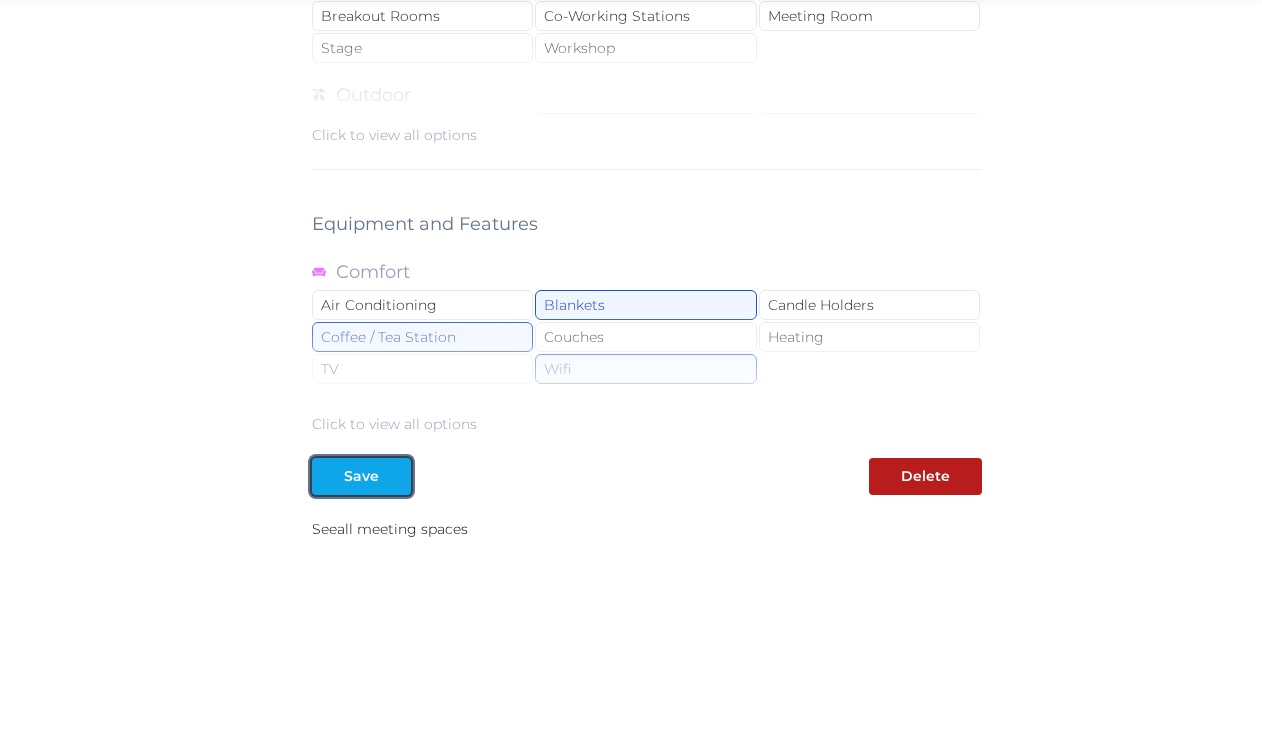 click on "Save" at bounding box center (361, 476) 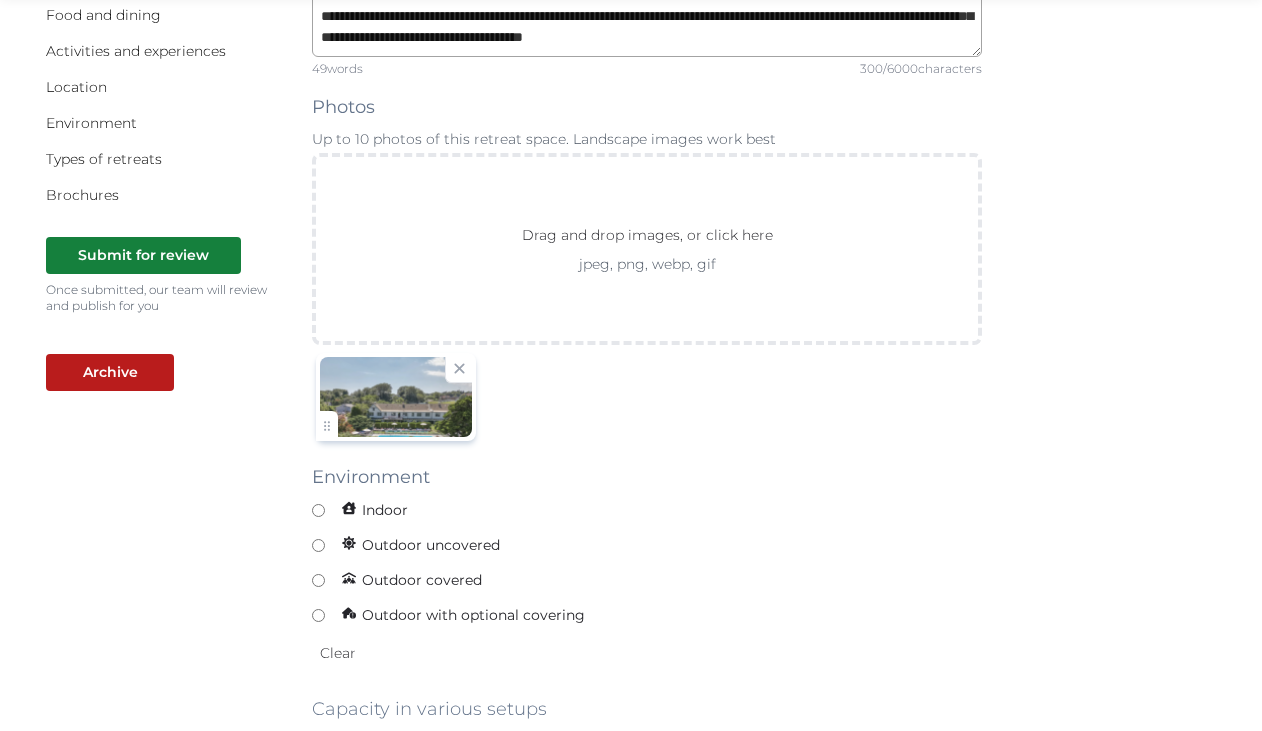 scroll, scrollTop: 382, scrollLeft: 0, axis: vertical 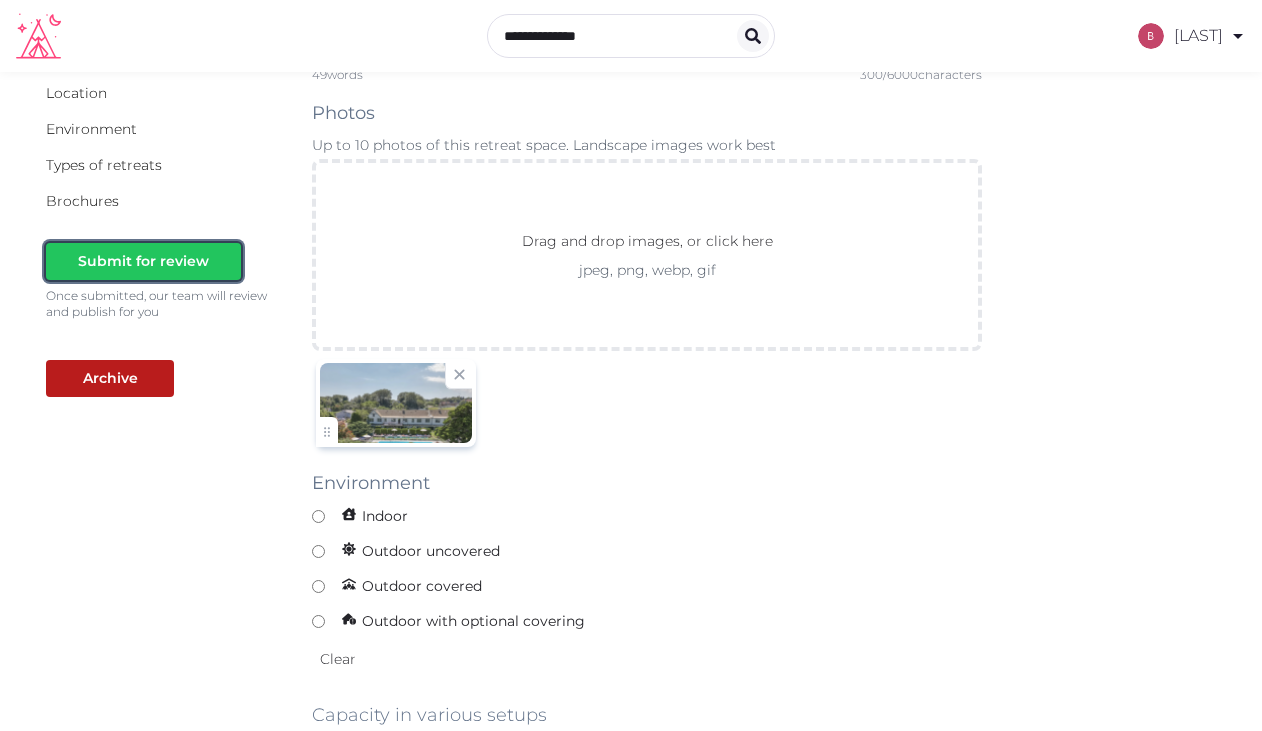 click on "Submit for review" at bounding box center (143, 261) 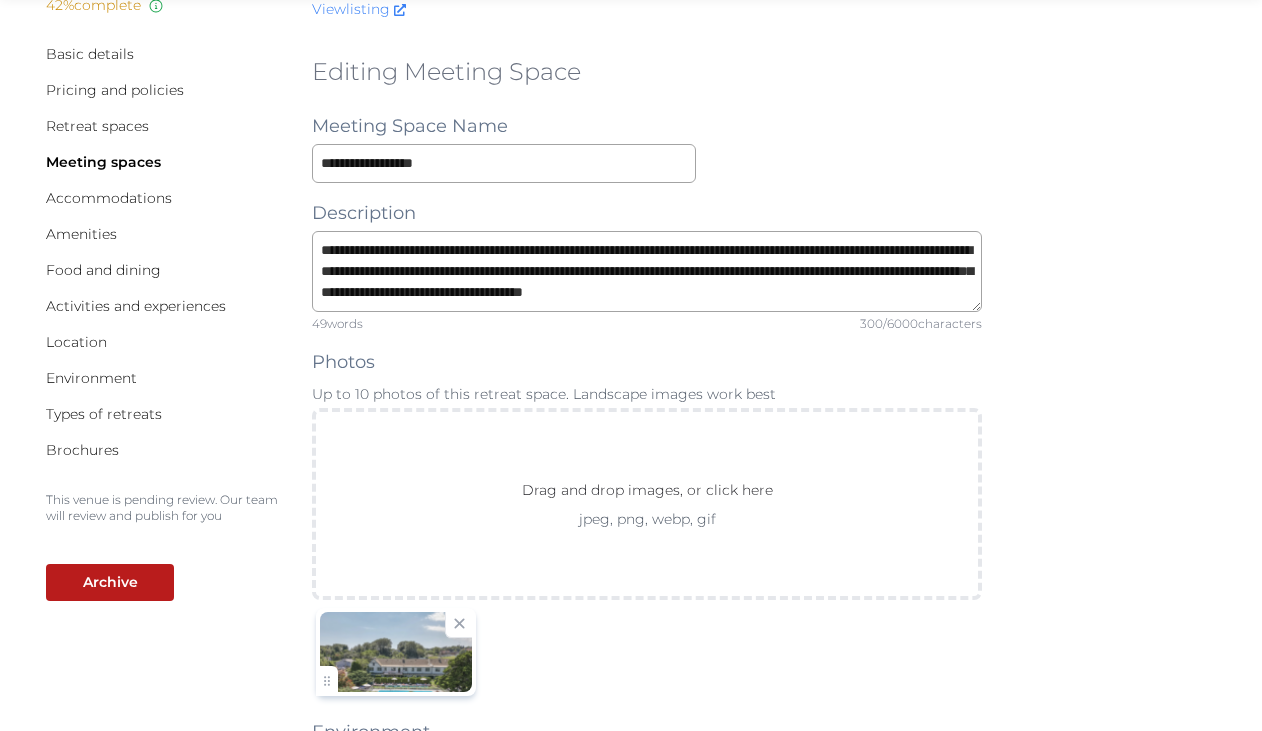 scroll, scrollTop: 0, scrollLeft: 0, axis: both 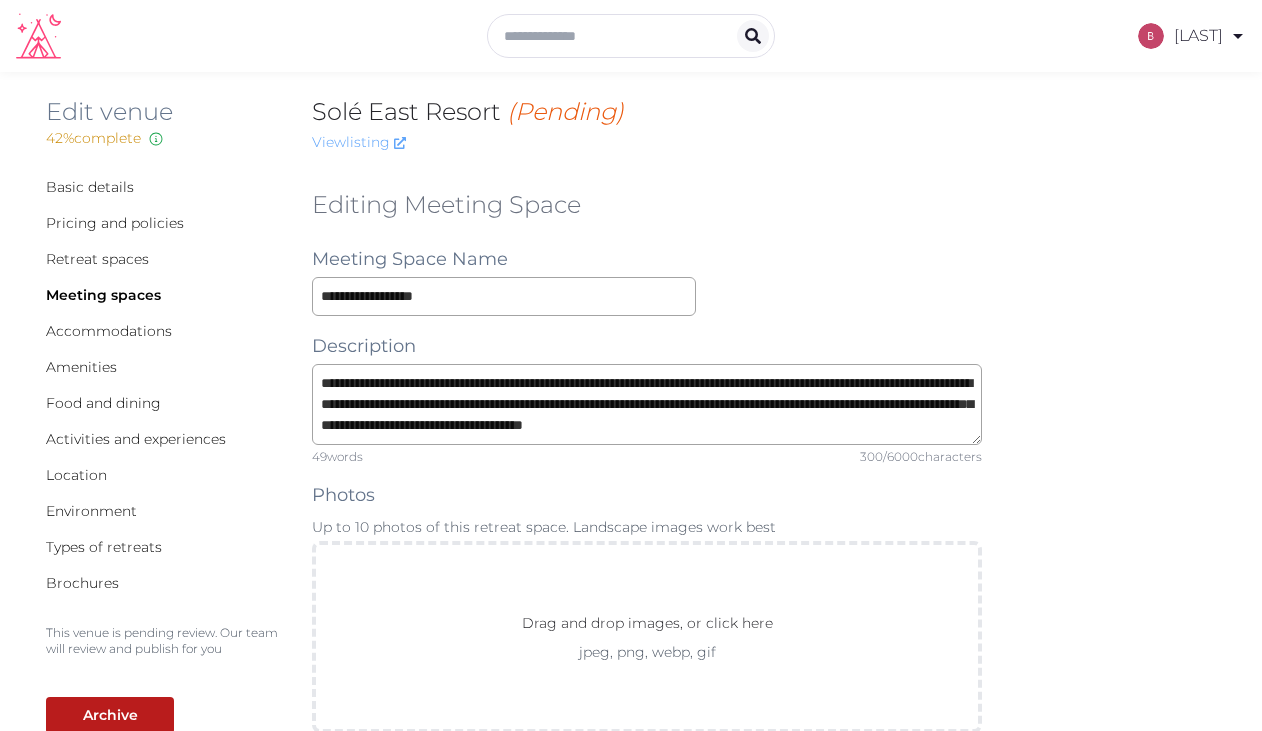 click on "View  listing" at bounding box center [359, 142] 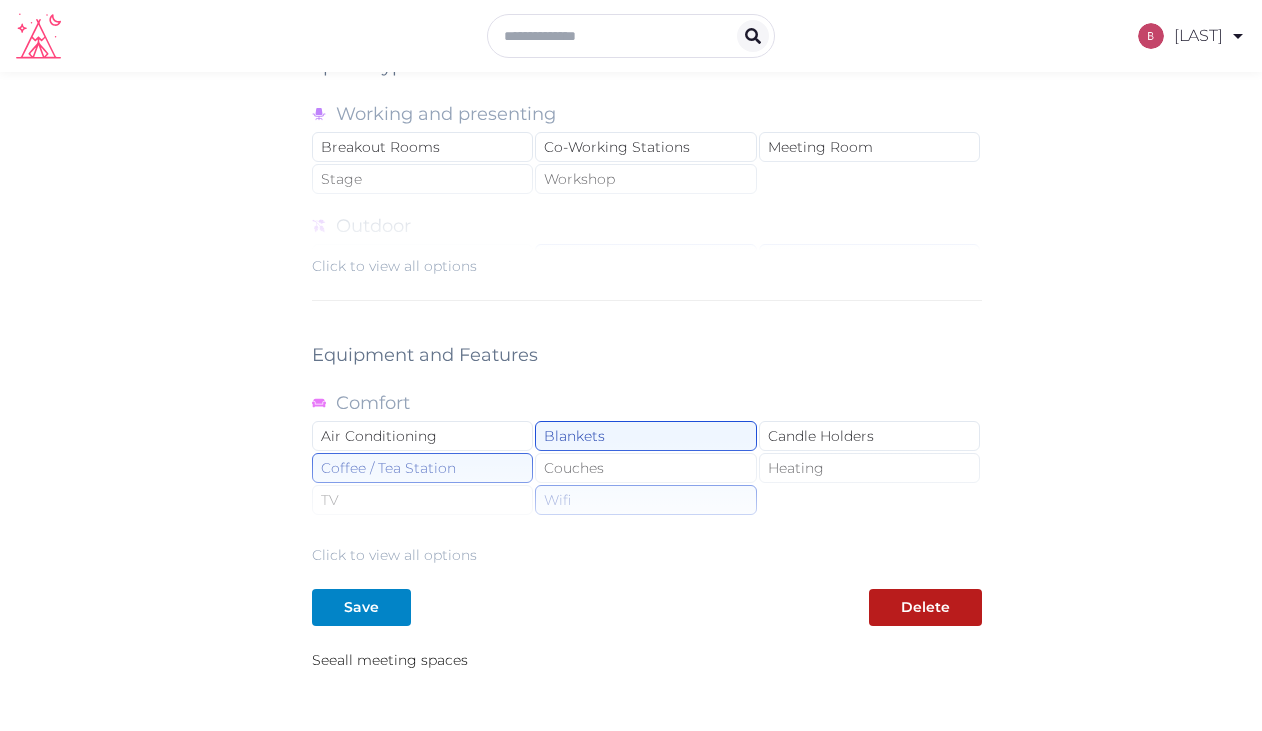scroll, scrollTop: 1827, scrollLeft: 0, axis: vertical 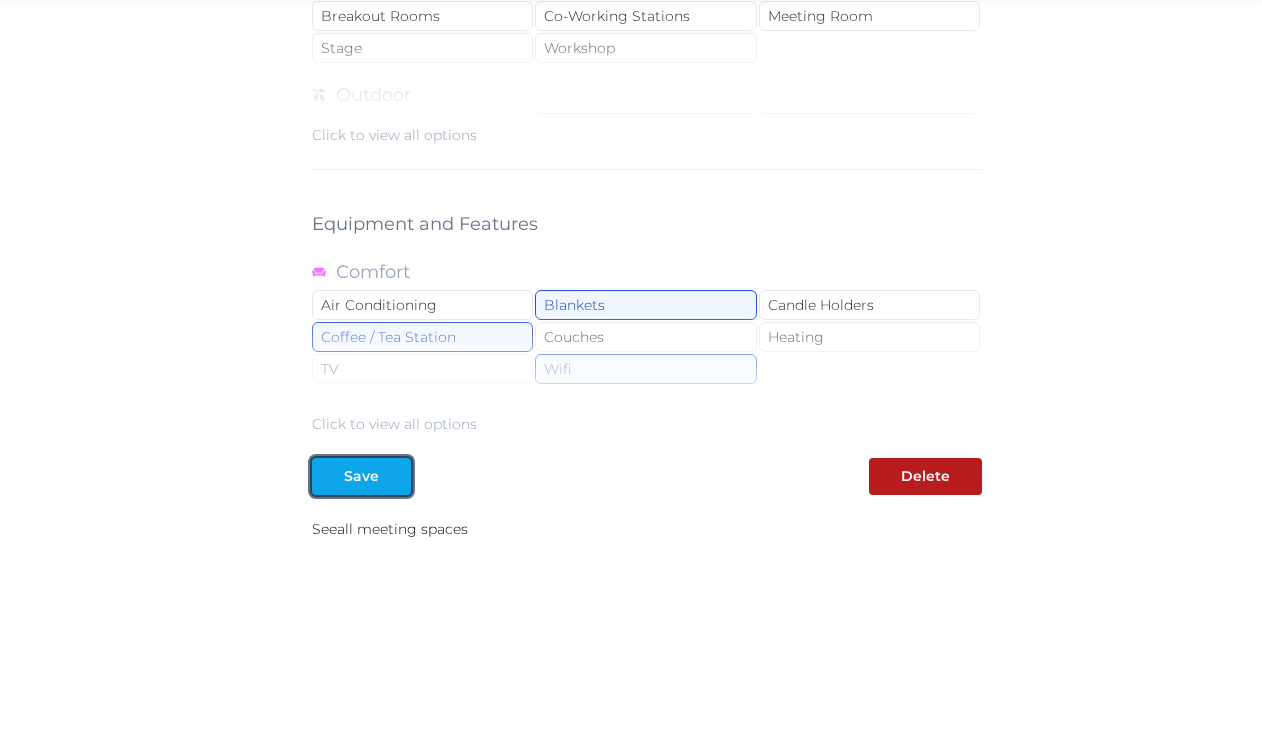 click on "Save" at bounding box center [361, 476] 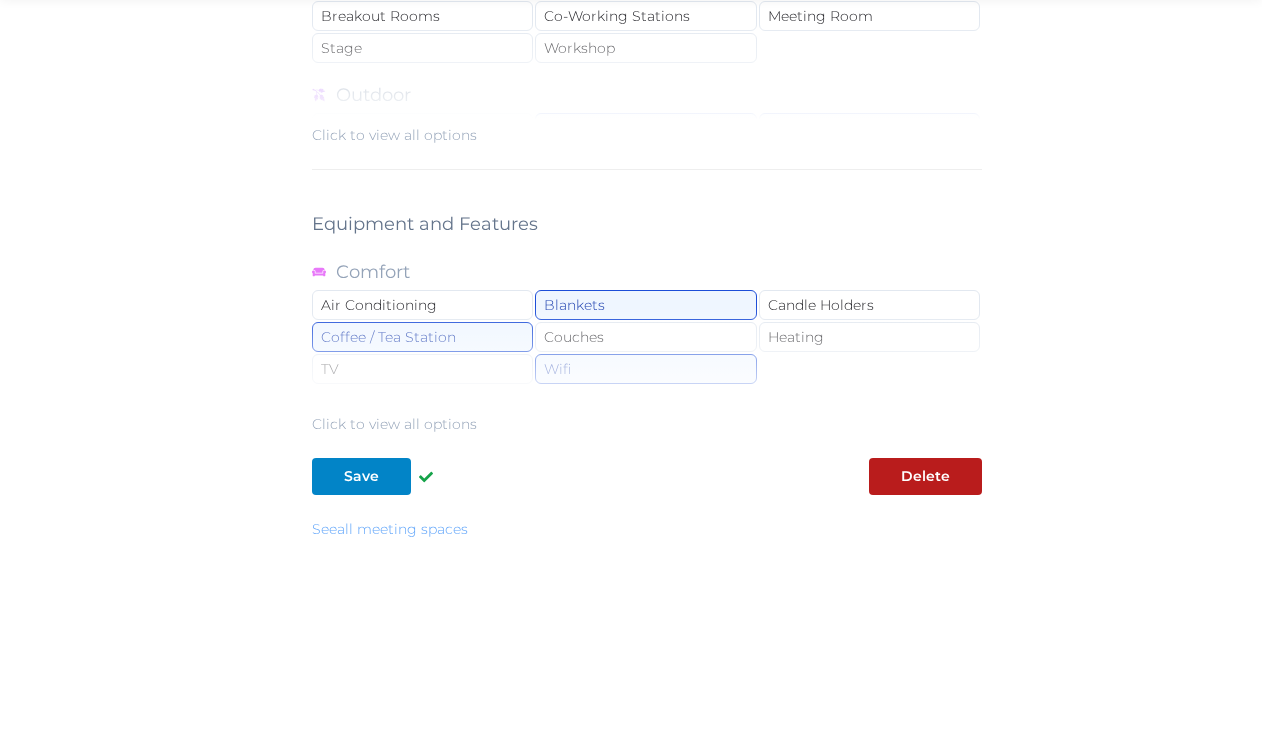 click on "See  all meeting spaces" at bounding box center (390, 529) 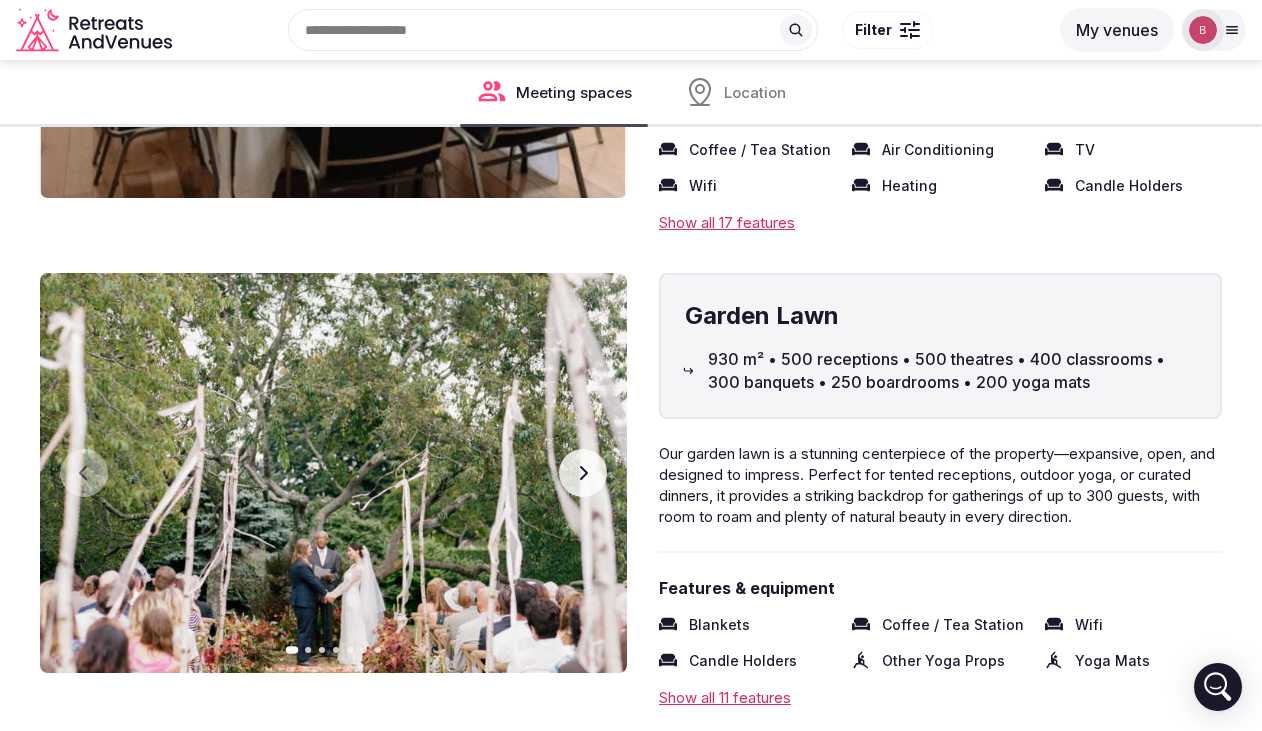 scroll, scrollTop: 2734, scrollLeft: 0, axis: vertical 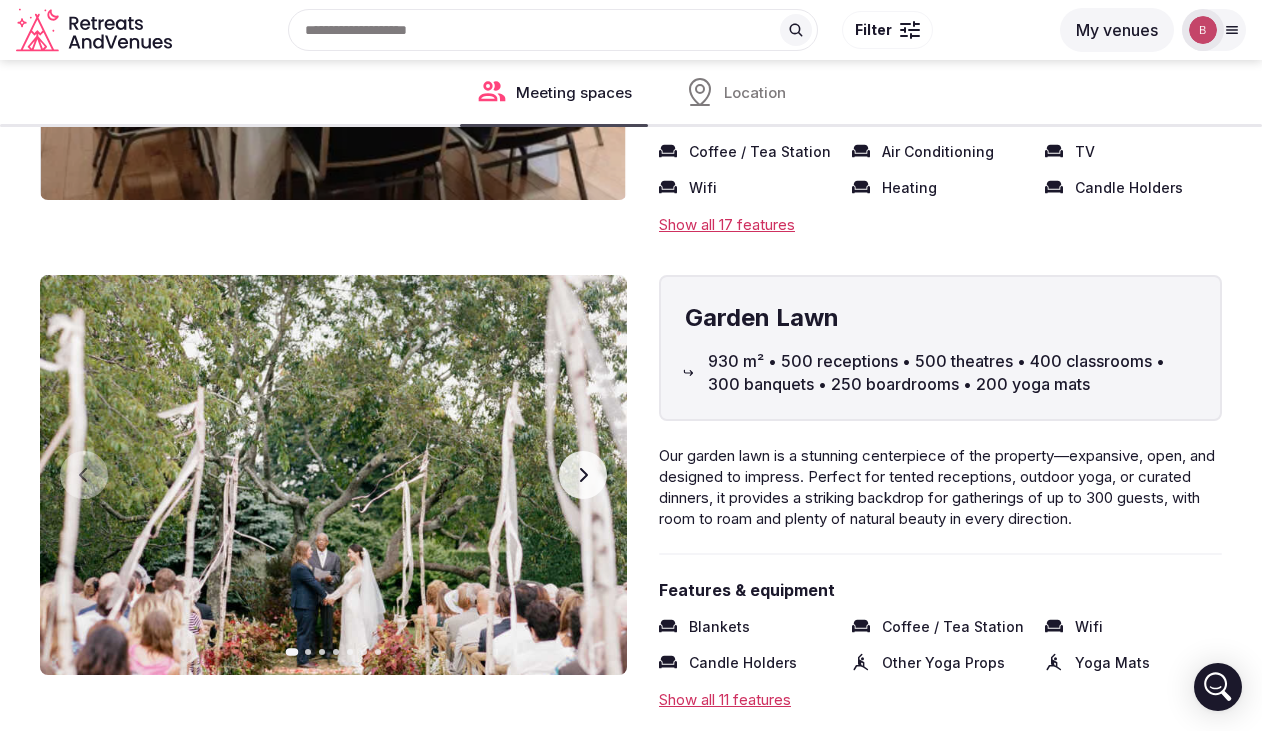 click on "Next slide" at bounding box center (583, 475) 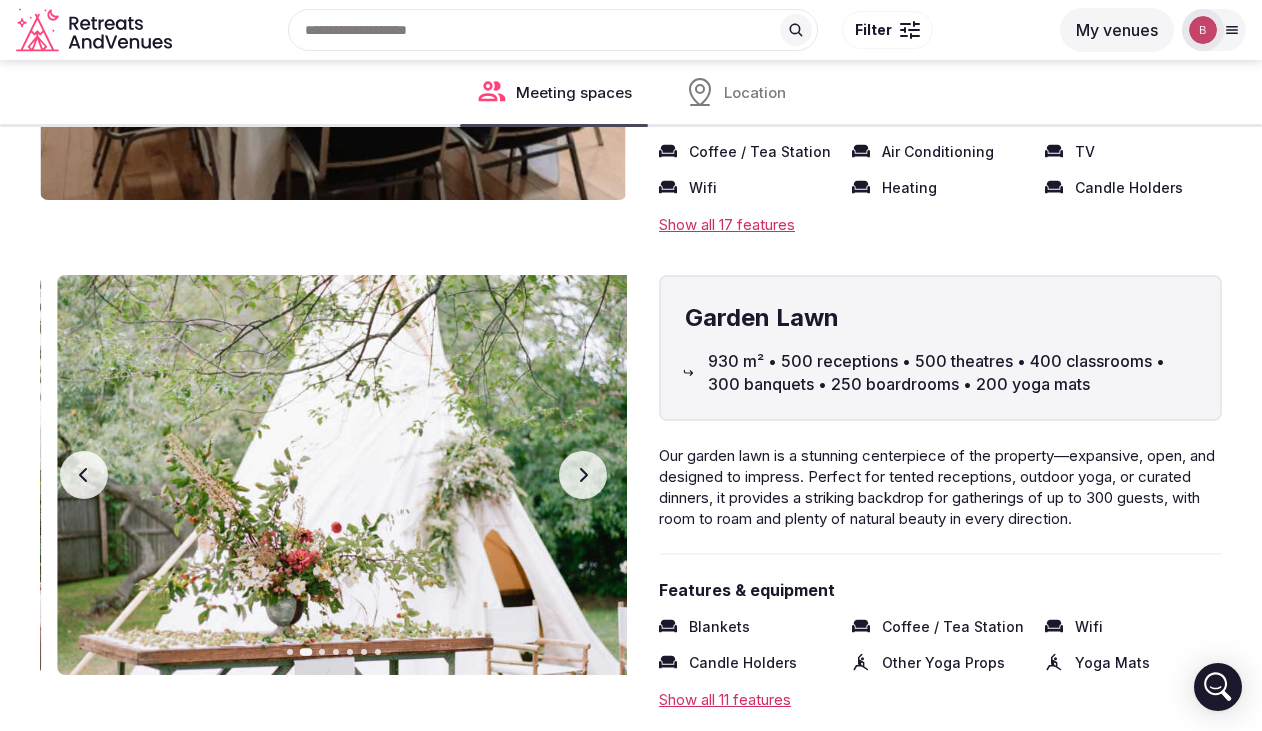 click on "Next slide" at bounding box center [583, 475] 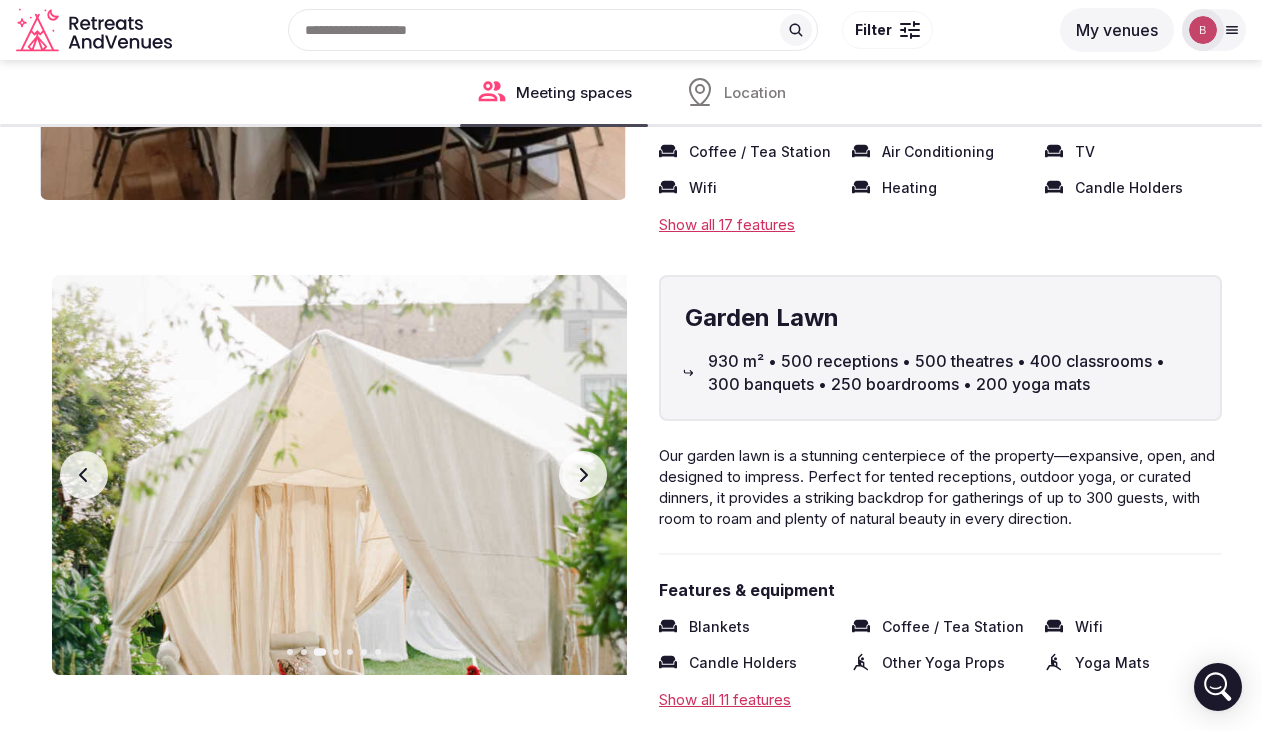 click on "Next slide" at bounding box center [583, 475] 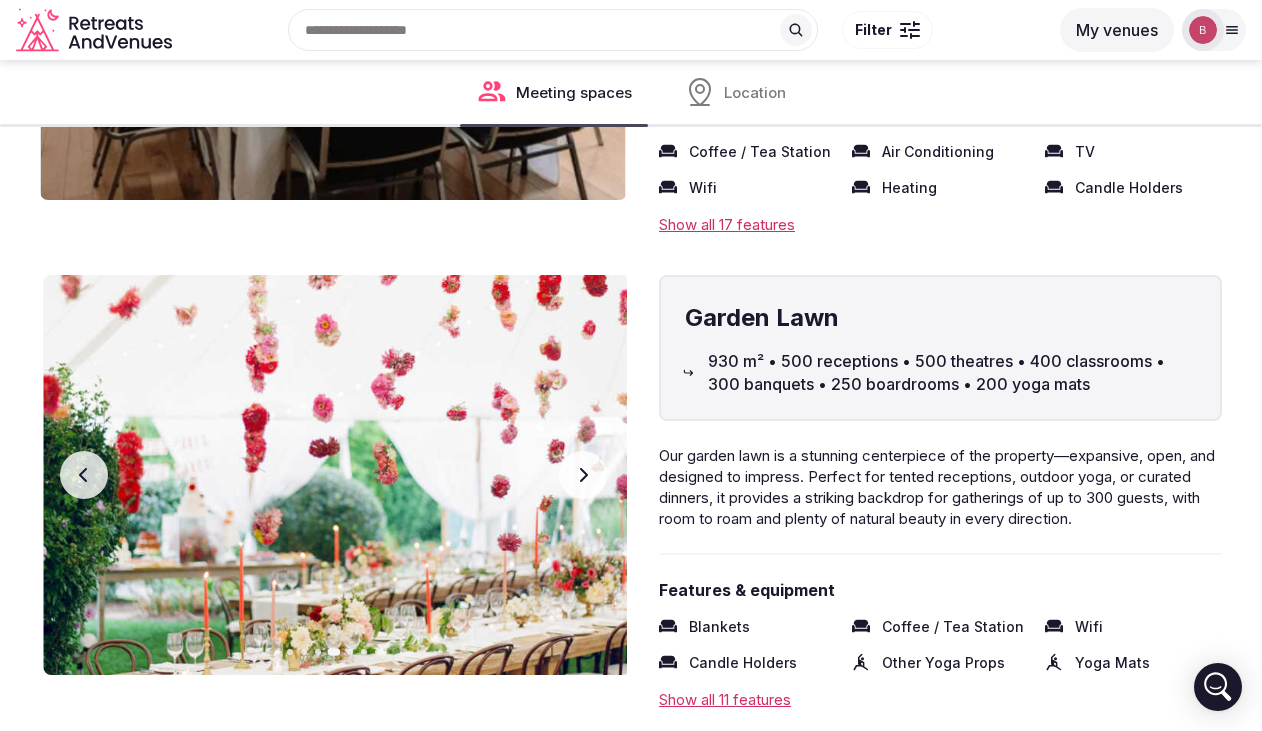 click on "Next slide" at bounding box center (583, 475) 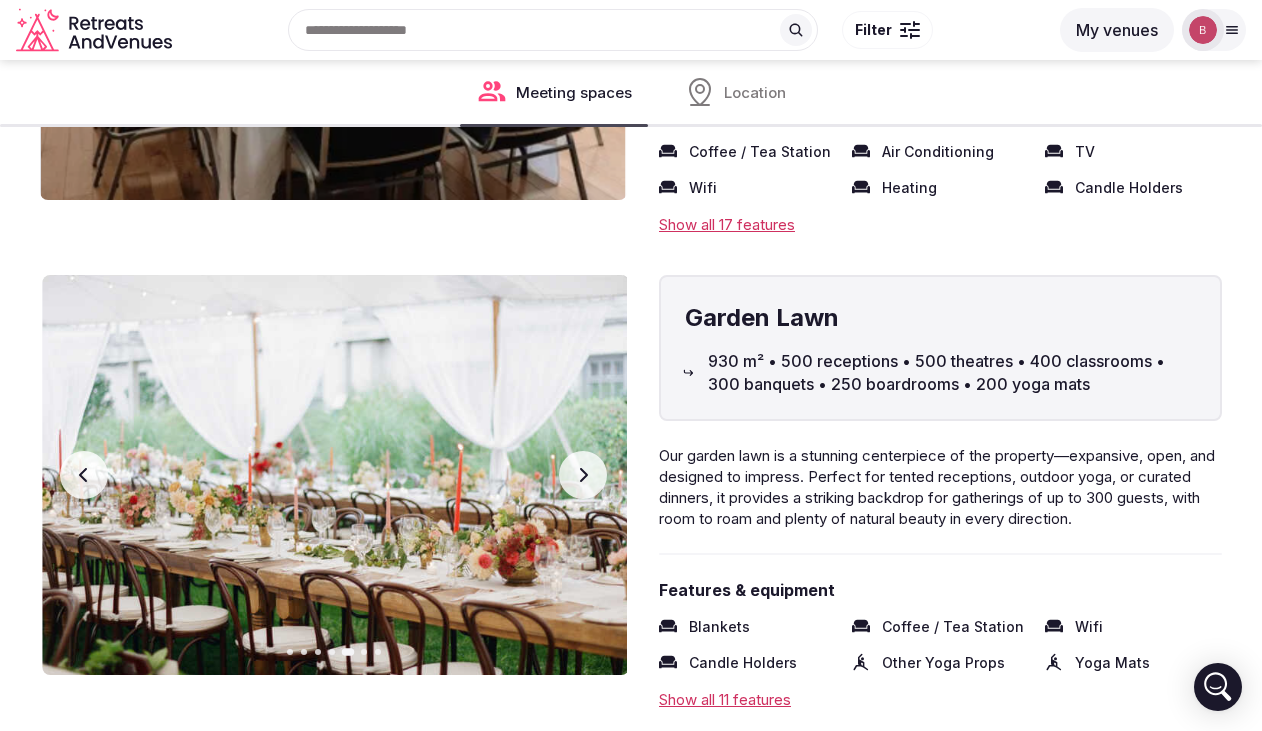 click on "Next slide" at bounding box center [583, 475] 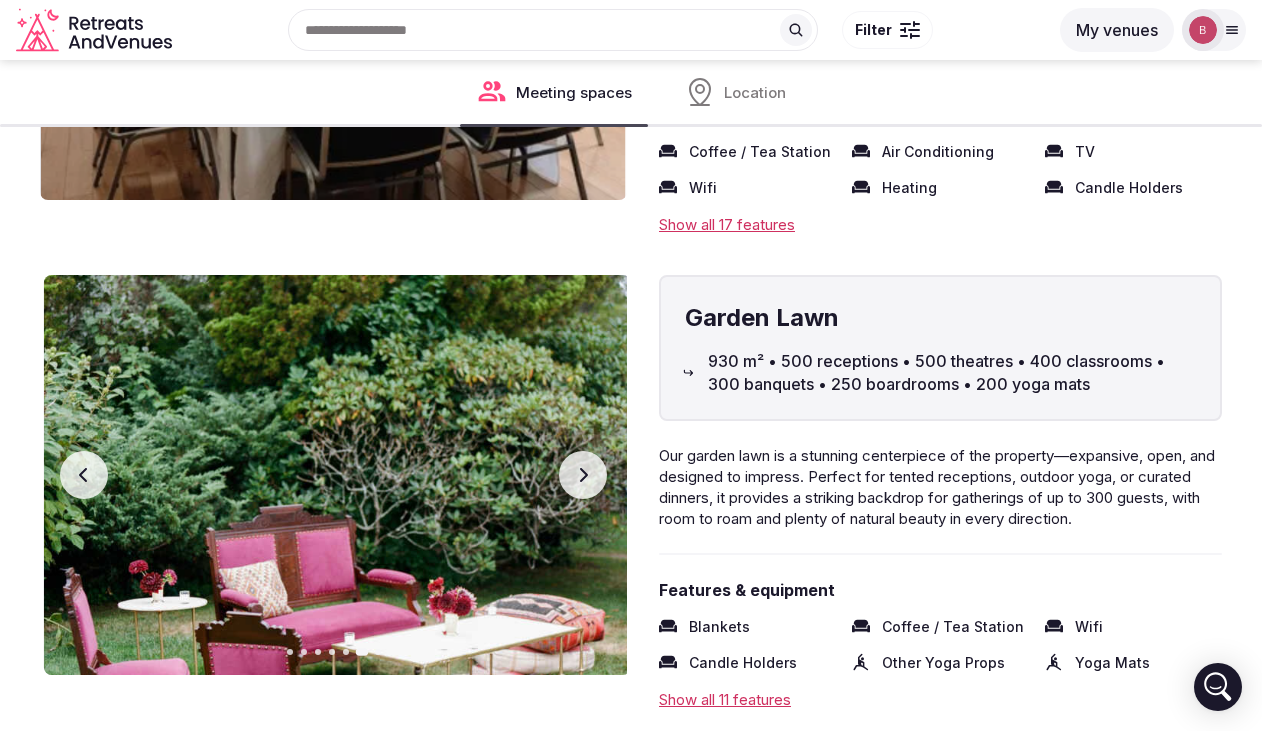 click on "Next slide" at bounding box center (583, 475) 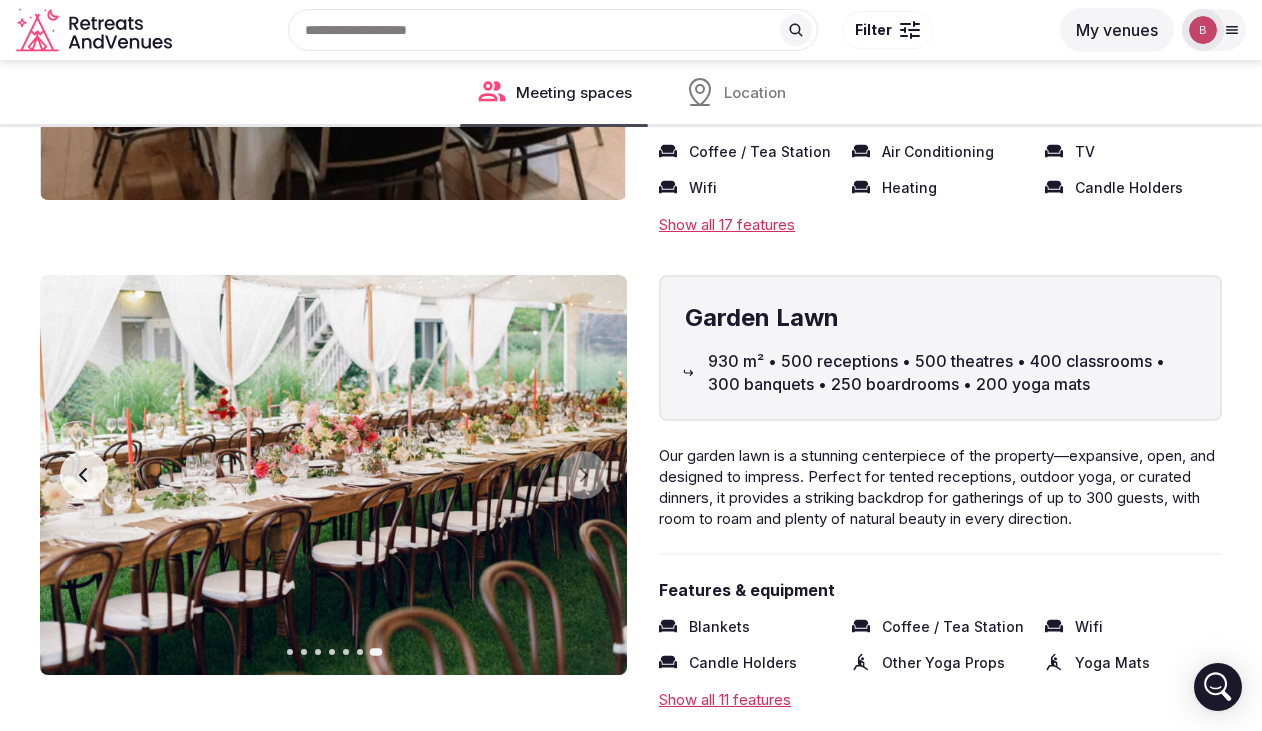 click at bounding box center (333, 475) 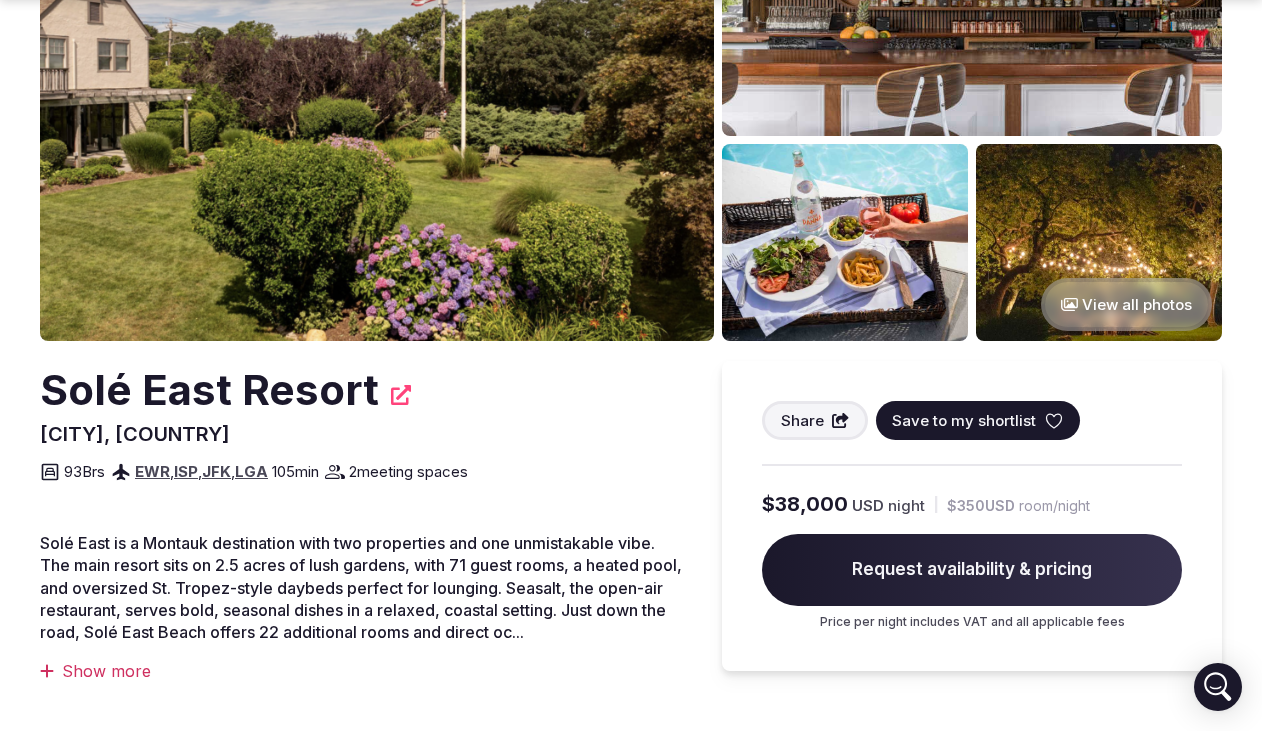 scroll, scrollTop: 0, scrollLeft: 0, axis: both 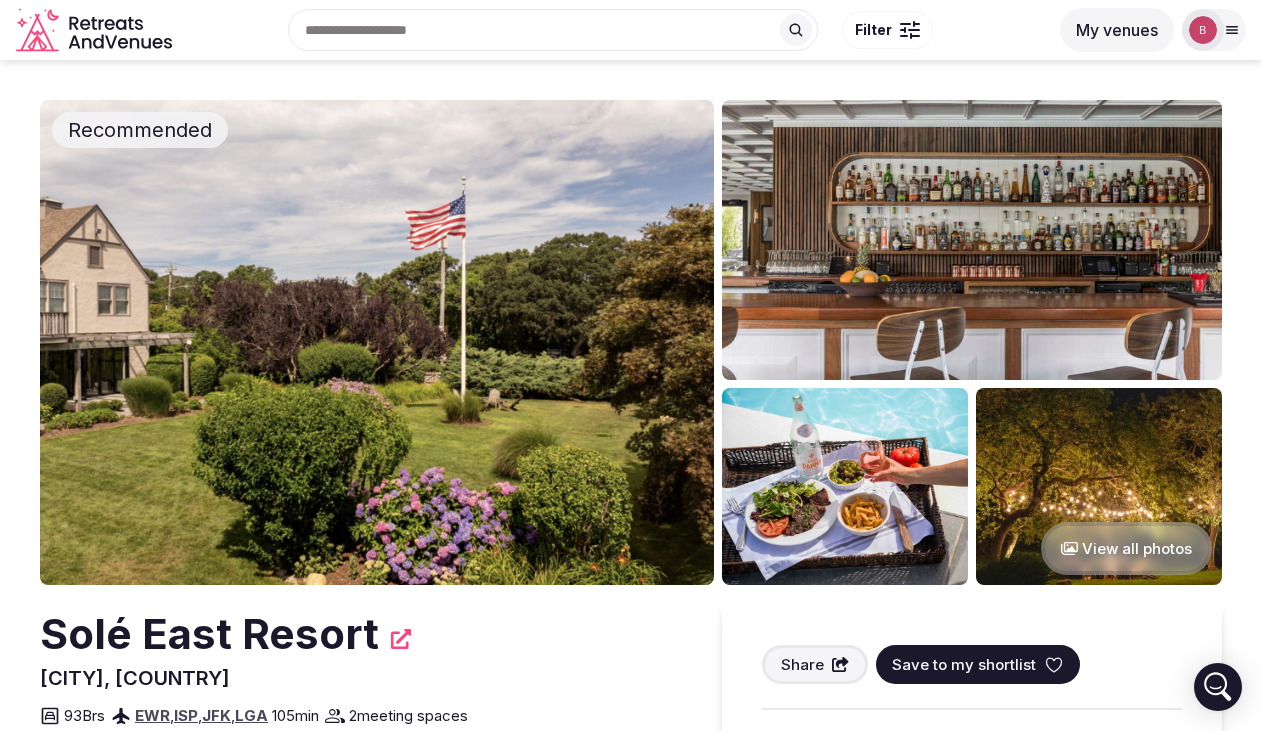 click at bounding box center [377, 342] 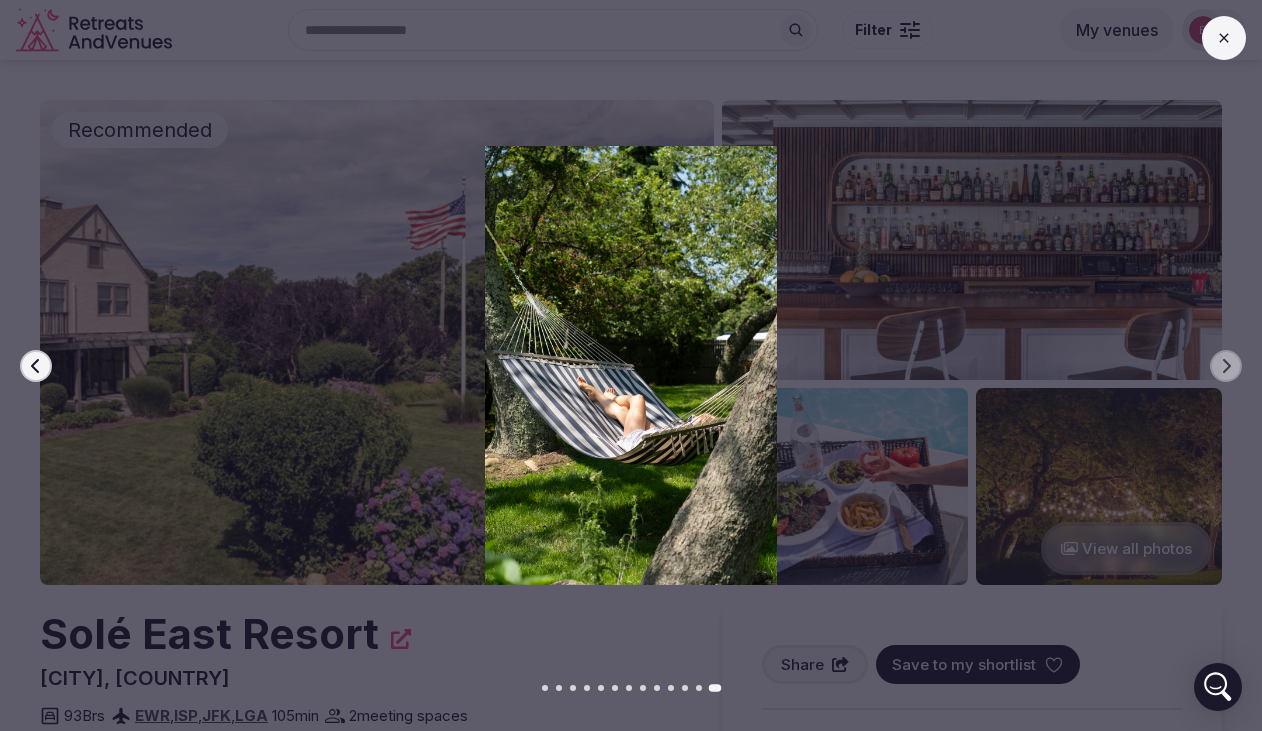 click at bounding box center [1224, 38] 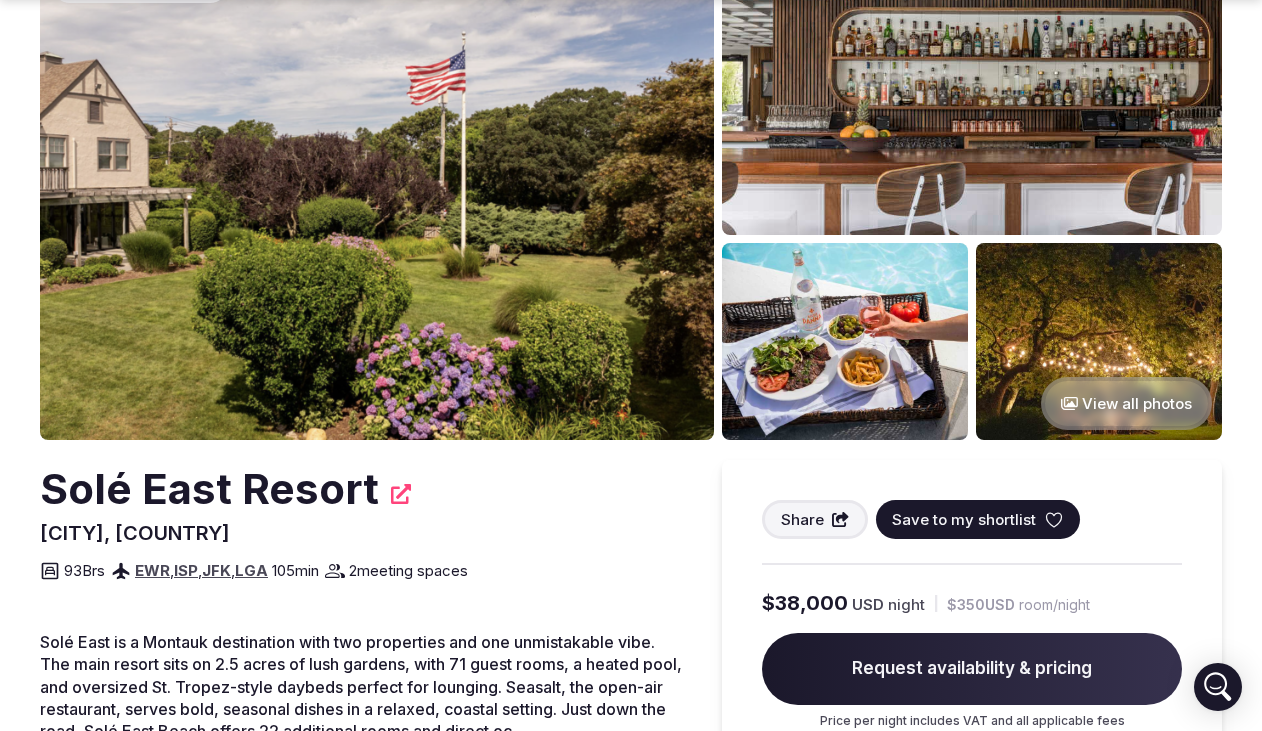 scroll, scrollTop: 0, scrollLeft: 0, axis: both 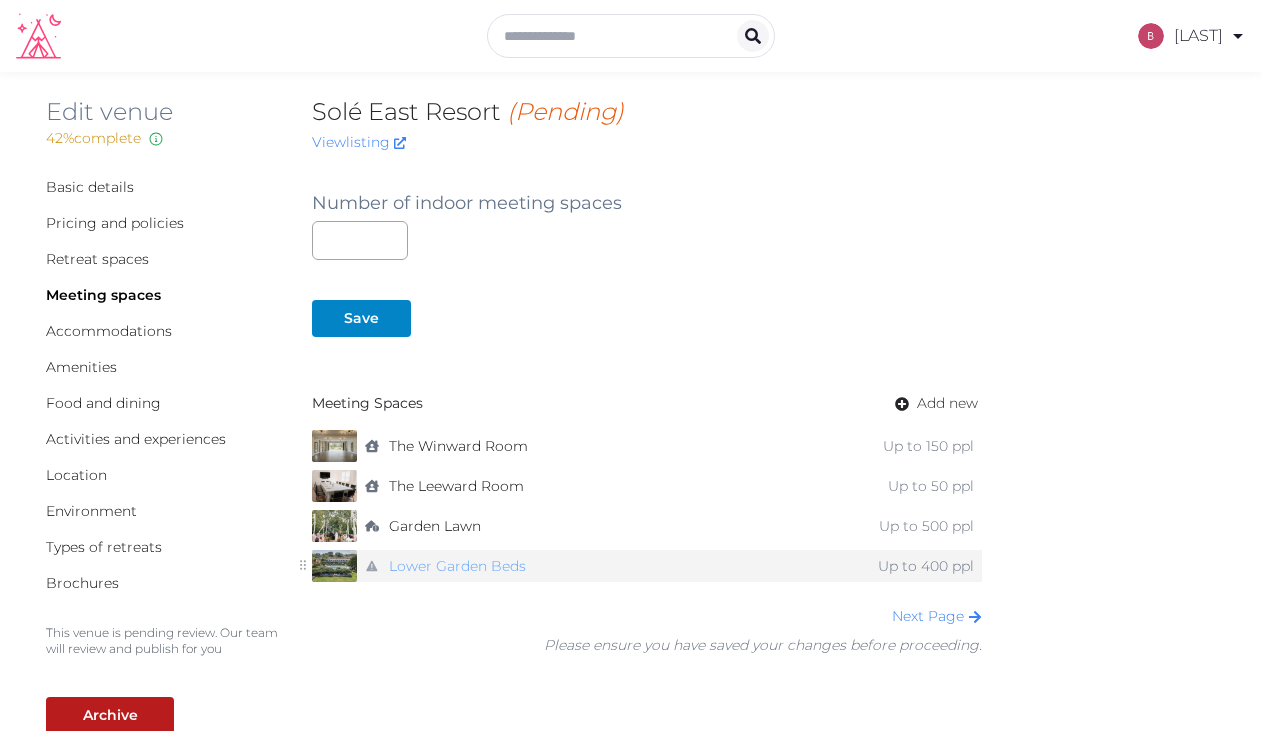 click on "Lower Garden Beds" at bounding box center (457, 566) 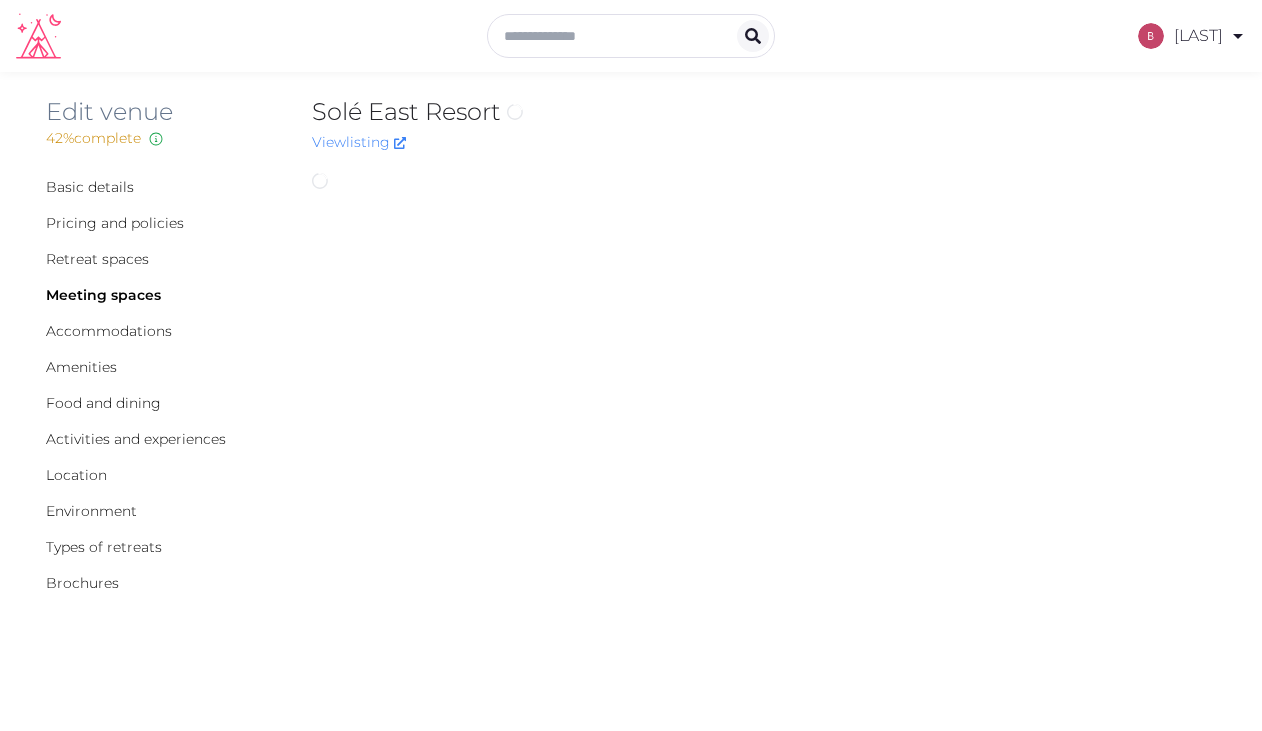 scroll, scrollTop: 0, scrollLeft: 0, axis: both 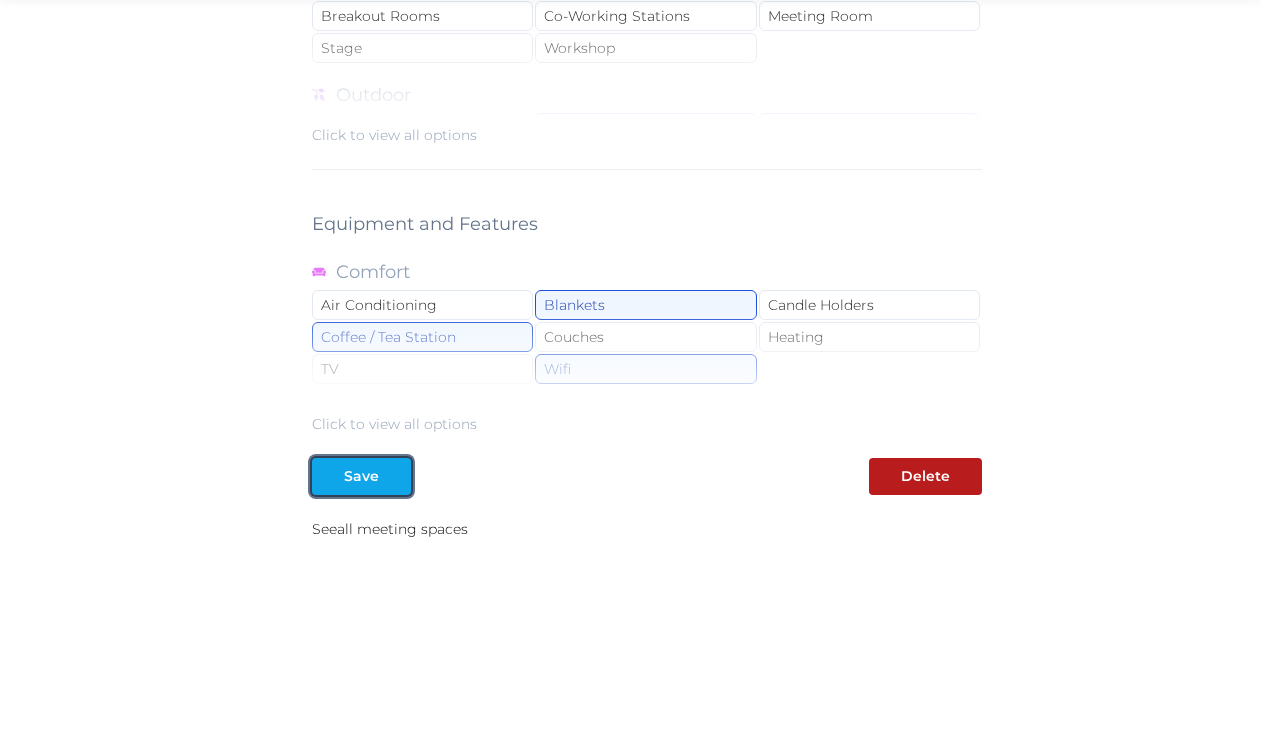 click on "Save" at bounding box center (361, 476) 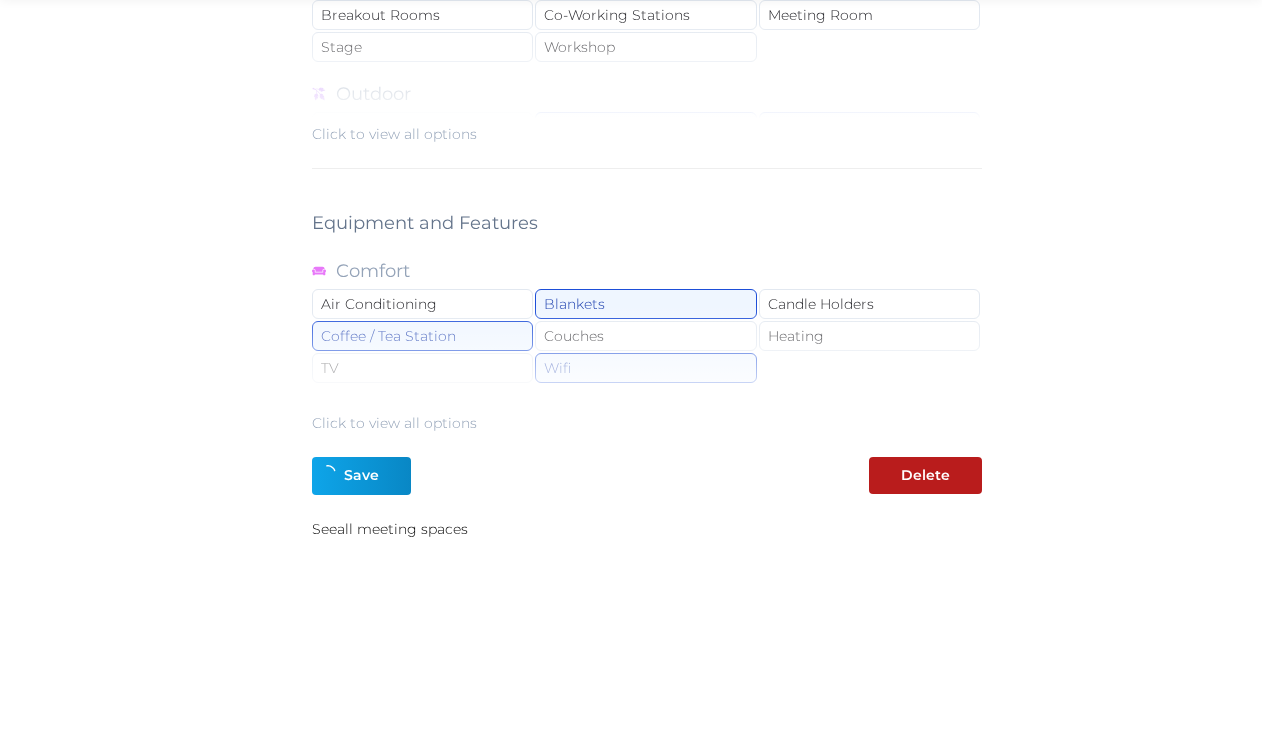 scroll, scrollTop: 1827, scrollLeft: 0, axis: vertical 